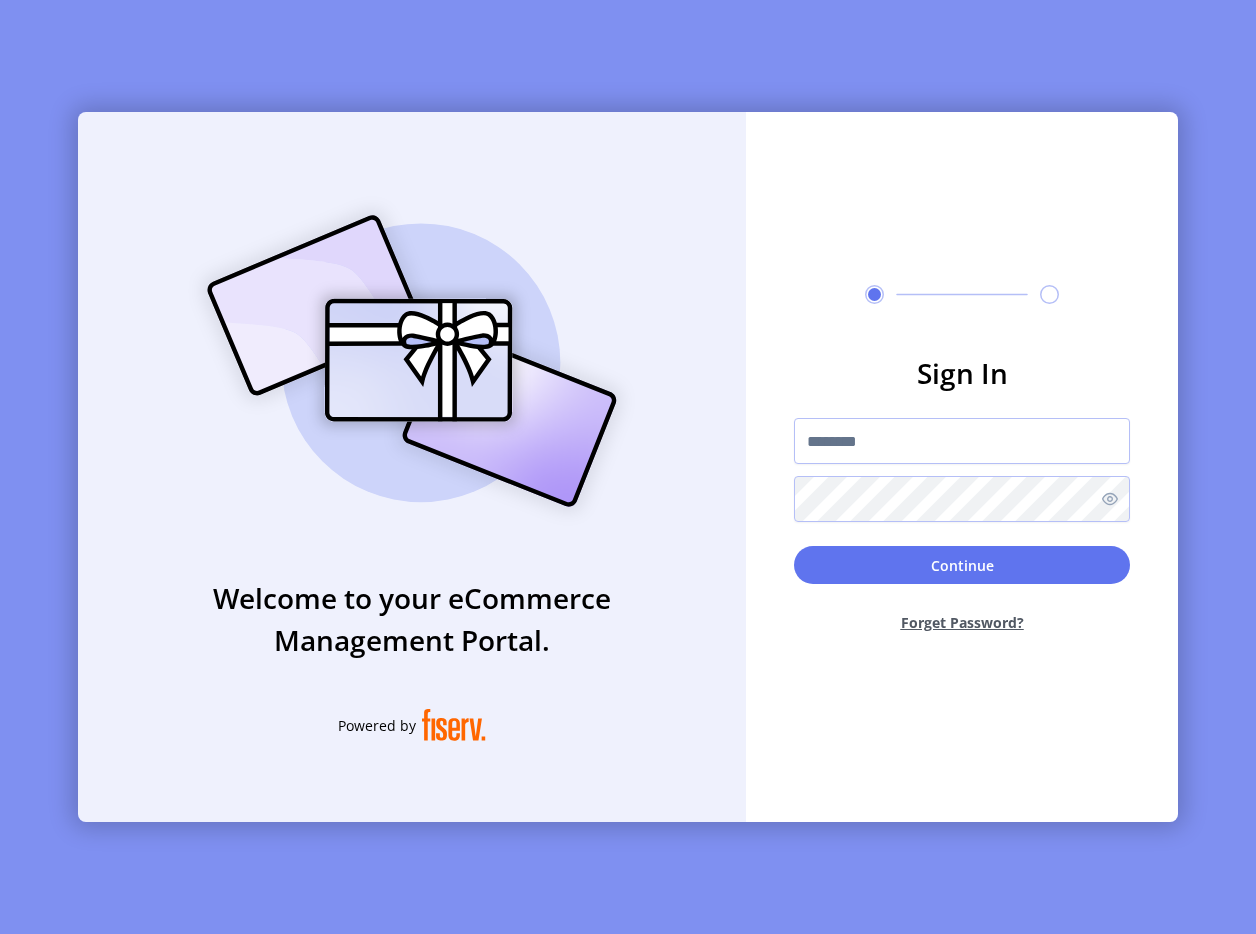 scroll, scrollTop: 0, scrollLeft: 0, axis: both 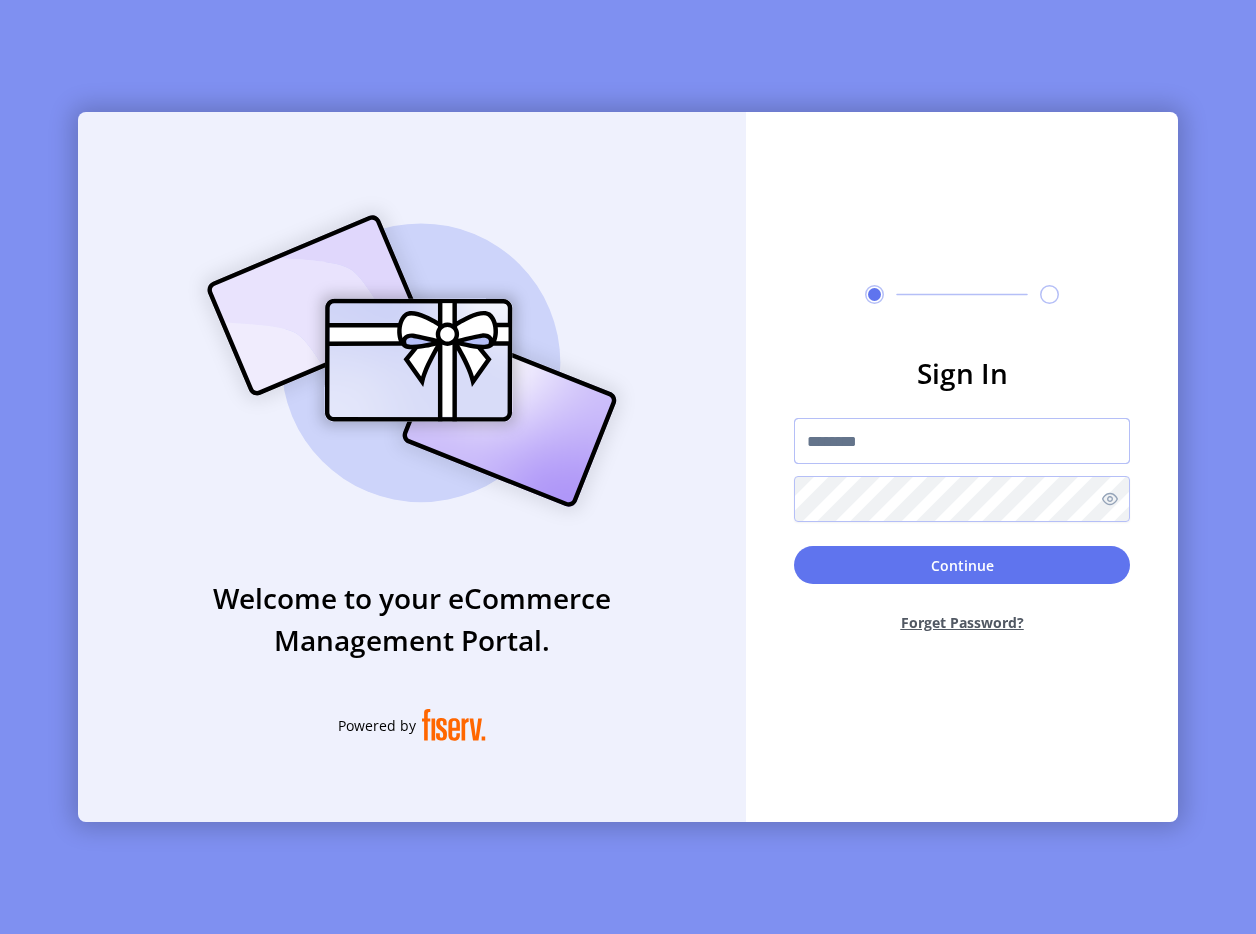 click at bounding box center [962, 441] 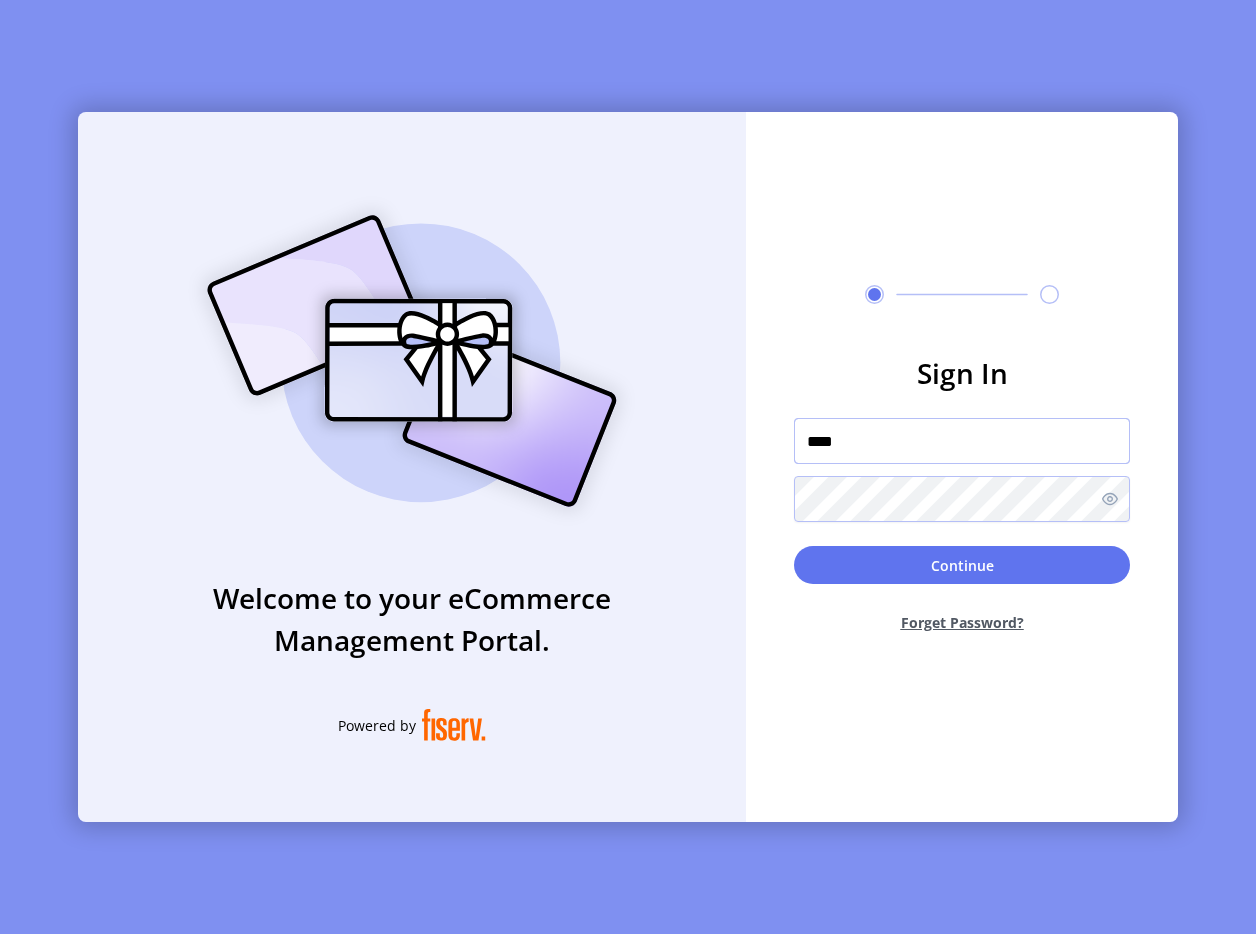 type on "**********" 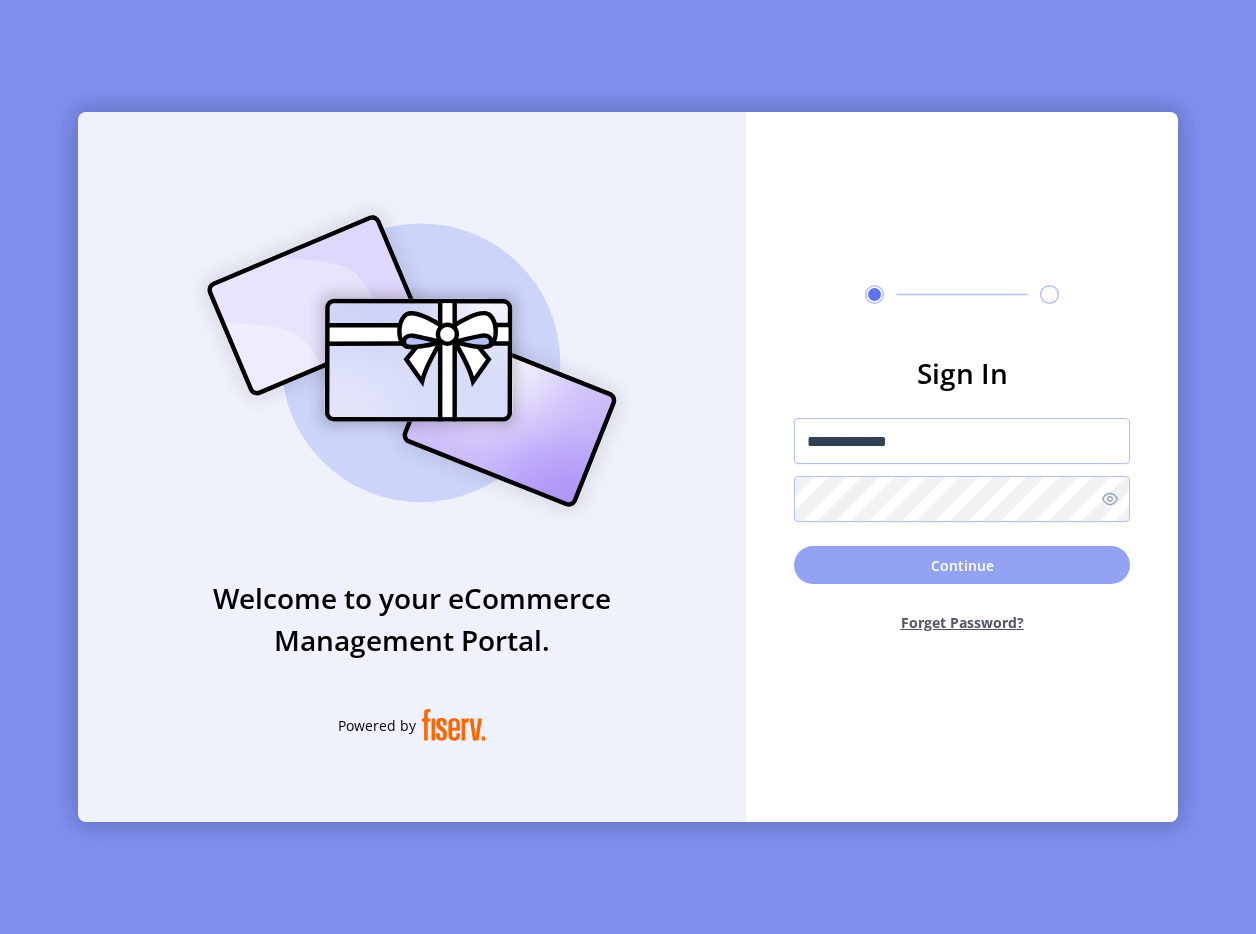 click on "Continue" 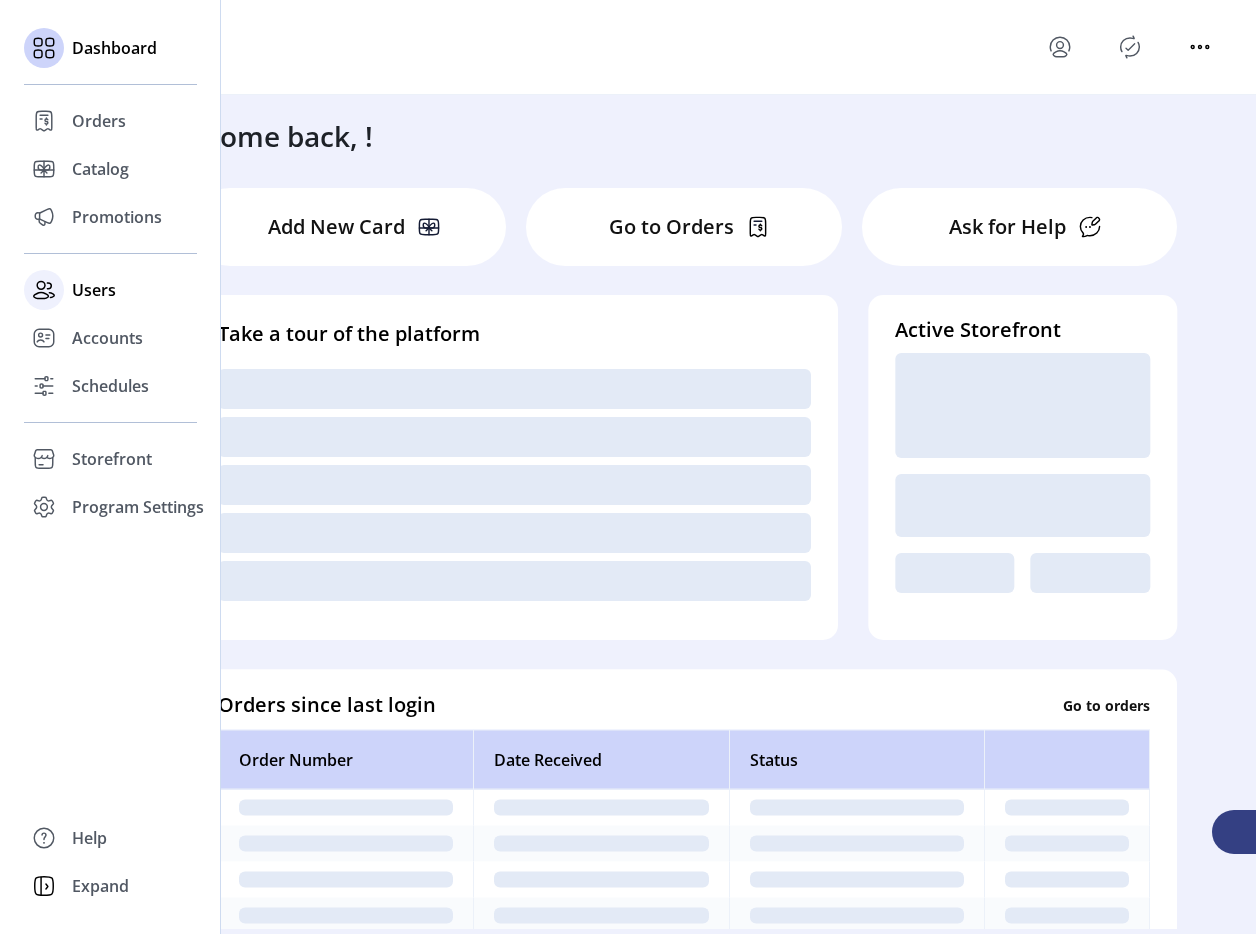 click on "Users" 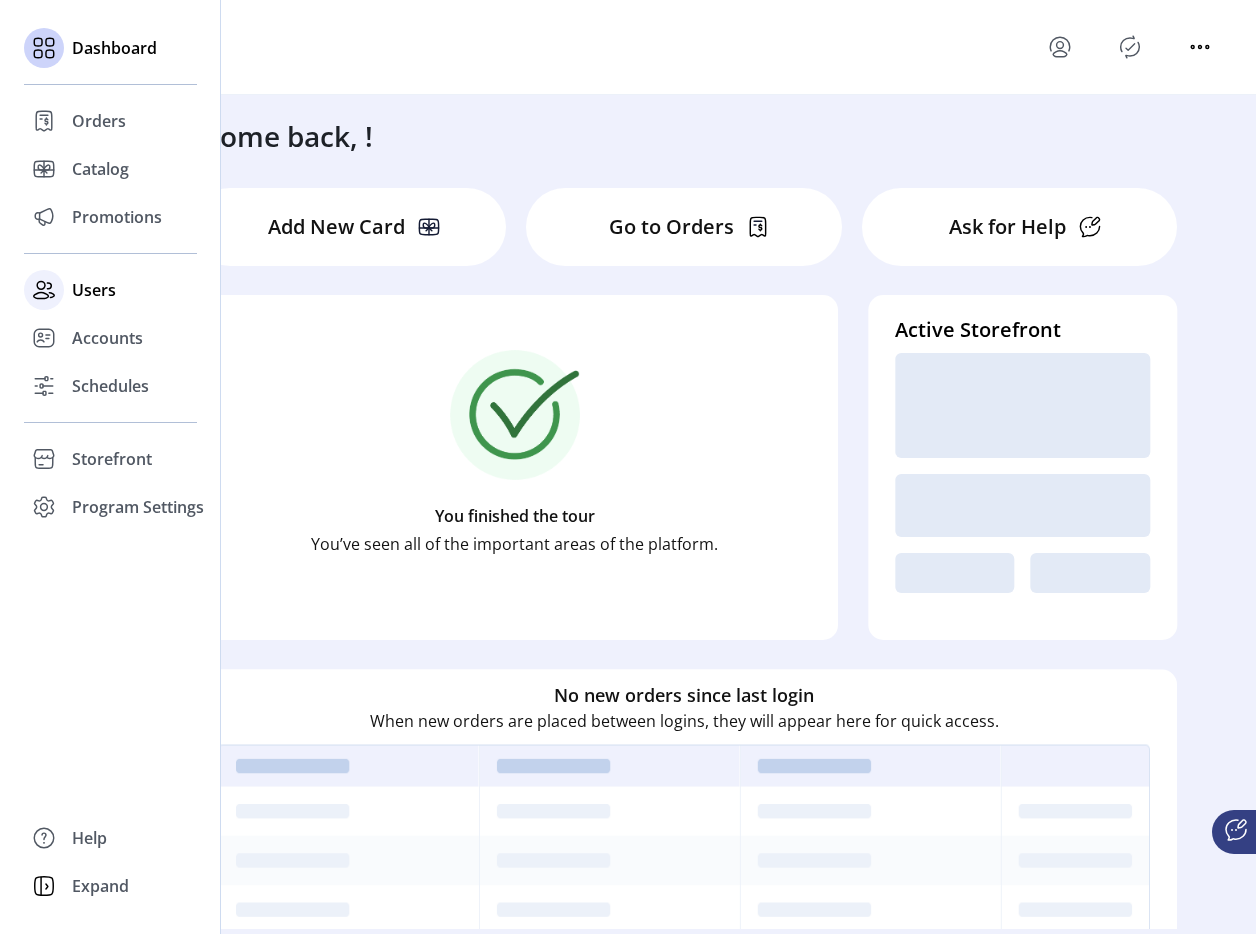 click 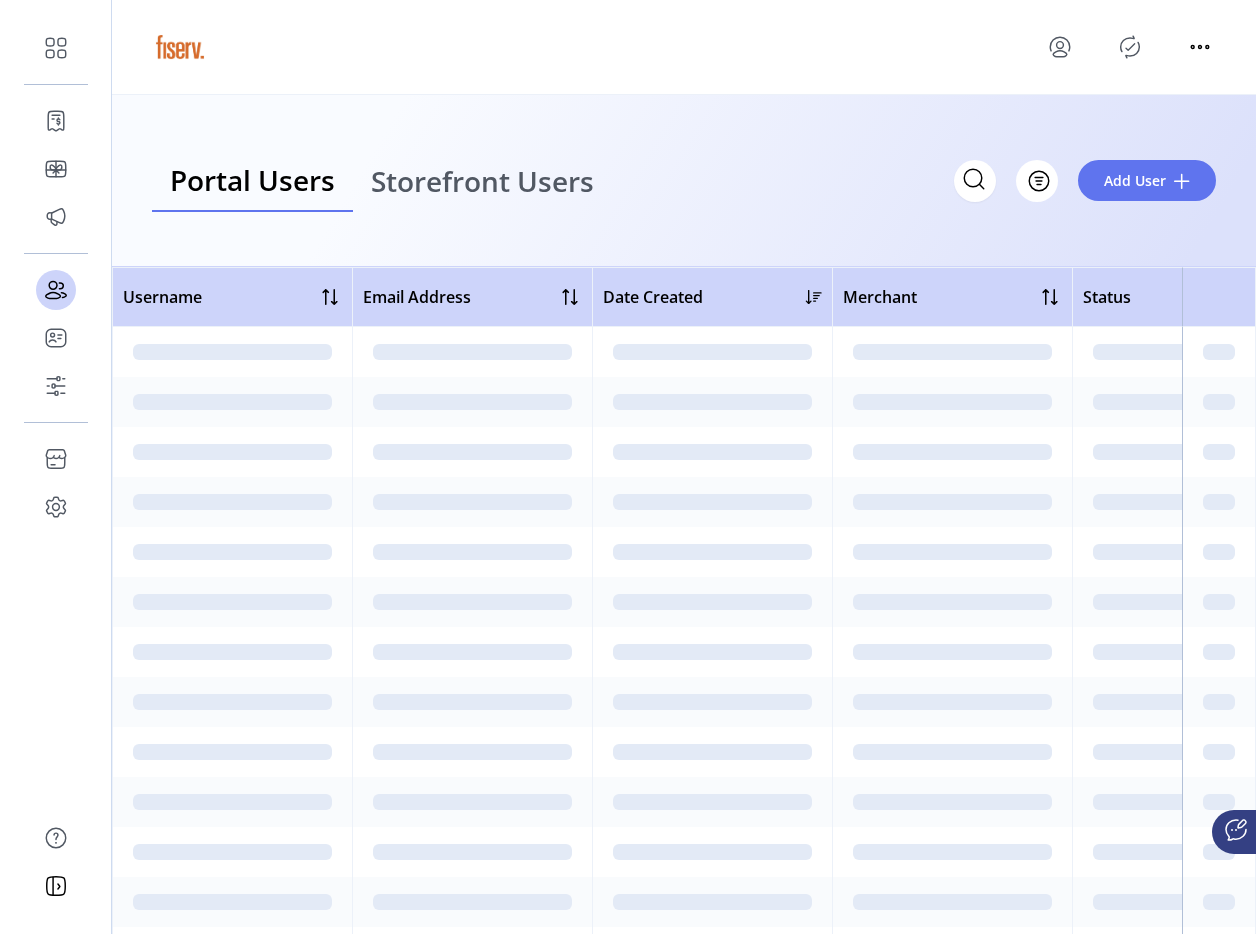 click on "Storefront Users" at bounding box center (482, 181) 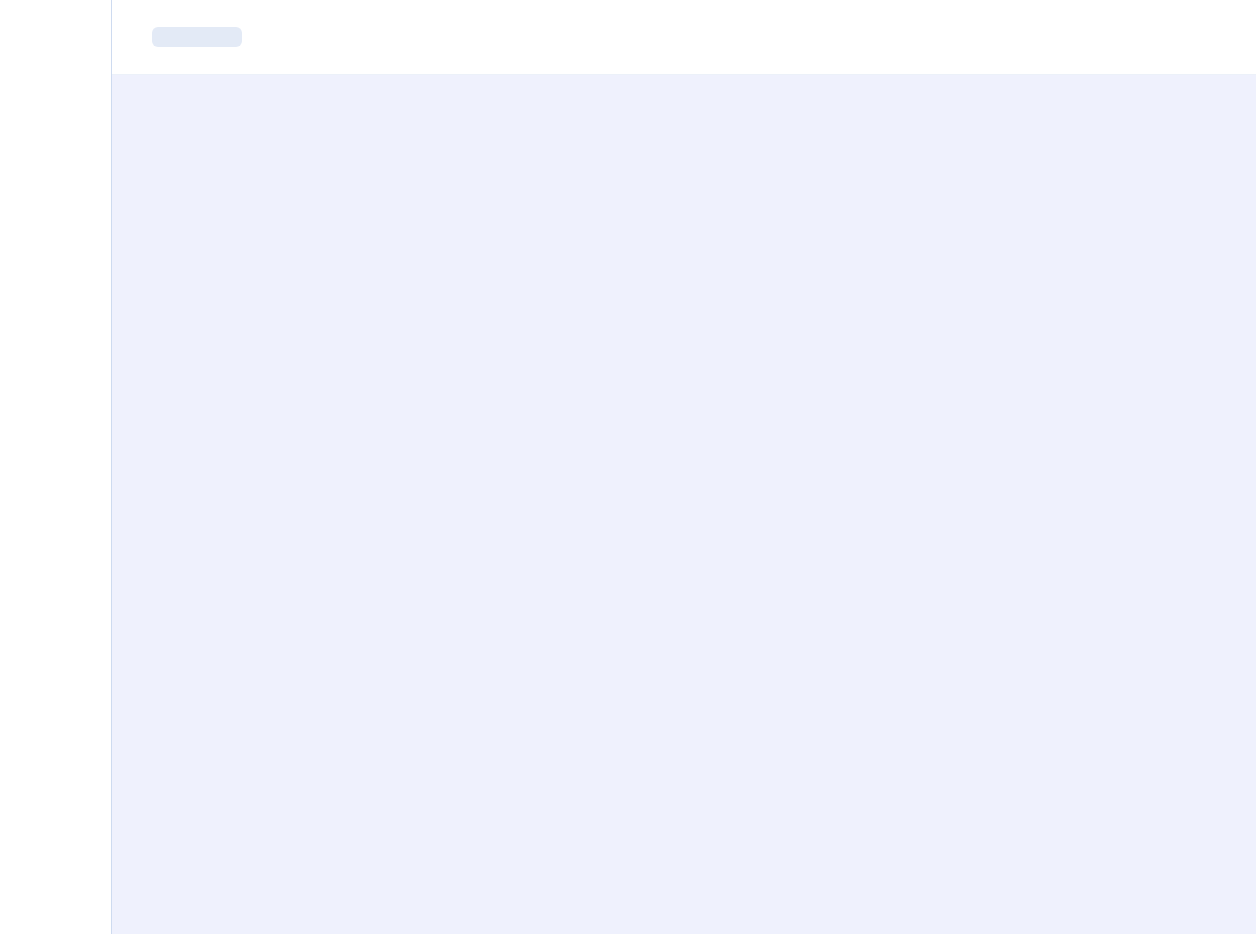 scroll, scrollTop: 0, scrollLeft: 0, axis: both 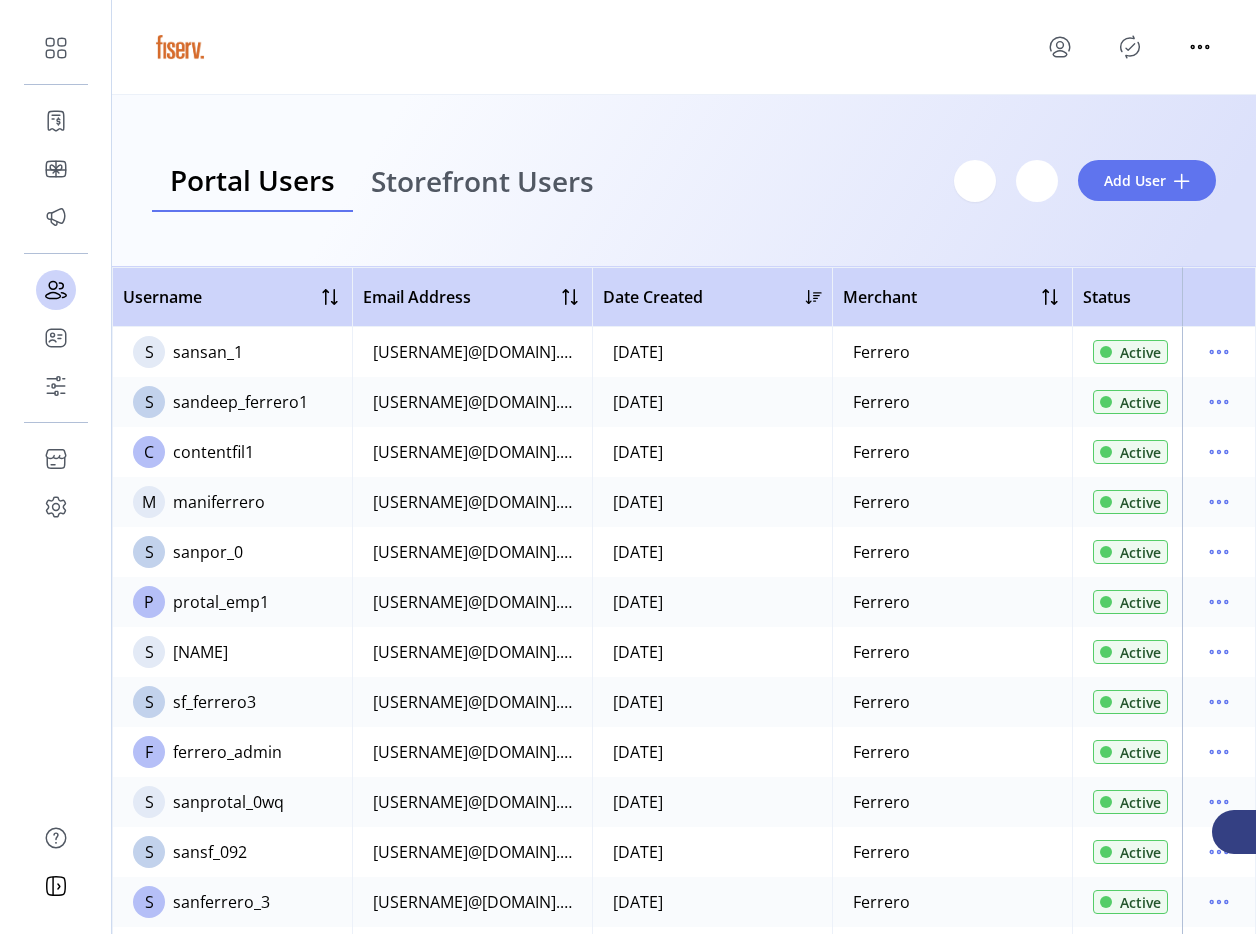 click on "Storefront Users" at bounding box center (482, 181) 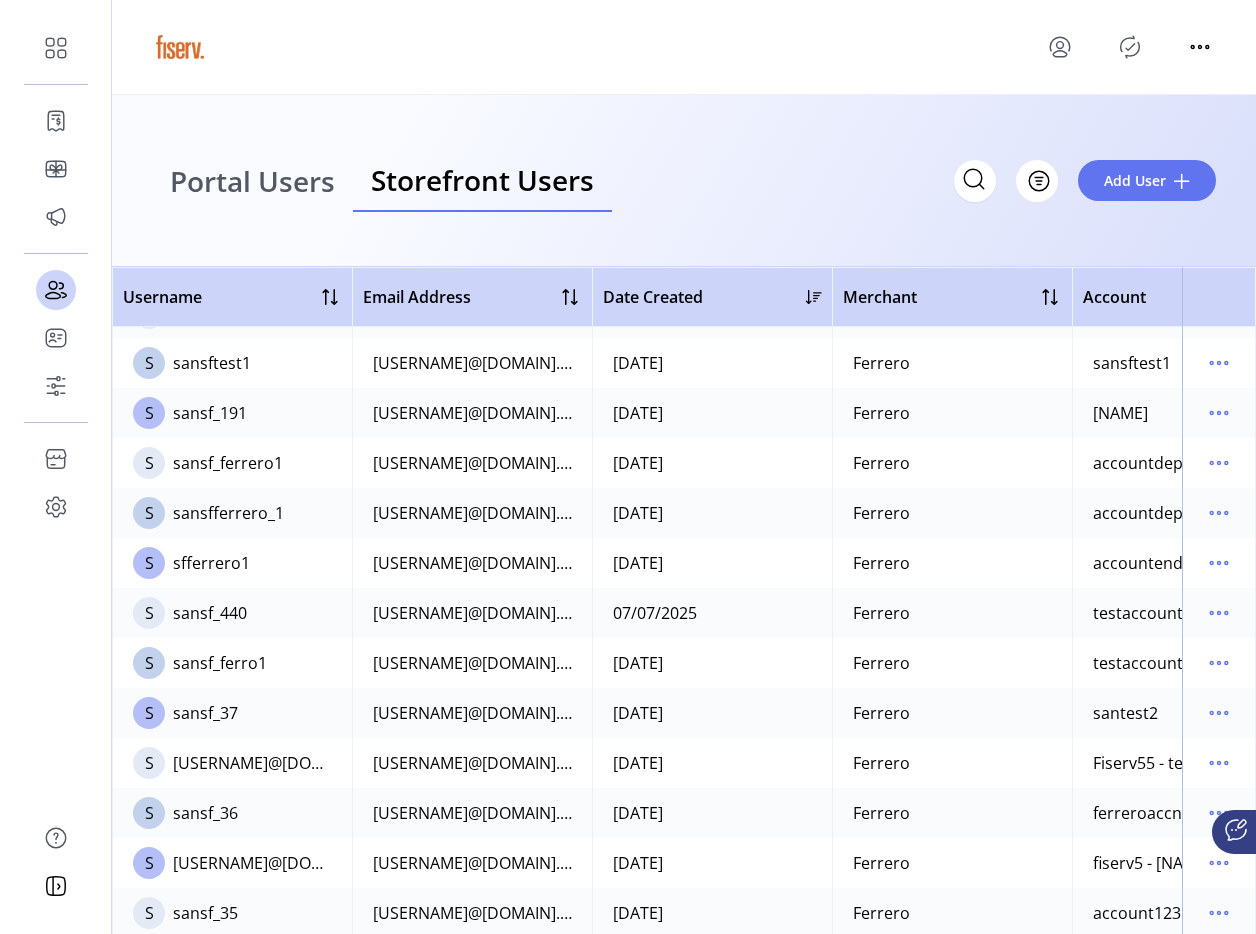 scroll, scrollTop: 0, scrollLeft: 0, axis: both 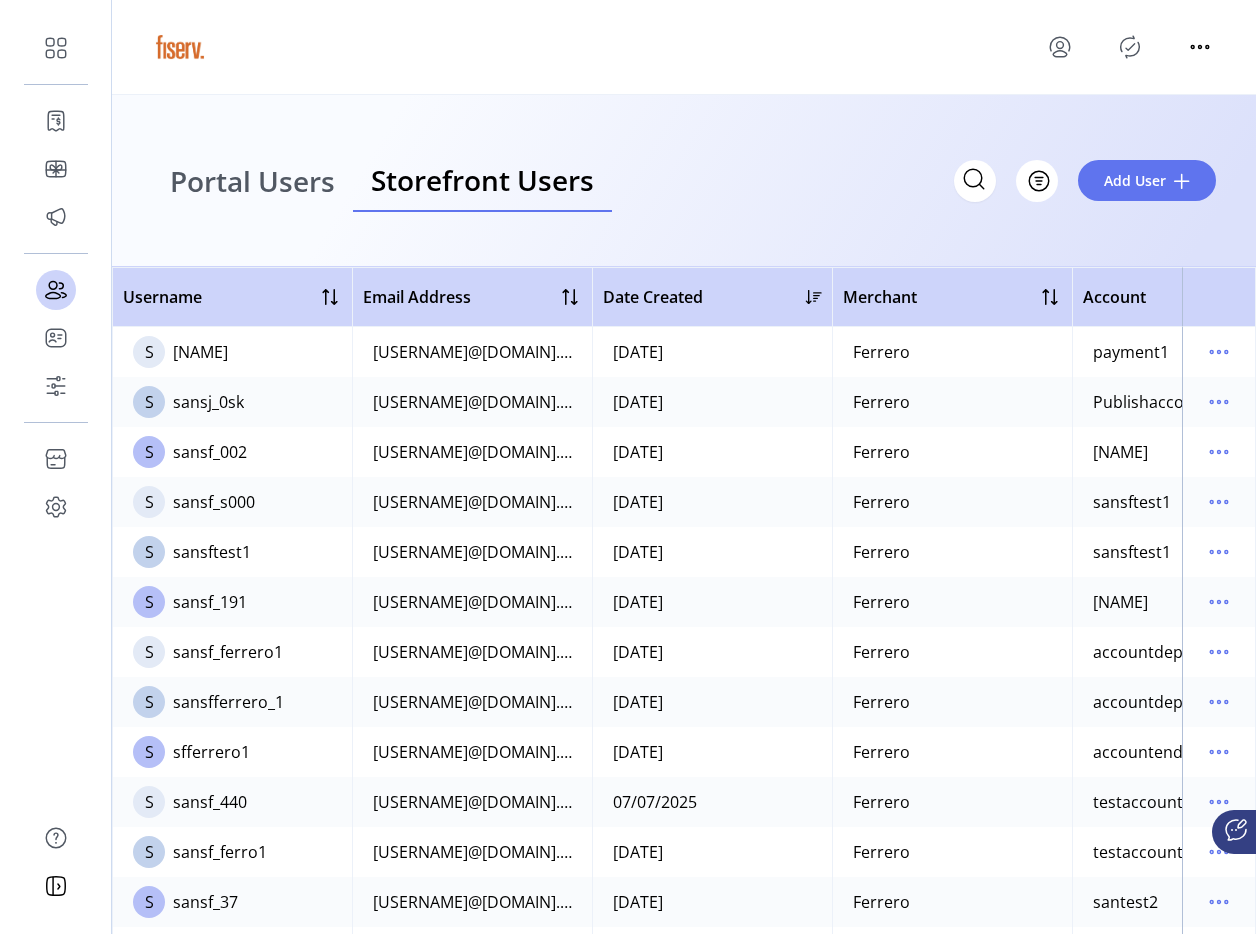 click 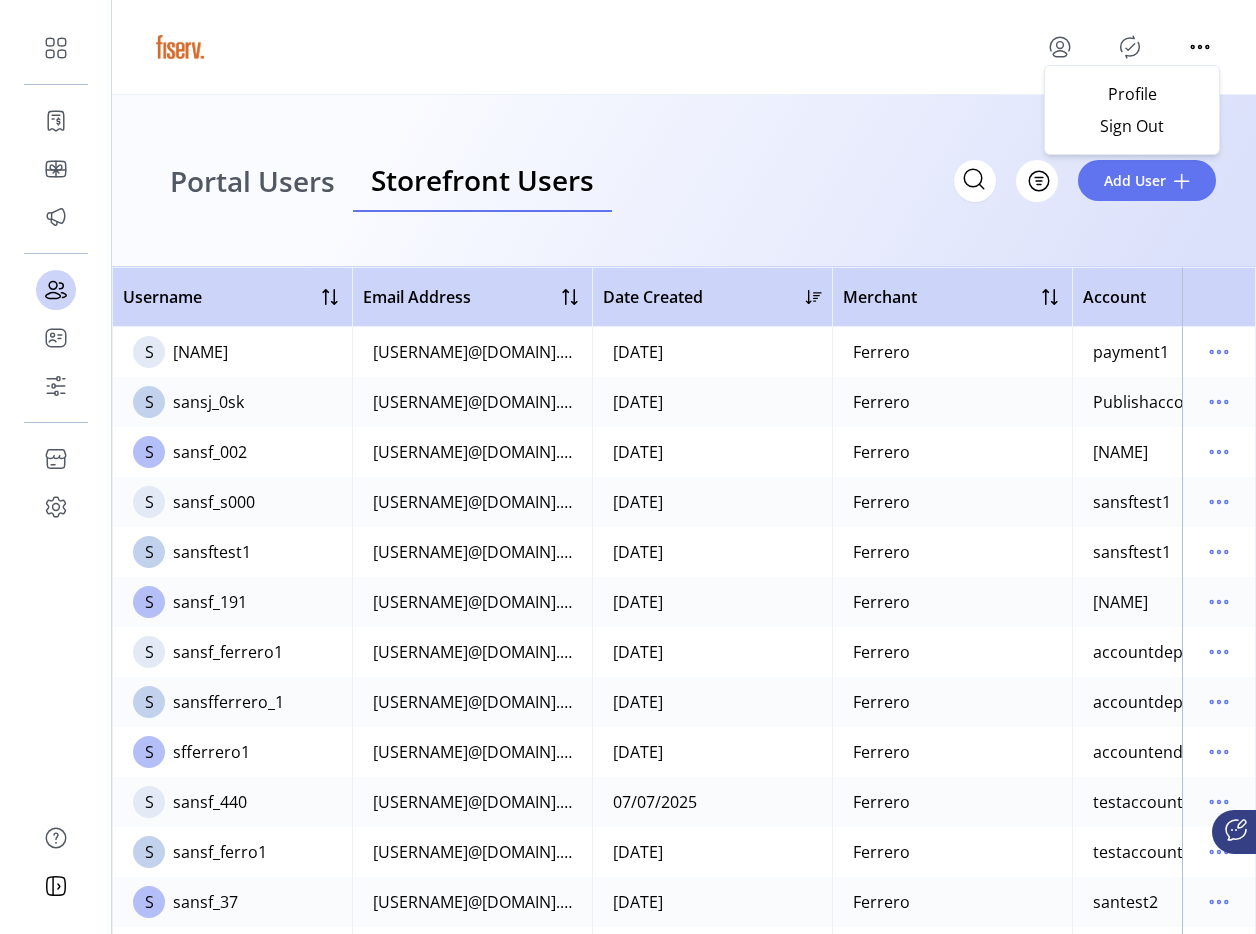click 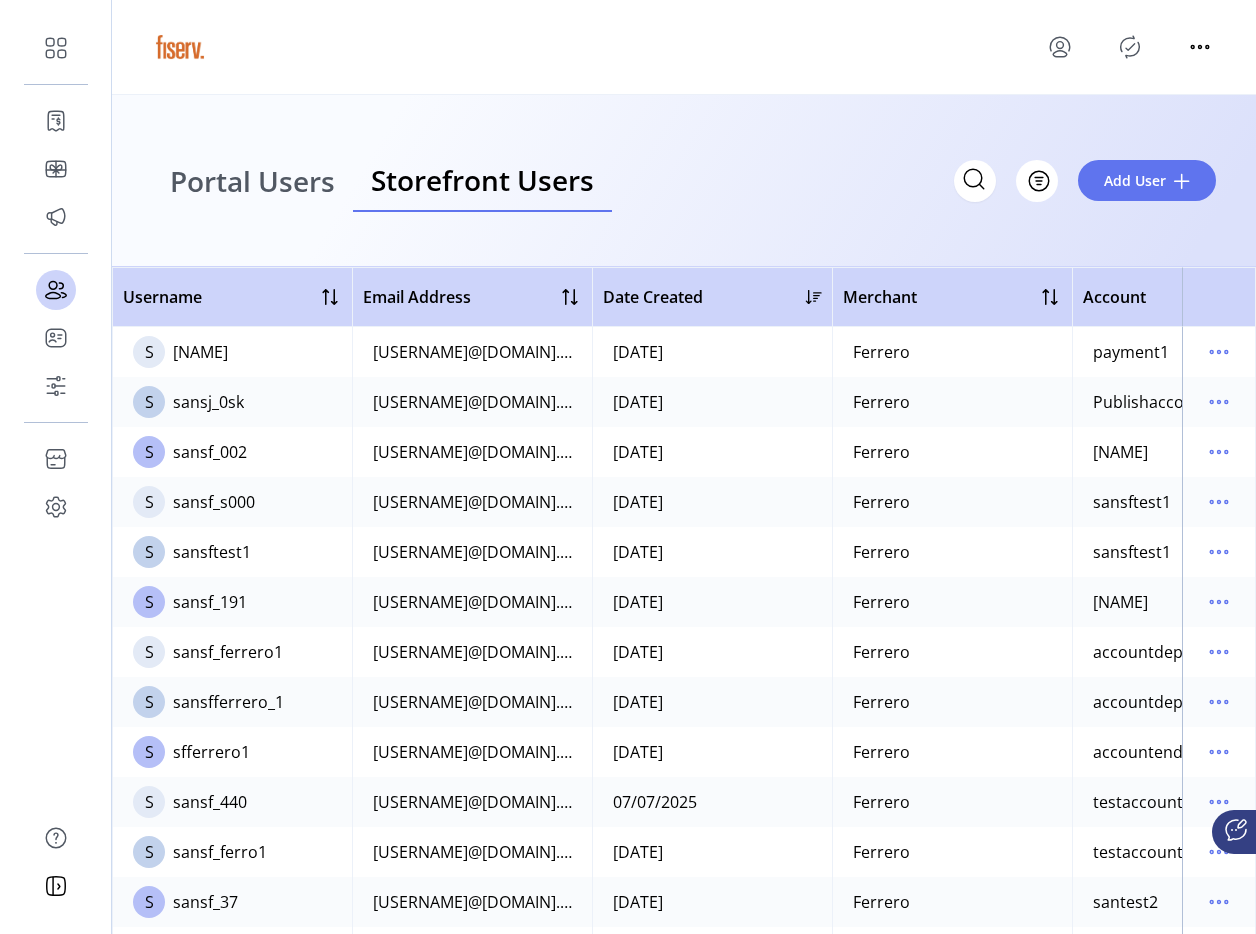 click 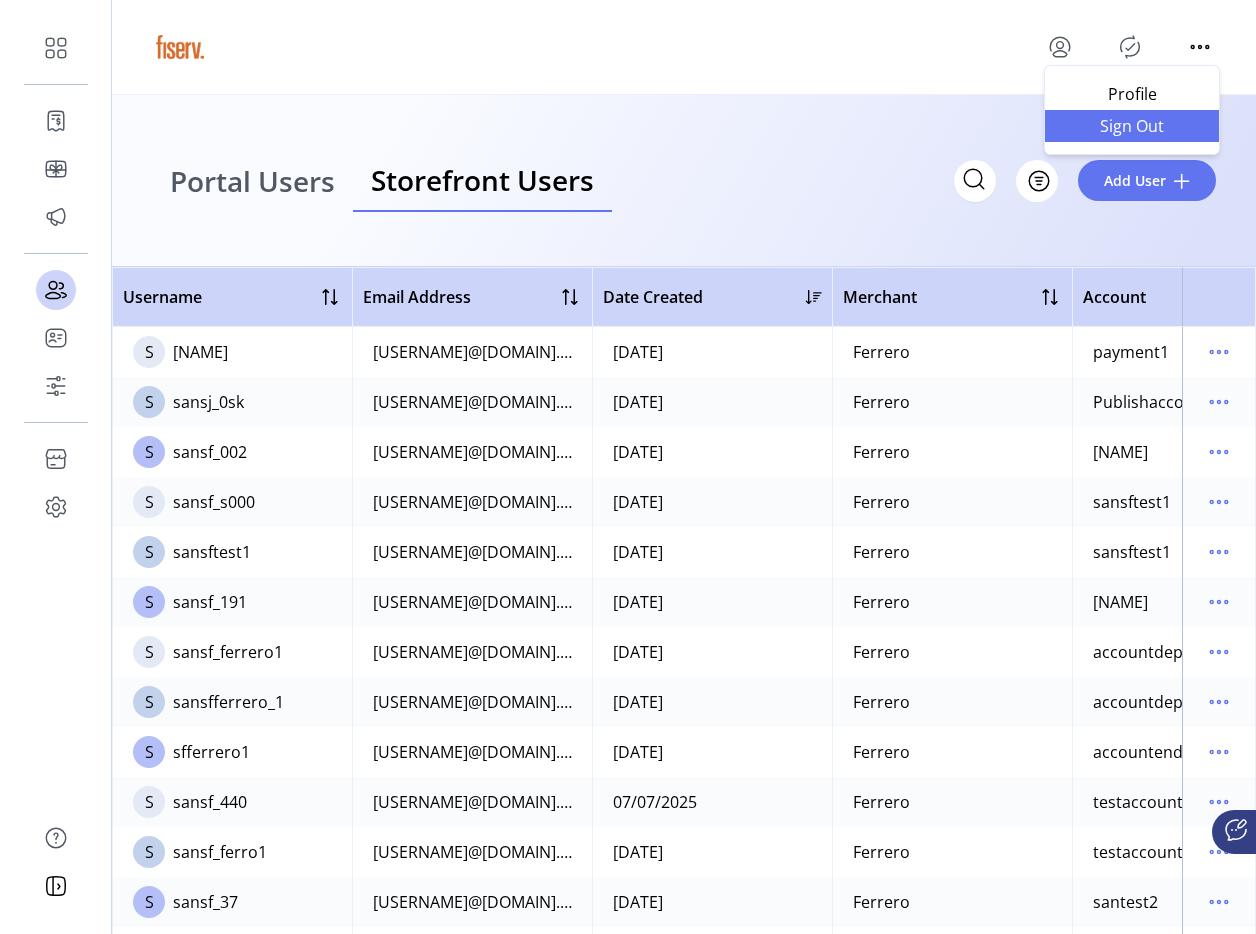 click on "Sign Out" at bounding box center [1132, 126] 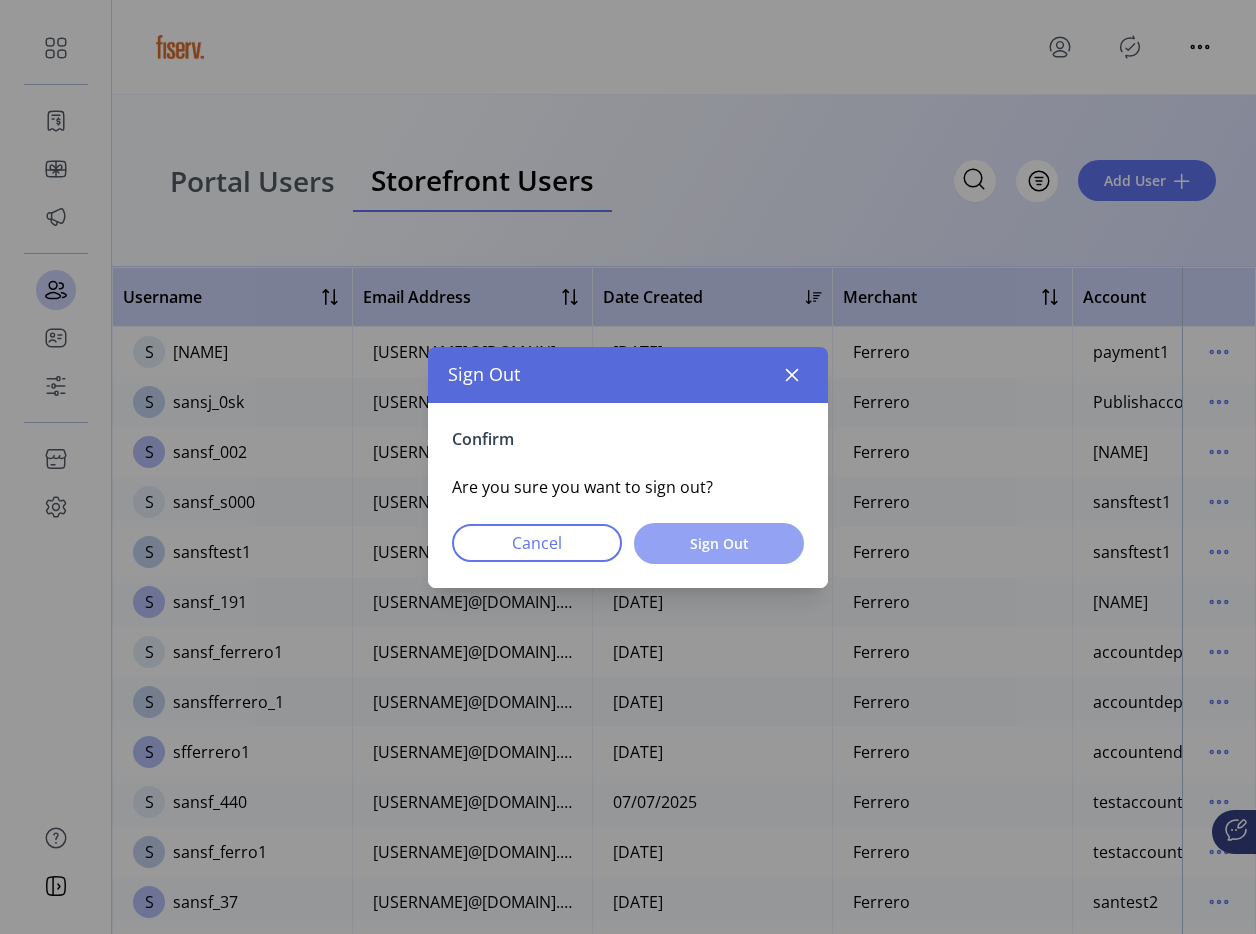 click on "Sign Out" at bounding box center (719, 543) 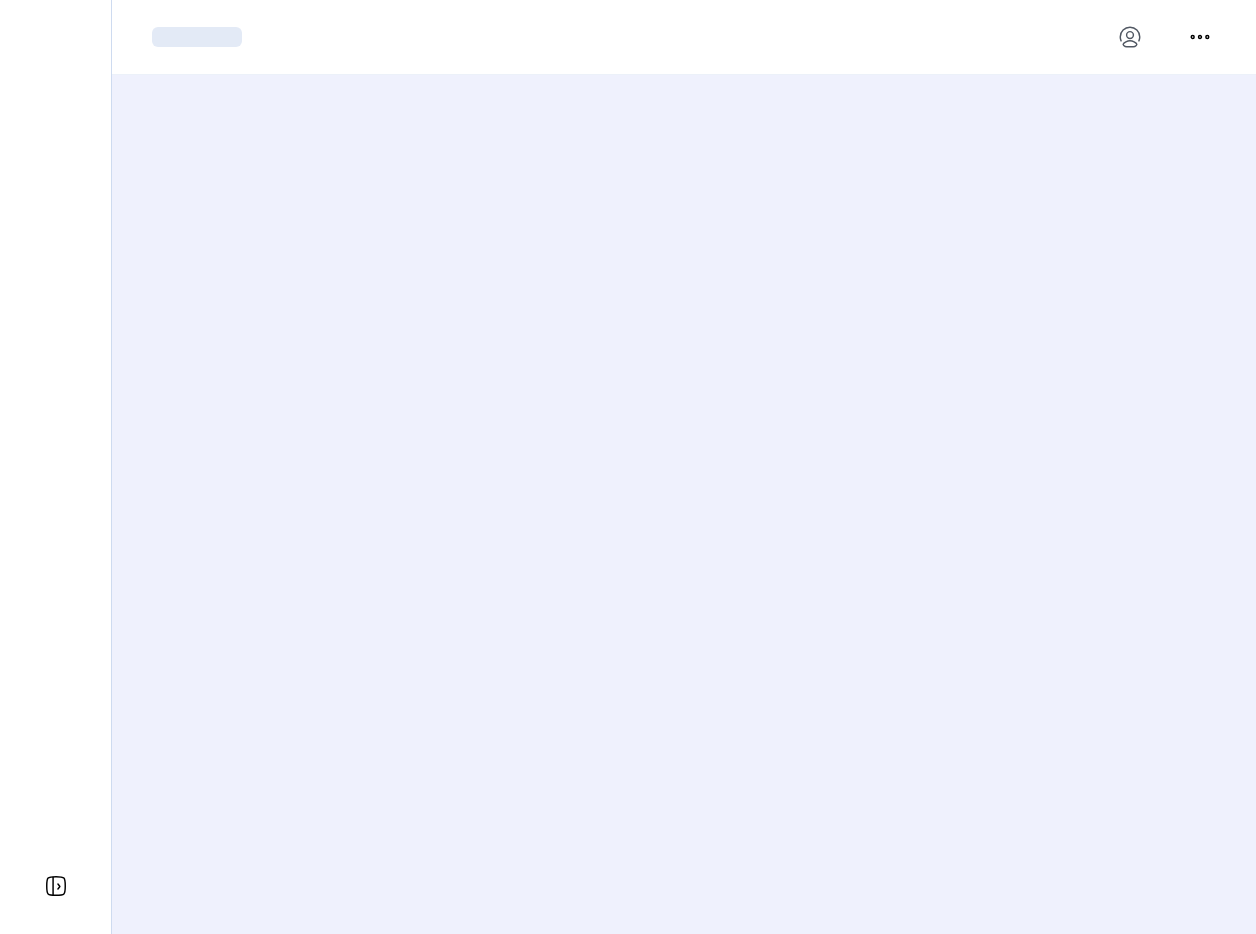 scroll, scrollTop: 0, scrollLeft: 0, axis: both 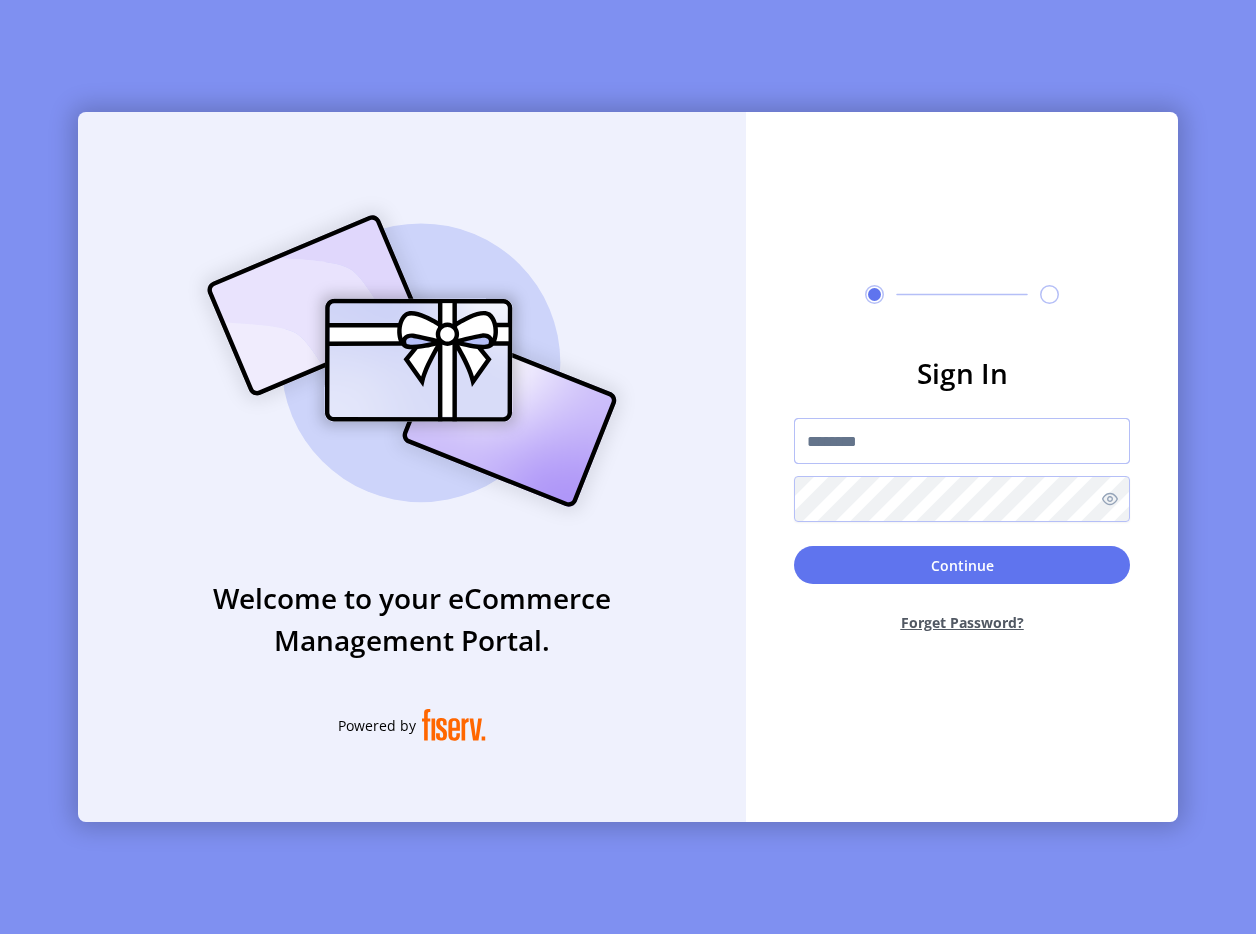 click at bounding box center (962, 441) 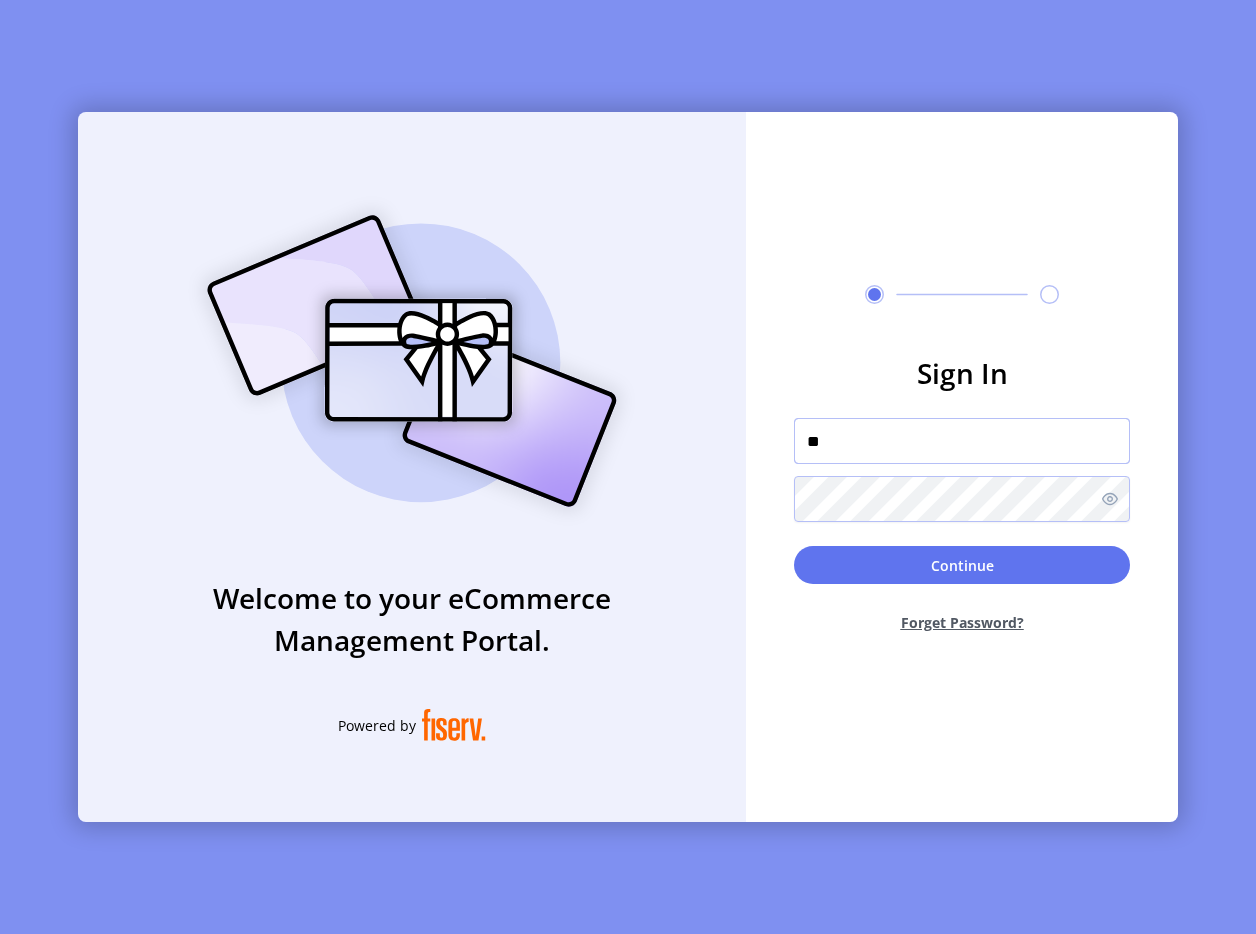 type on "**********" 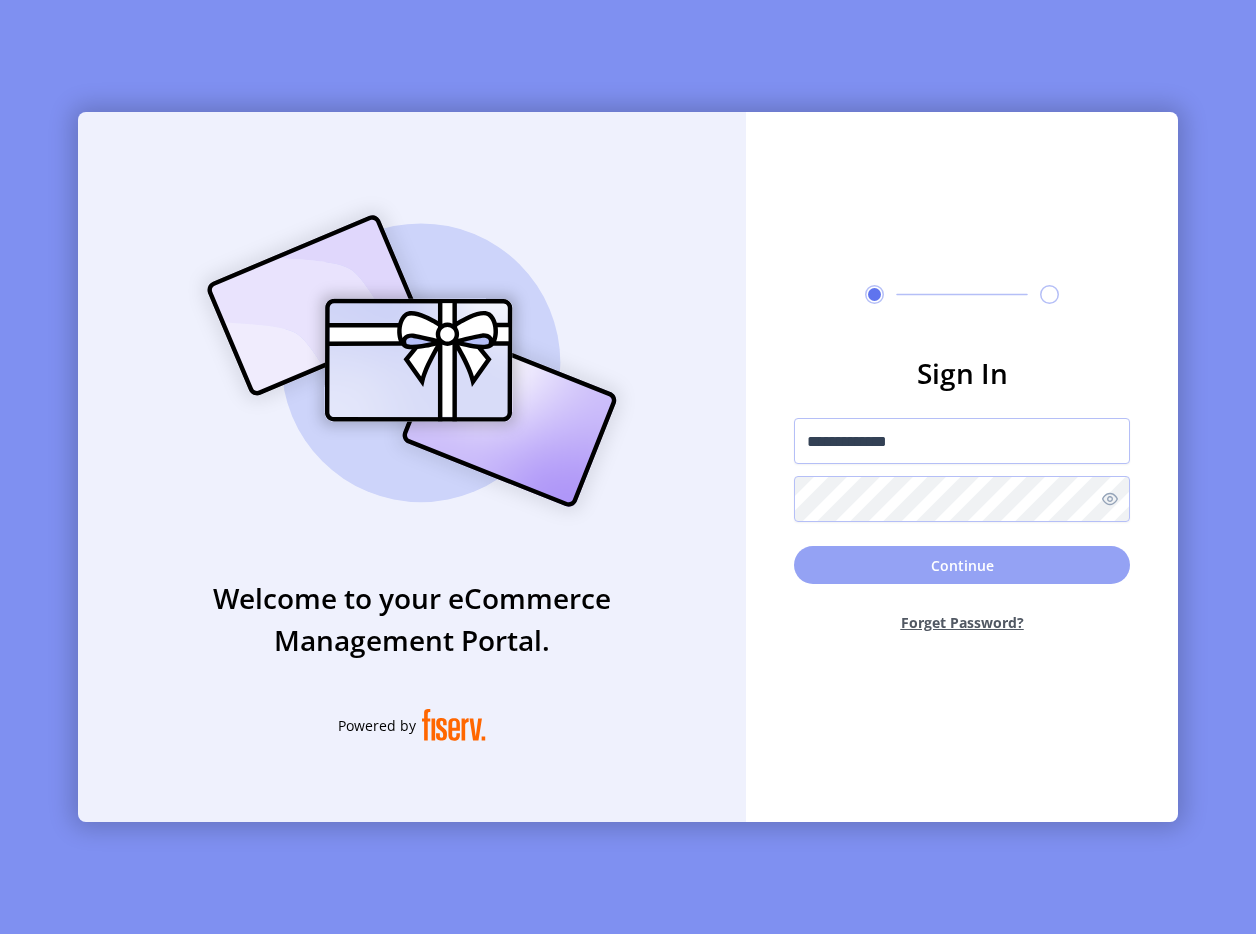 click on "Continue" 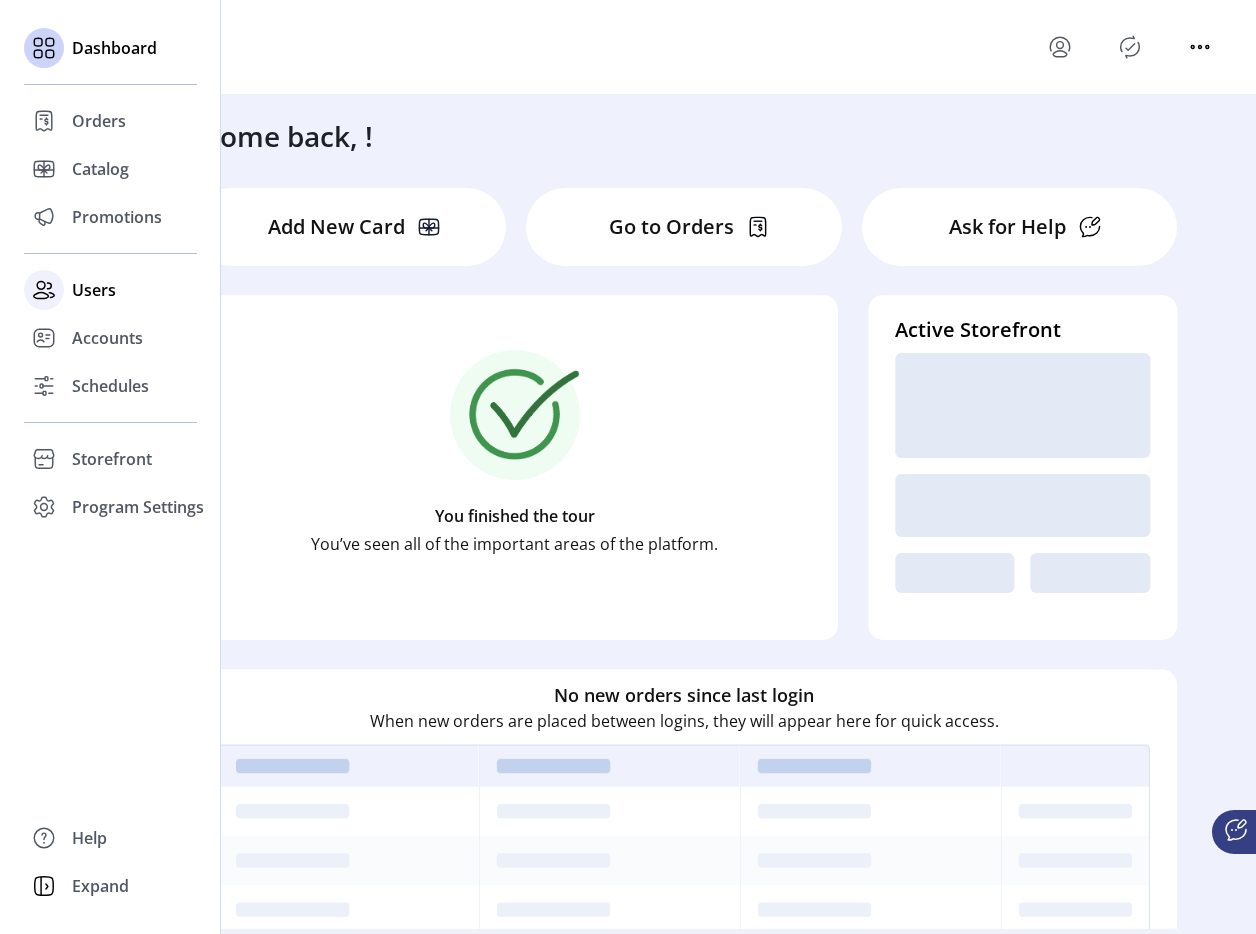 click on "Users" 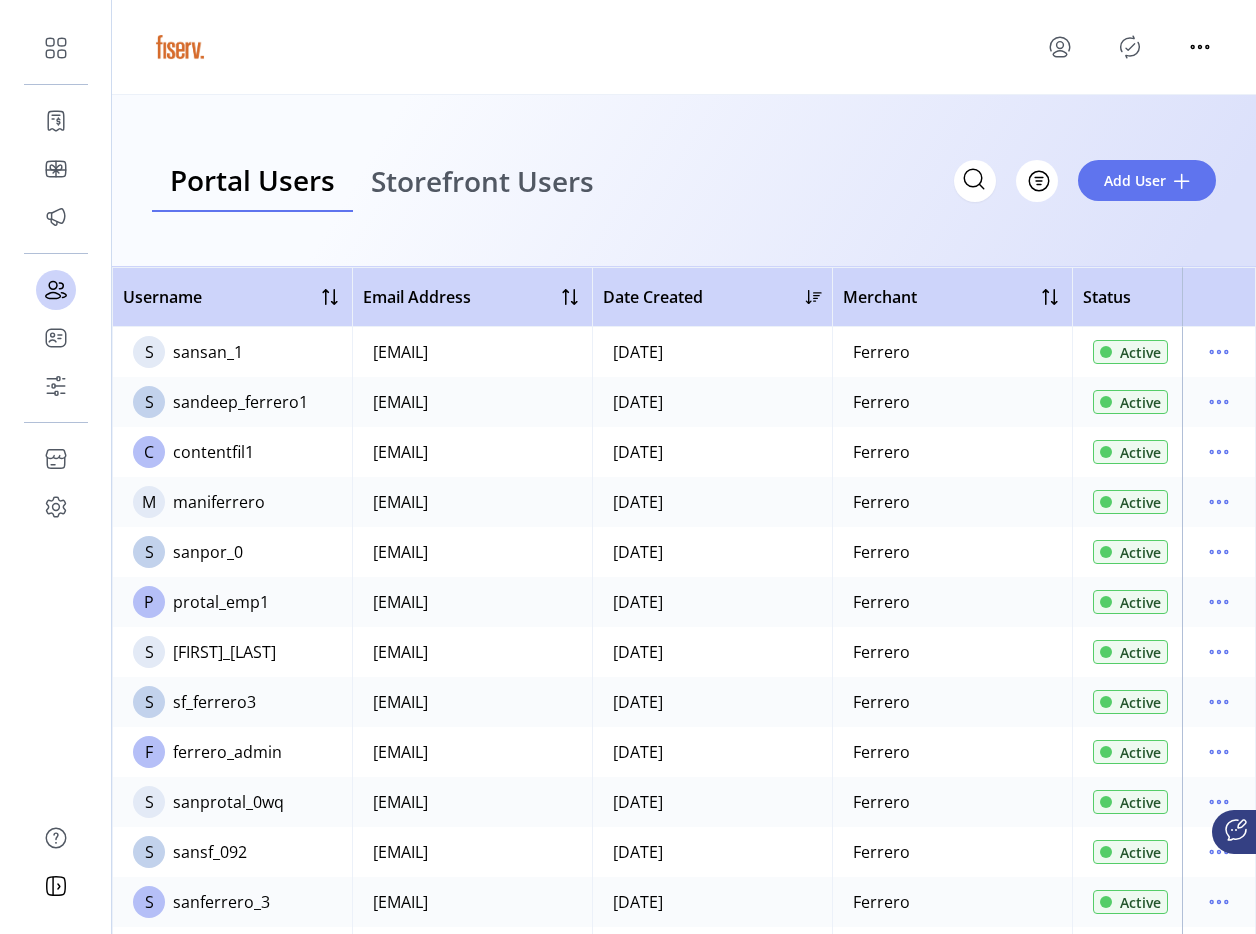click on "Storefront Users" at bounding box center [482, 181] 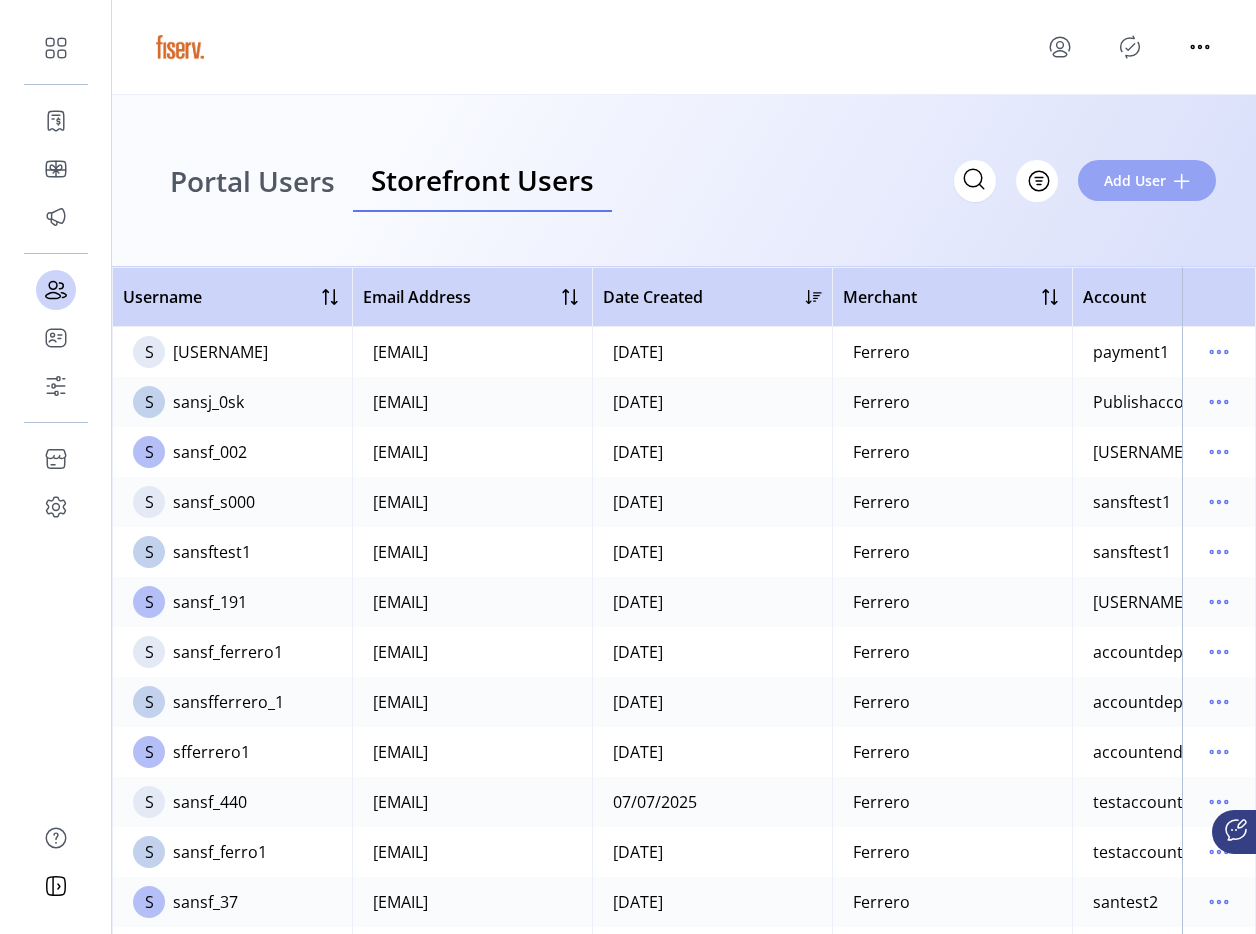 click on "Add User" 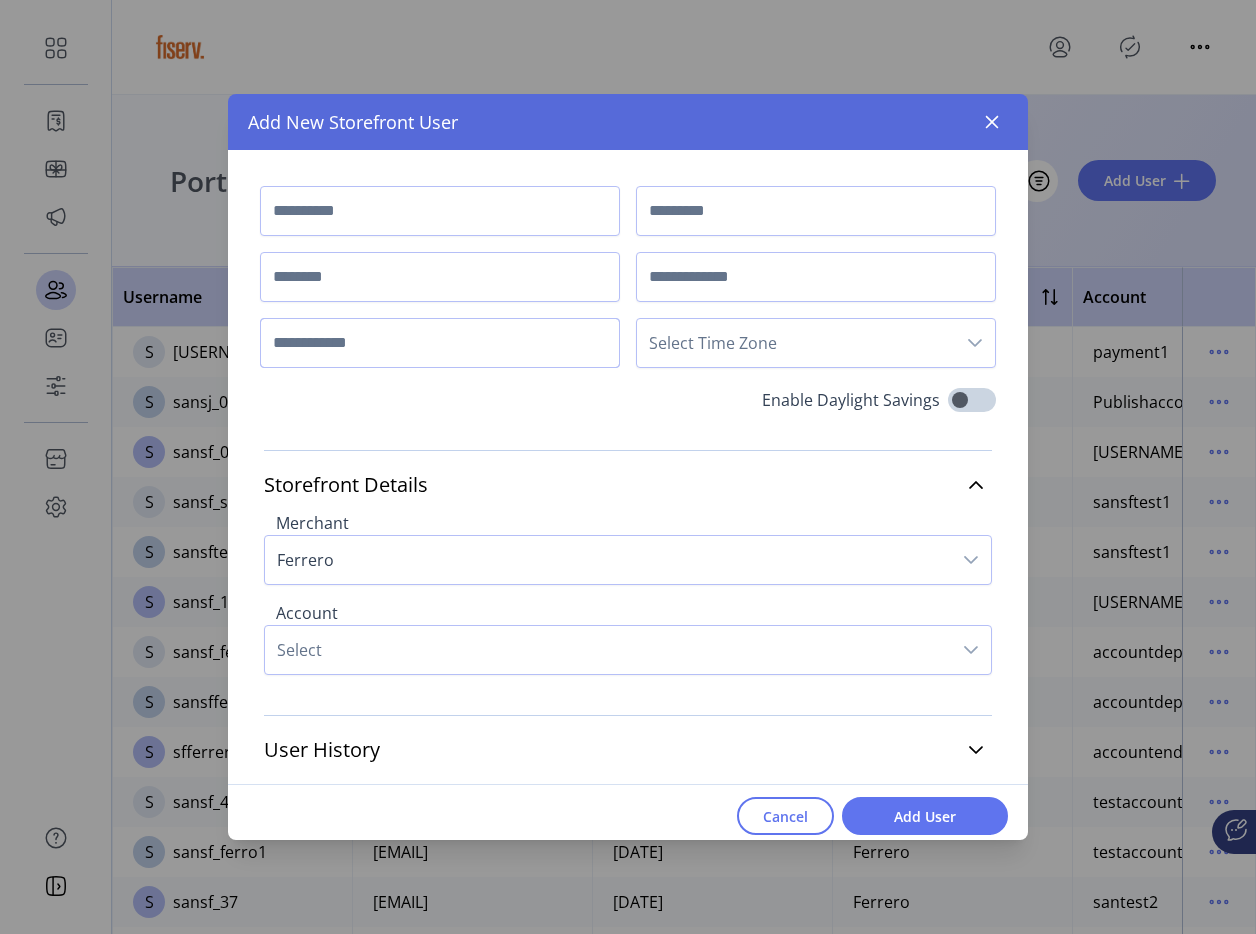 click at bounding box center (440, 343) 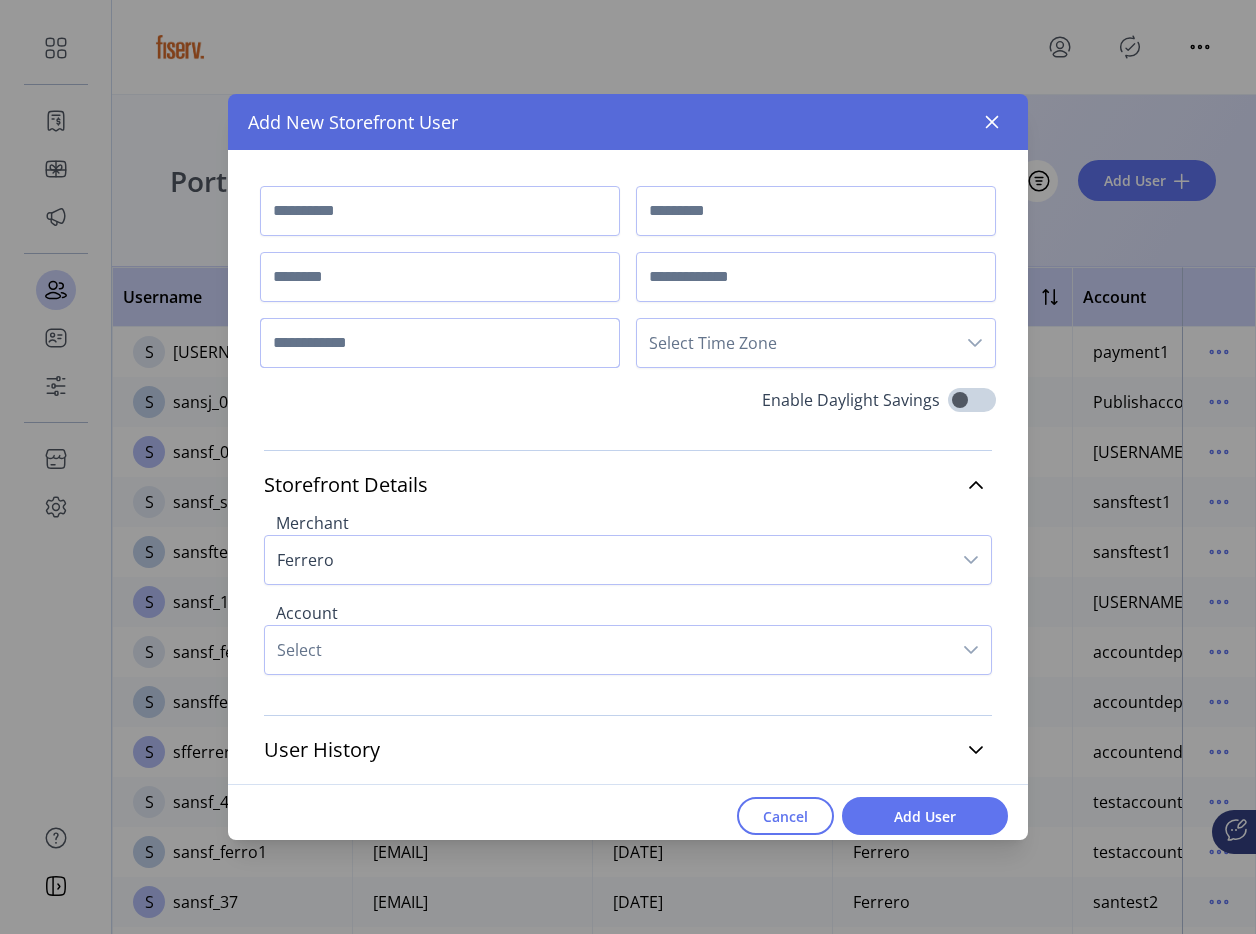 type on "**********" 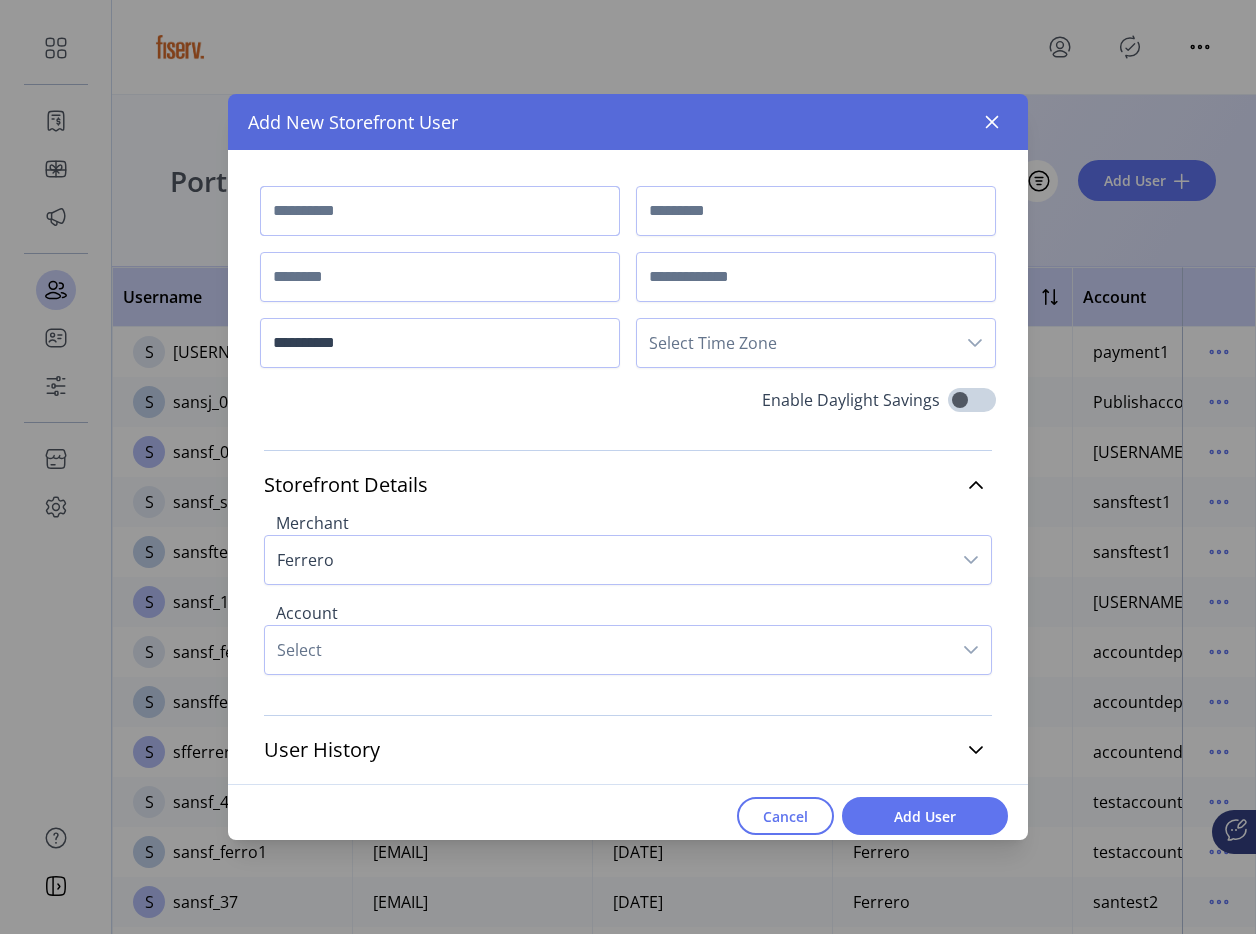 type on "*******" 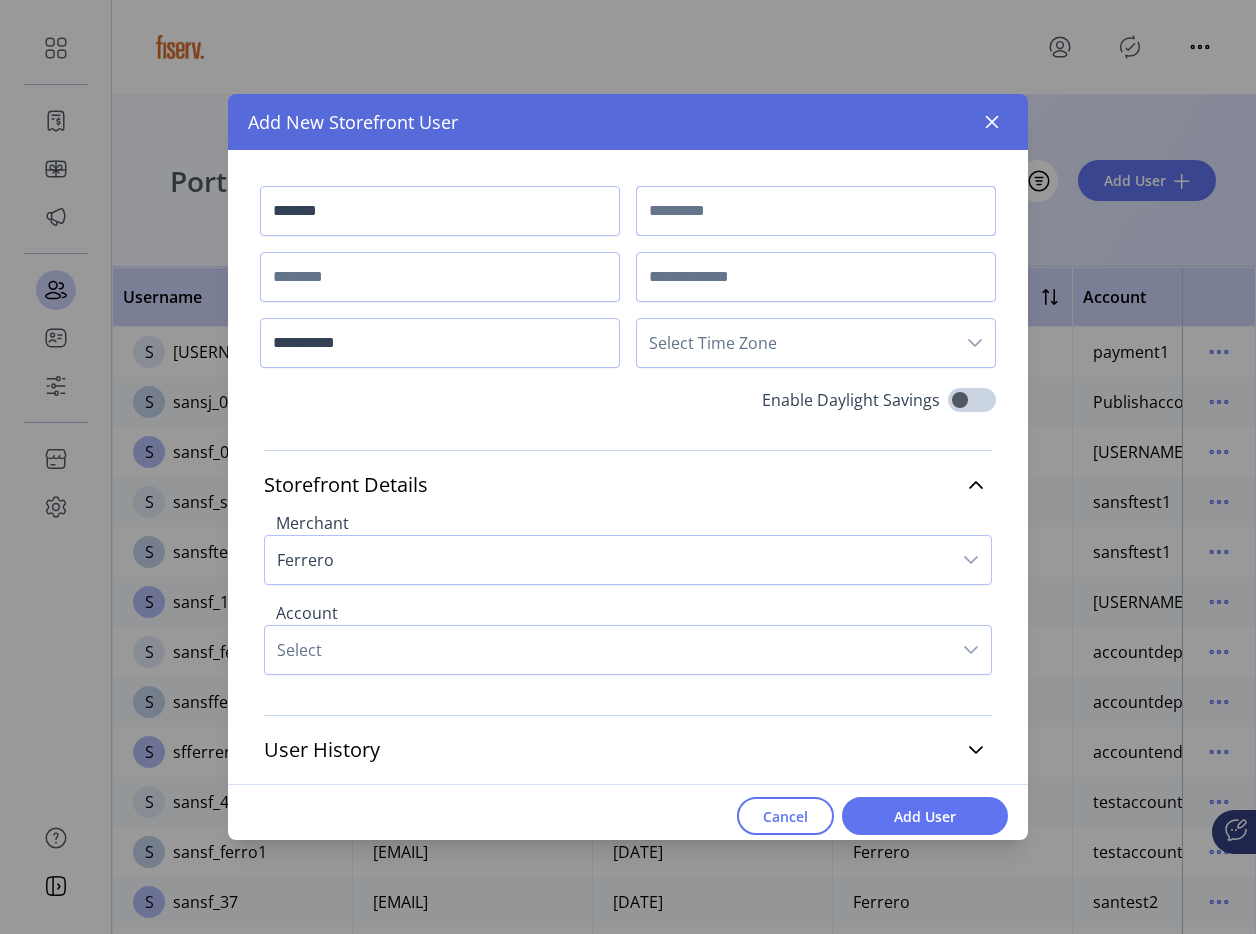 type on "****" 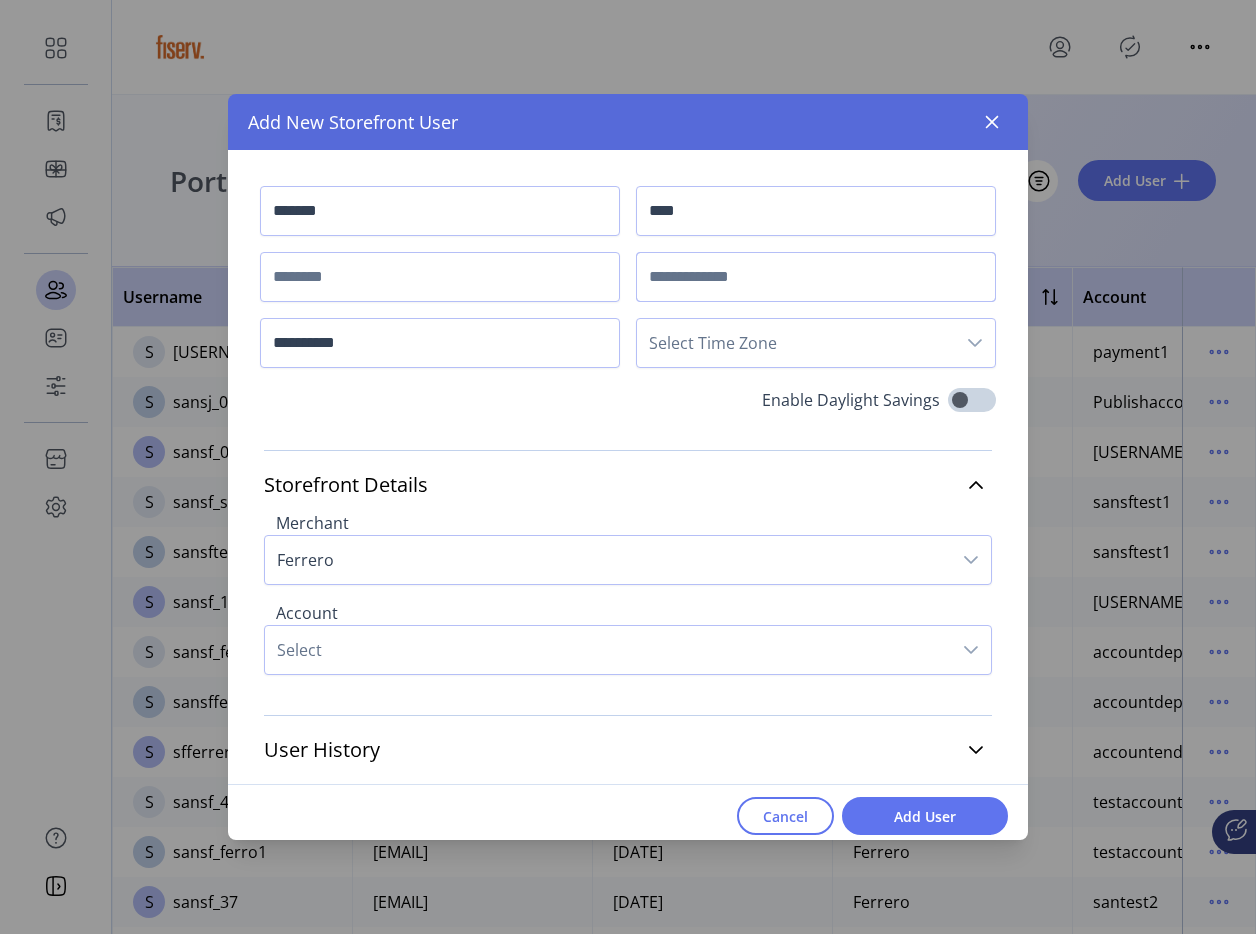 type on "**********" 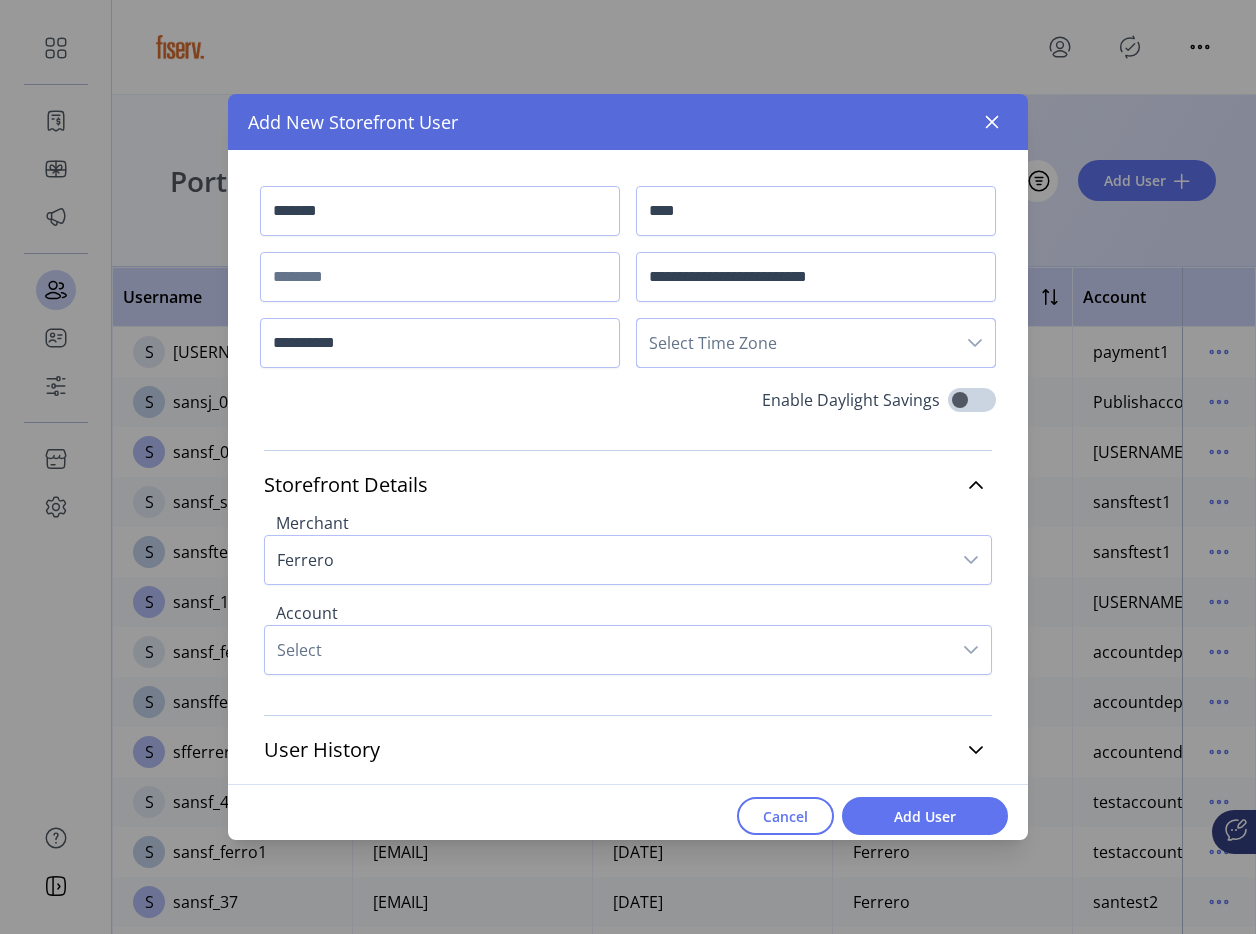 click on "Select Time Zone" at bounding box center [796, 343] 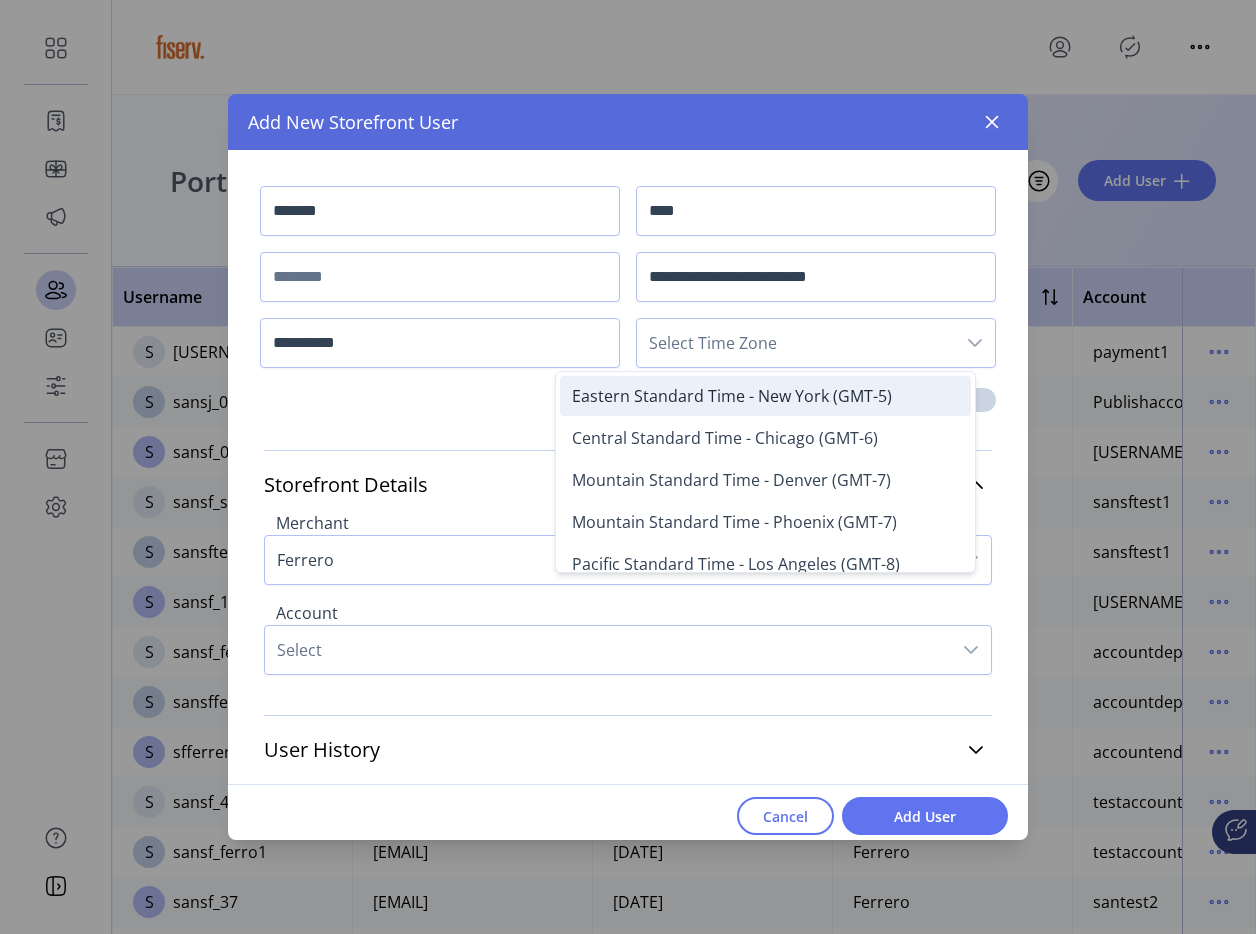 click on "Eastern Standard Time - New York (GMT-5)" at bounding box center [765, 396] 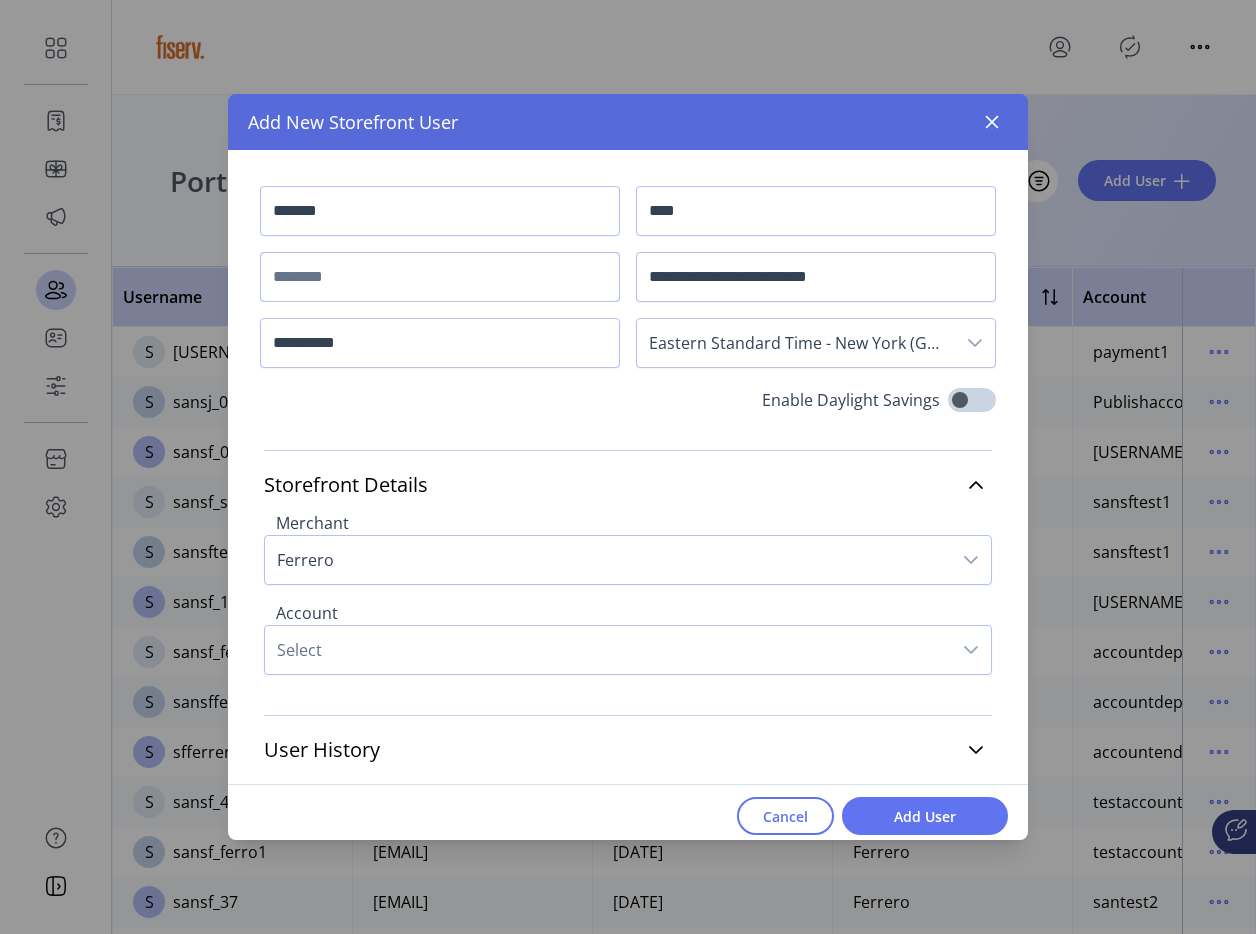 click at bounding box center [440, 277] 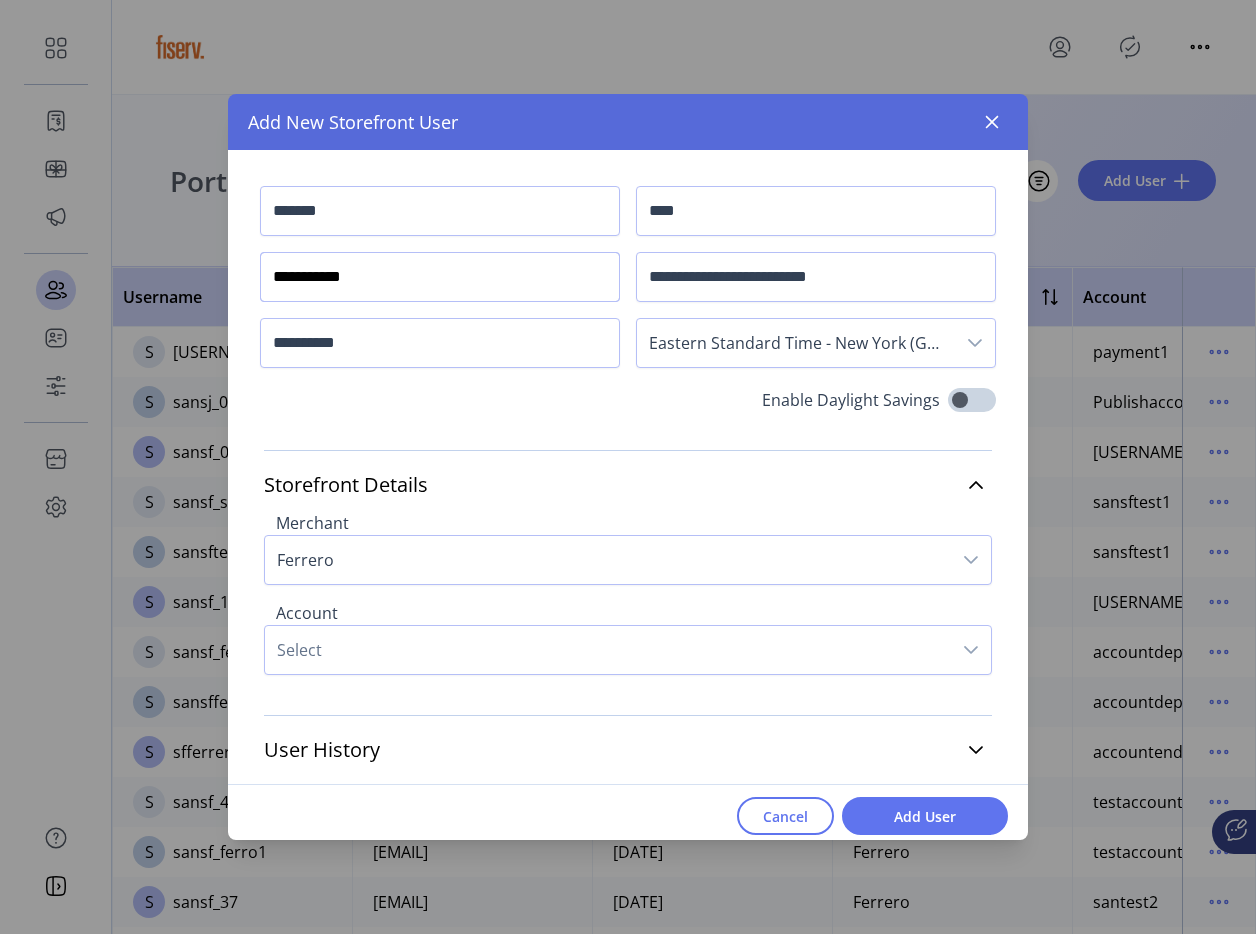 type on "**********" 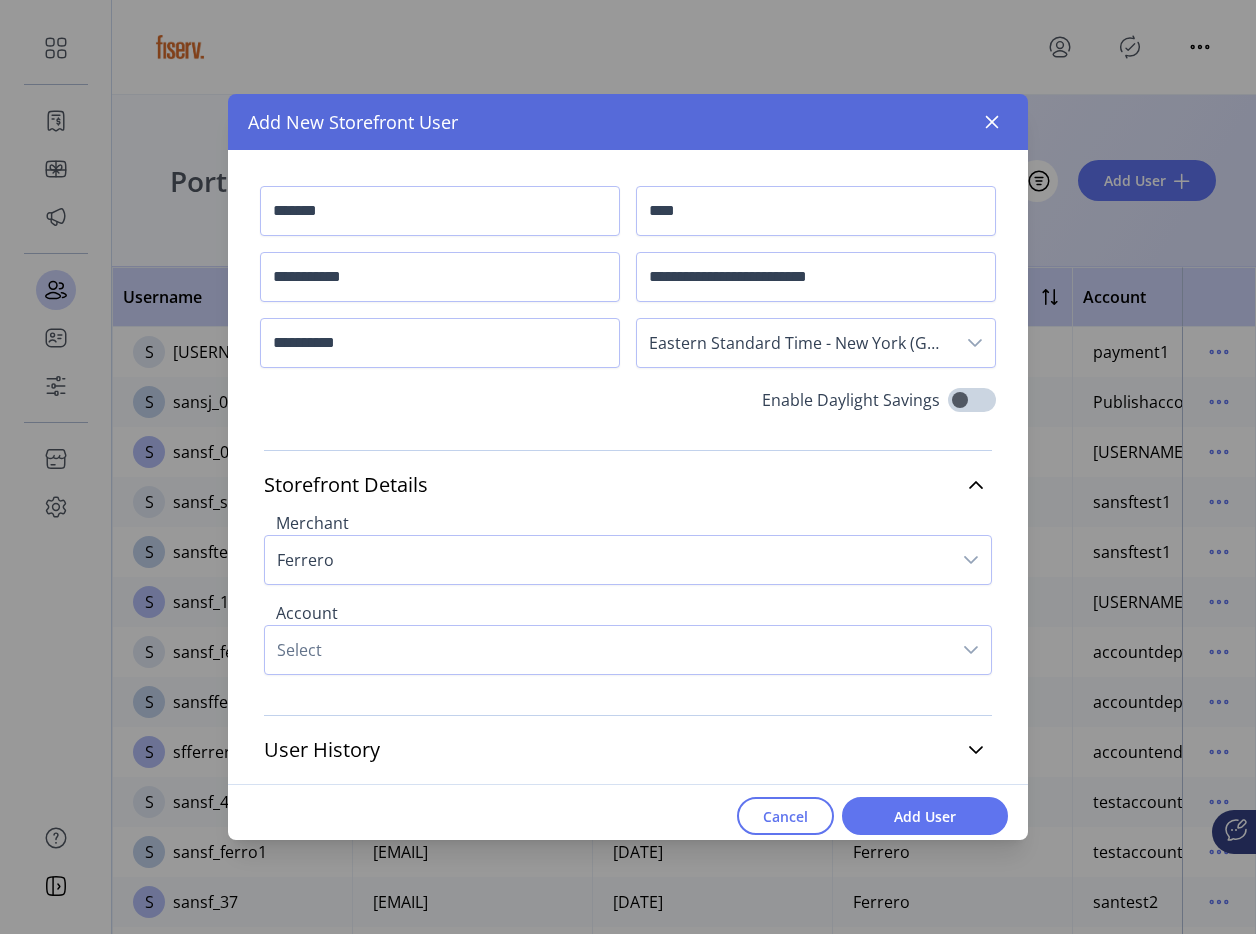 click on "Select" at bounding box center (608, 650) 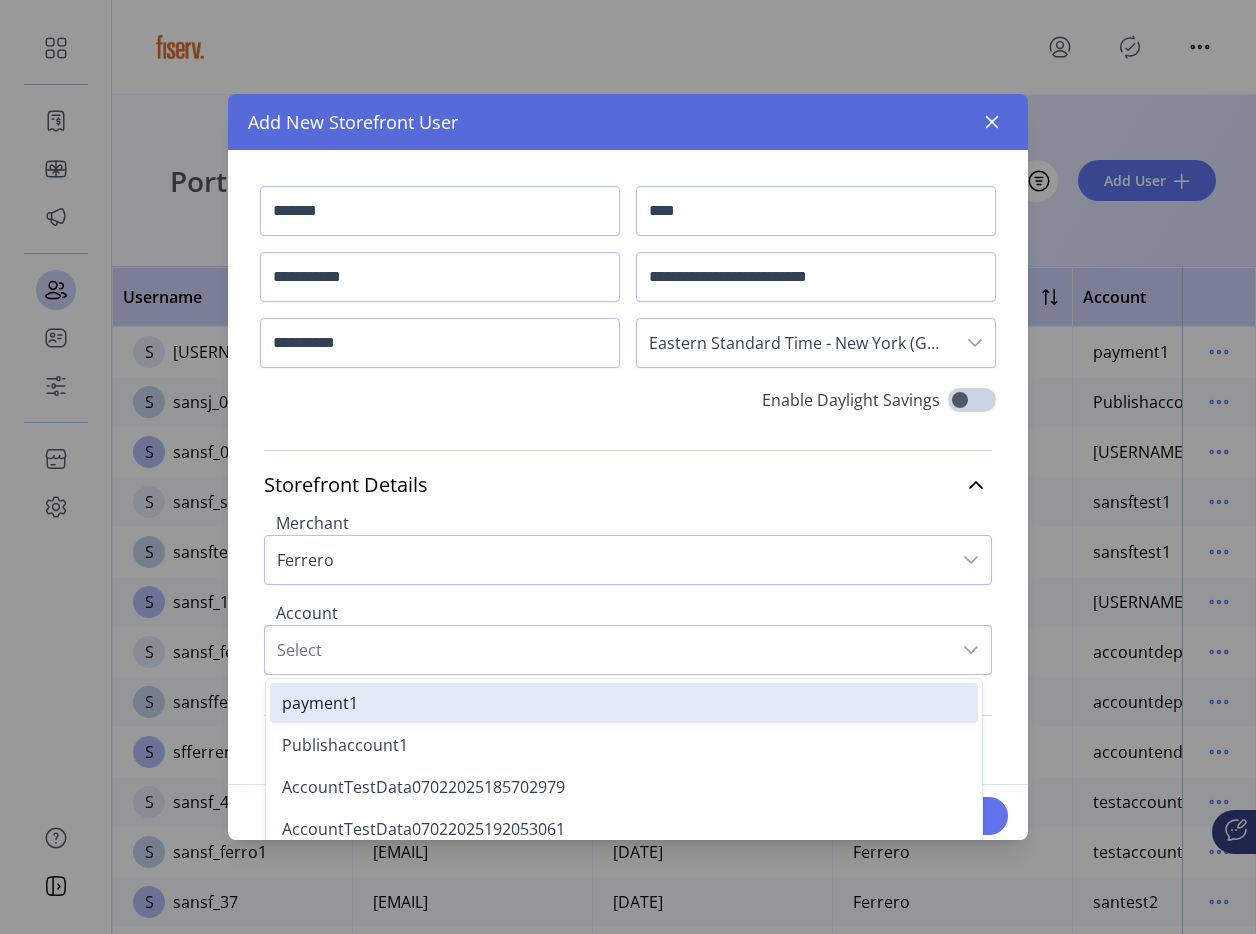 click on "Select" at bounding box center (608, 650) 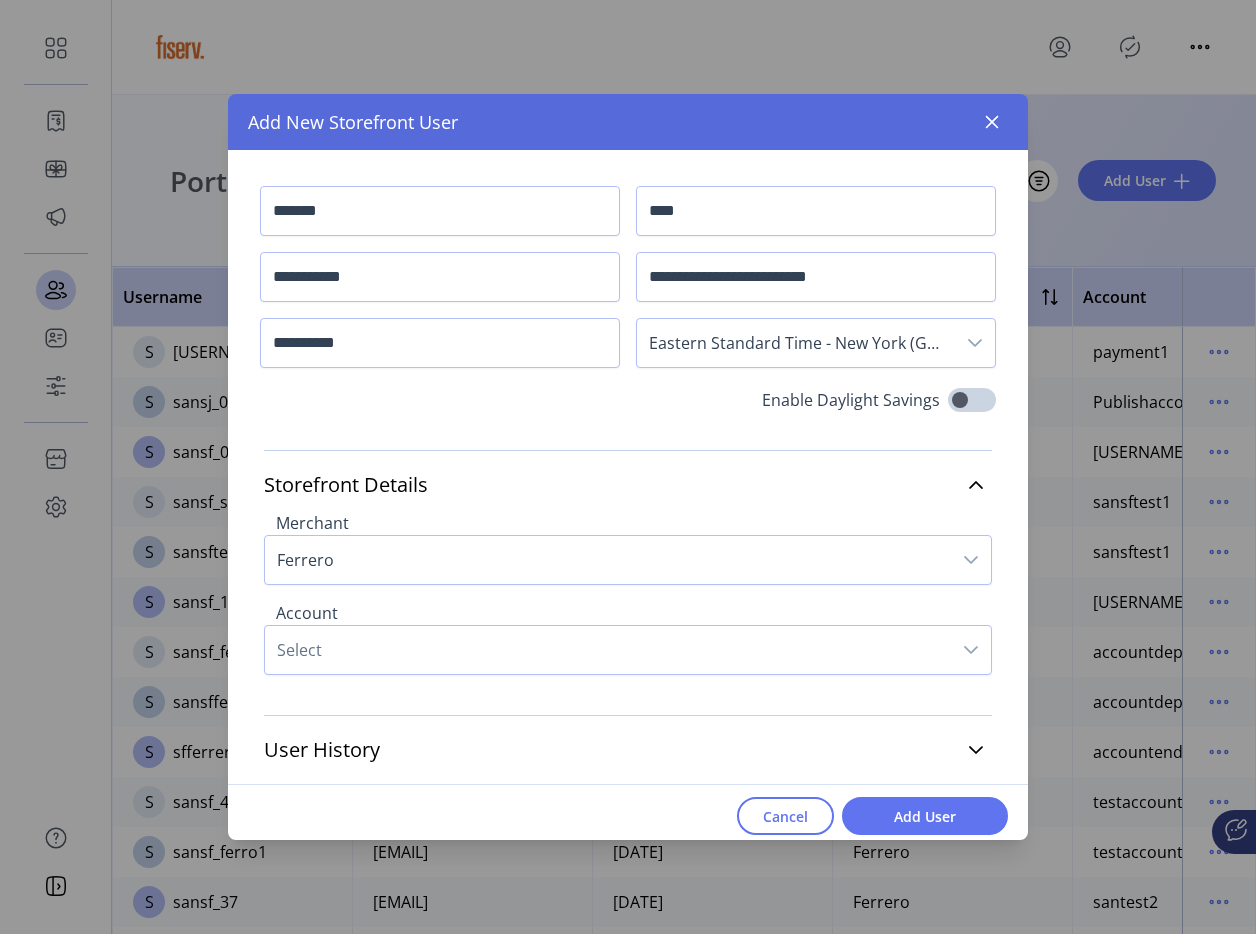 click on "Account Select" at bounding box center [628, 638] 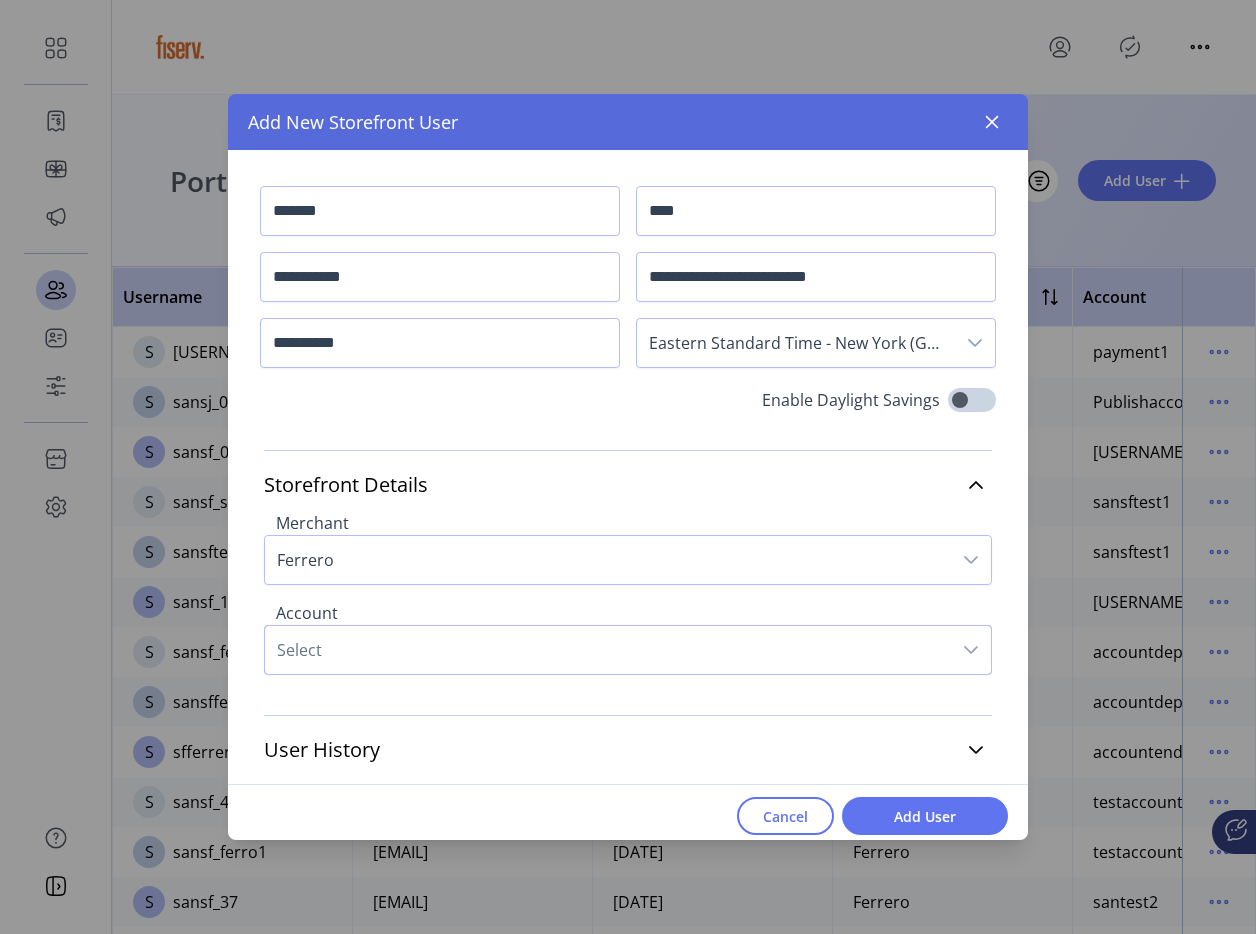click on "Select" at bounding box center [608, 650] 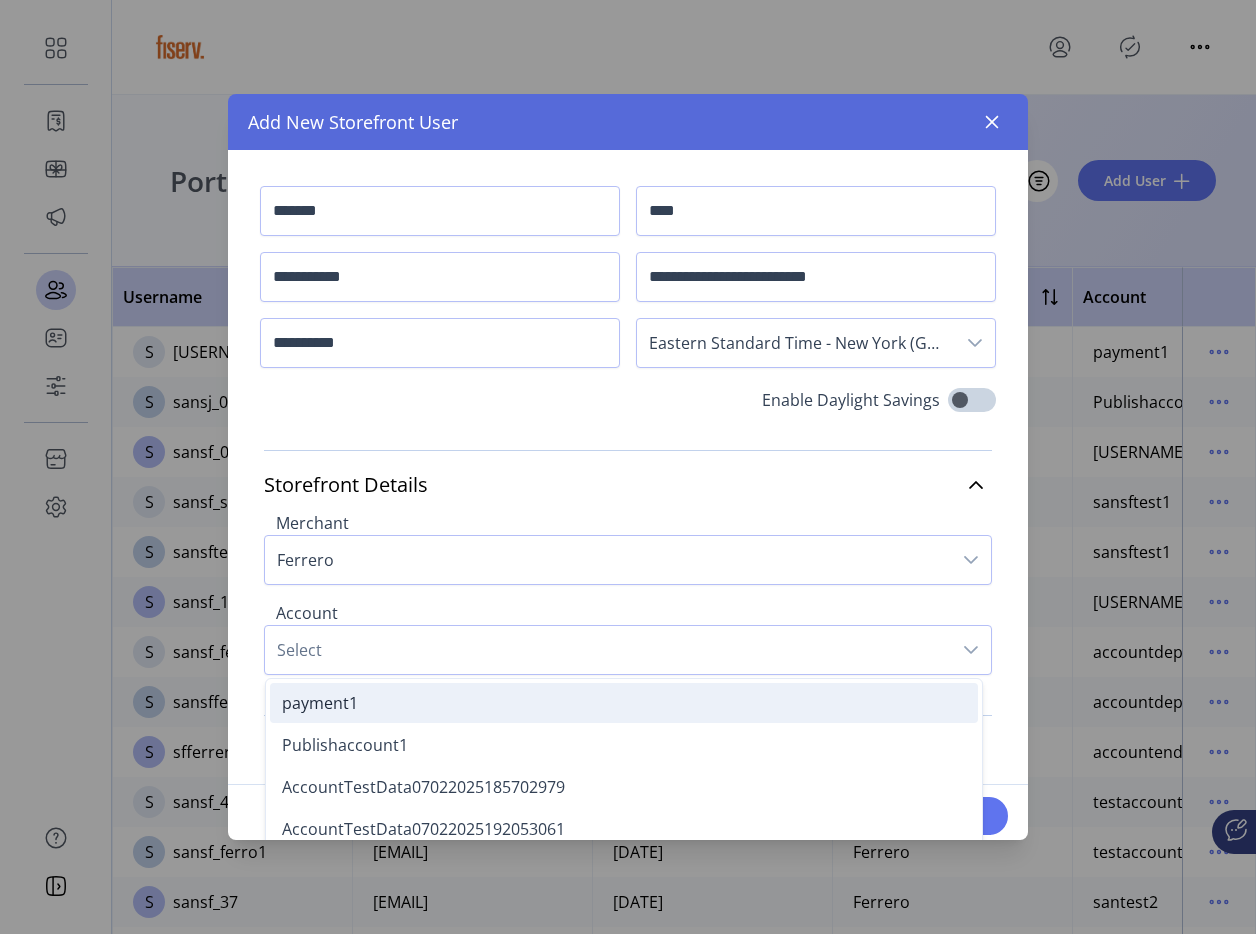 click on "payment1" at bounding box center [624, 703] 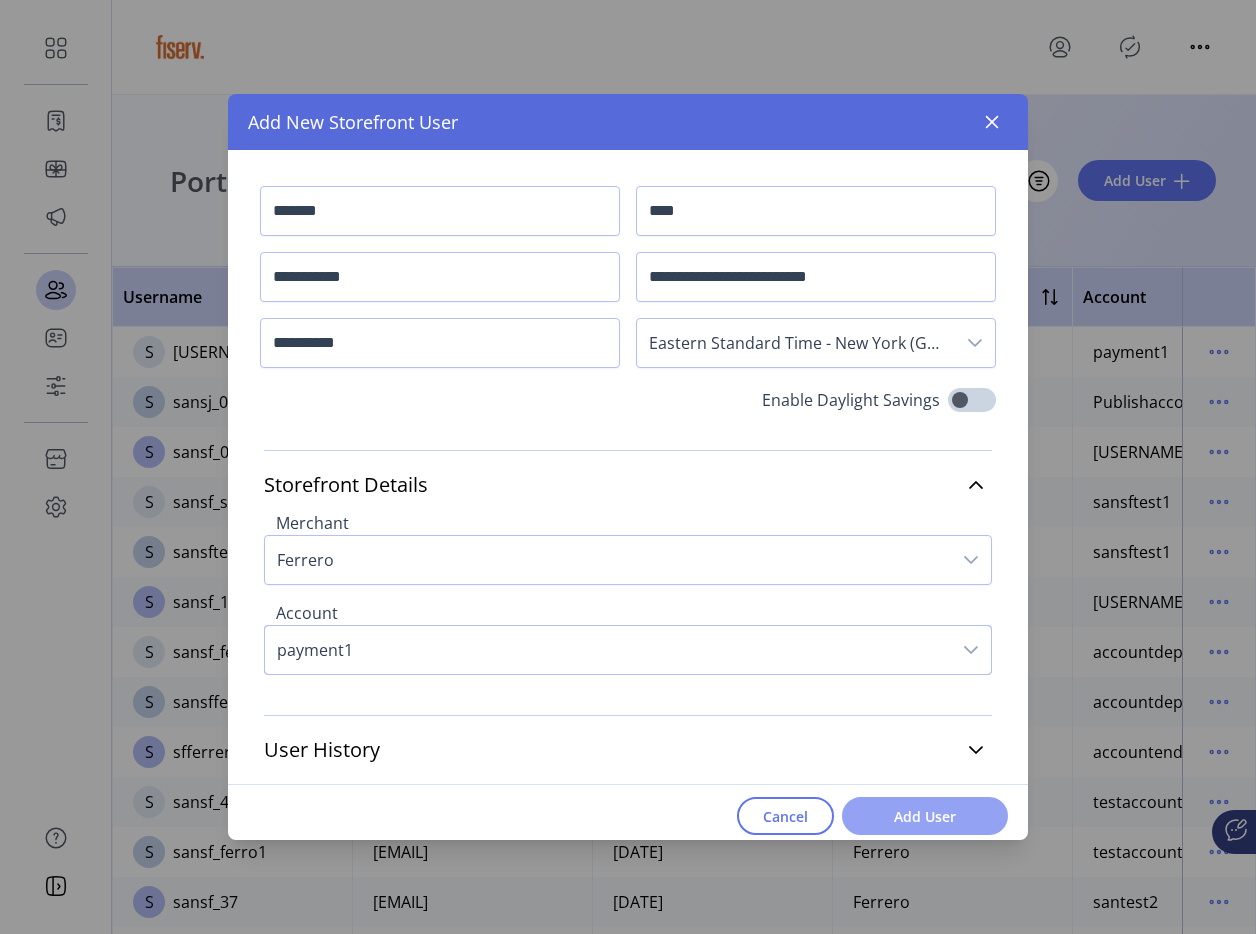 click on "Add User" at bounding box center (925, 816) 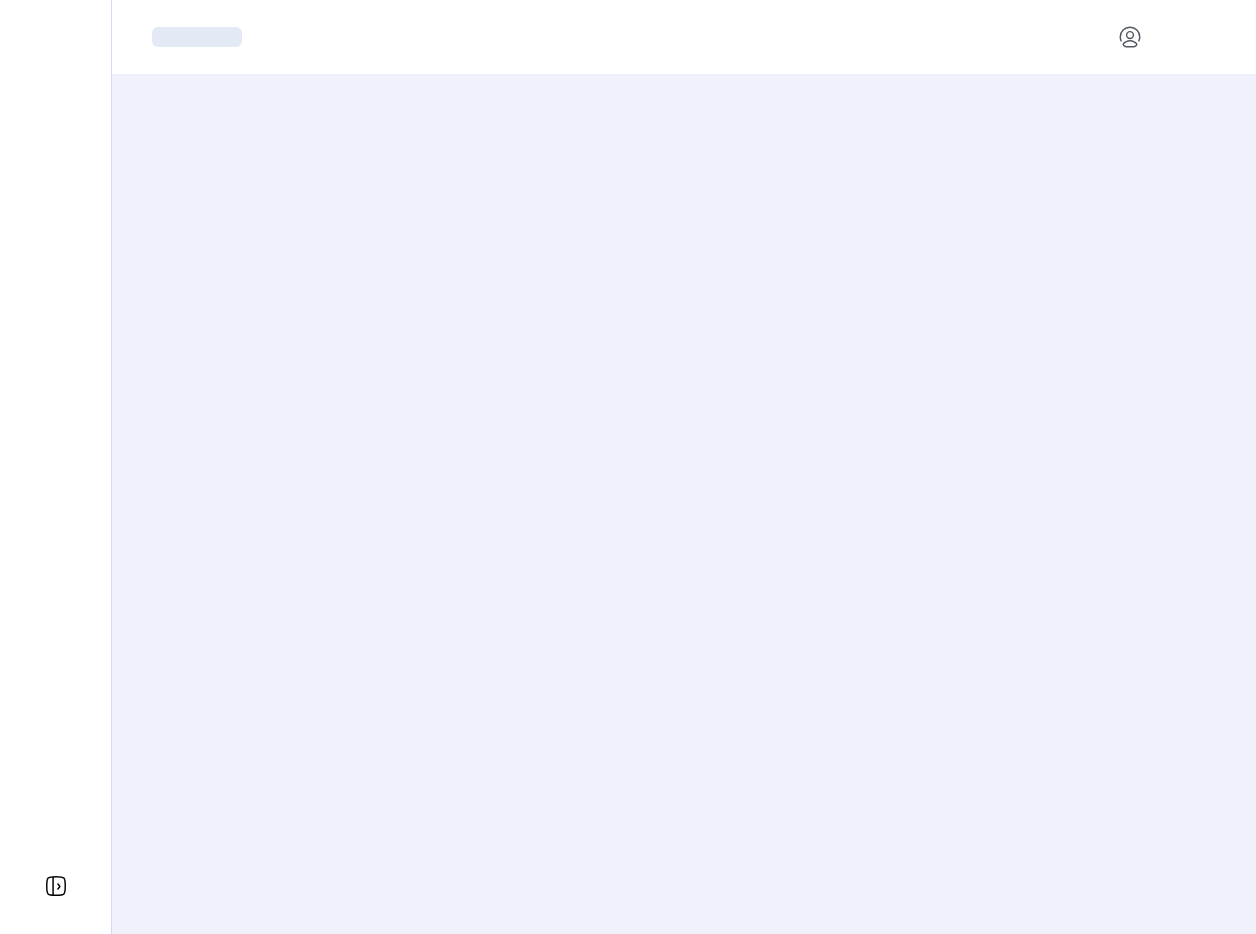 scroll, scrollTop: 0, scrollLeft: 0, axis: both 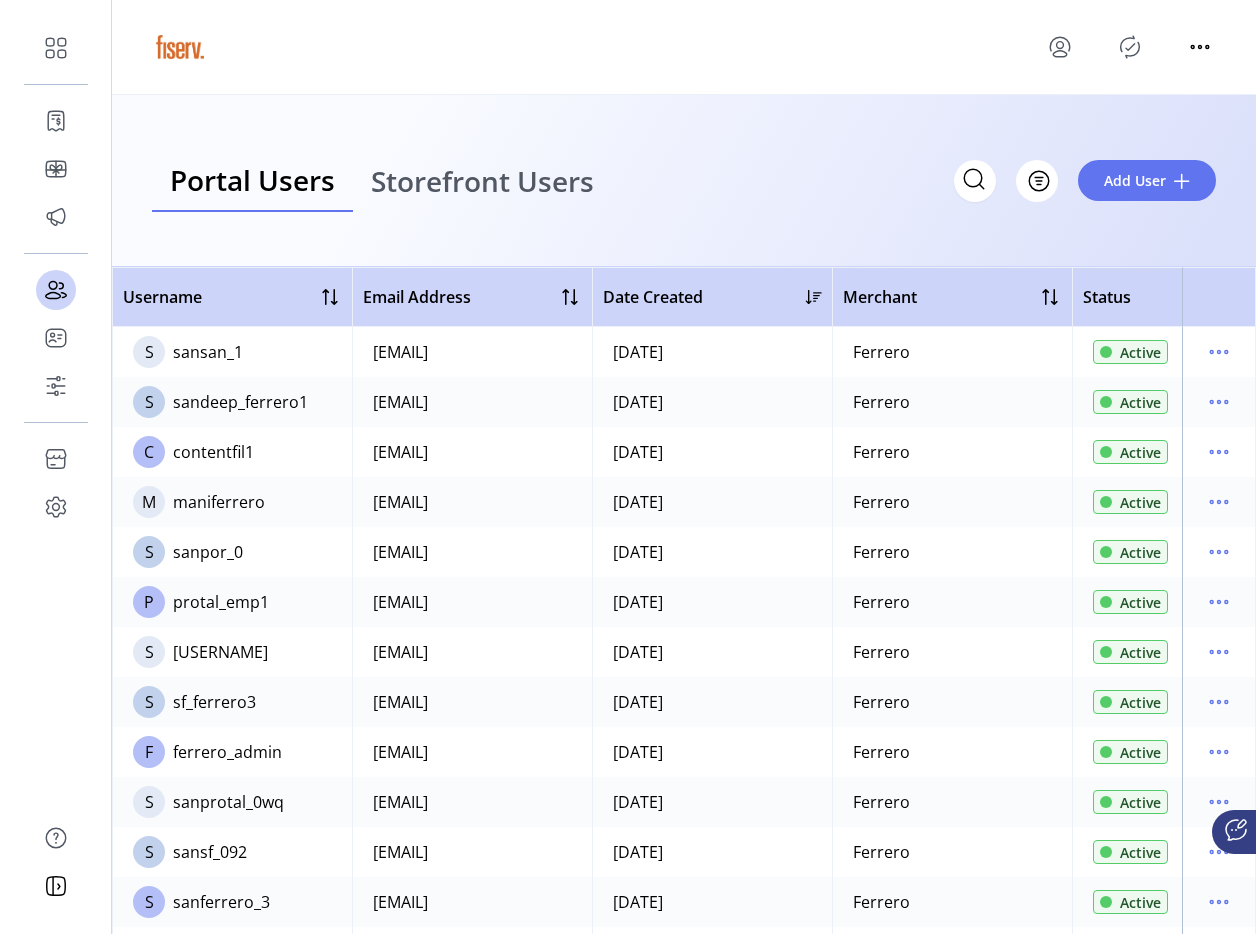 click 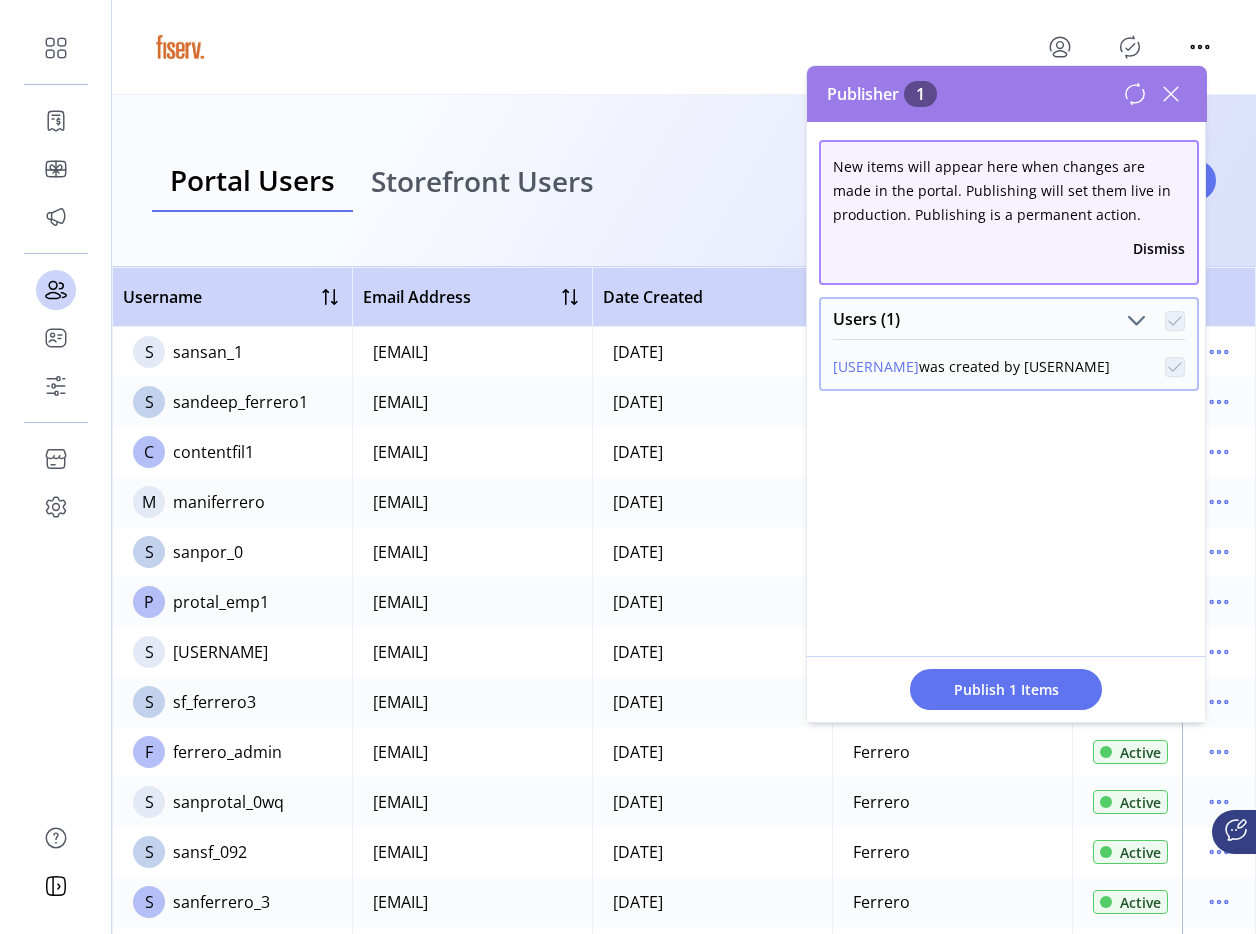 click 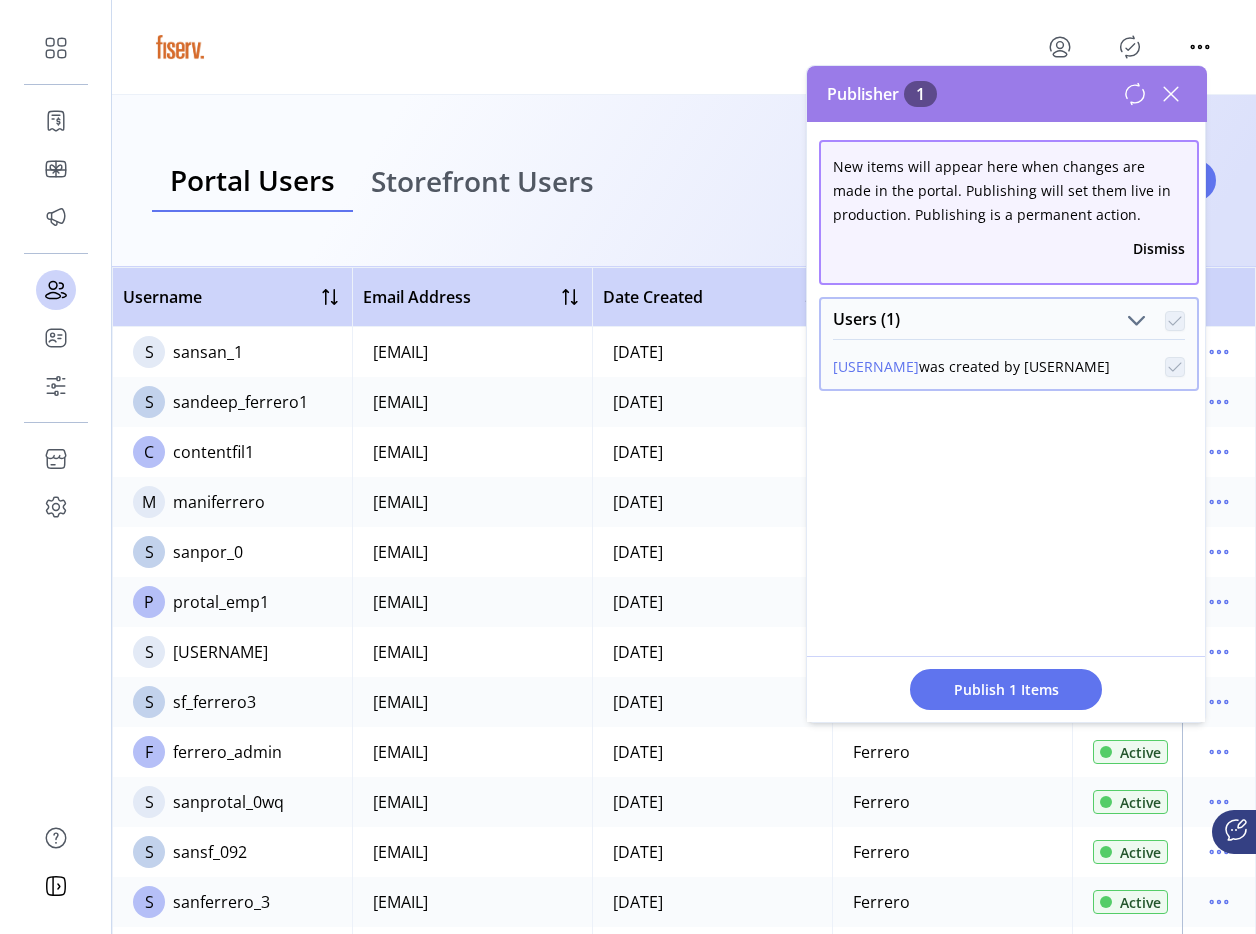 click 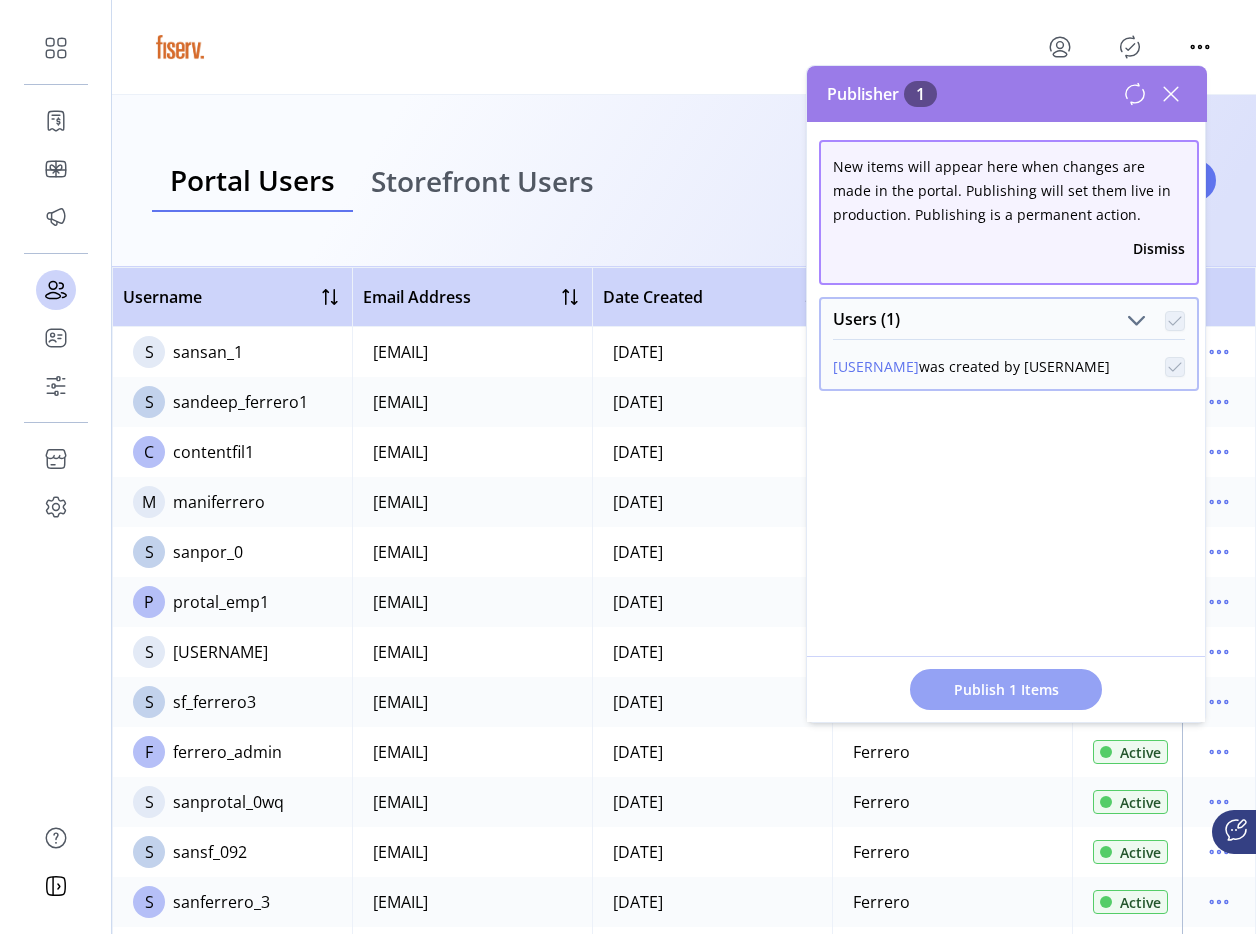 click on "Publish 1 Items" at bounding box center [1006, 689] 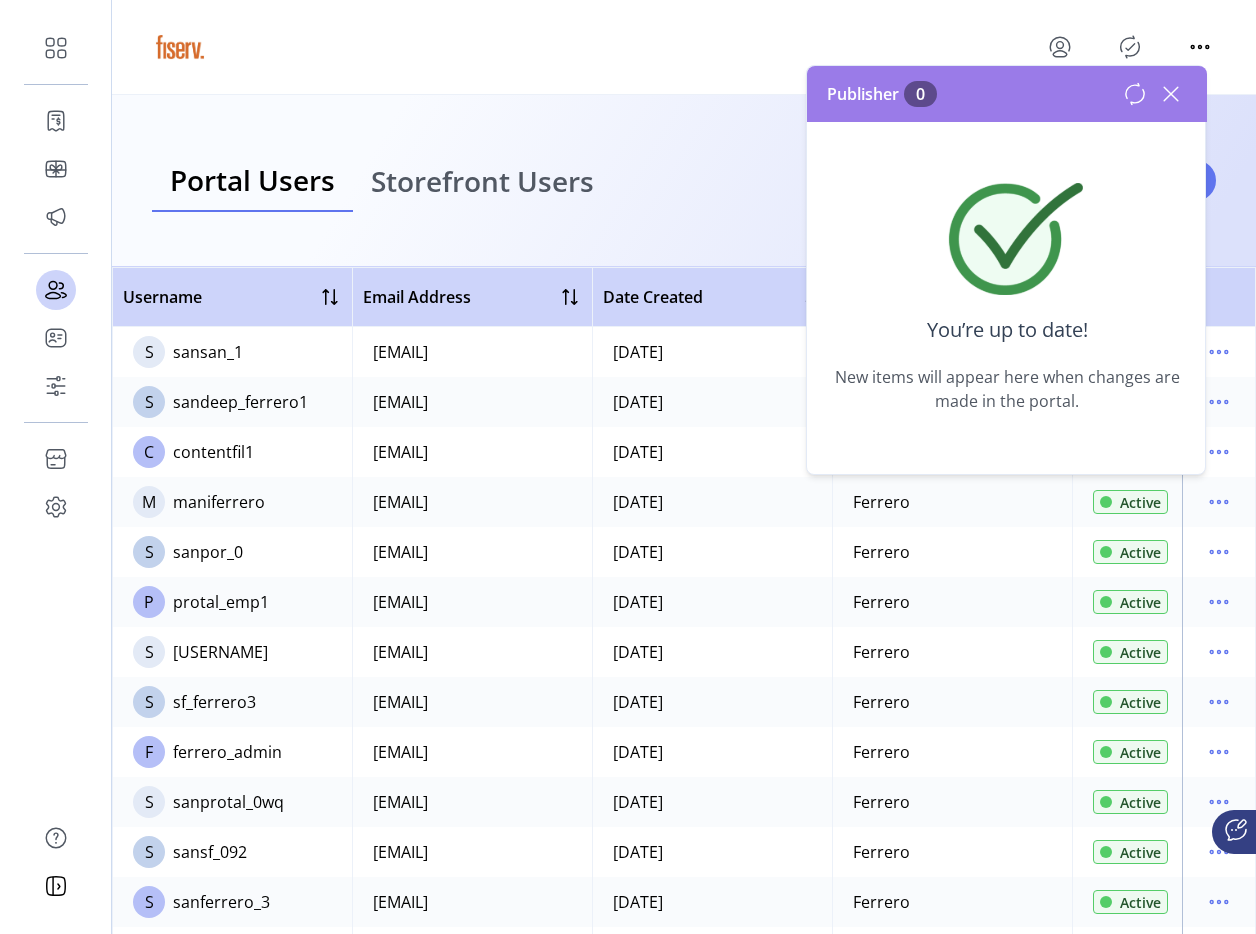 click 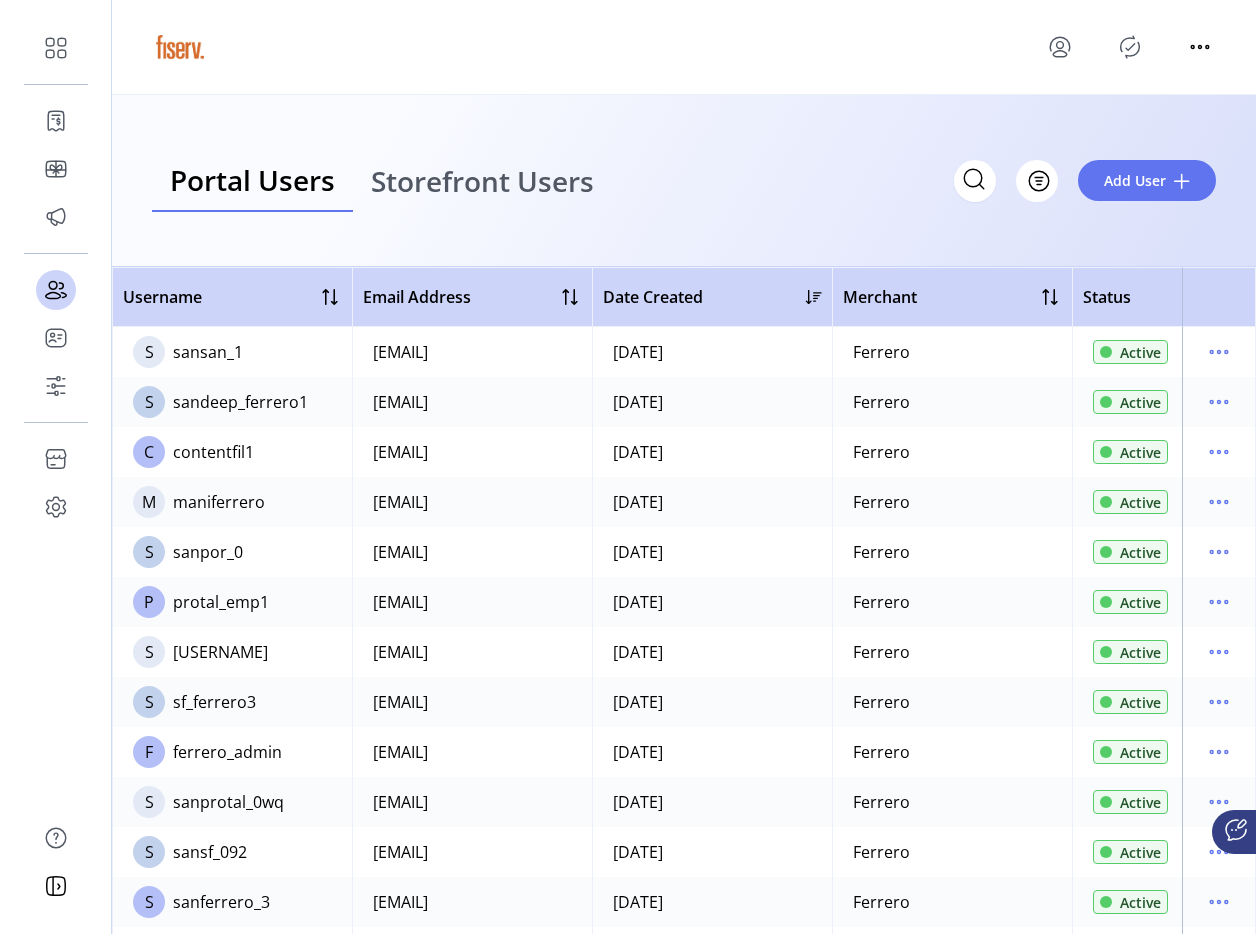 click on "Storefront Users" at bounding box center (482, 181) 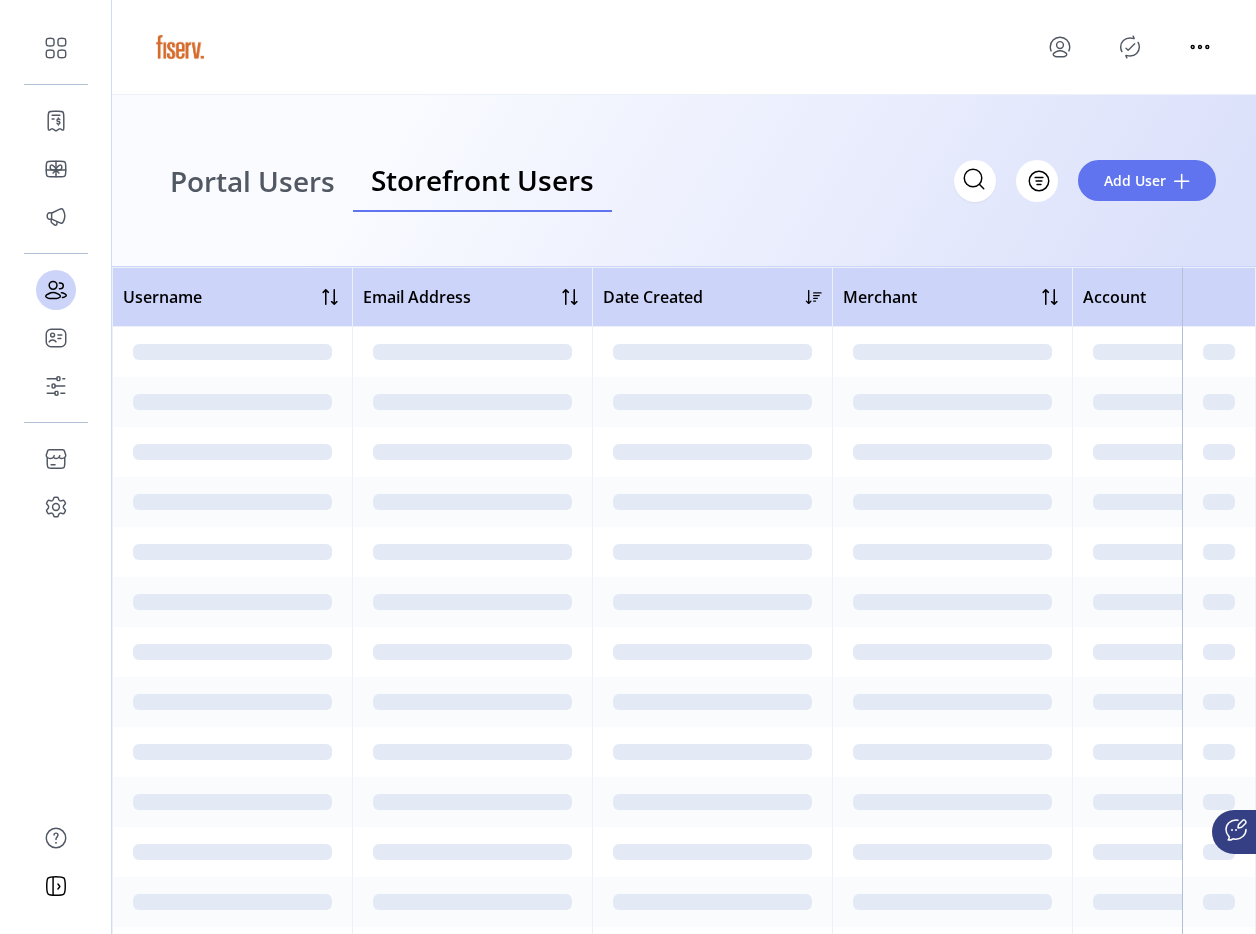click on "Storefront Users" at bounding box center [482, 181] 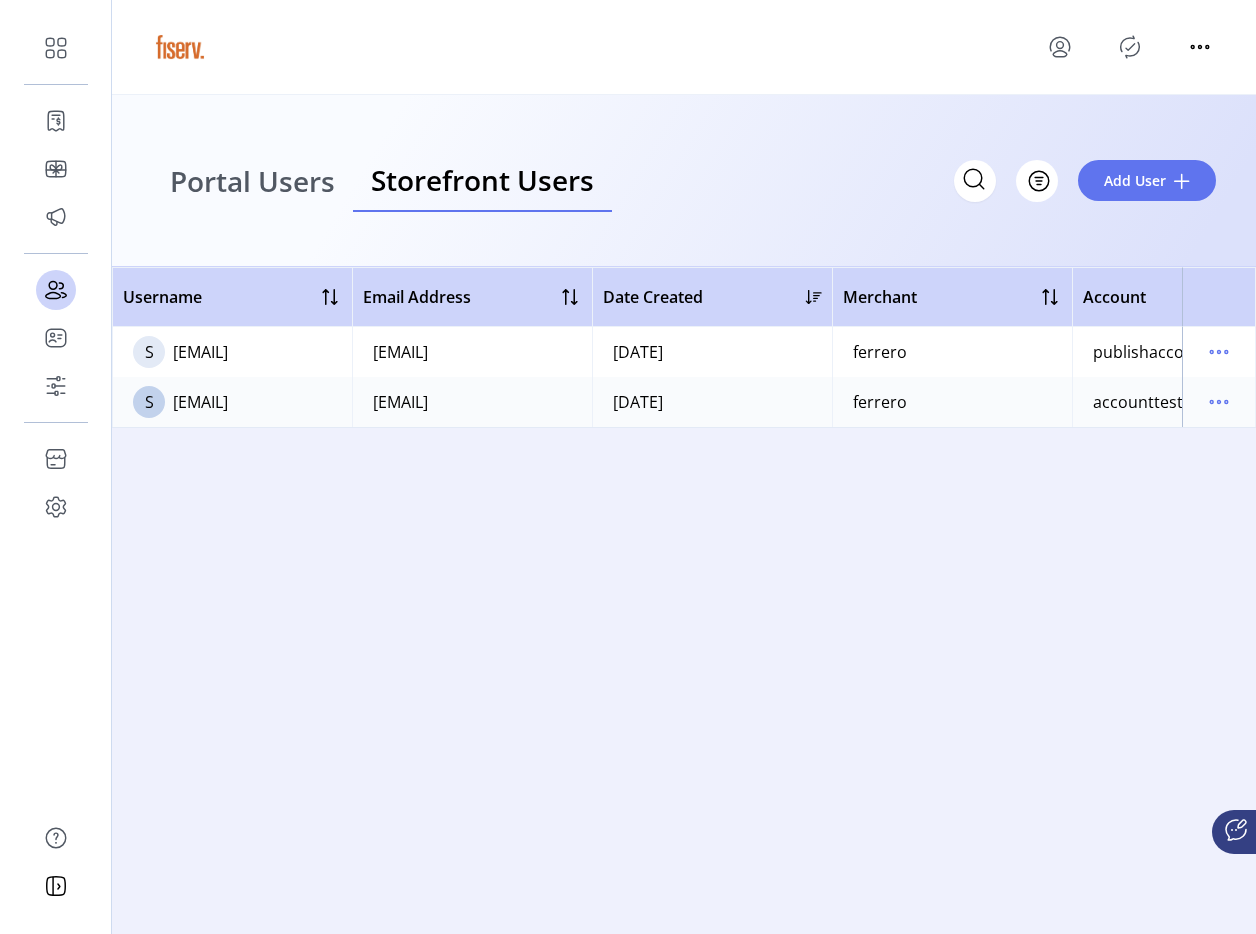 click on "Portal Users" at bounding box center [252, 181] 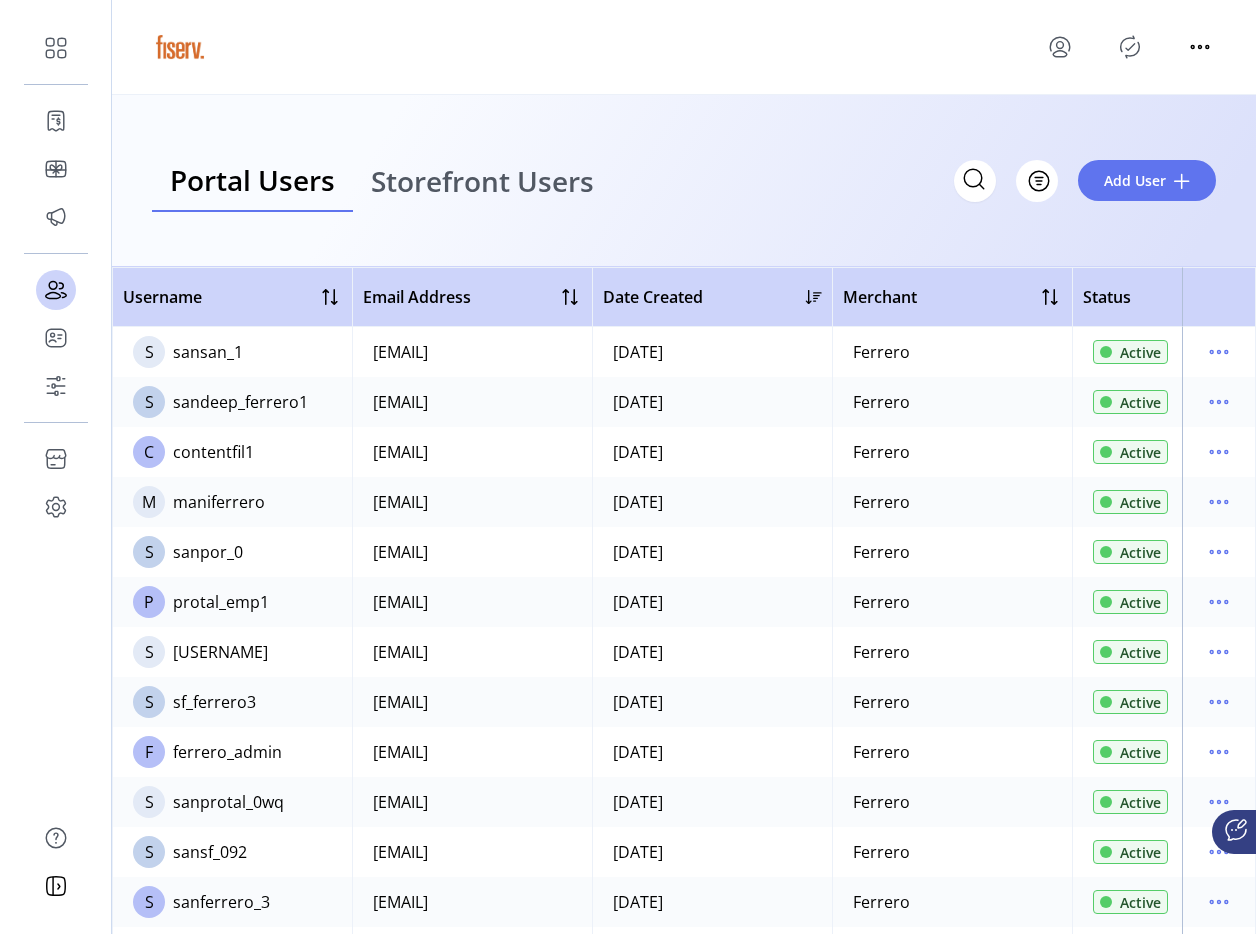 click on "Storefront Users" at bounding box center (482, 181) 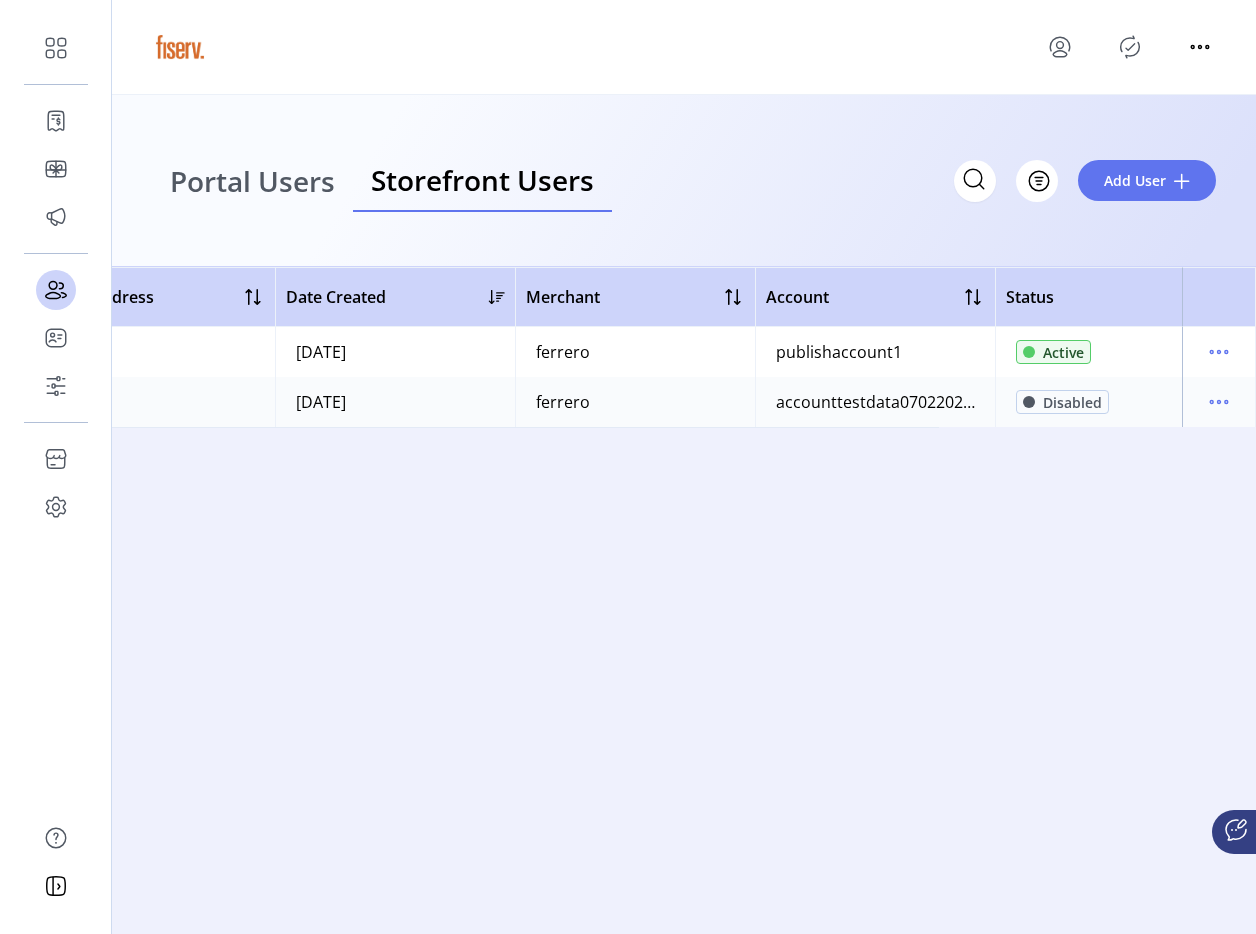 scroll, scrollTop: 0, scrollLeft: 0, axis: both 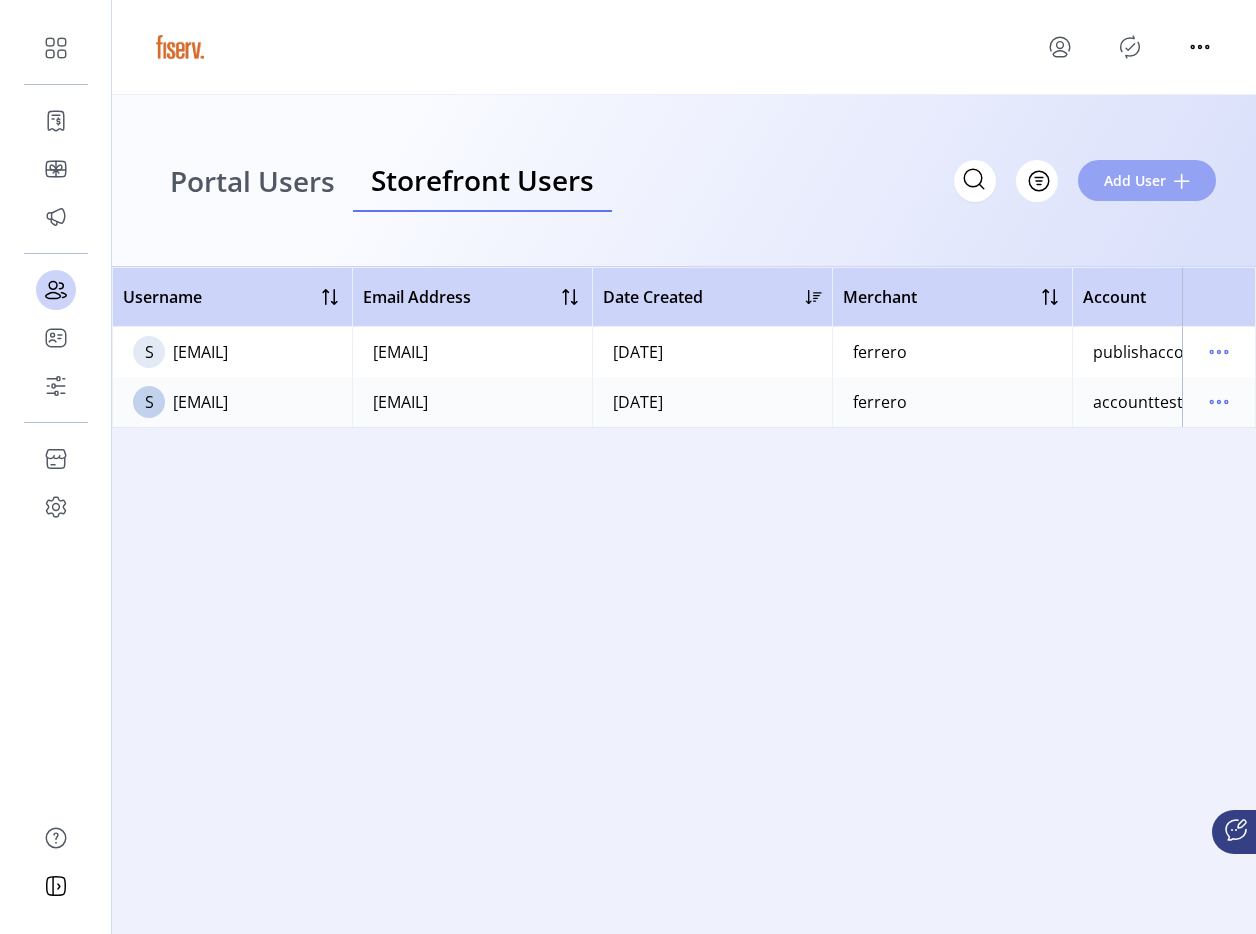 click on "Add User" 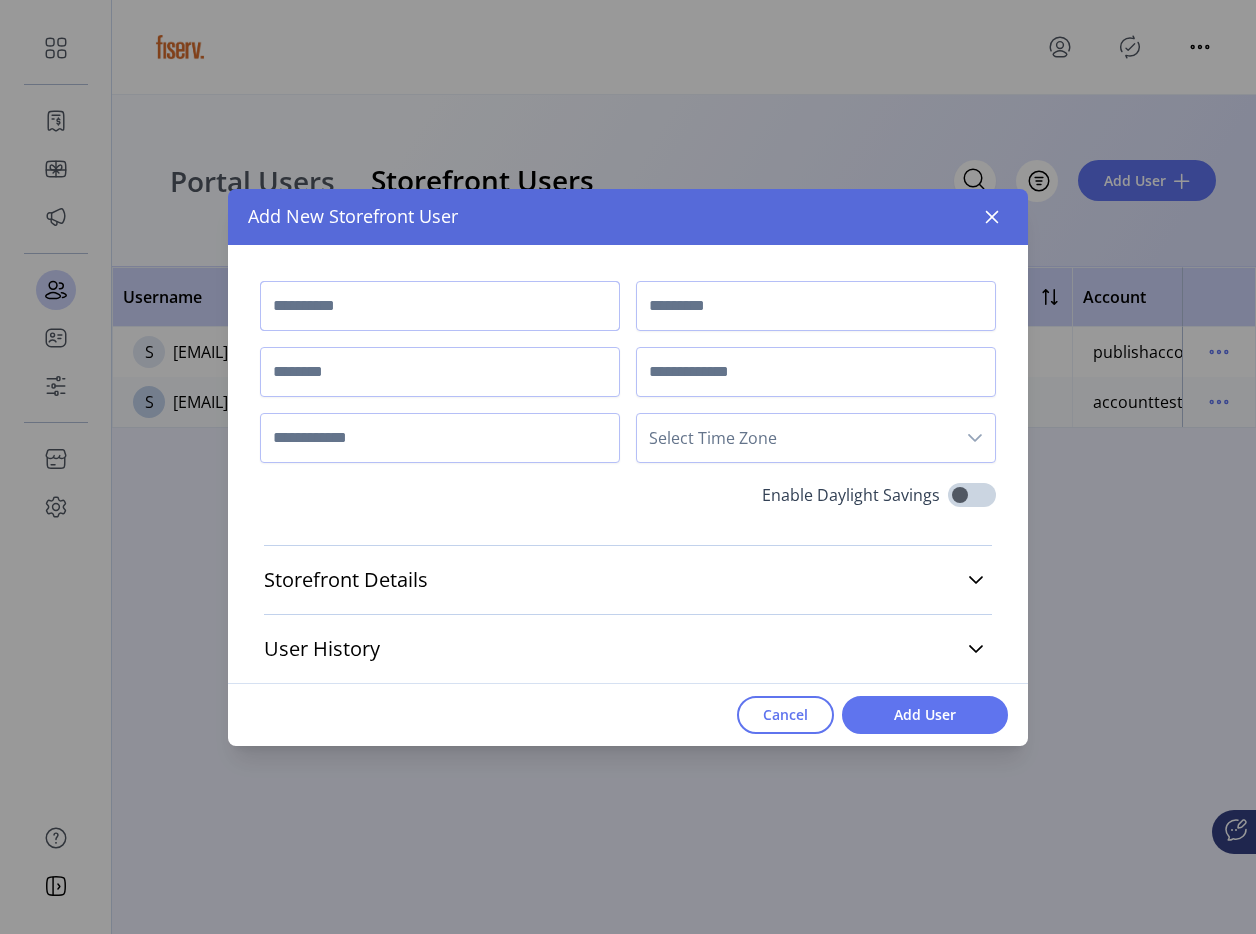 click at bounding box center (440, 306) 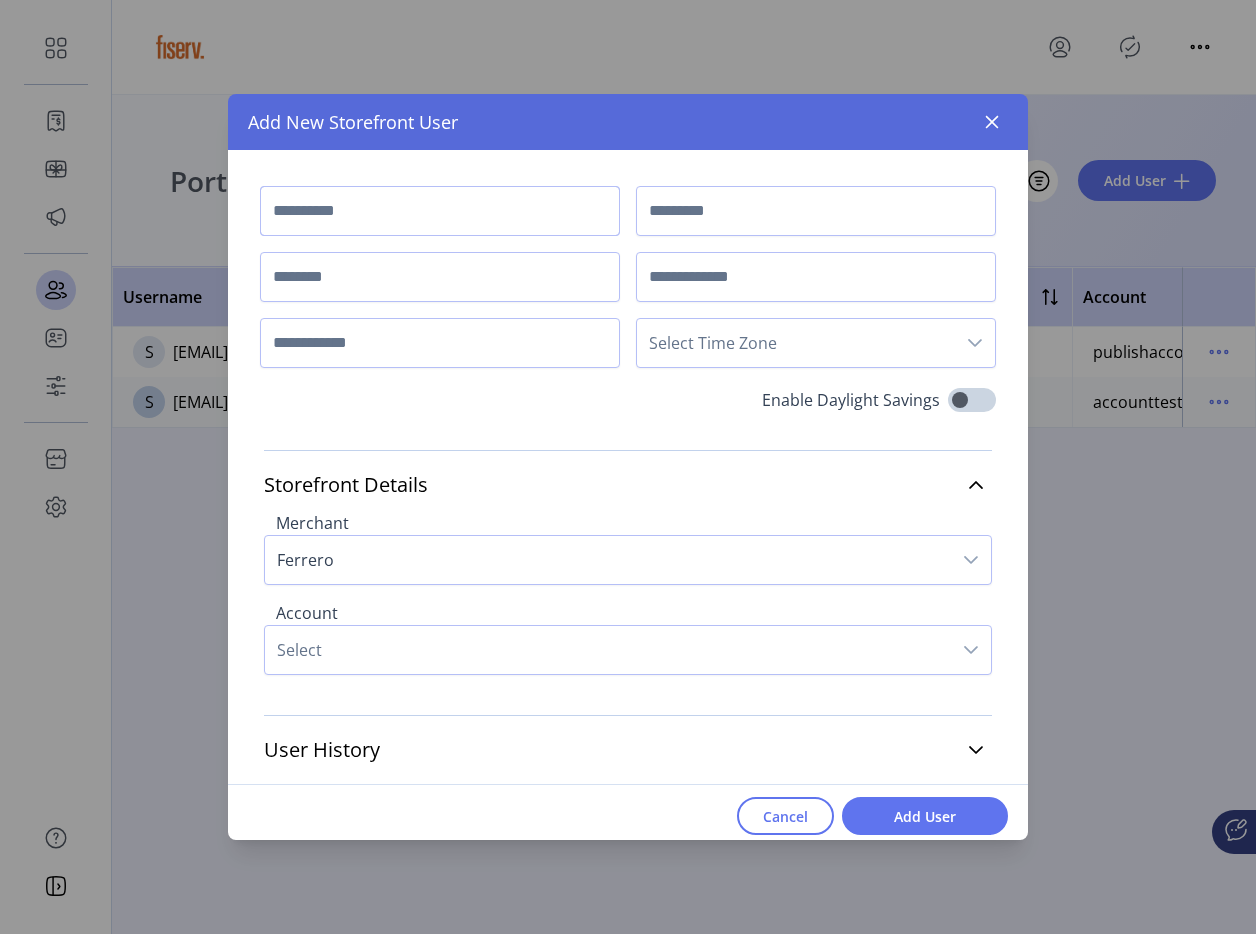 type on "*******" 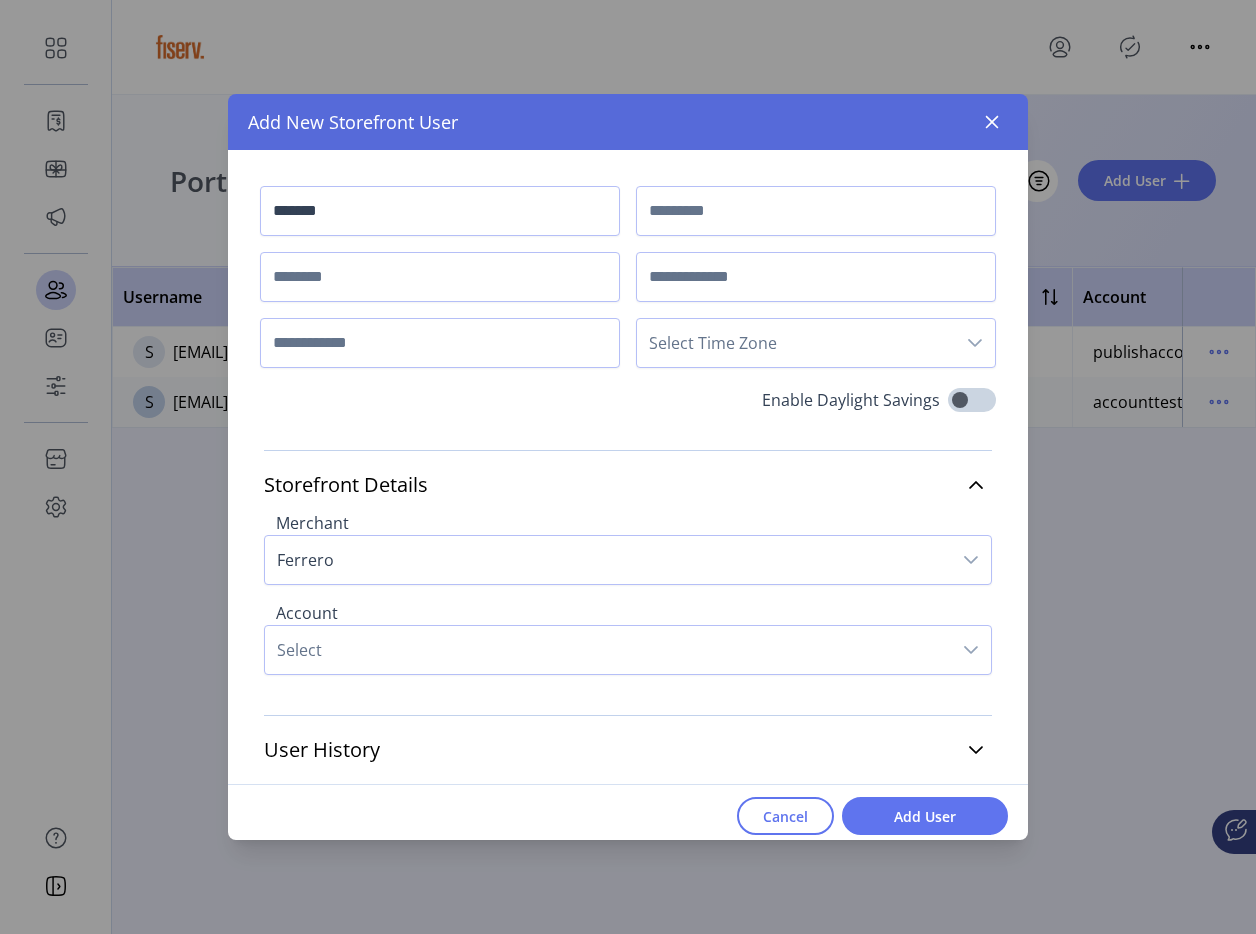 type on "****" 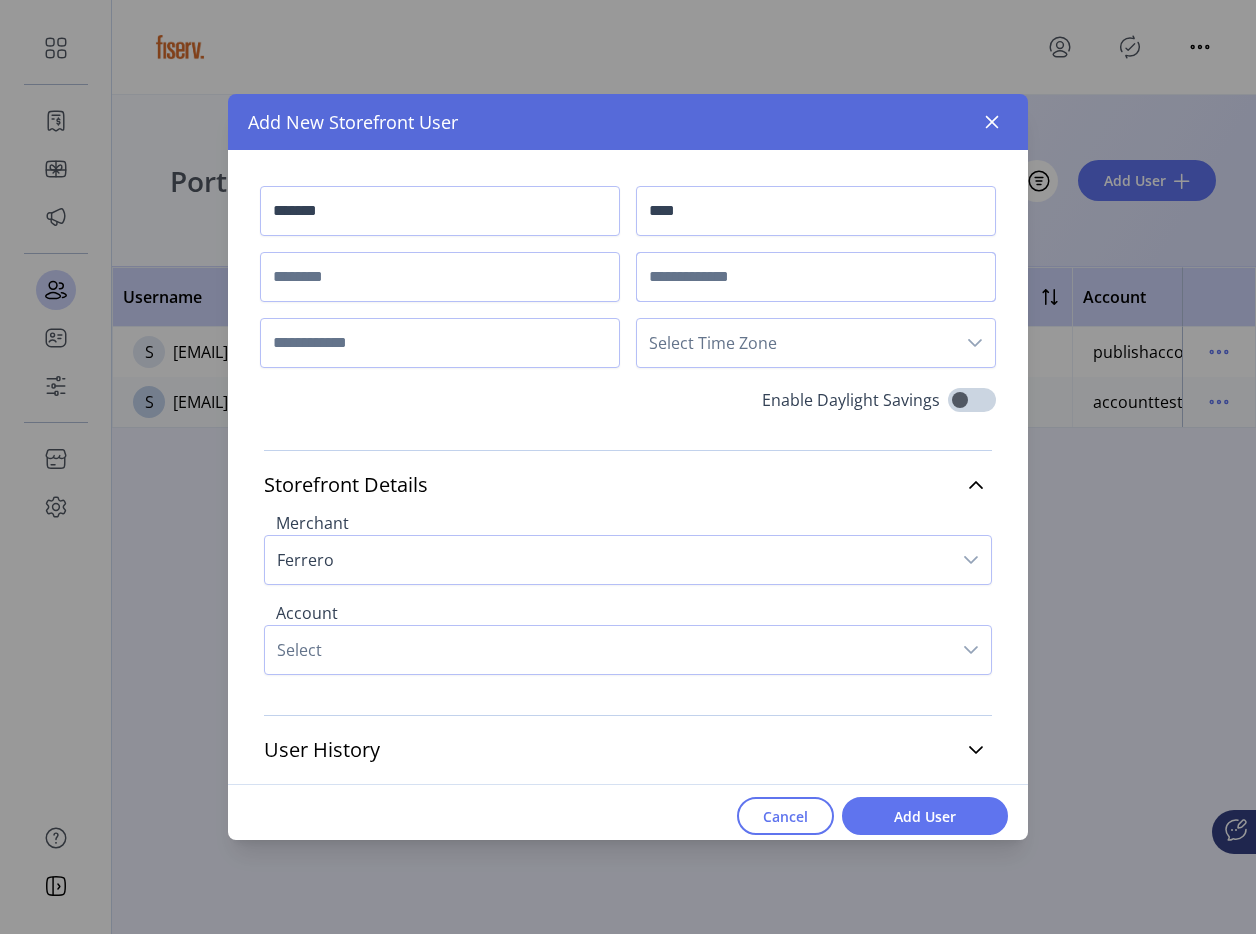 type on "**********" 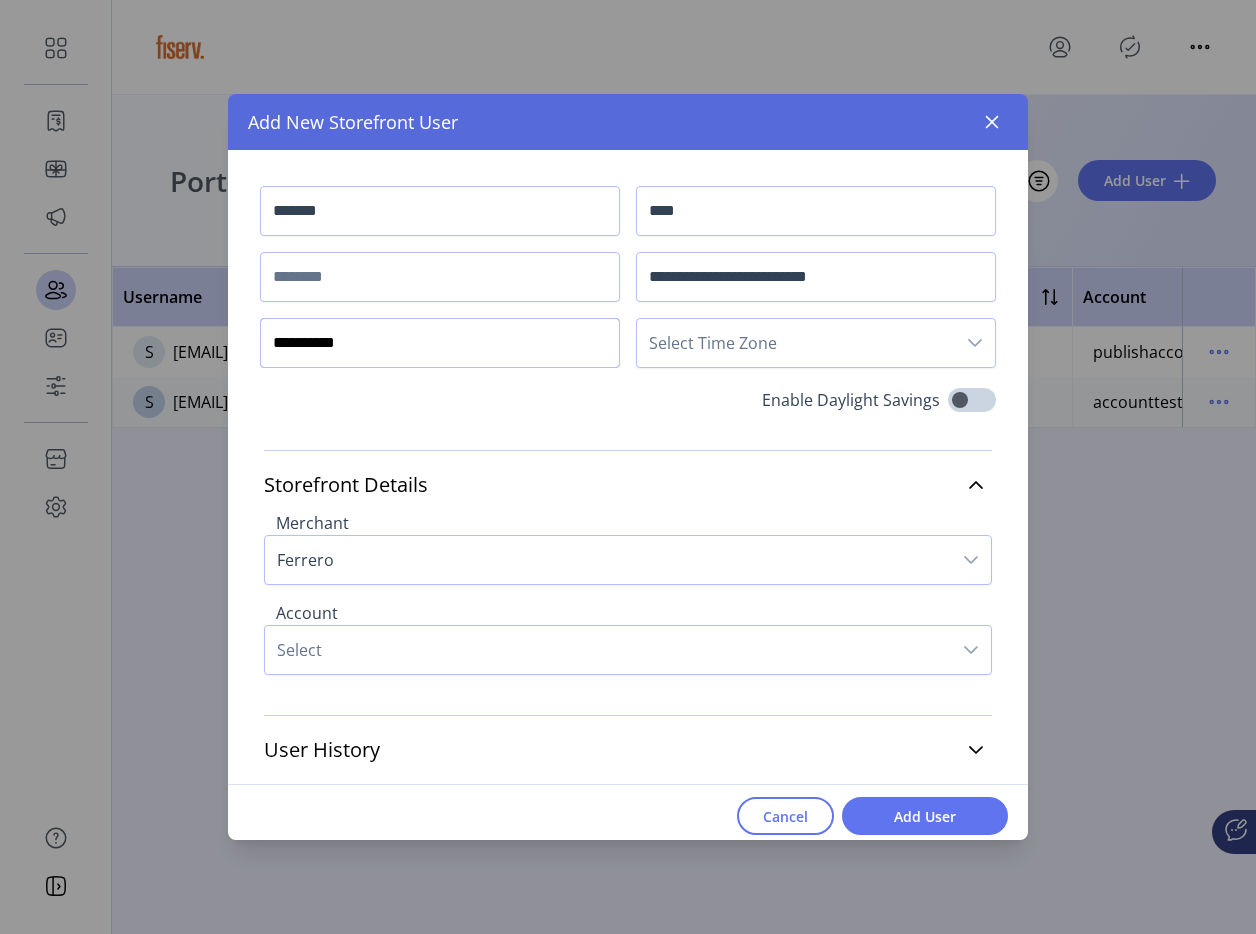 click on "**********" at bounding box center [440, 343] 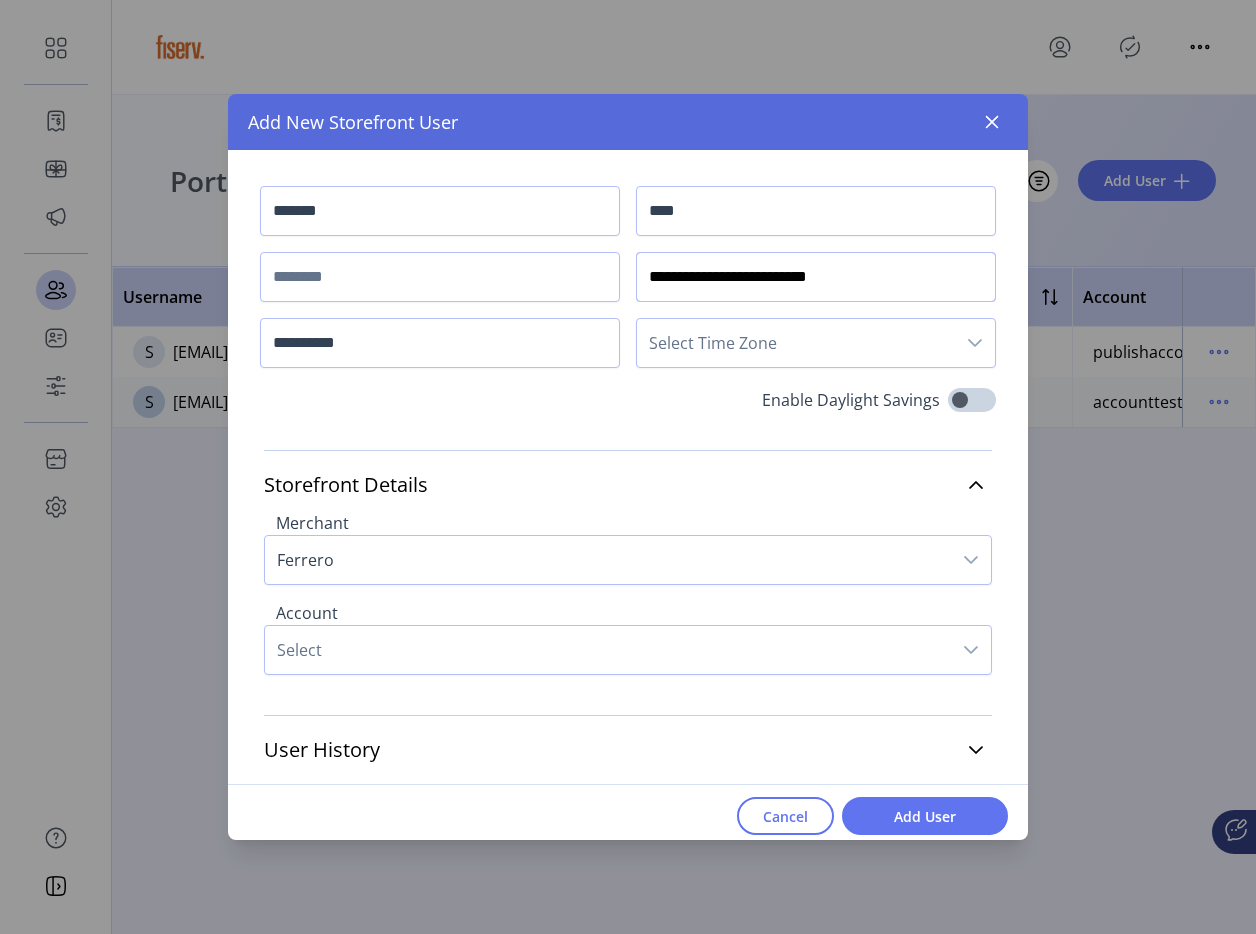 click on "**********" at bounding box center [816, 277] 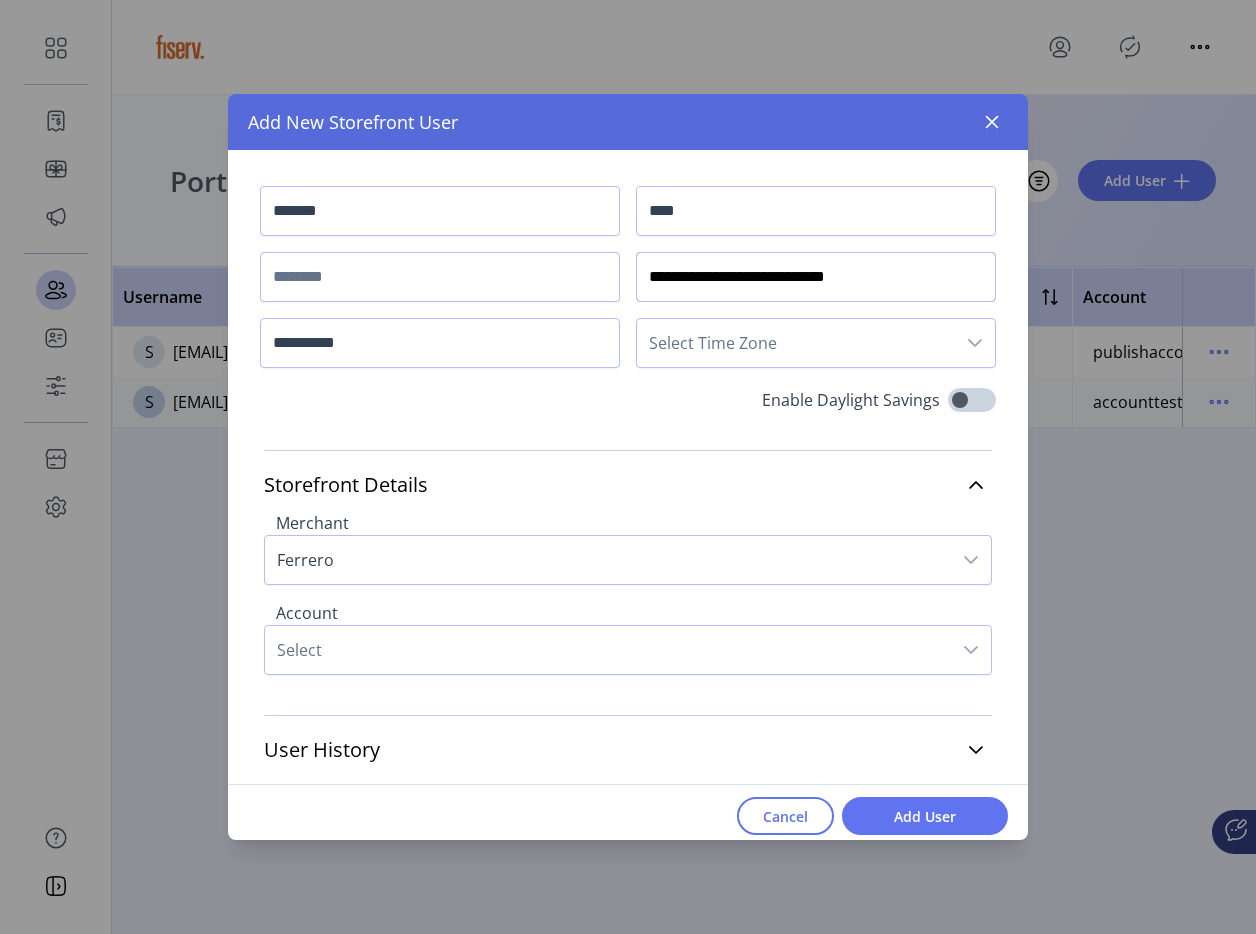 type on "**********" 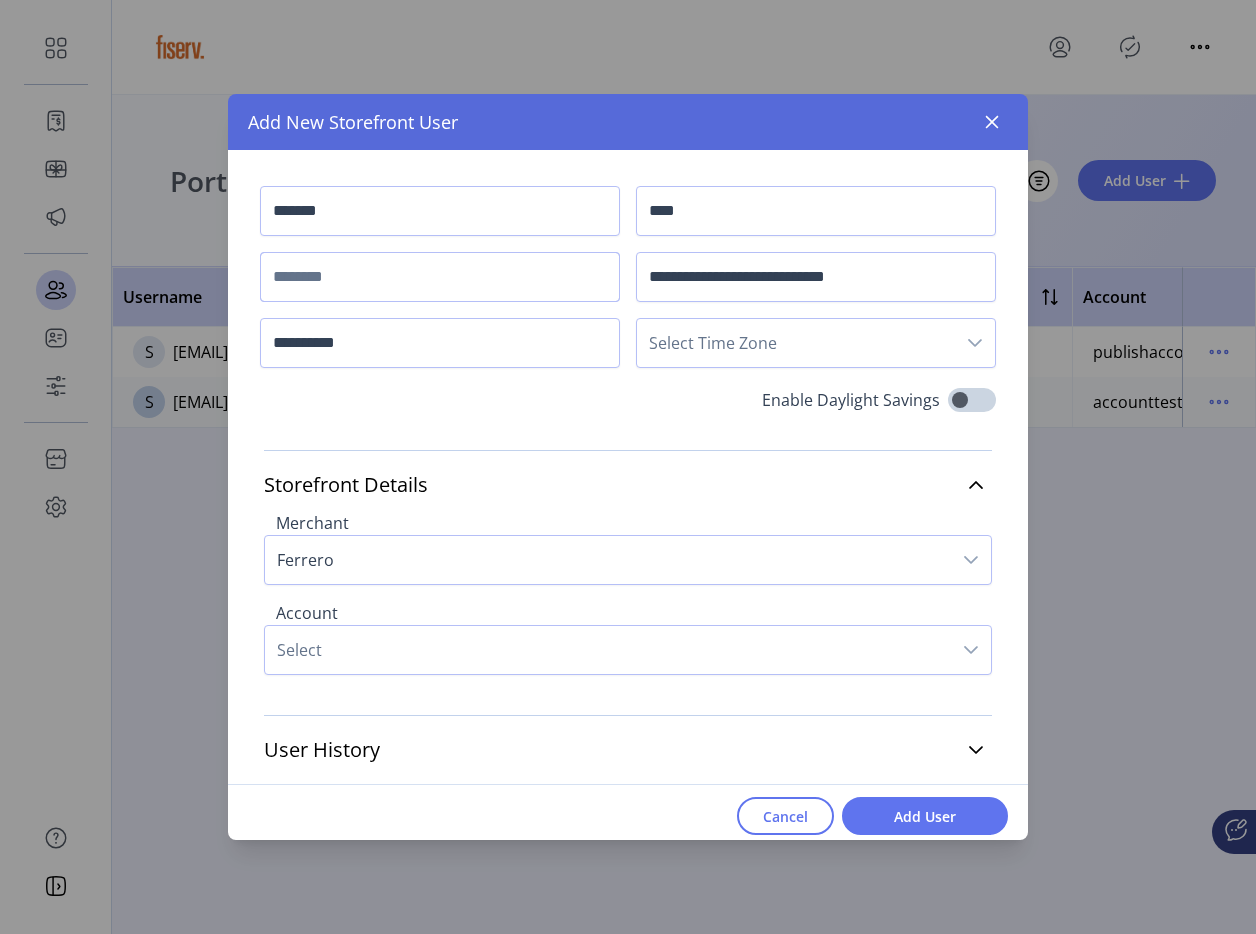 click at bounding box center [440, 277] 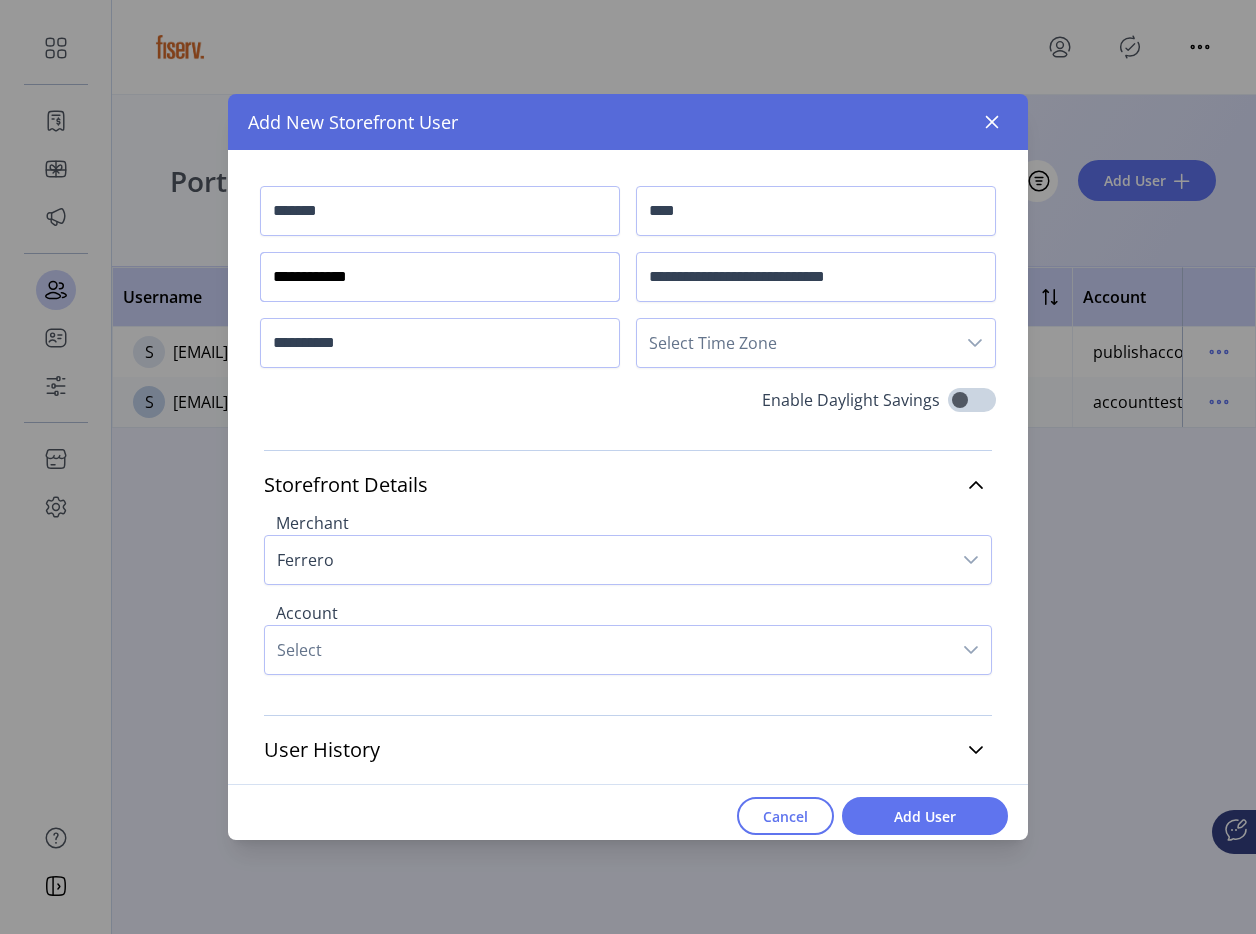 type on "**********" 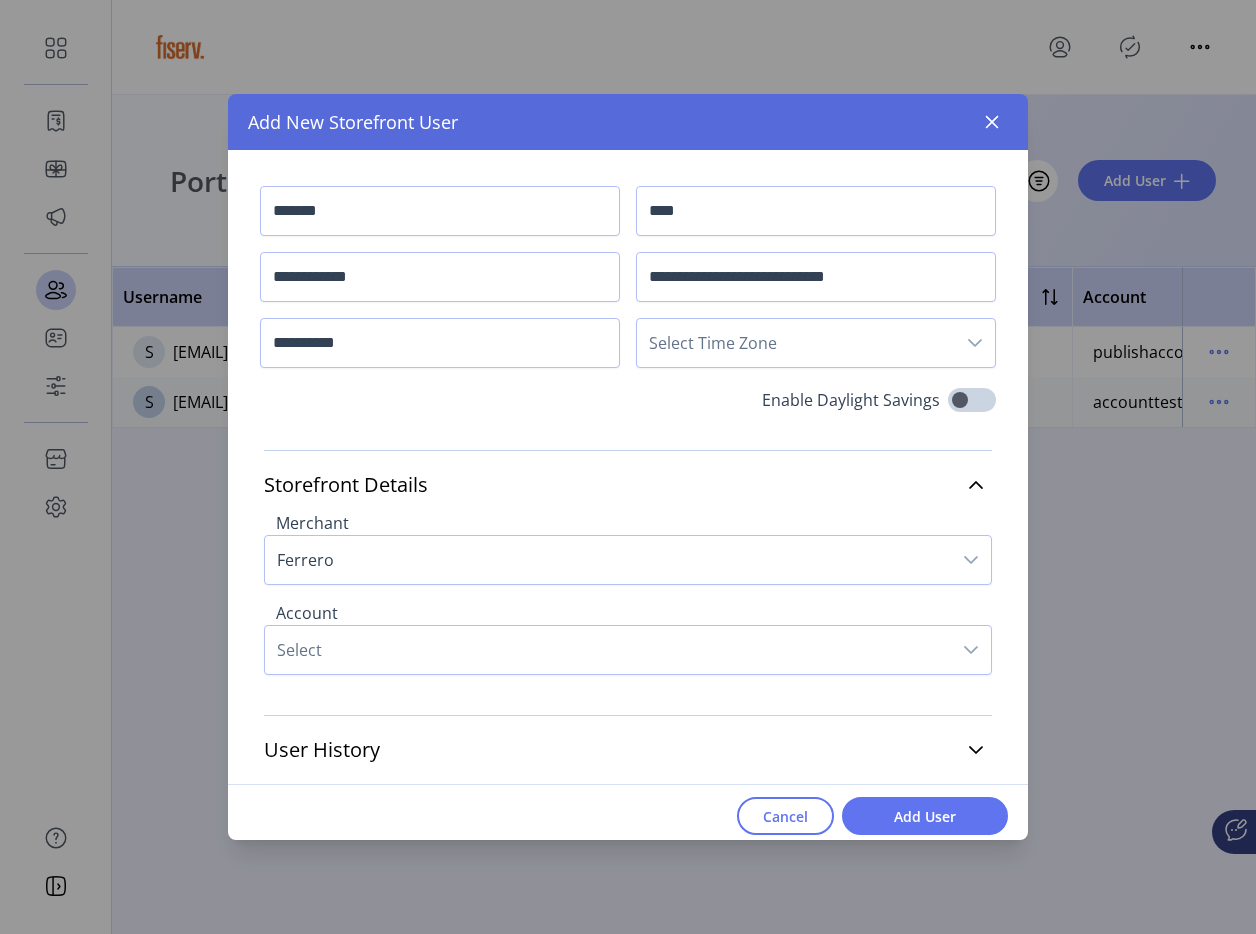 click on "Select" at bounding box center [608, 650] 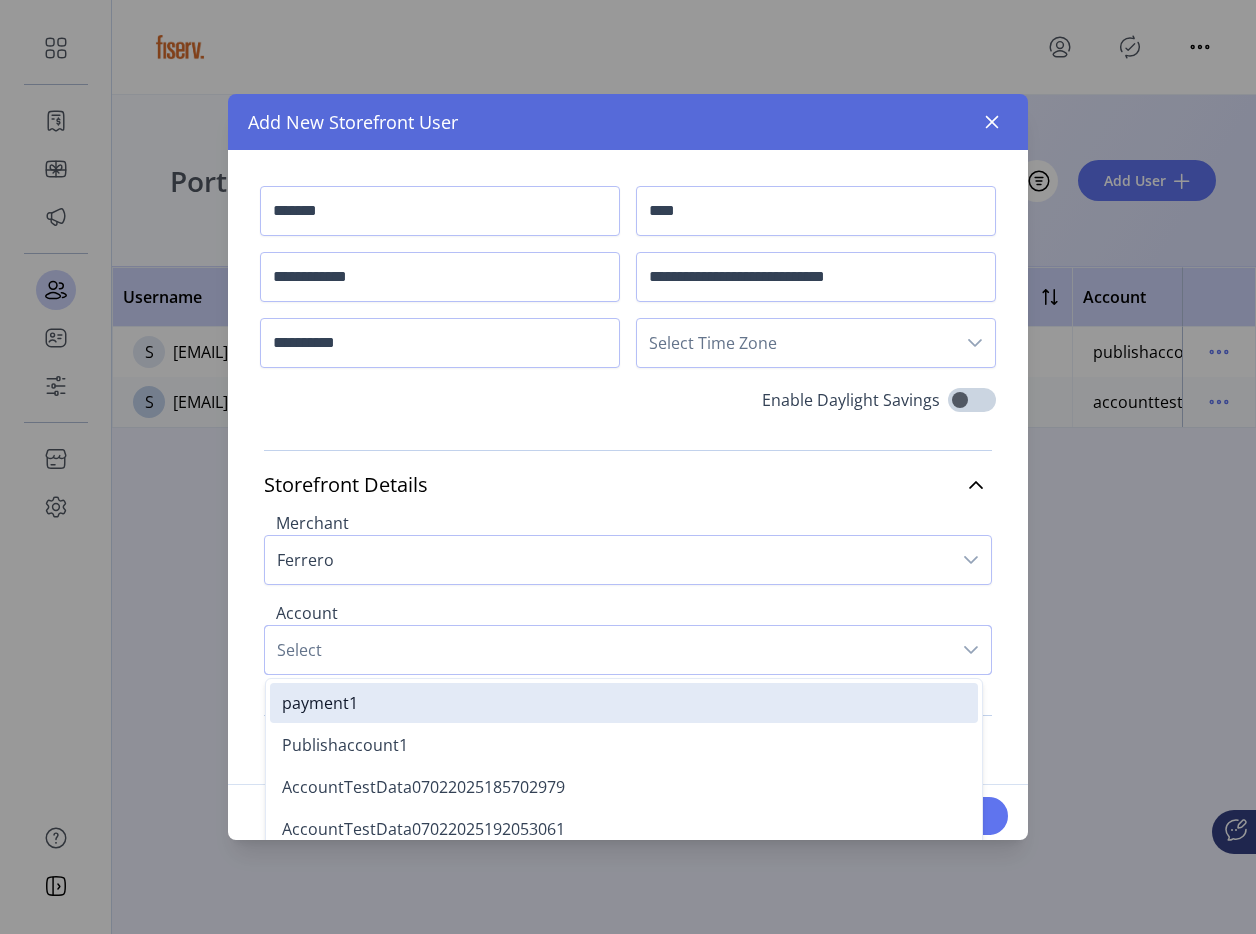 click on "Select" at bounding box center [608, 650] 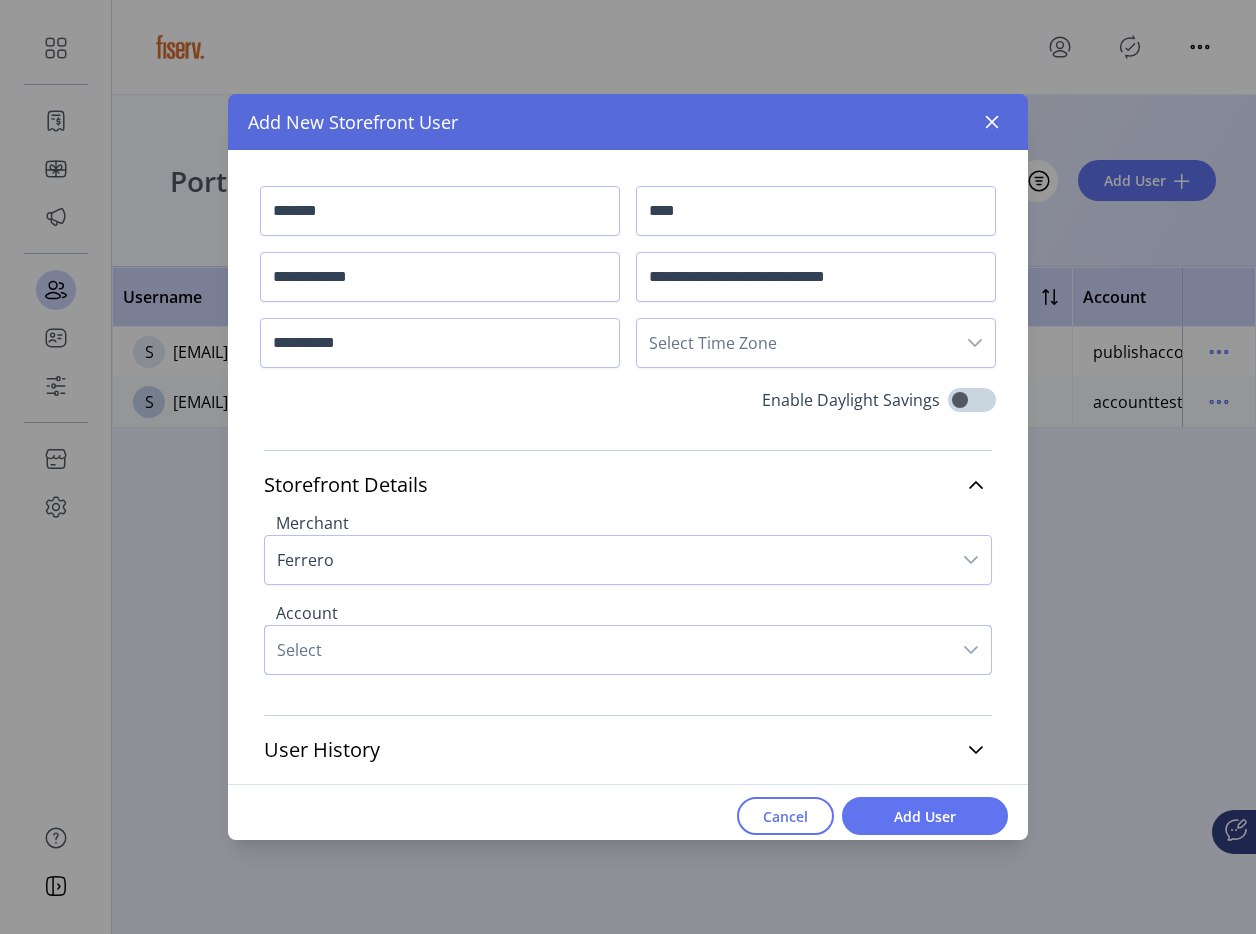 click on "Select" at bounding box center [608, 650] 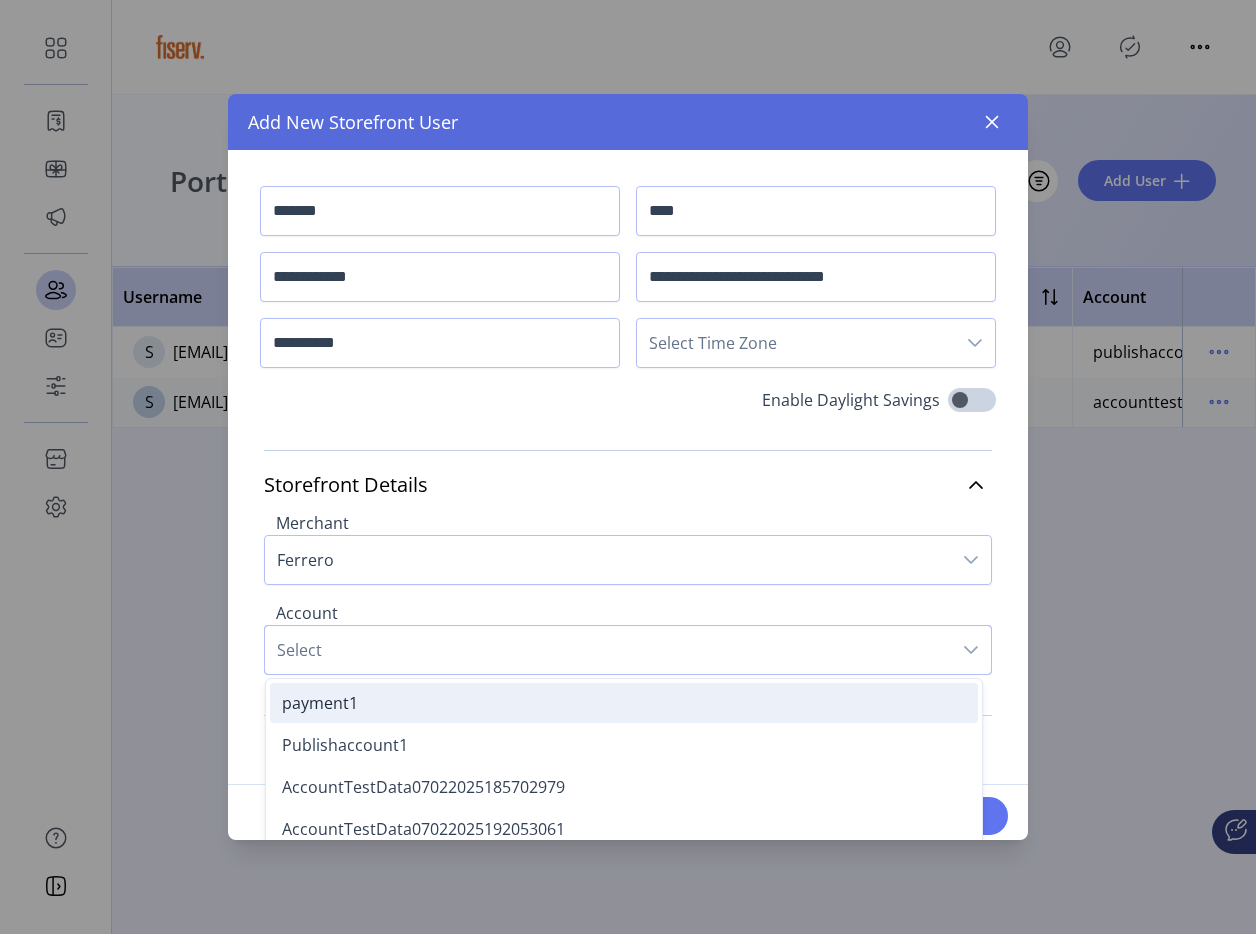 click on "payment1" at bounding box center [624, 703] 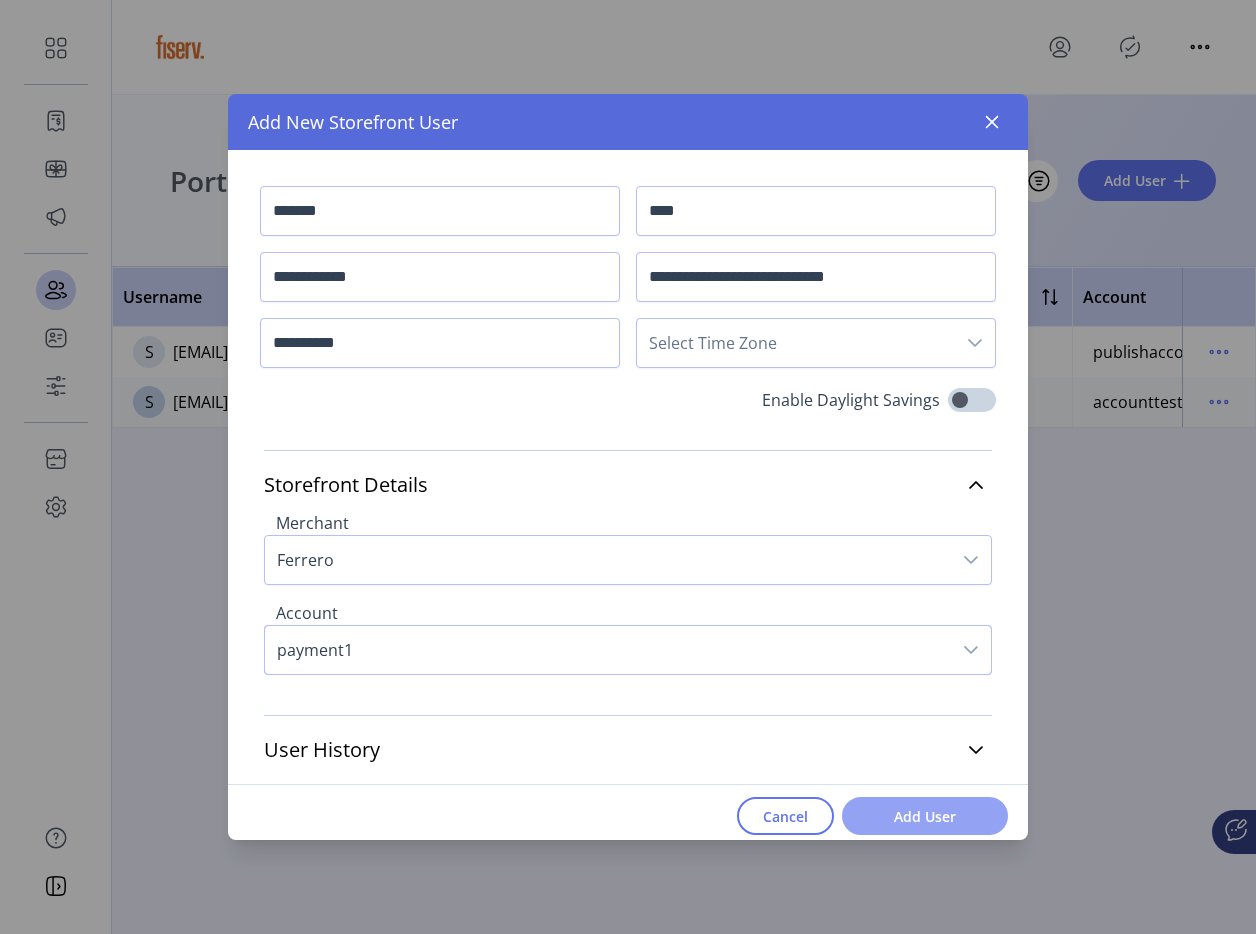 click on "Add User" at bounding box center (925, 816) 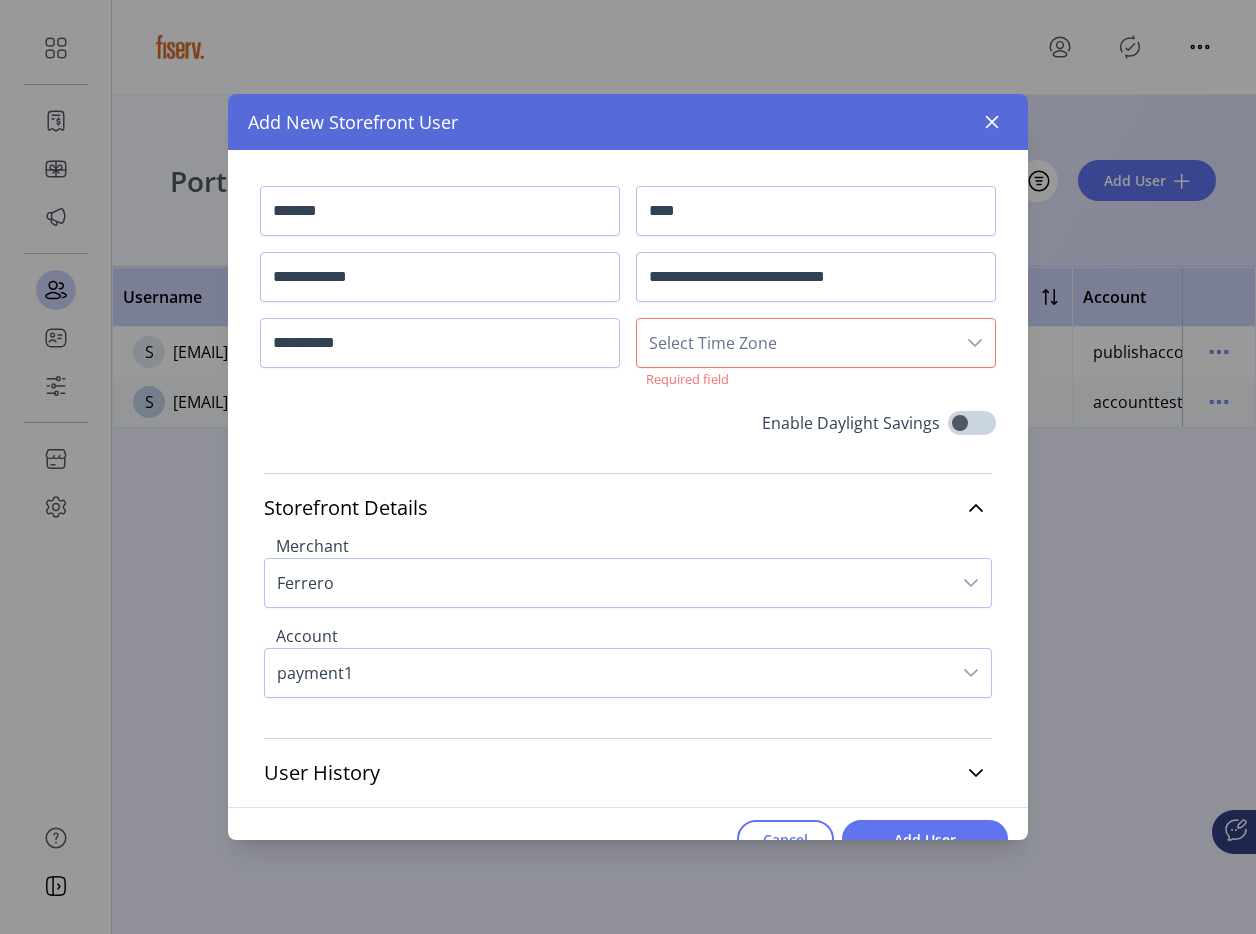 click on "Select Time Zone" at bounding box center [796, 343] 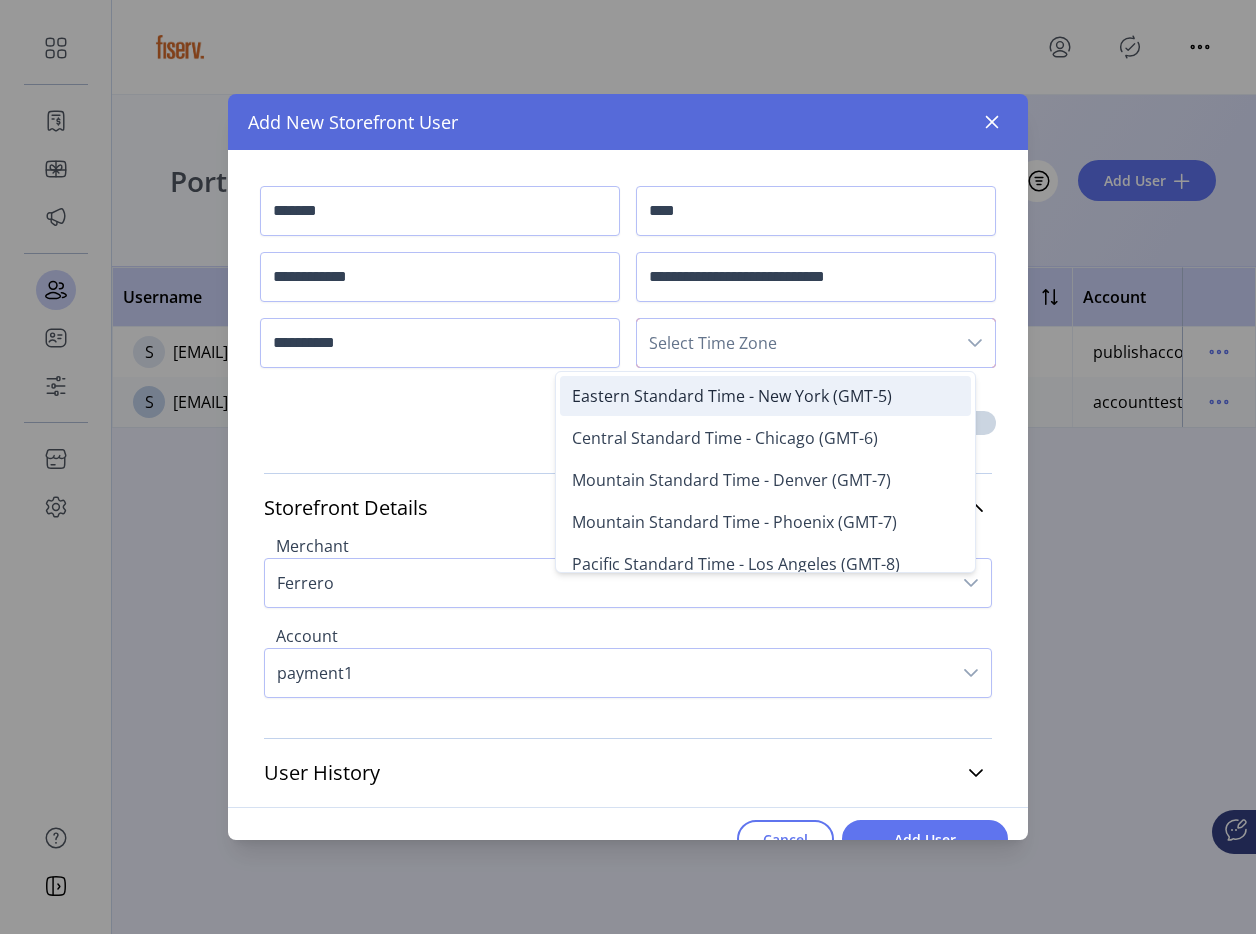 click on "Eastern Standard Time - New York (GMT-5)" at bounding box center [732, 396] 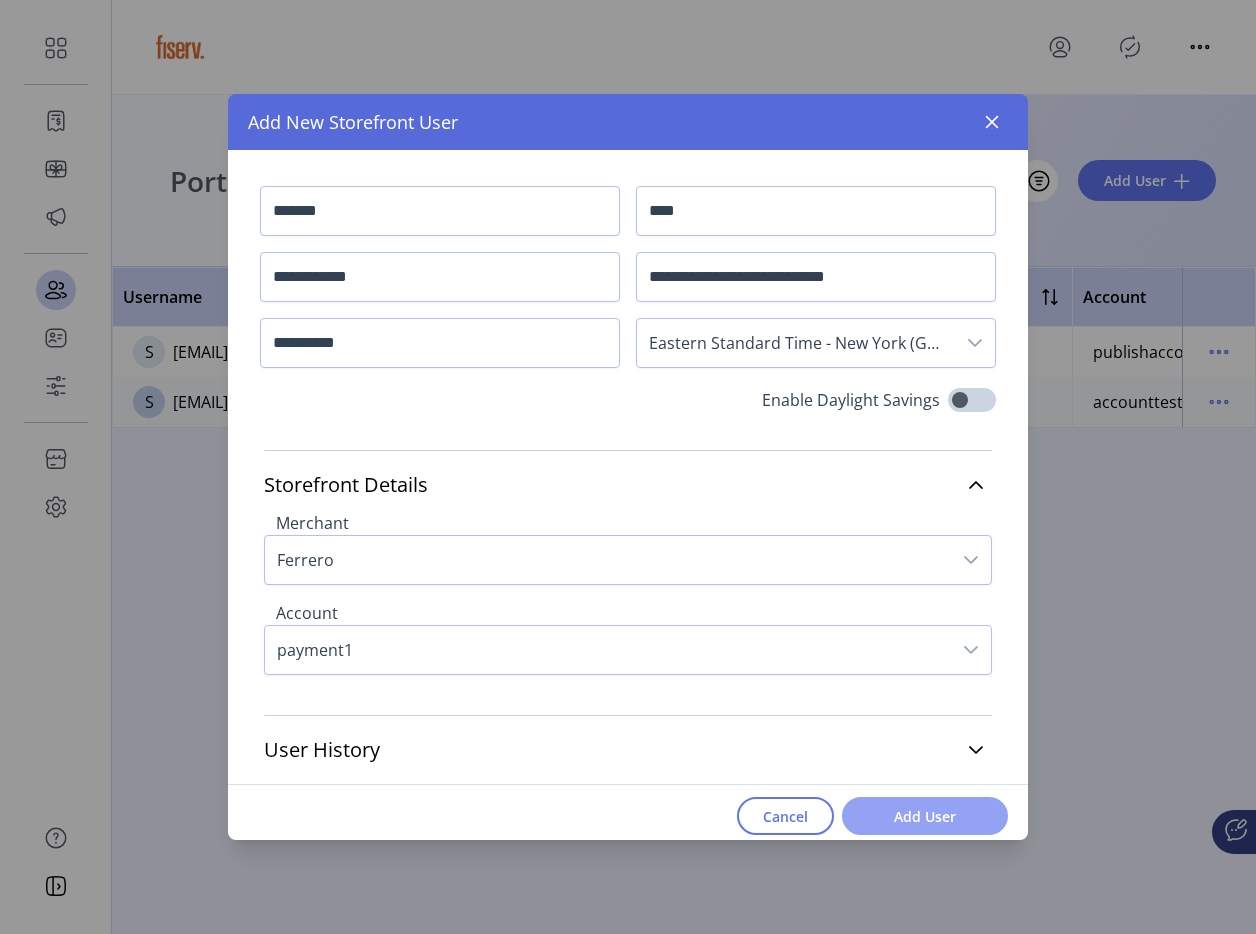 click on "Add User" at bounding box center [925, 816] 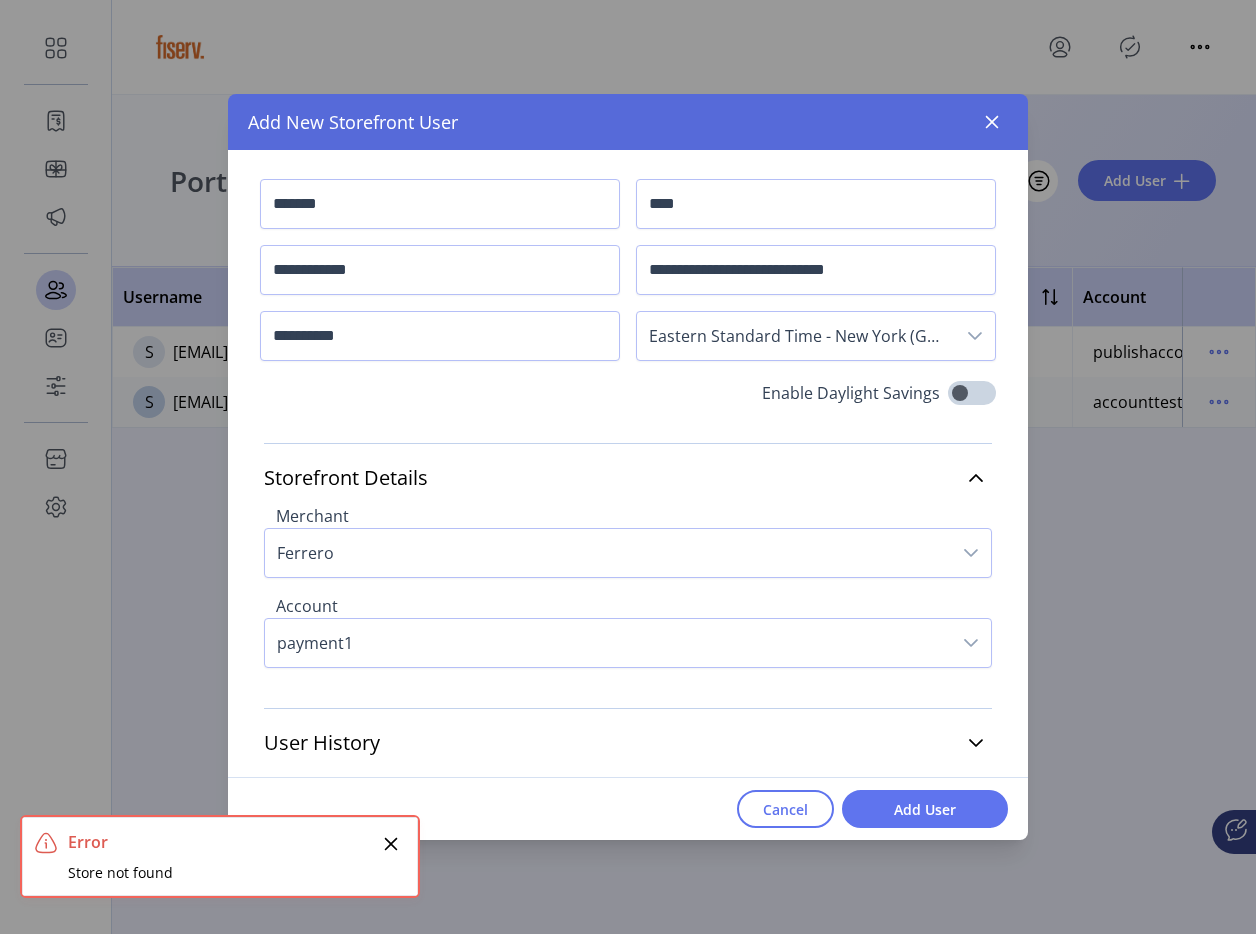 scroll, scrollTop: 0, scrollLeft: 0, axis: both 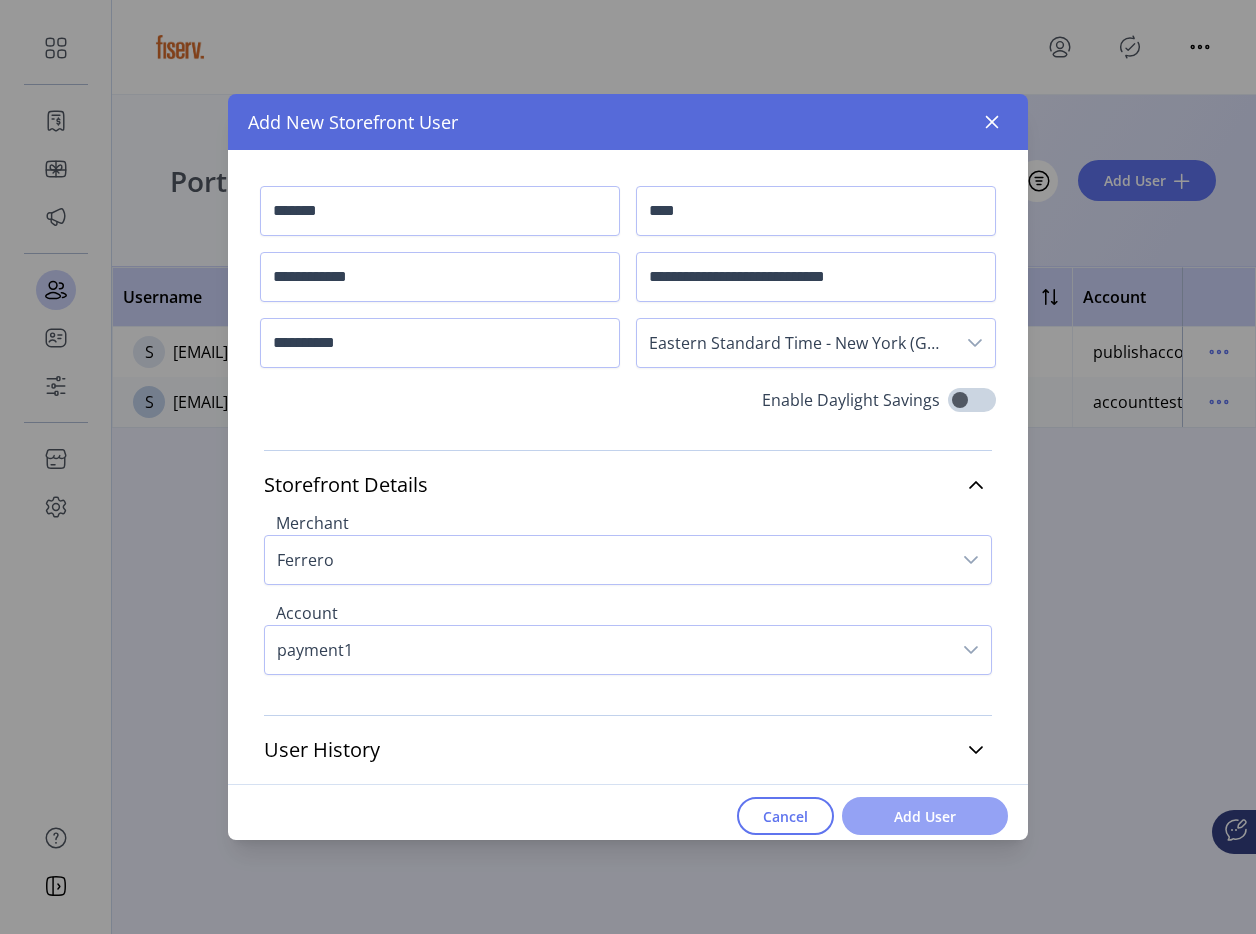 click on "Add User" at bounding box center (925, 816) 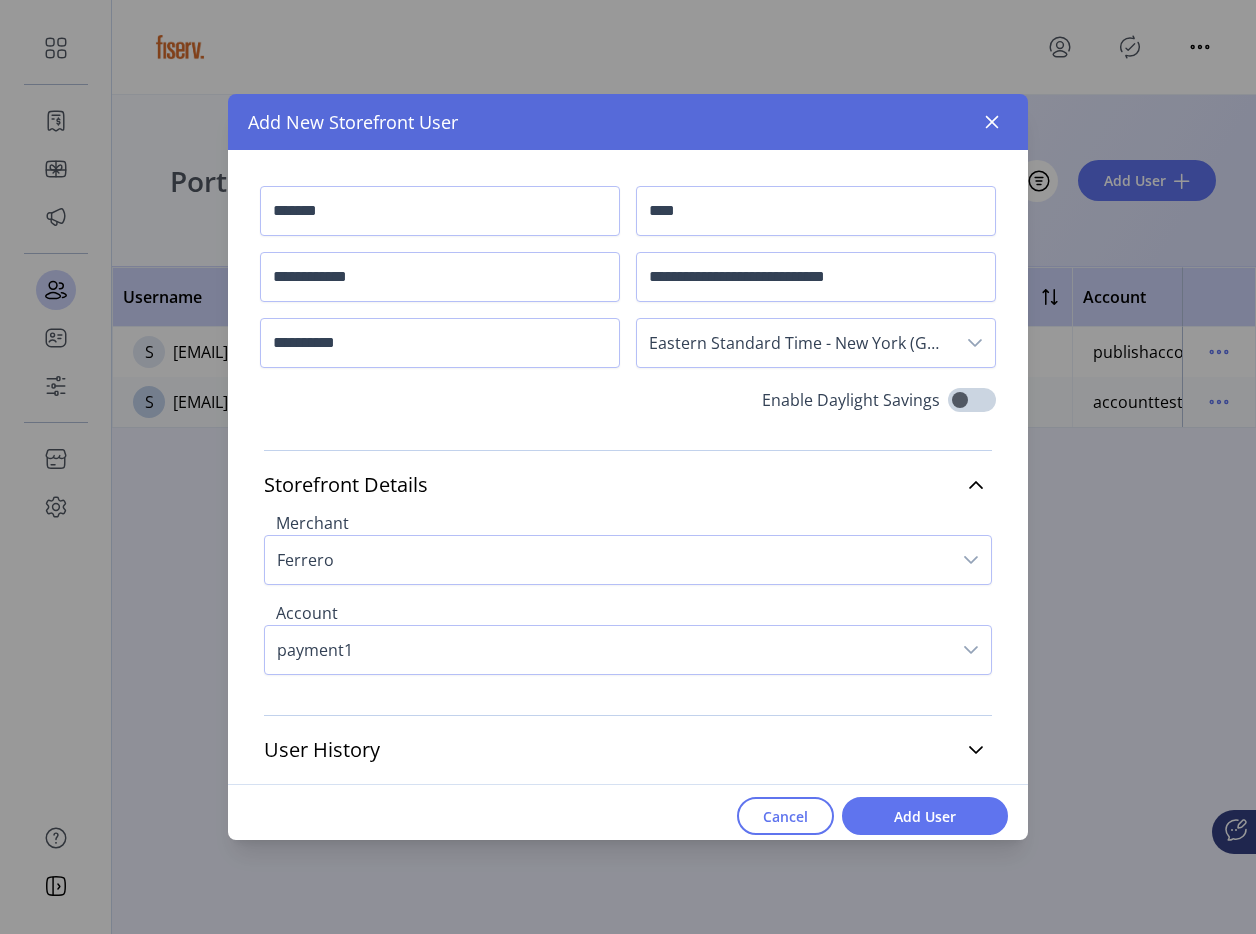 click on "payment1" at bounding box center [608, 650] 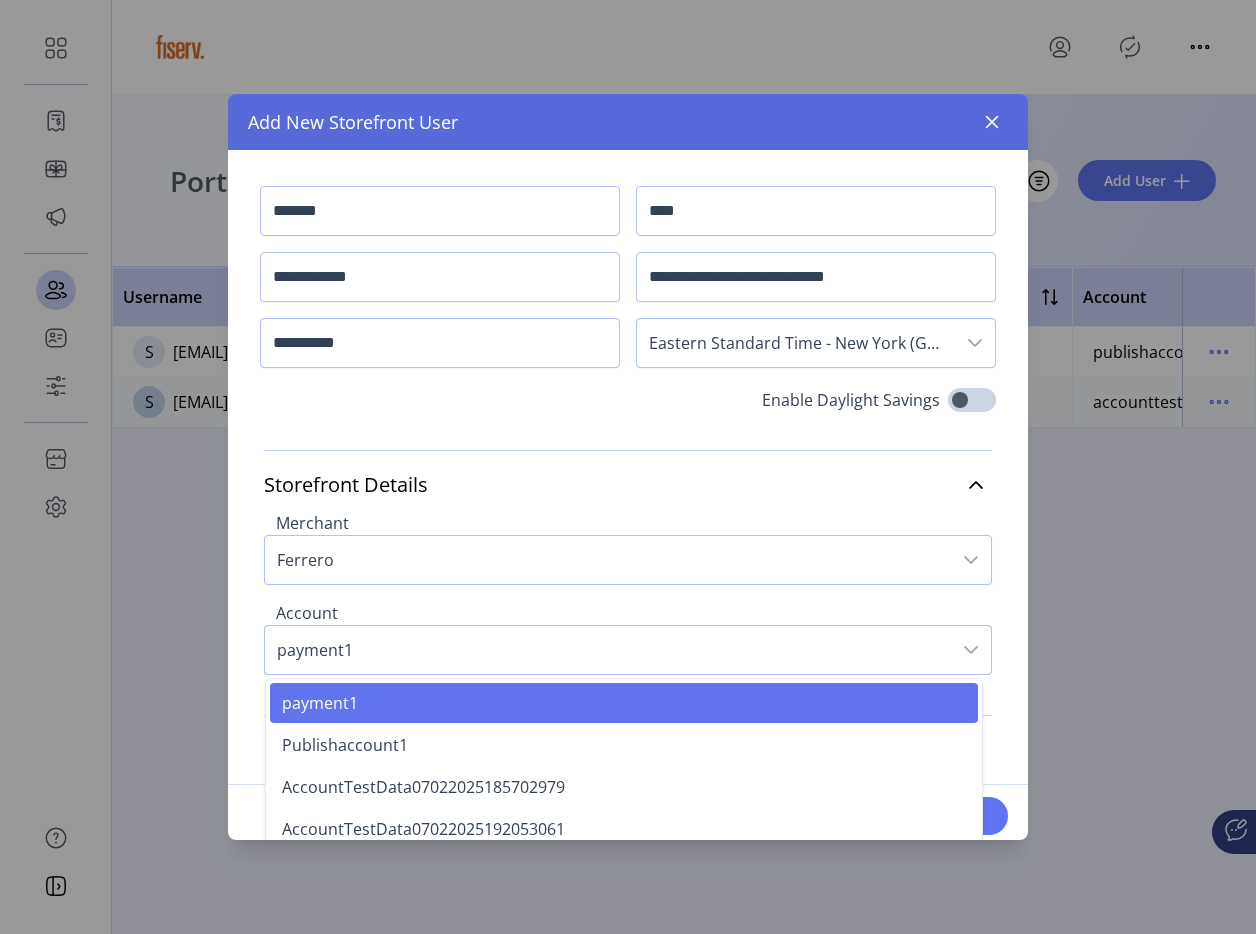 click on "payment1" at bounding box center (608, 650) 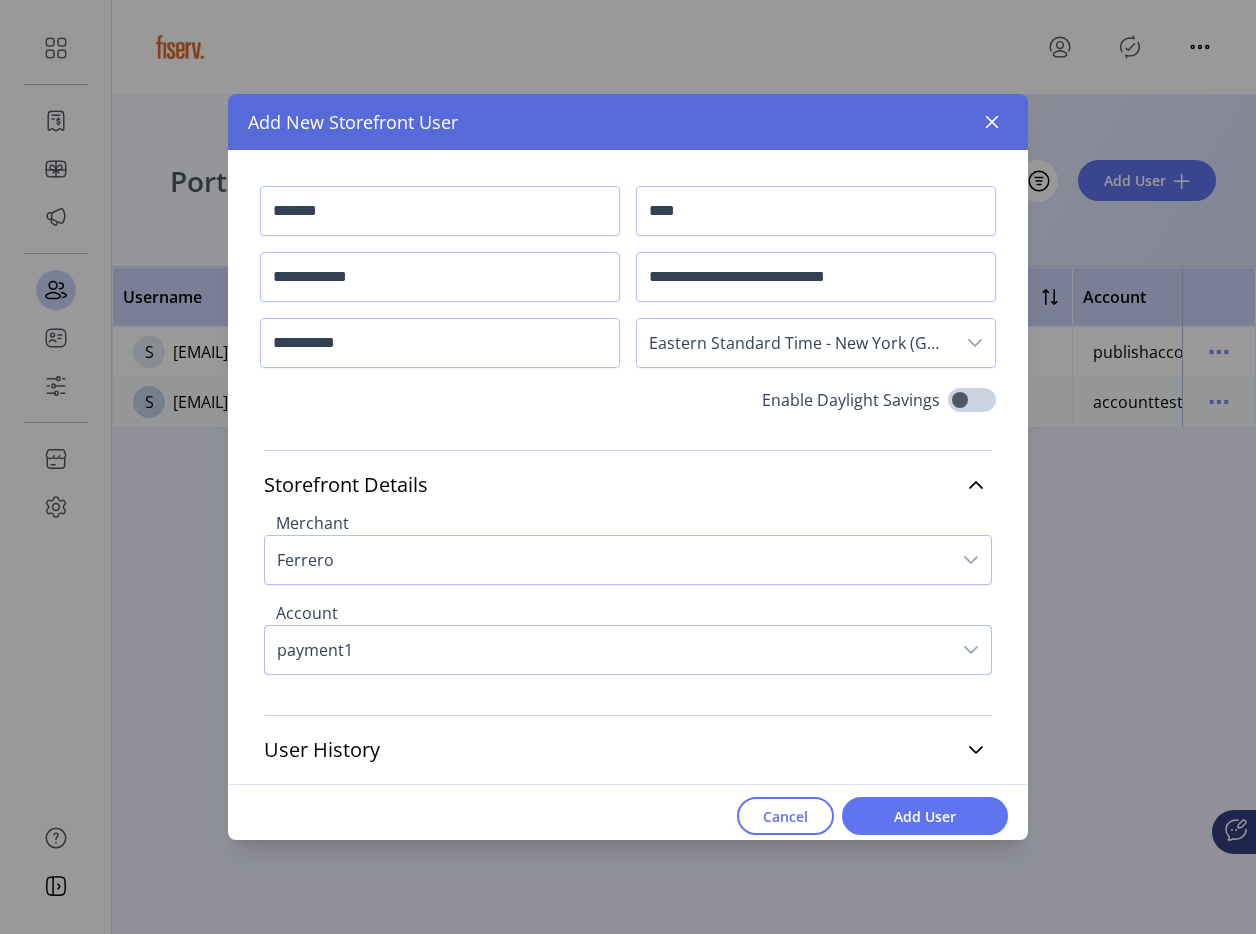 click on "payment1" at bounding box center [608, 650] 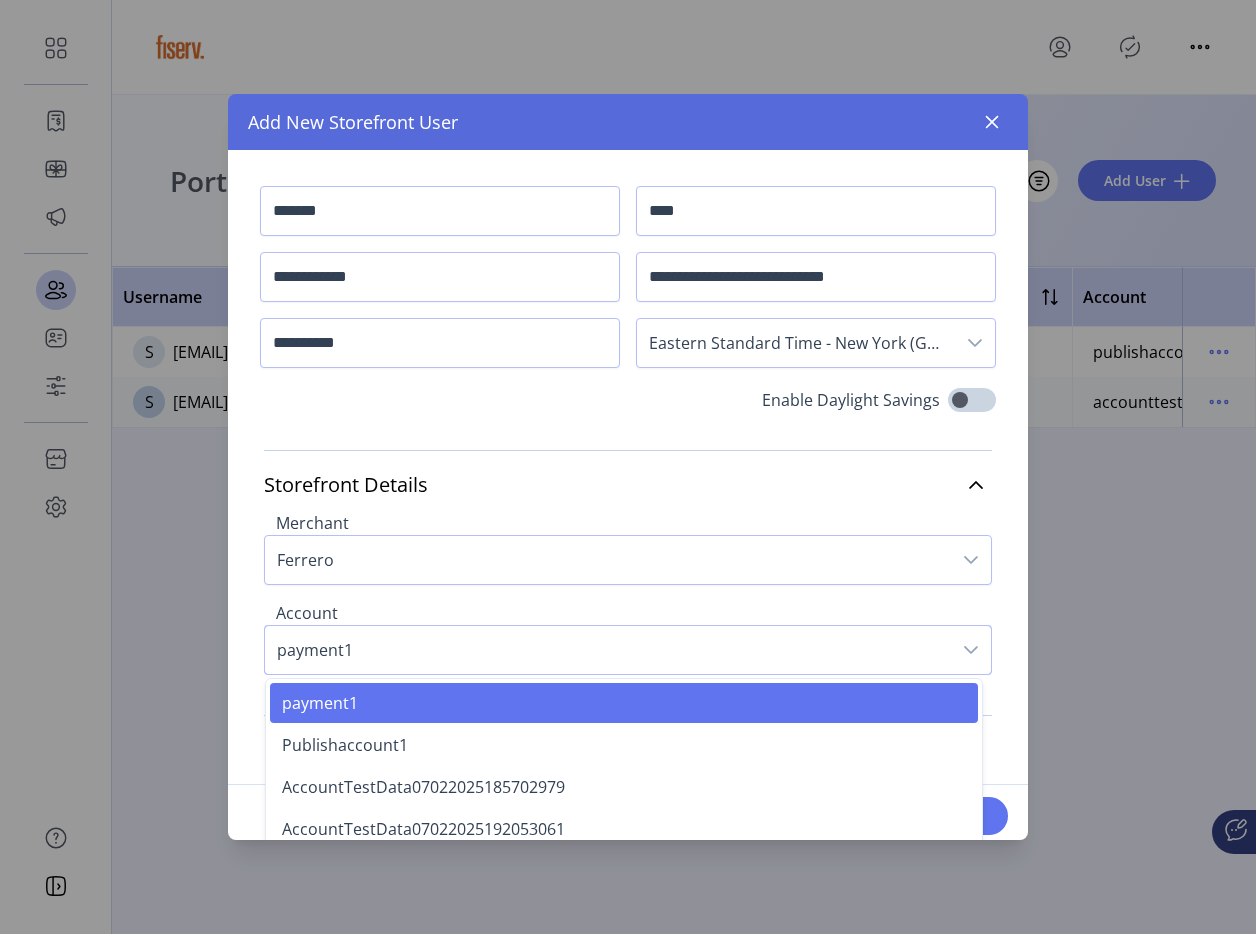 click on "payment1" at bounding box center (608, 650) 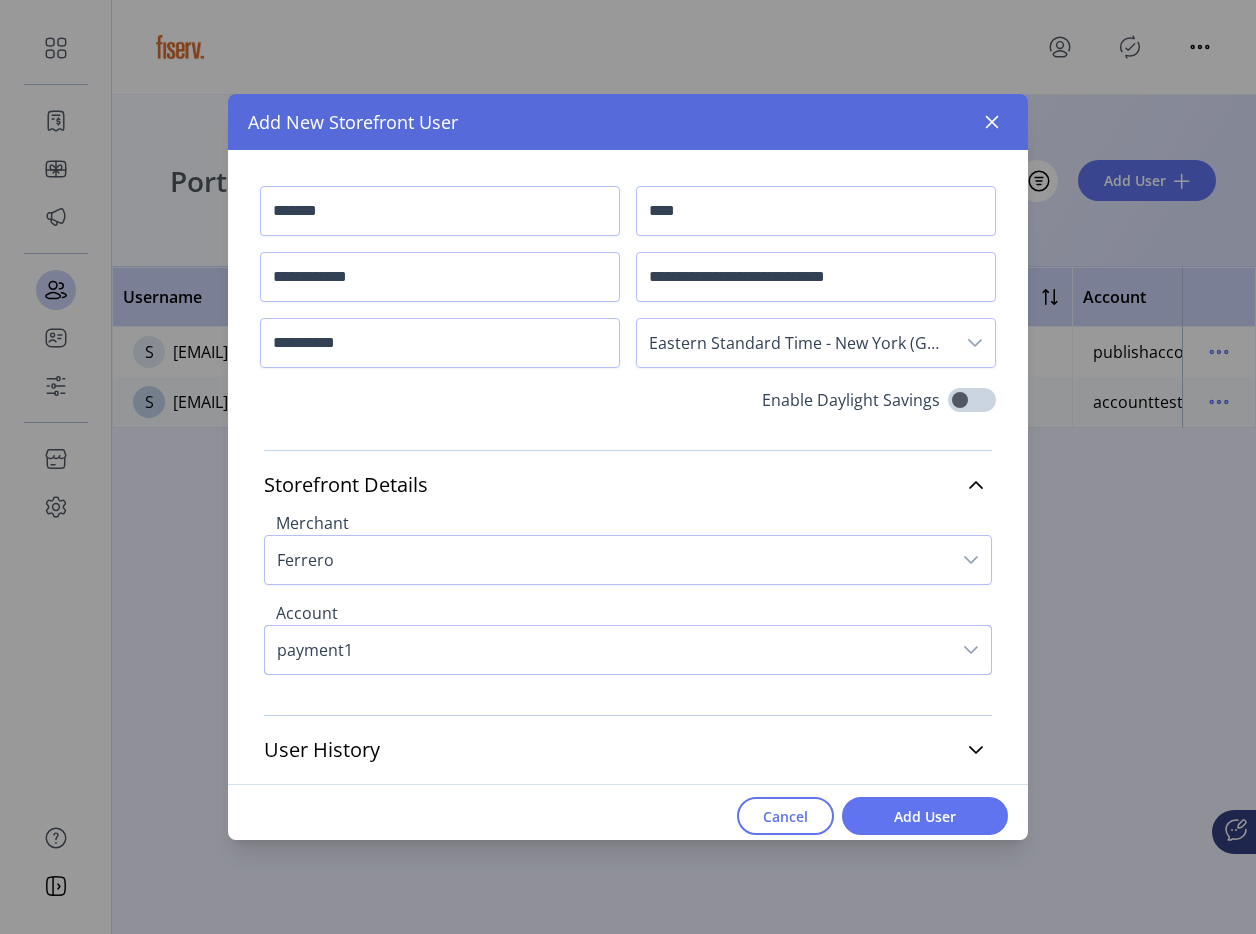 click on "payment1" at bounding box center [608, 650] 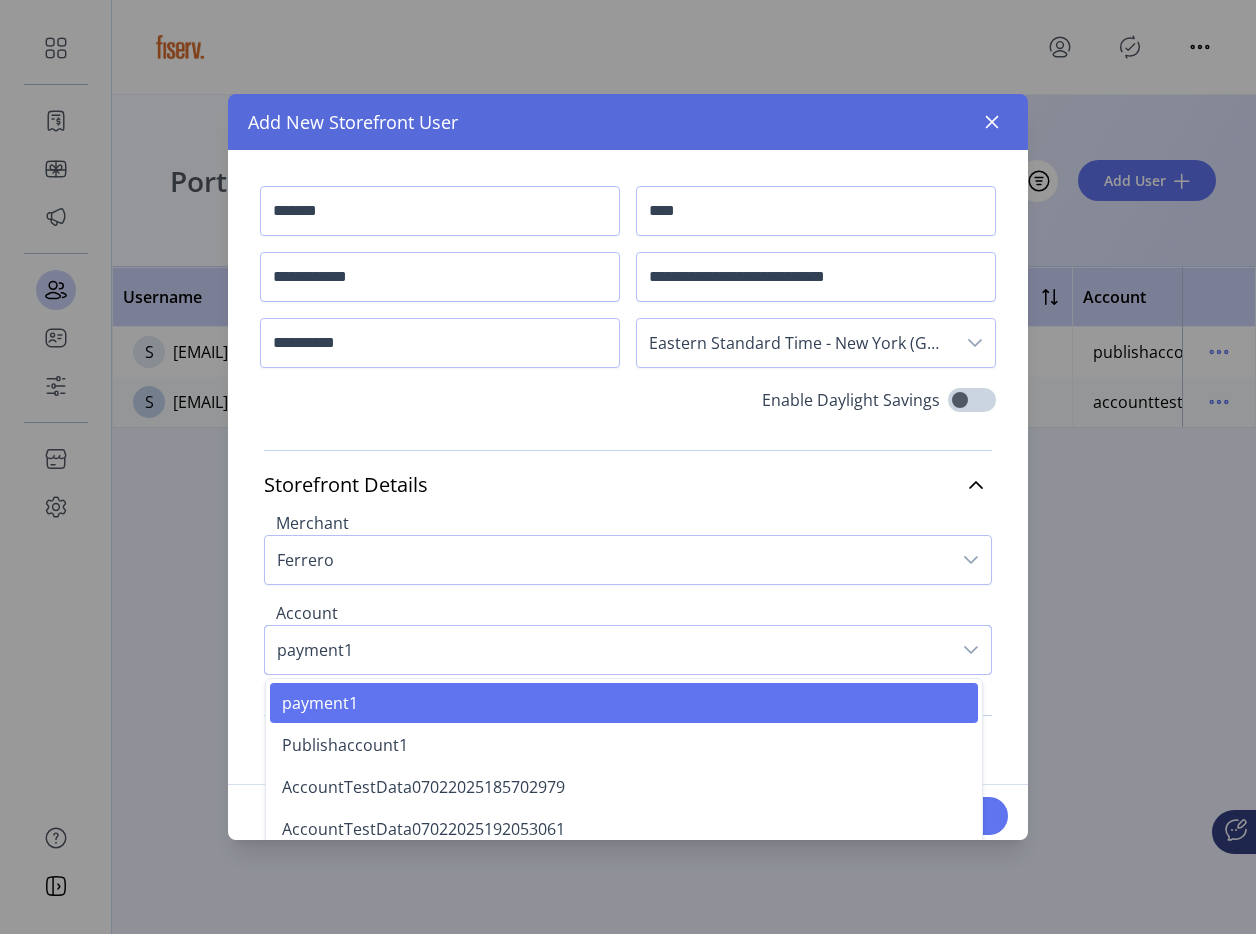 click on "payment1" at bounding box center [608, 650] 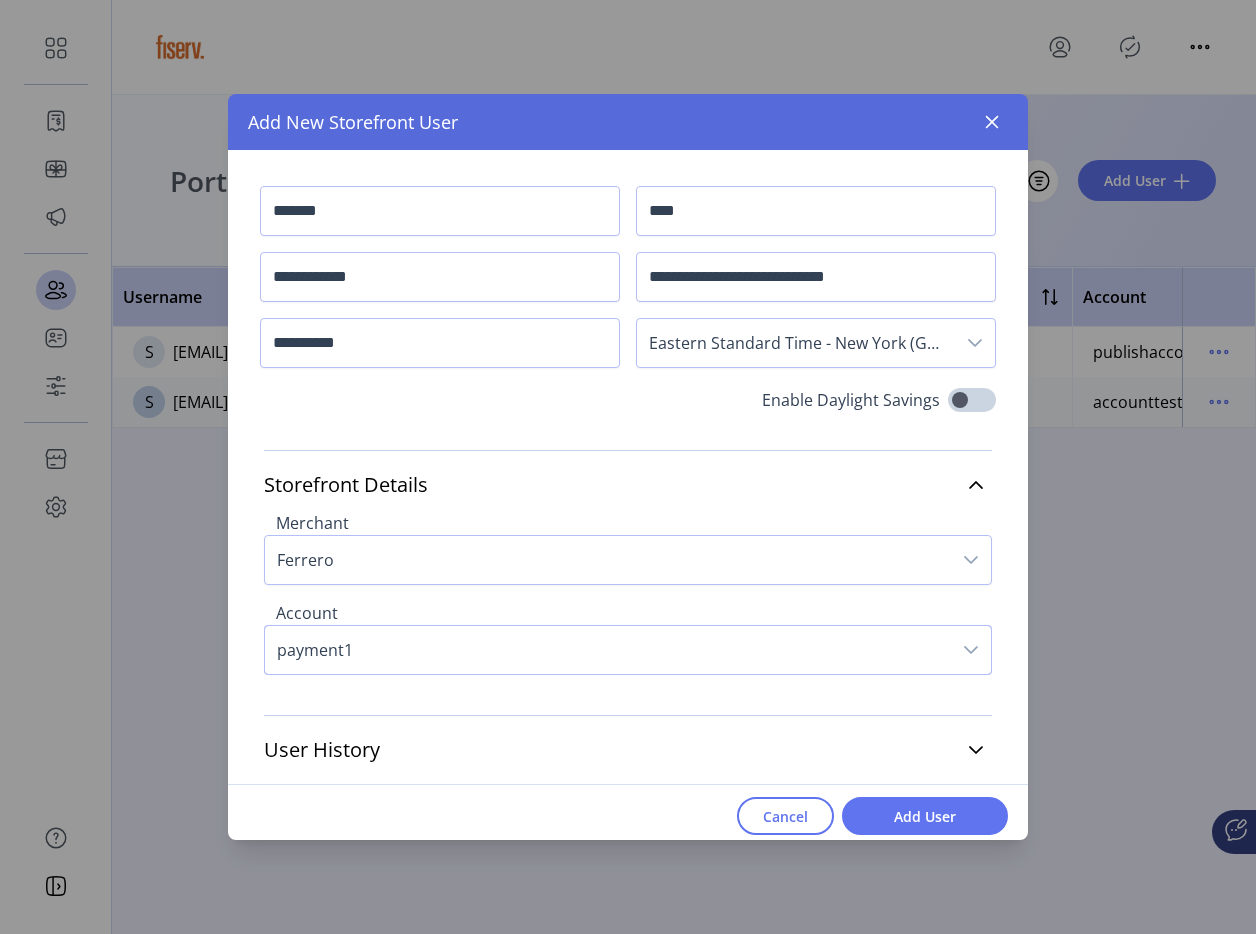 click on "payment1" at bounding box center [608, 650] 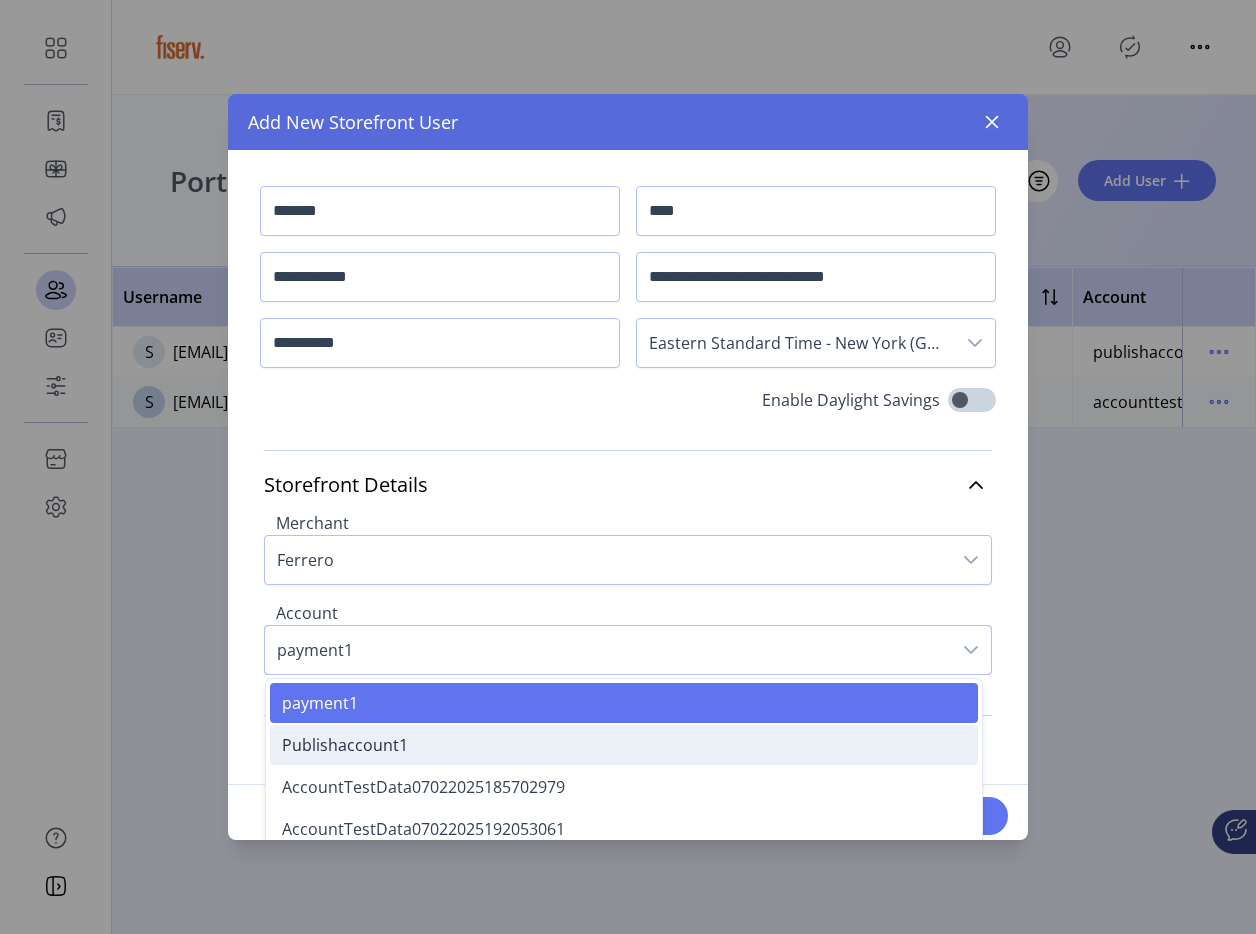 click on "Publishaccount1" at bounding box center (345, 745) 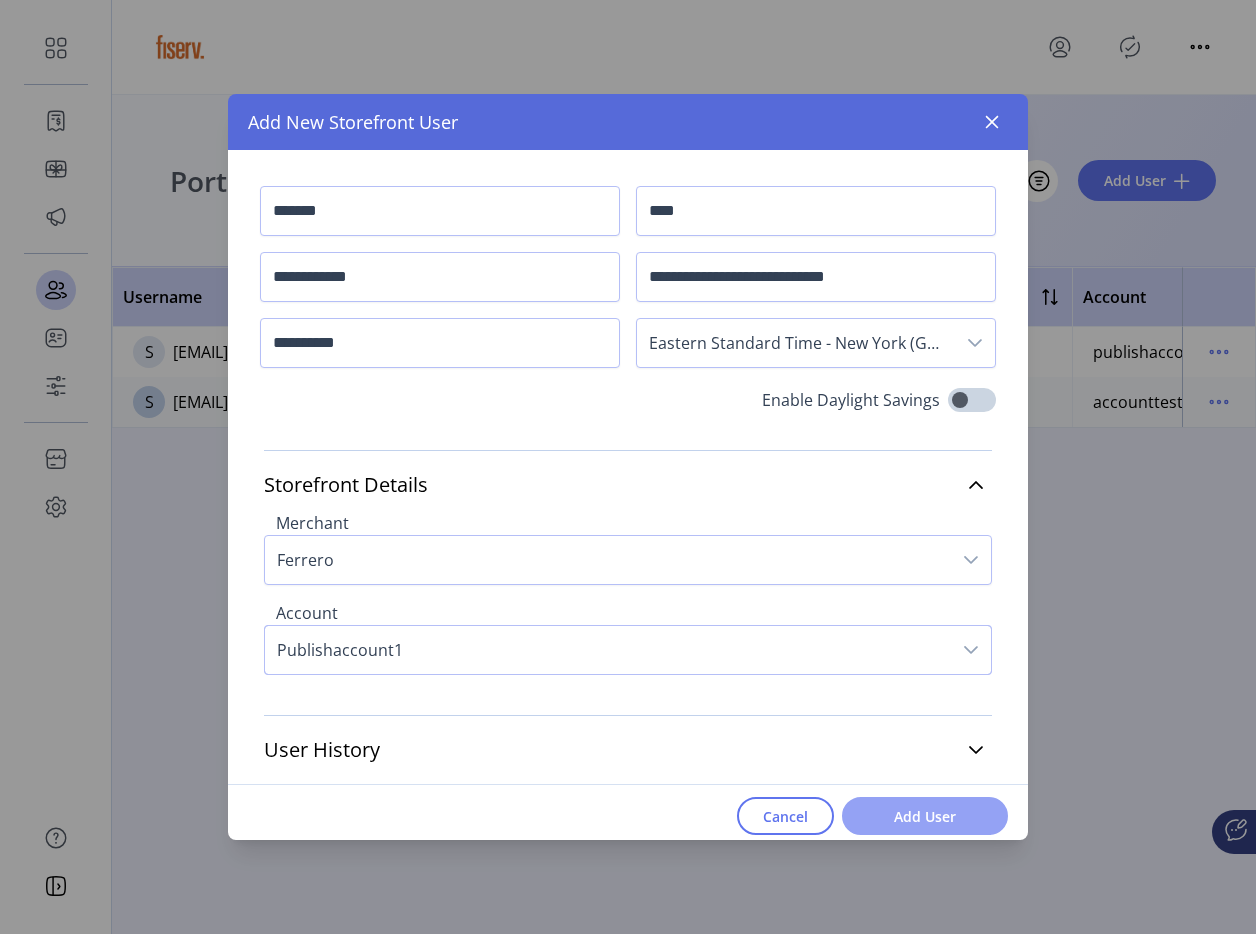 click on "Add User" at bounding box center (925, 816) 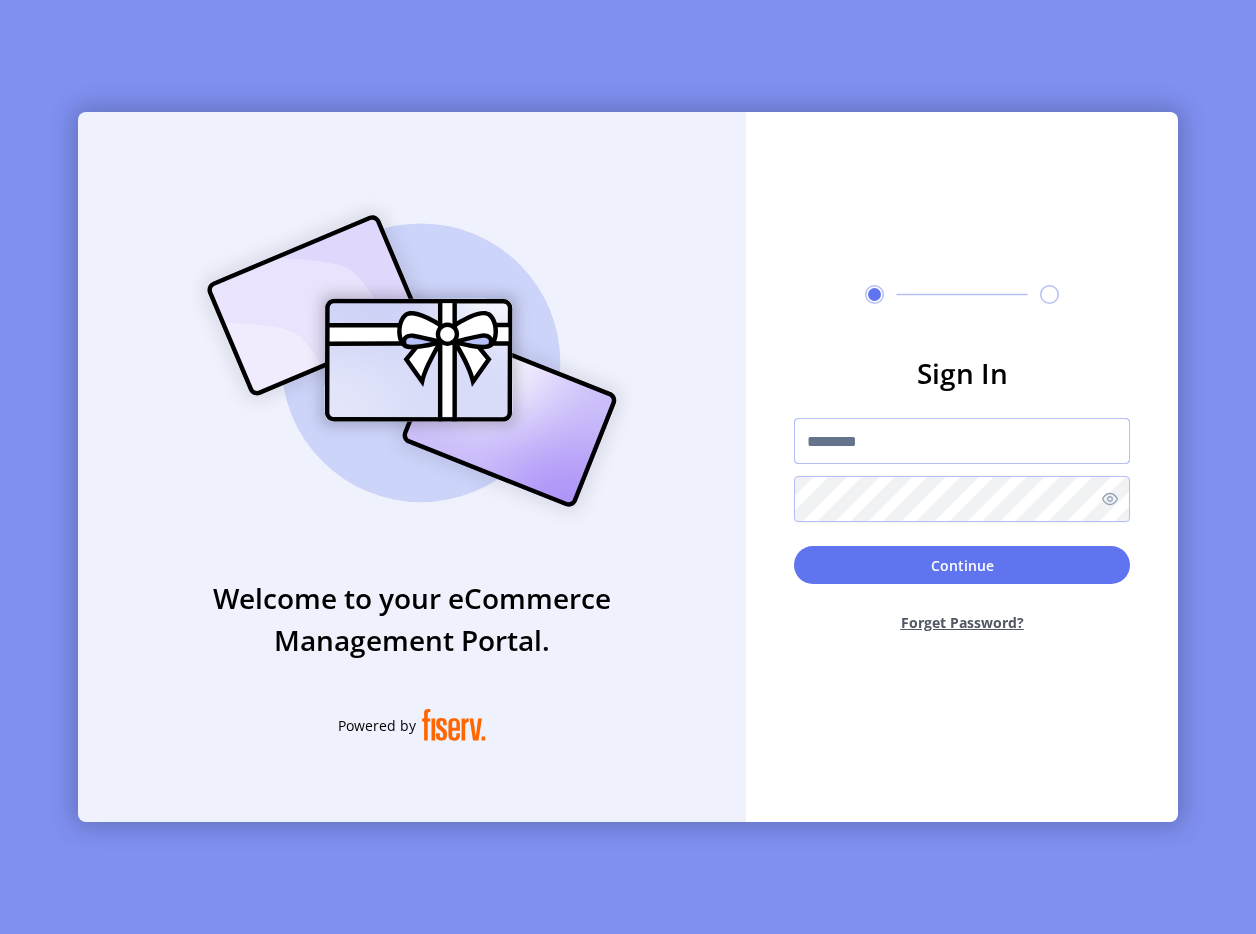 click at bounding box center (962, 441) 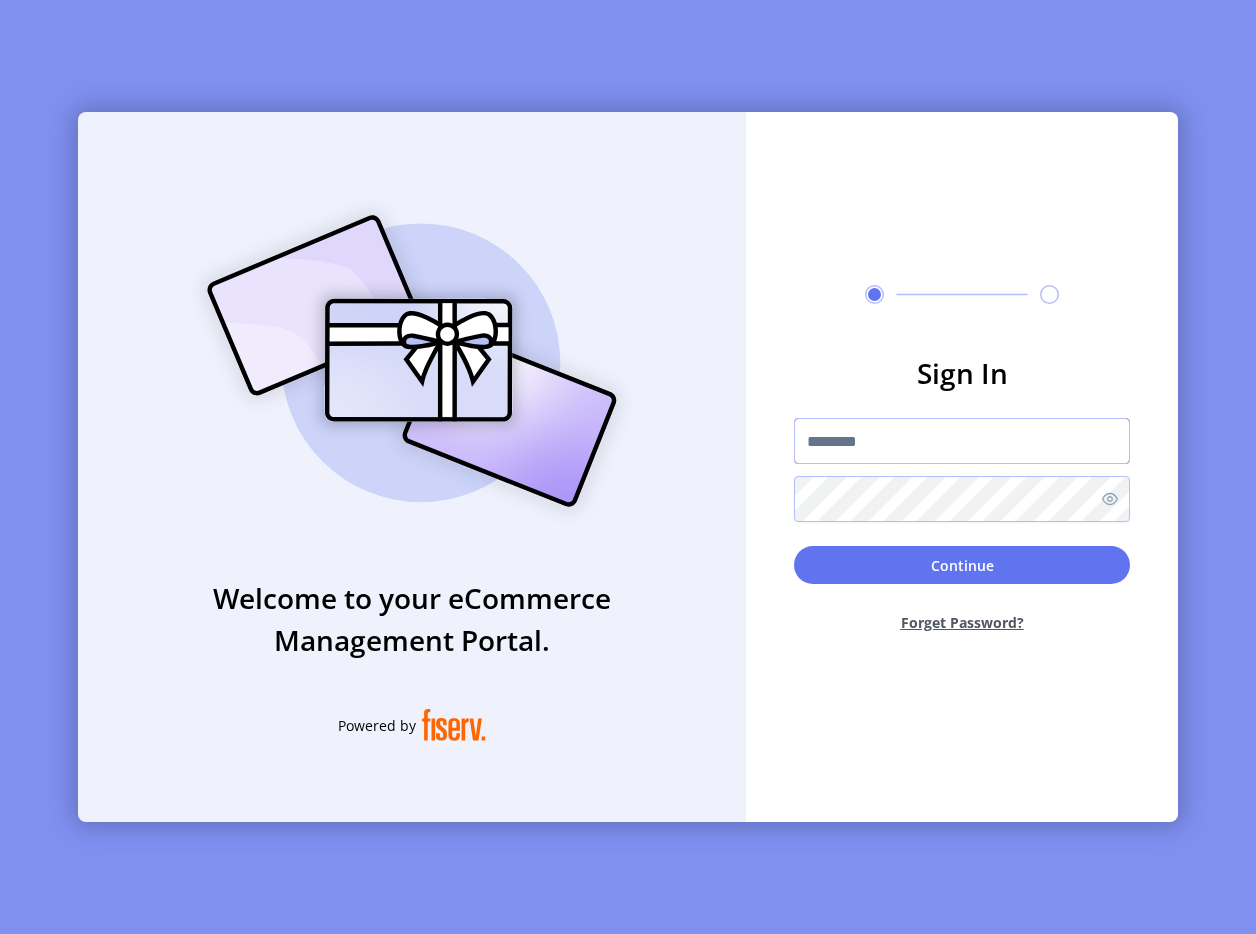 type on "**********" 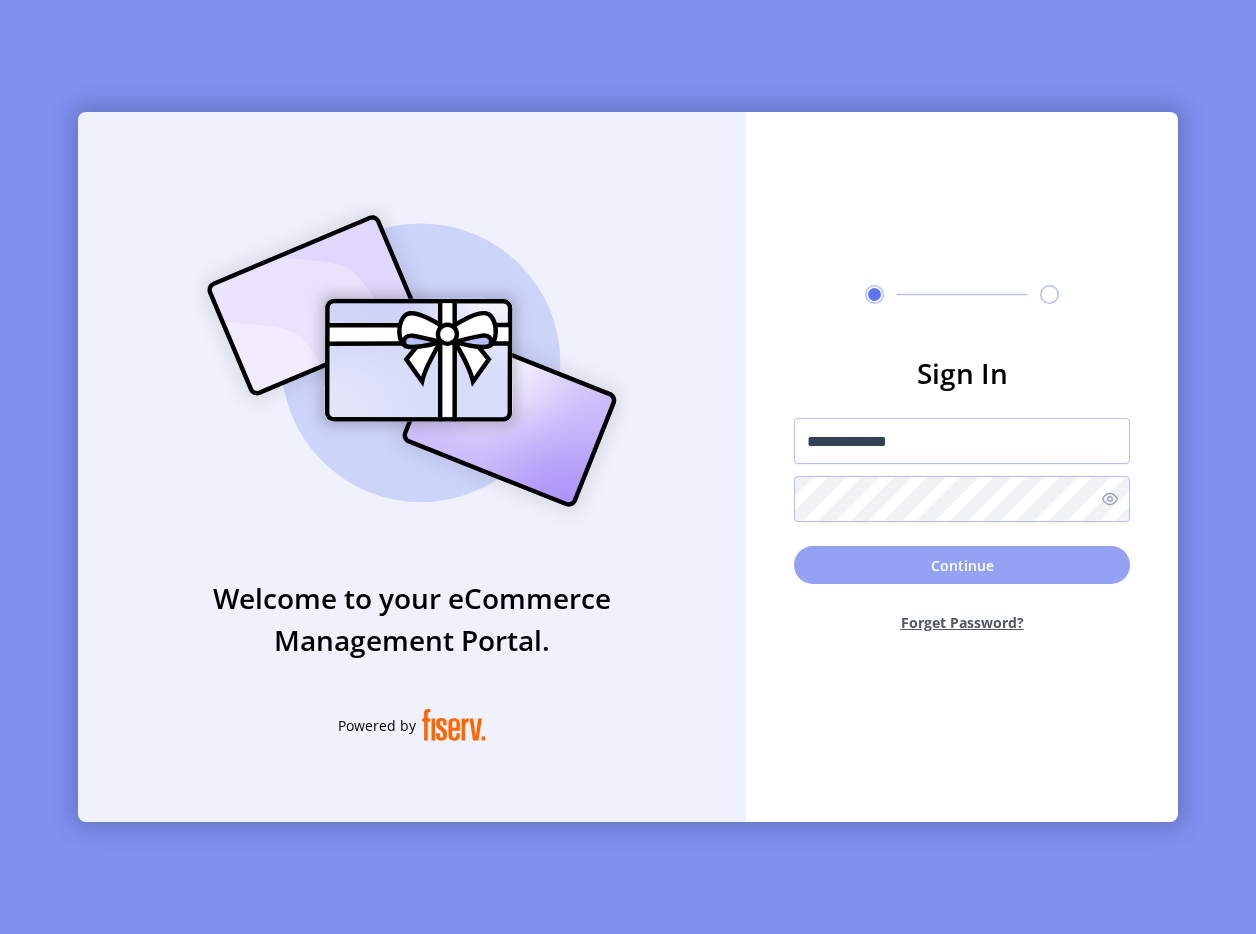 click on "Continue" 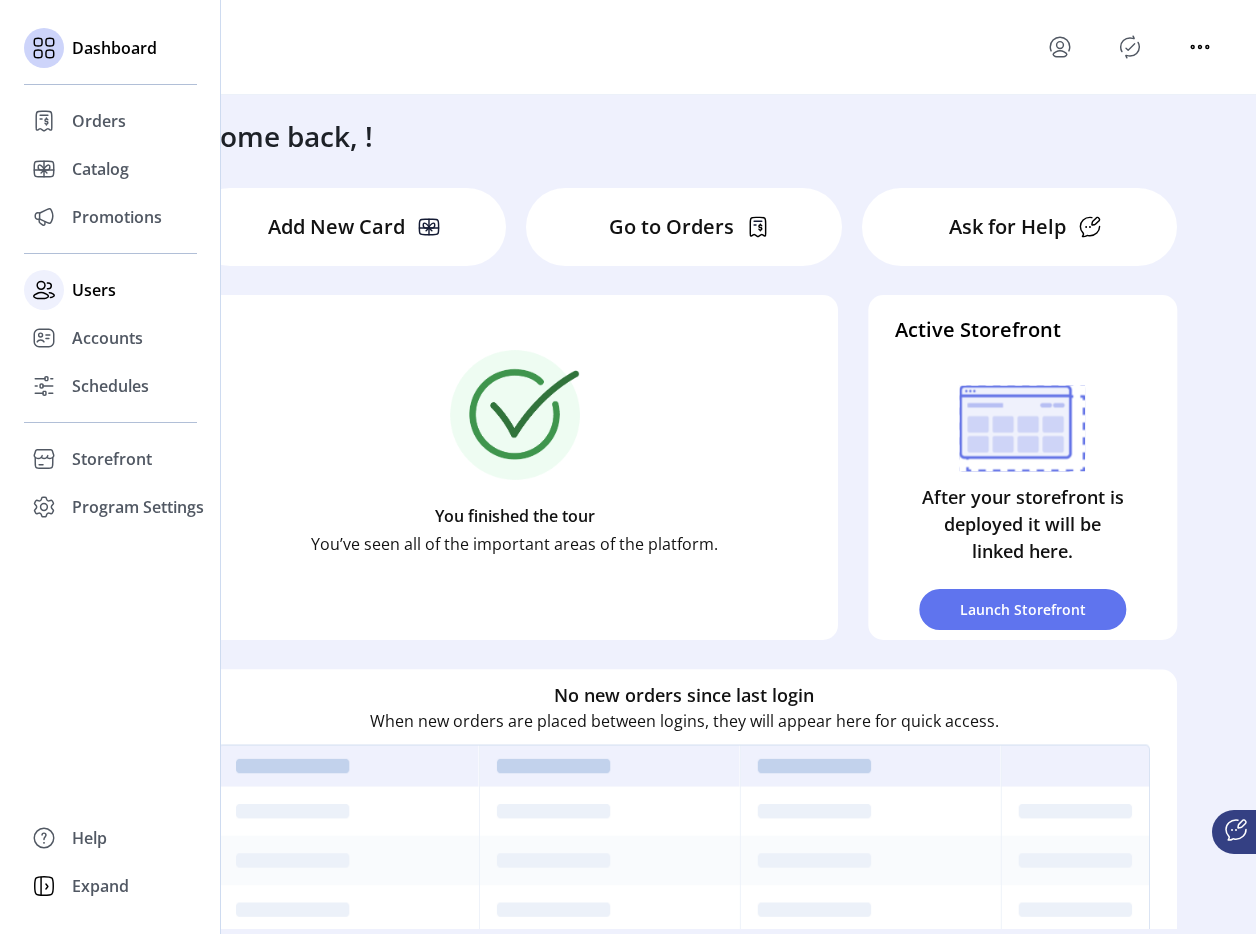 click 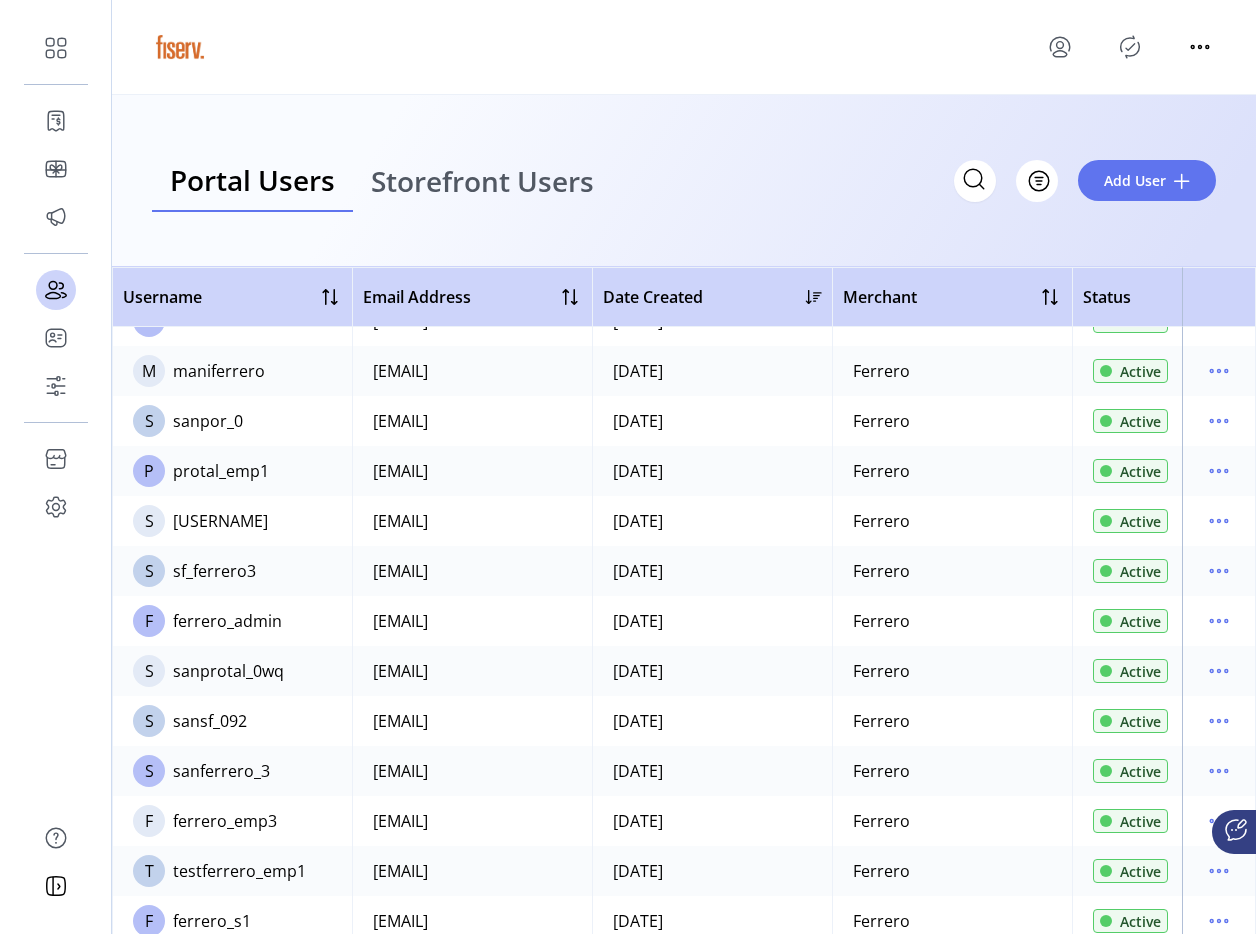 scroll, scrollTop: 209, scrollLeft: 0, axis: vertical 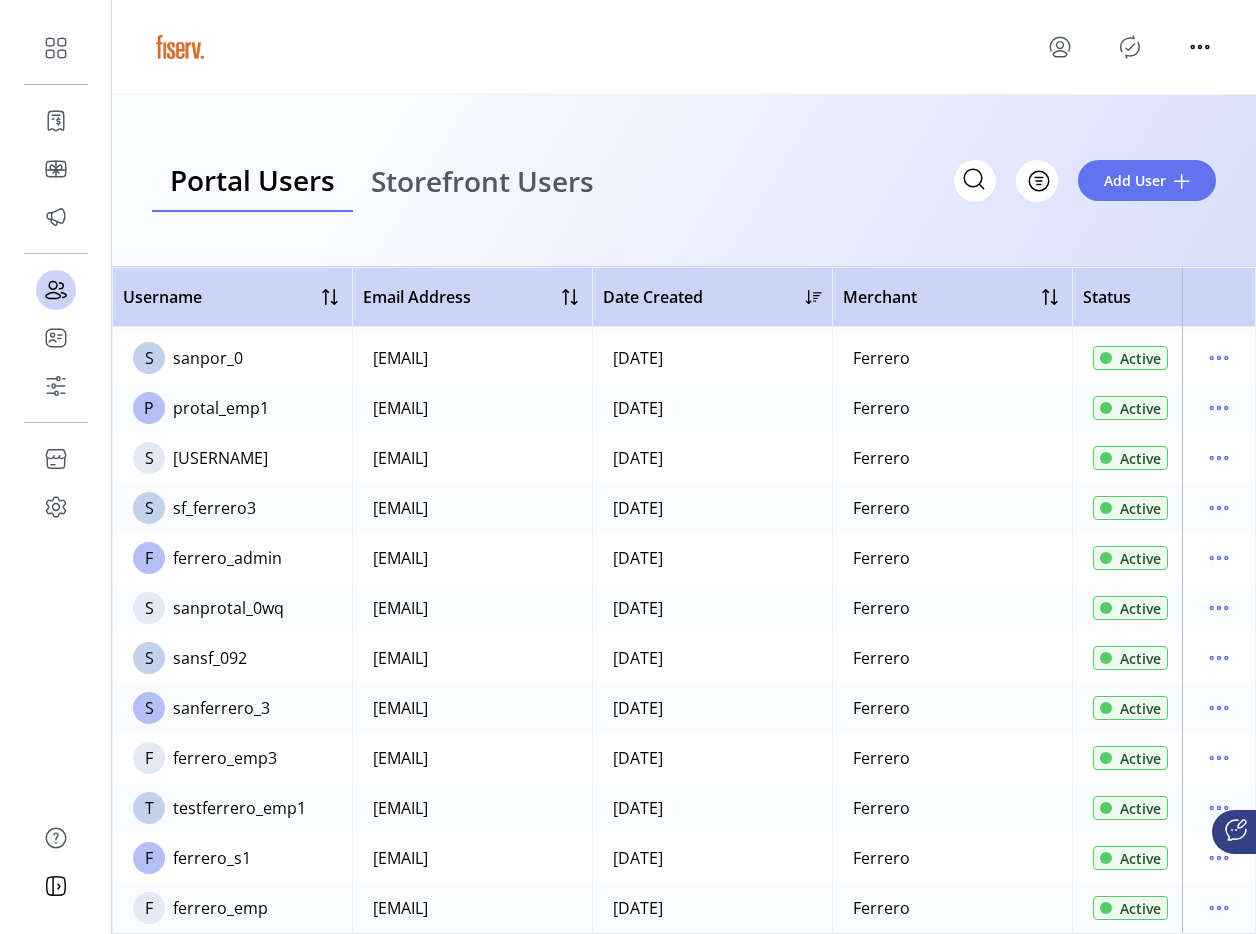 click 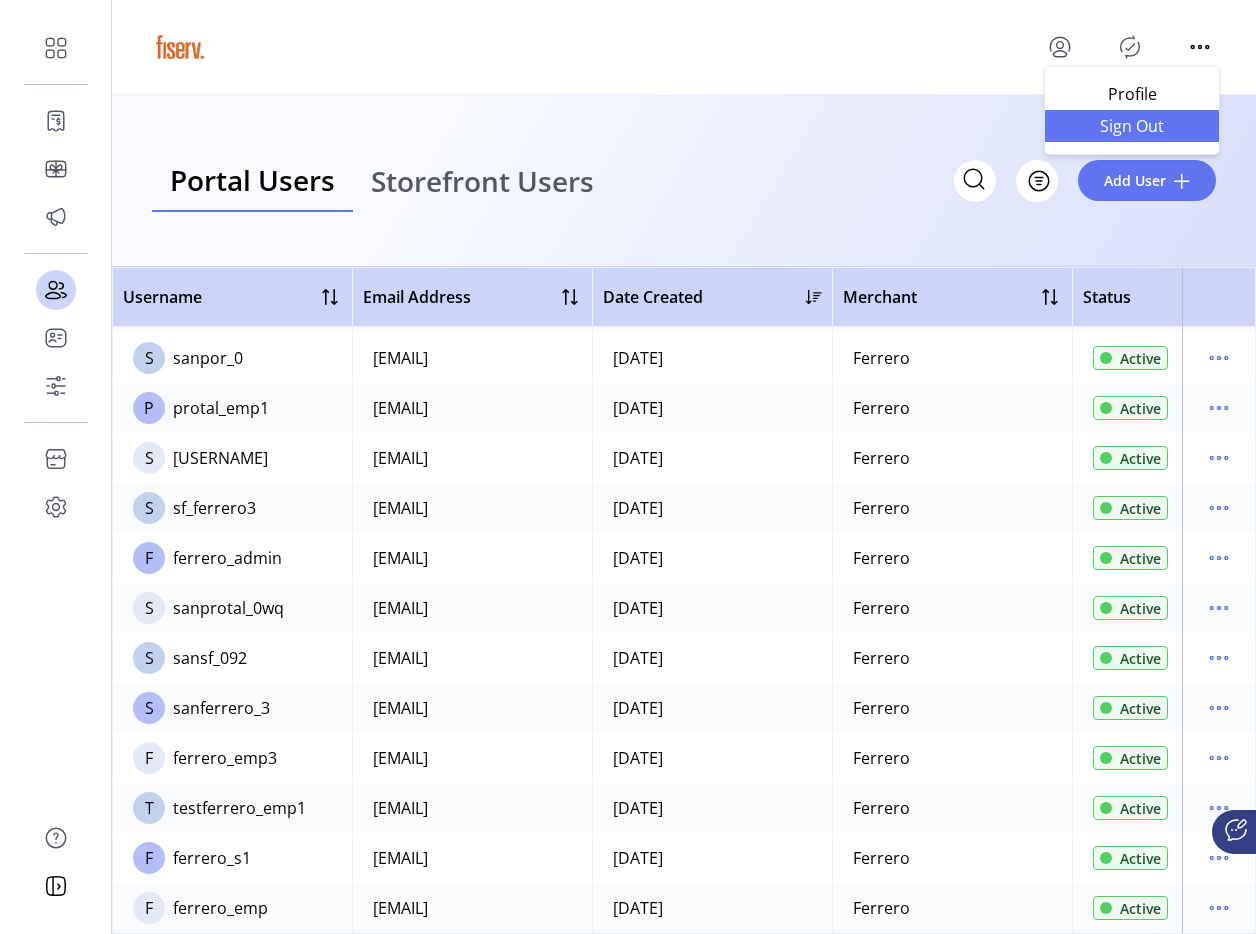 click on "Sign Out" at bounding box center (1132, 126) 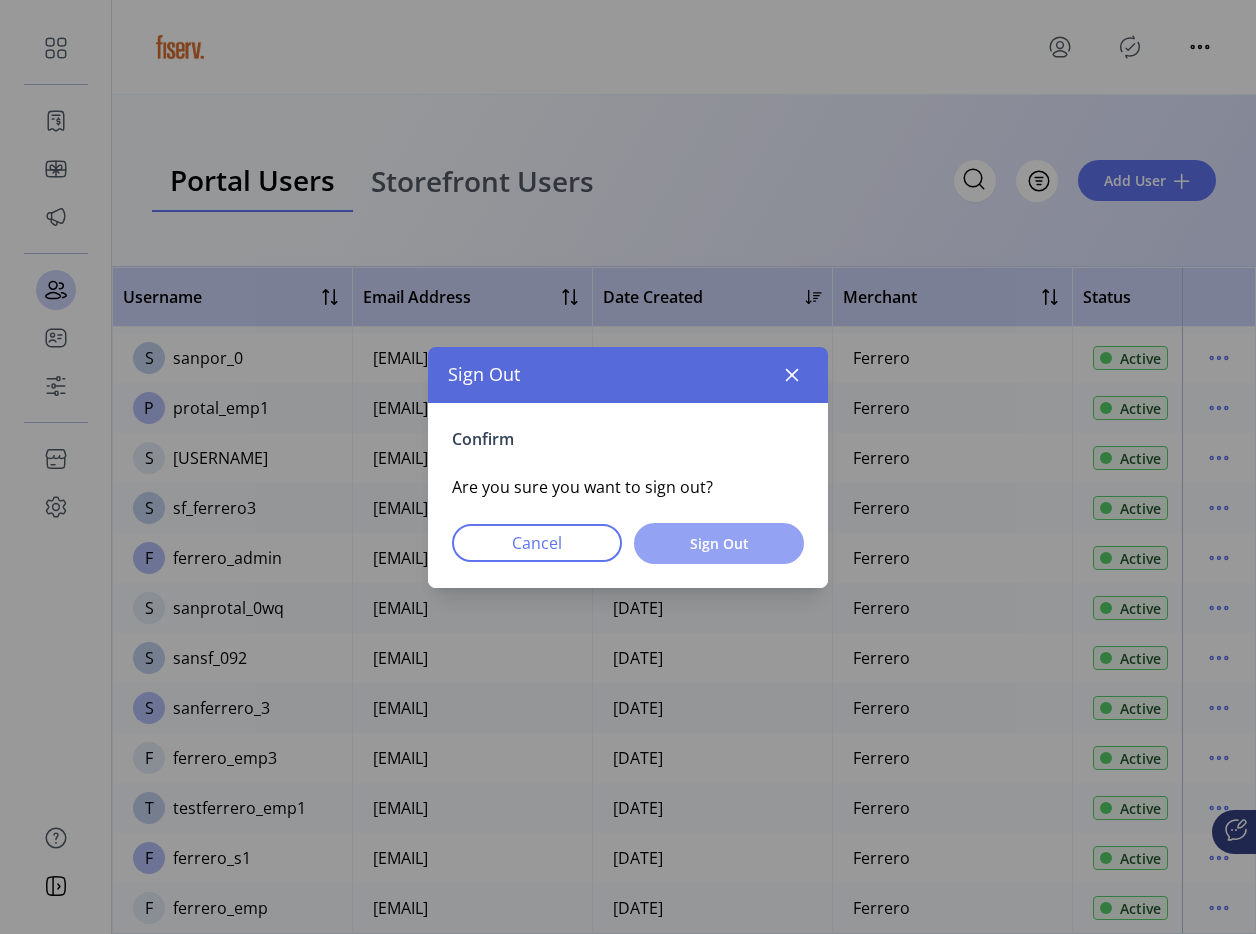 click on "Sign Out" at bounding box center [719, 543] 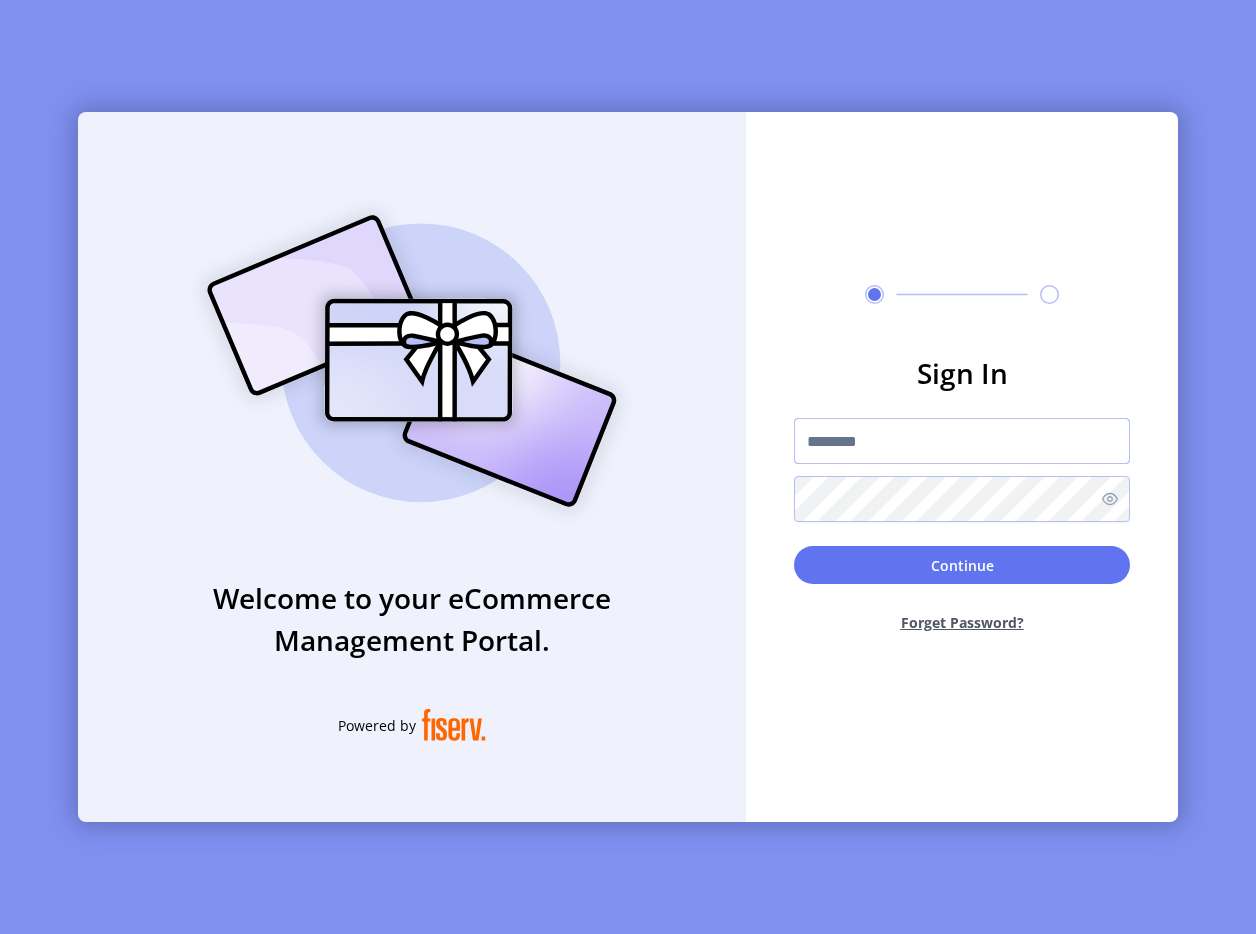 click at bounding box center [962, 441] 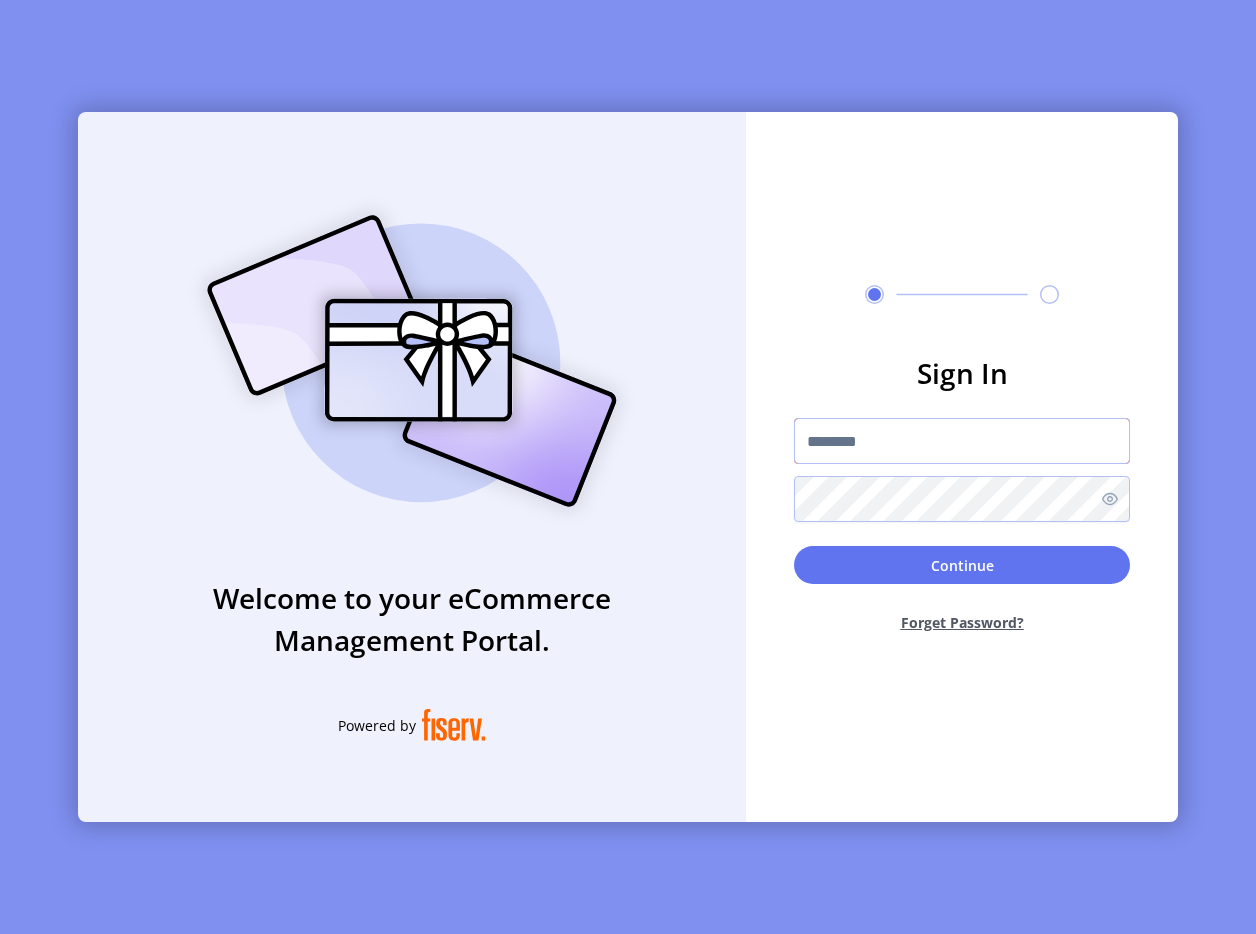 type on "**********" 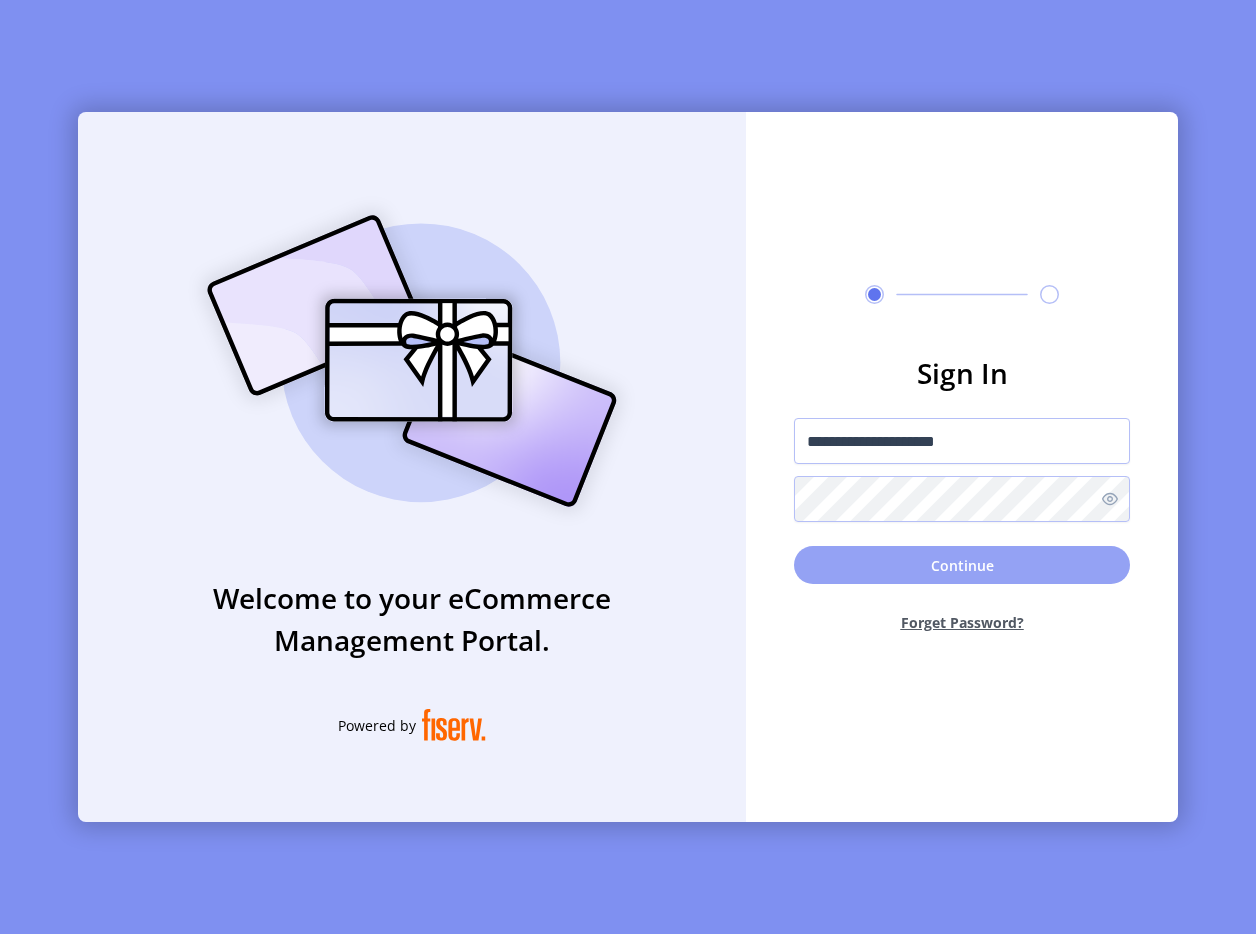 click on "Continue" 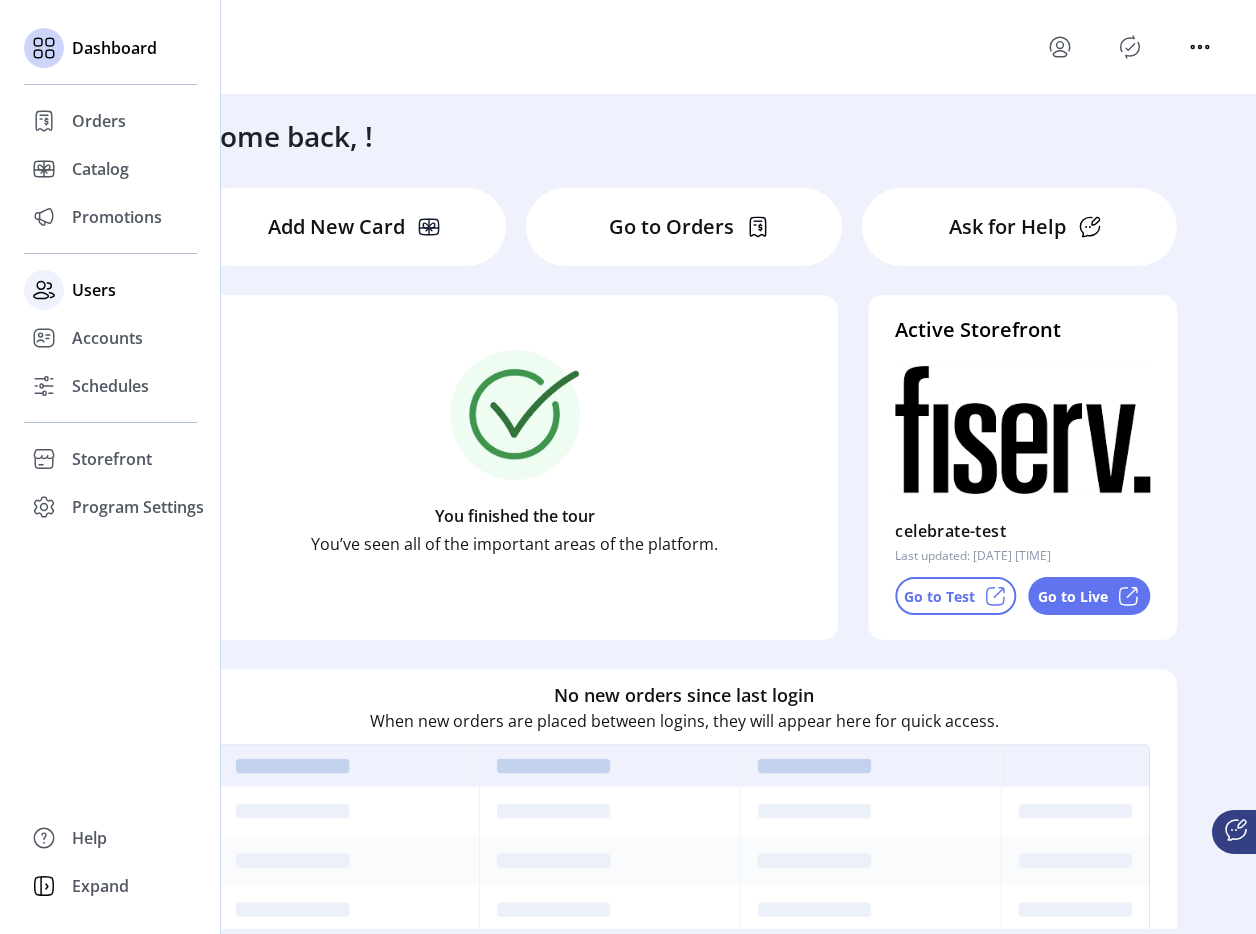 click on "Users" 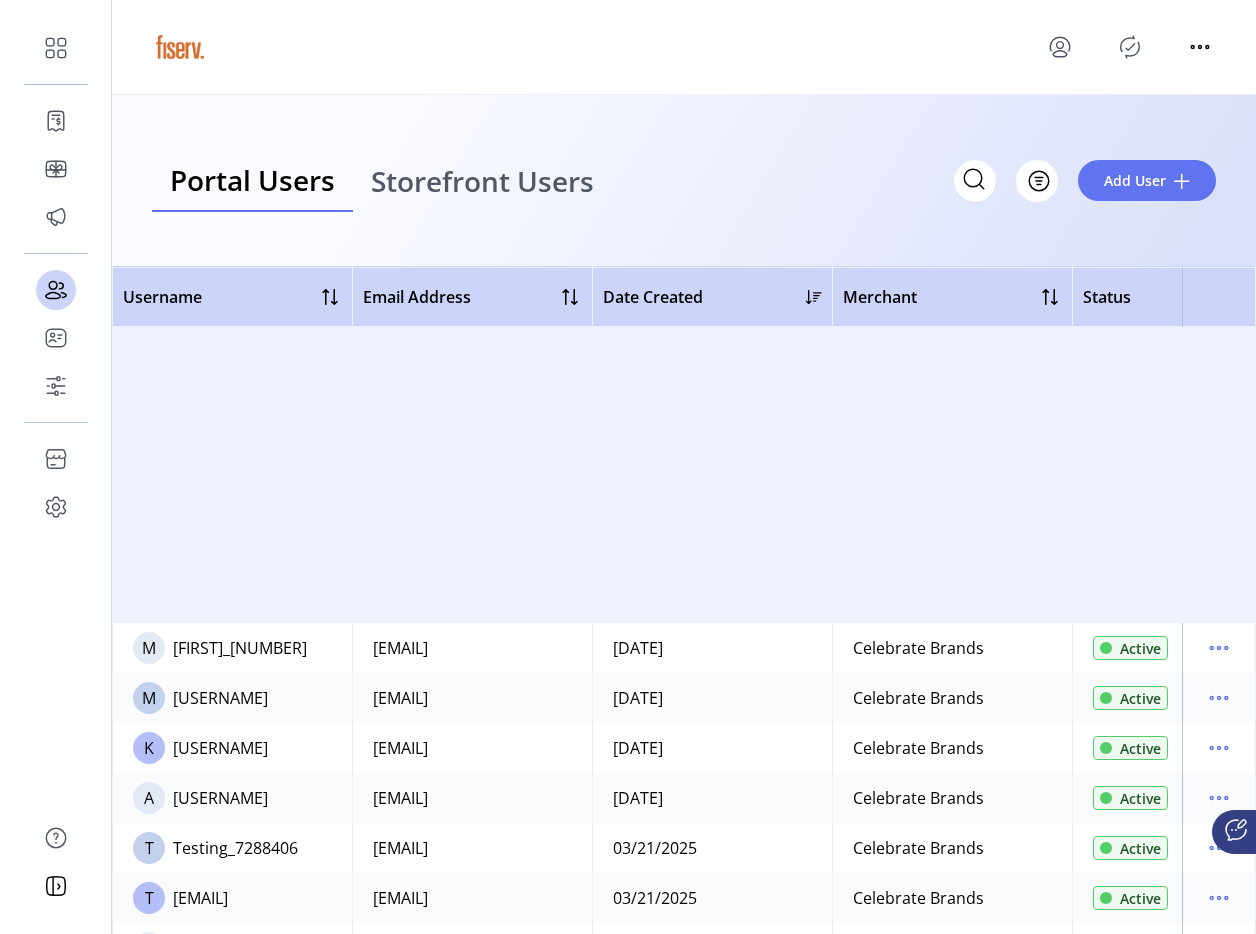 scroll, scrollTop: 7109, scrollLeft: 0, axis: vertical 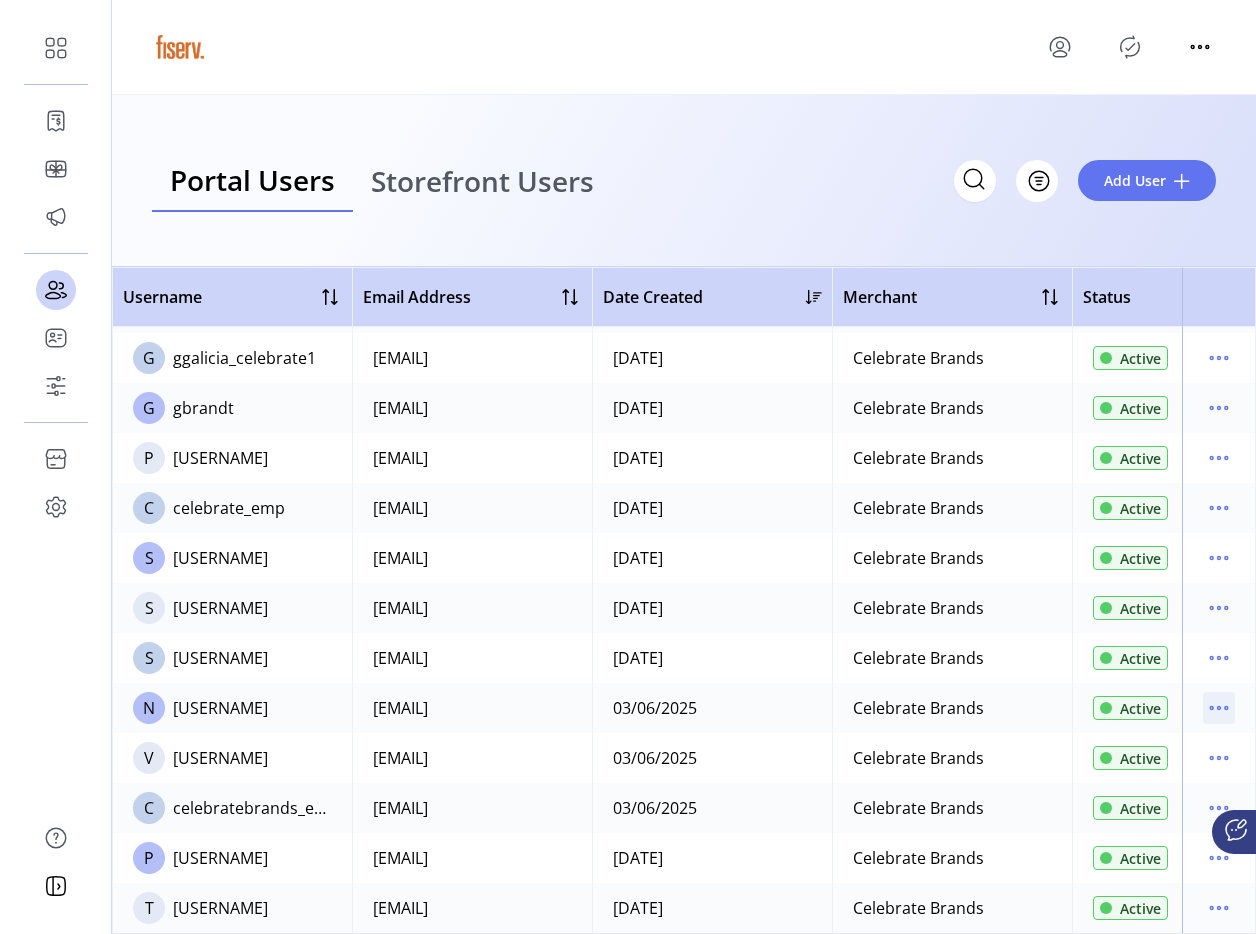 click 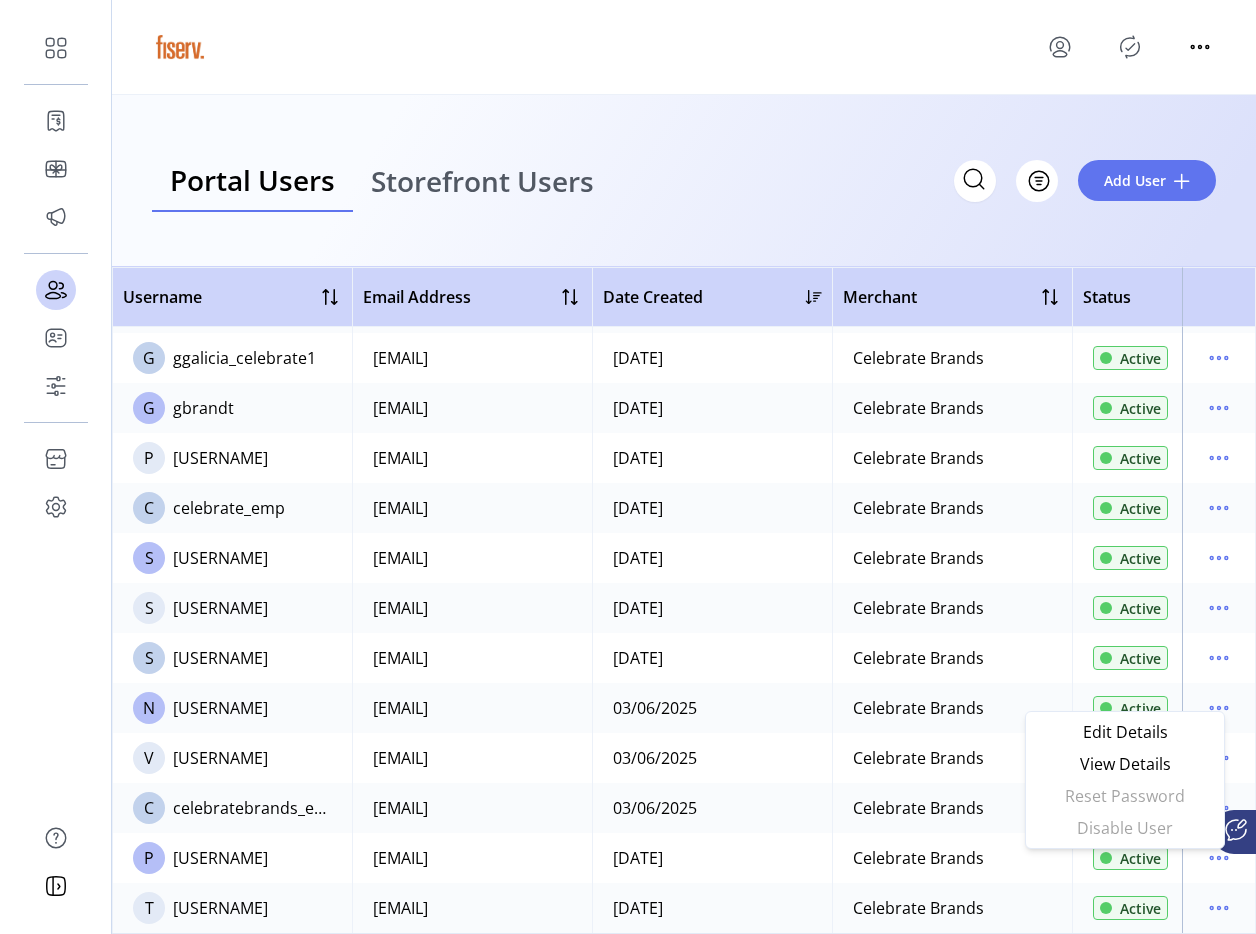 click on "Celebrate Brands" 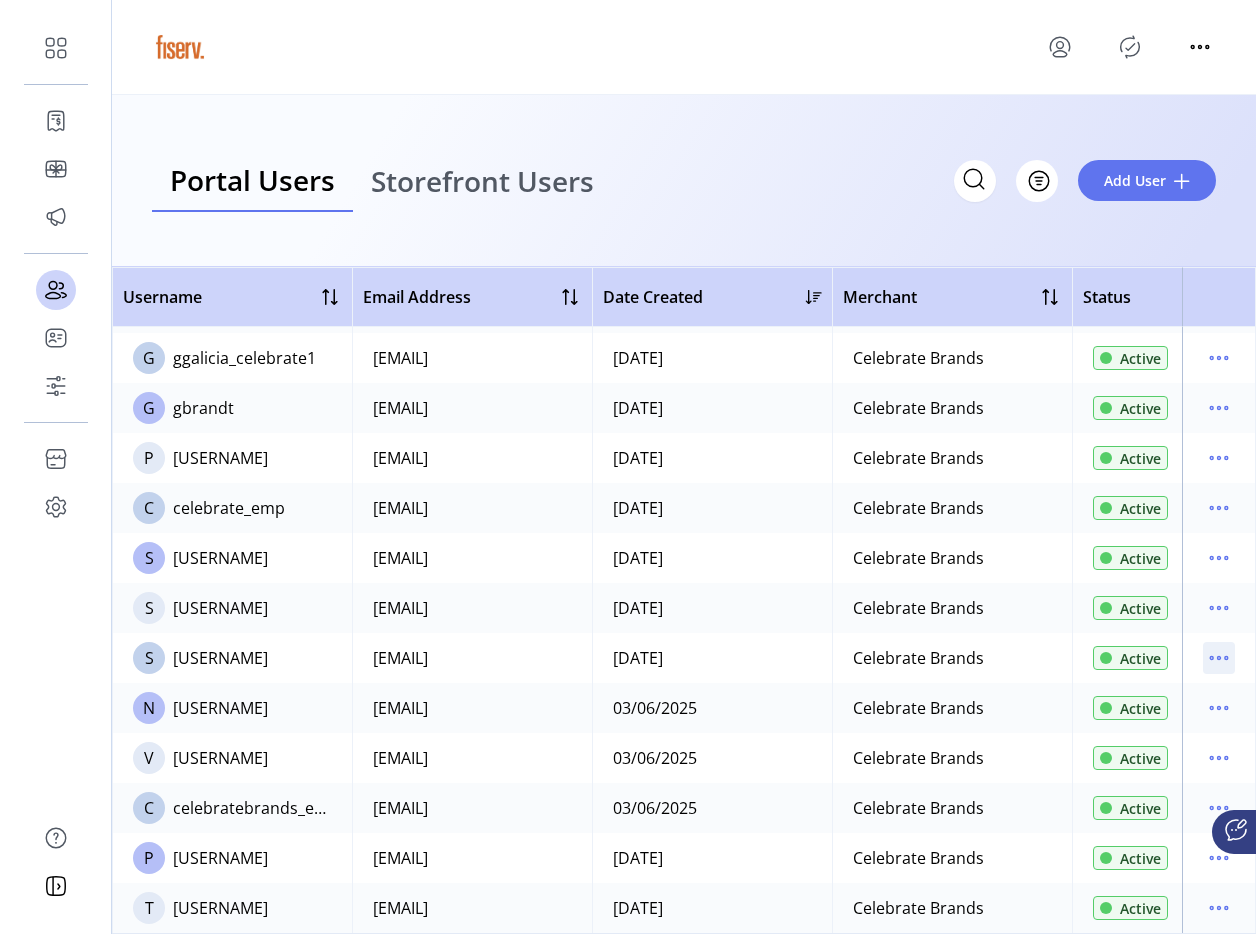 click 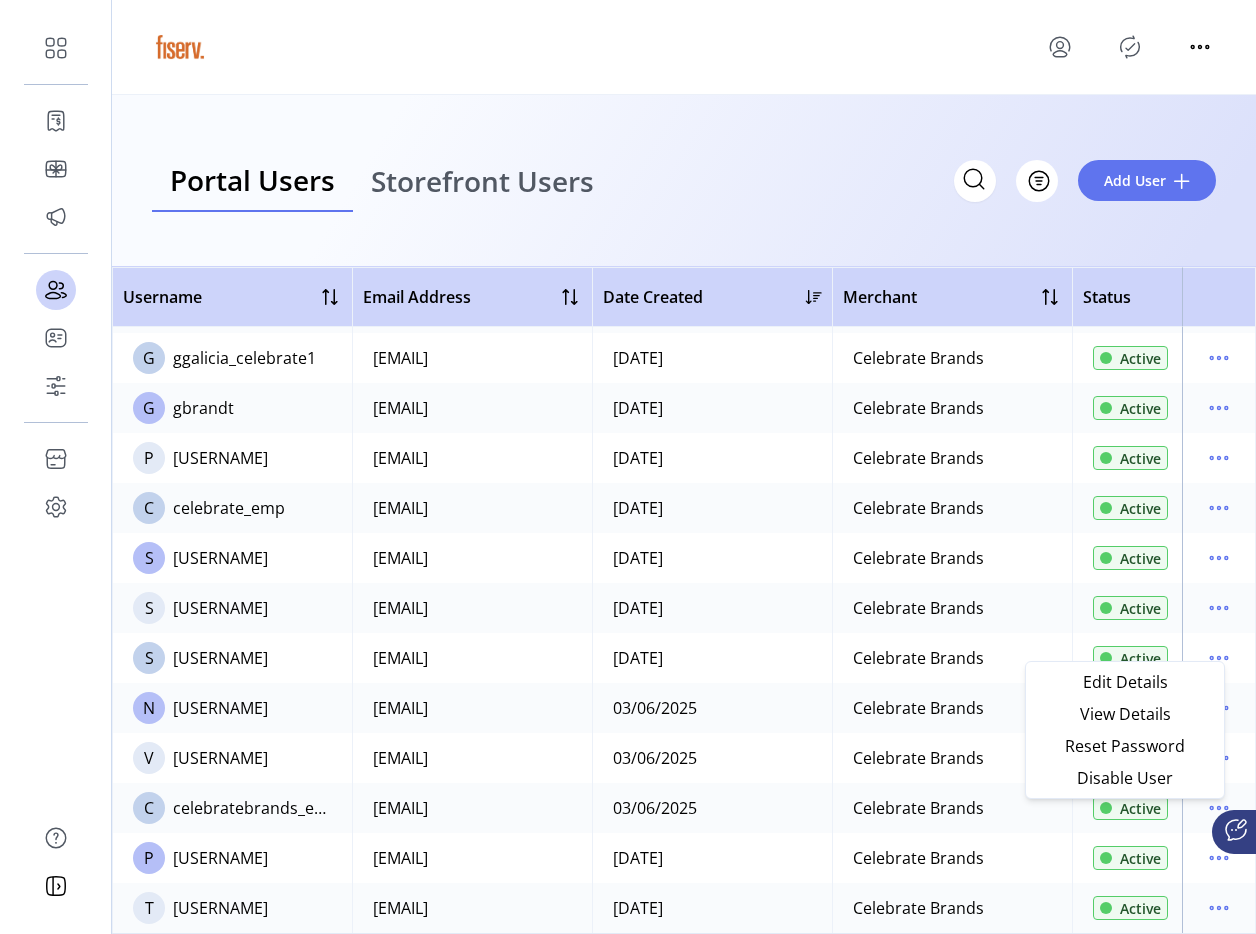 click on "Celebrate Brands" 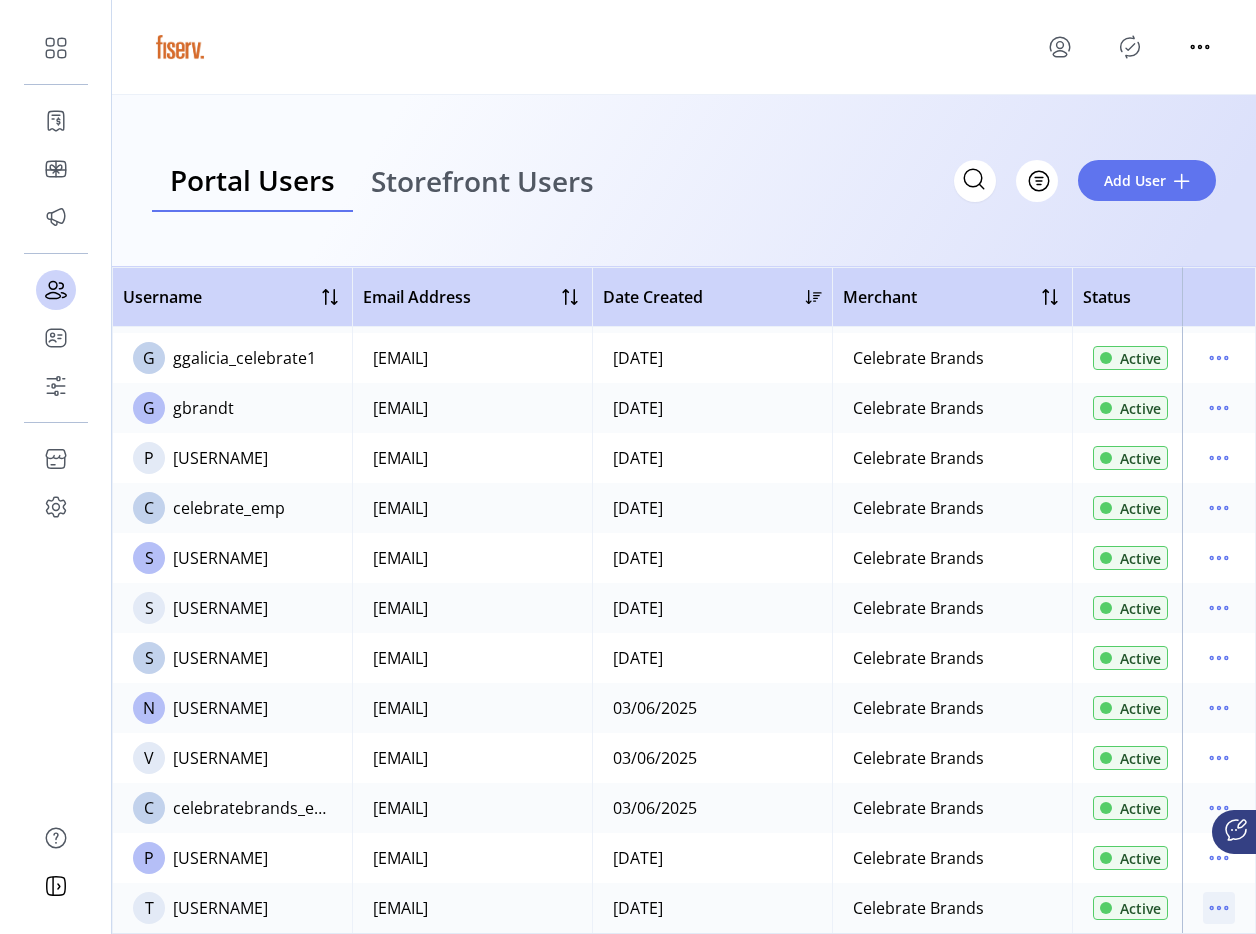 click 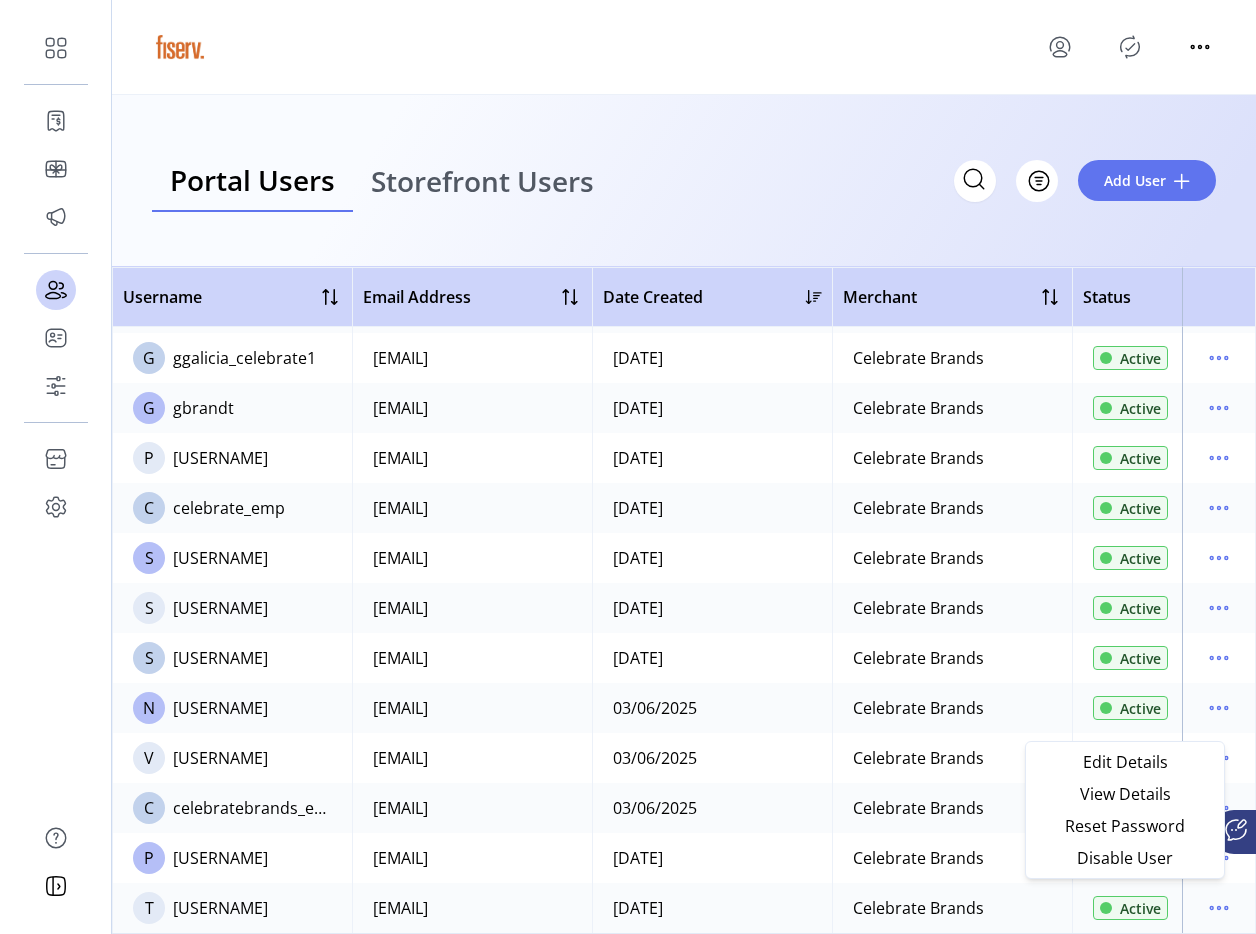 click on "Celebrate Brands" 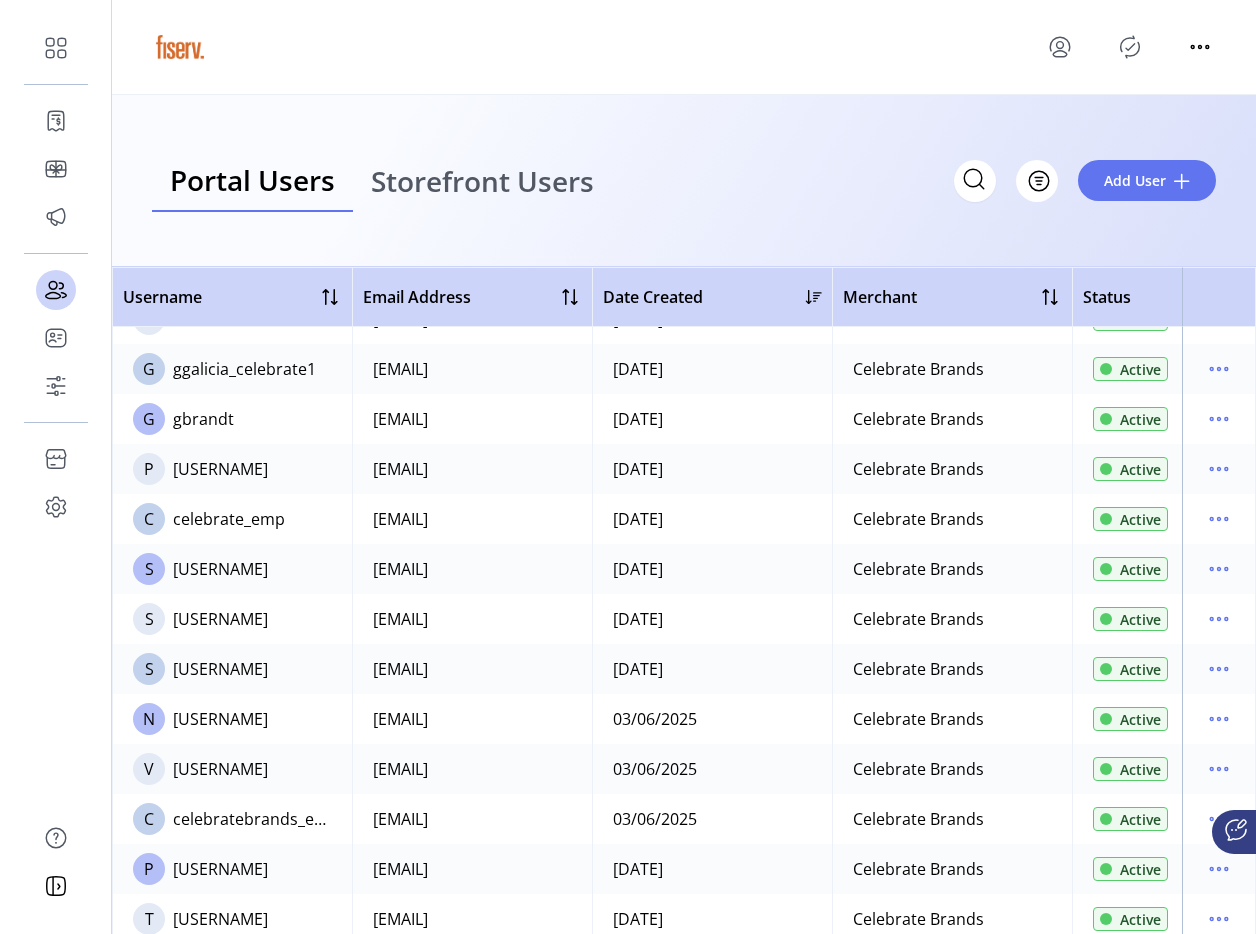 scroll, scrollTop: 7075, scrollLeft: 0, axis: vertical 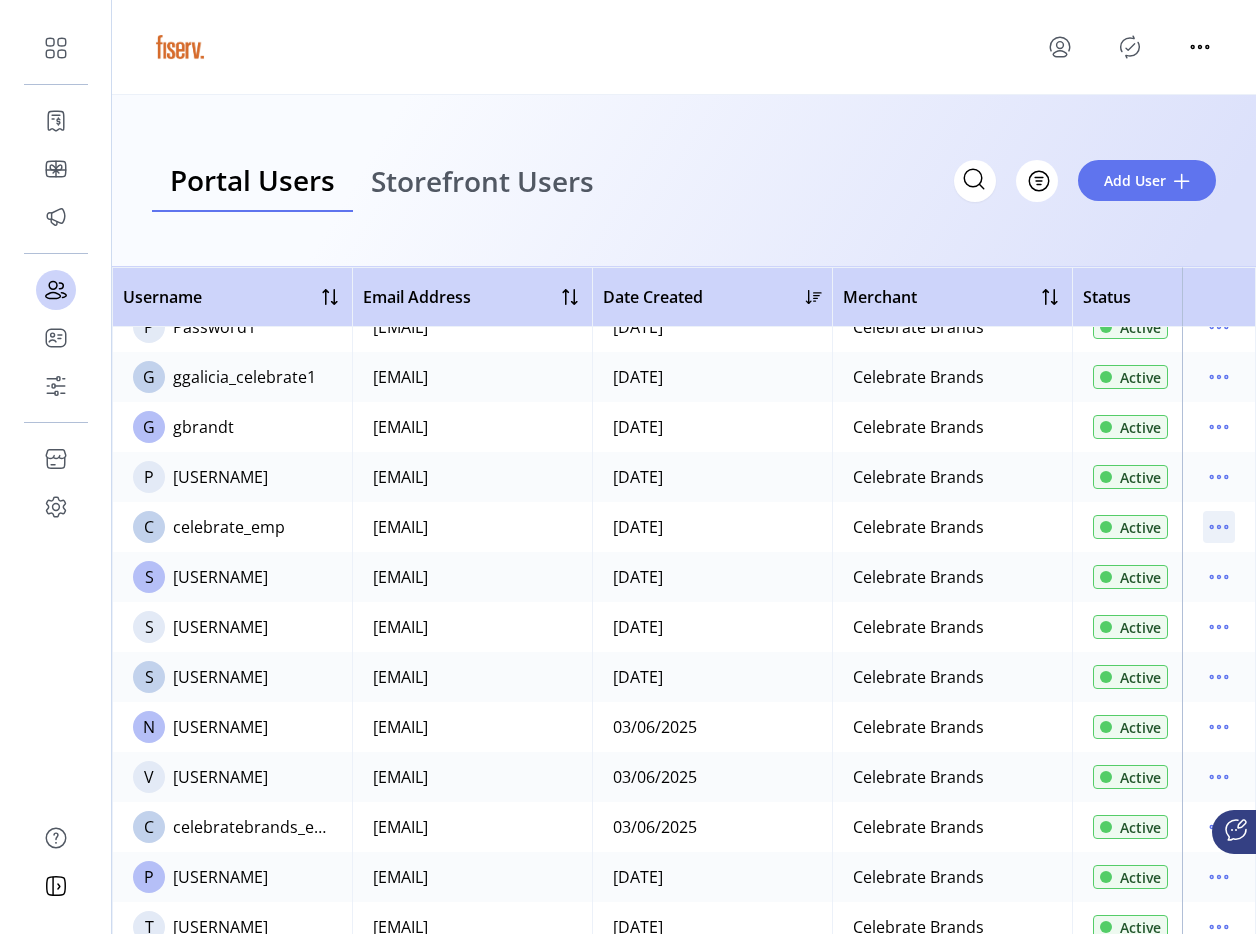 click 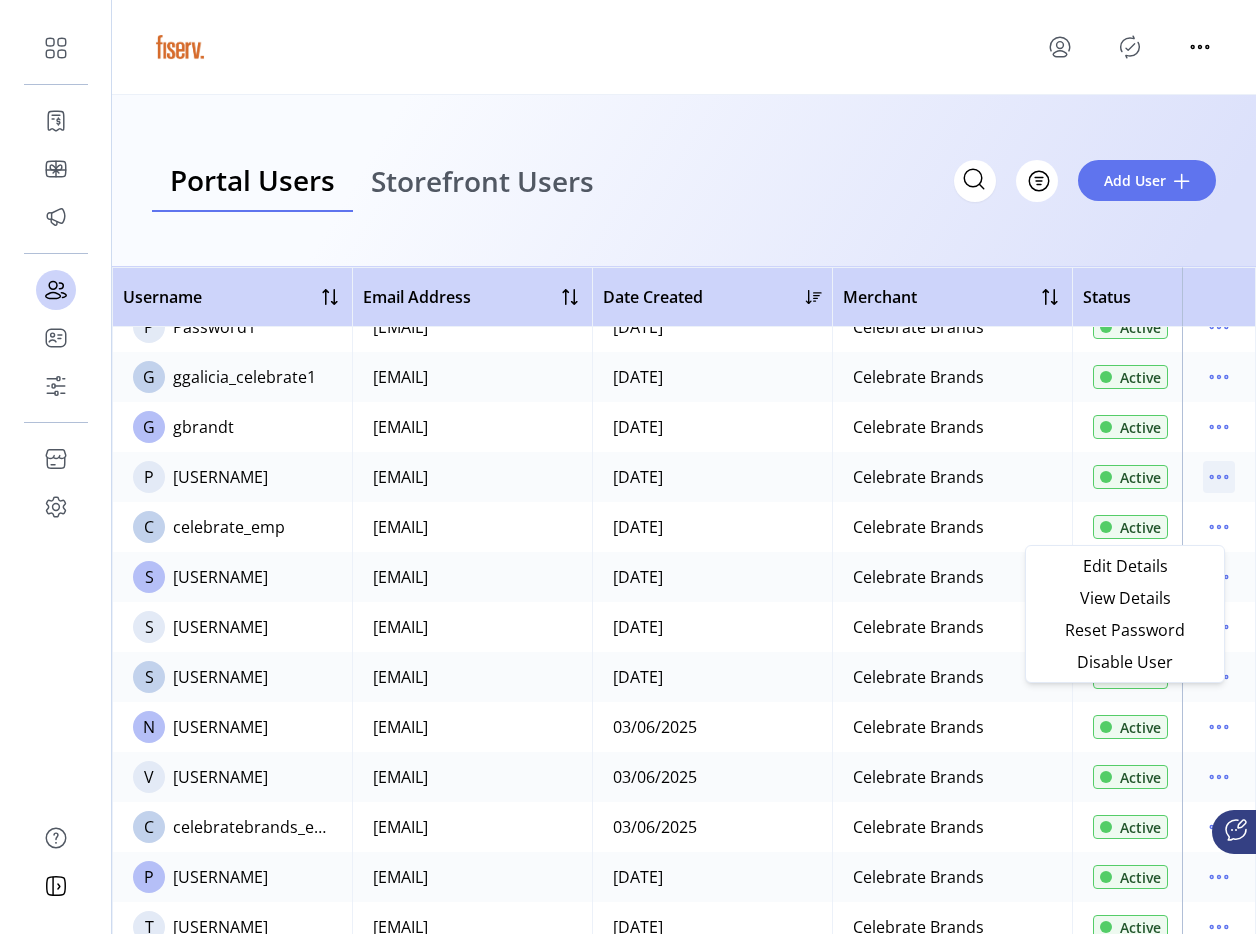 click 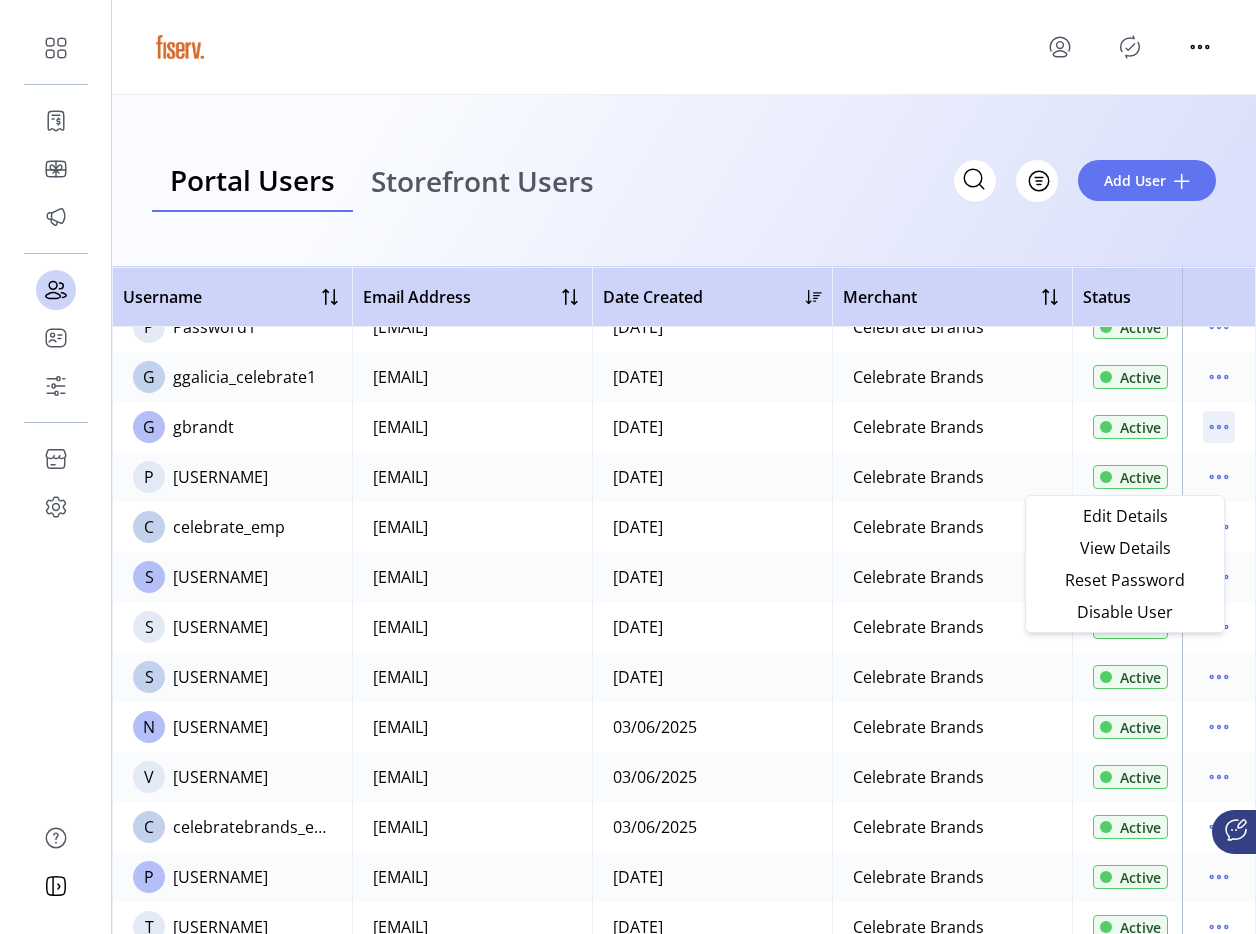 click 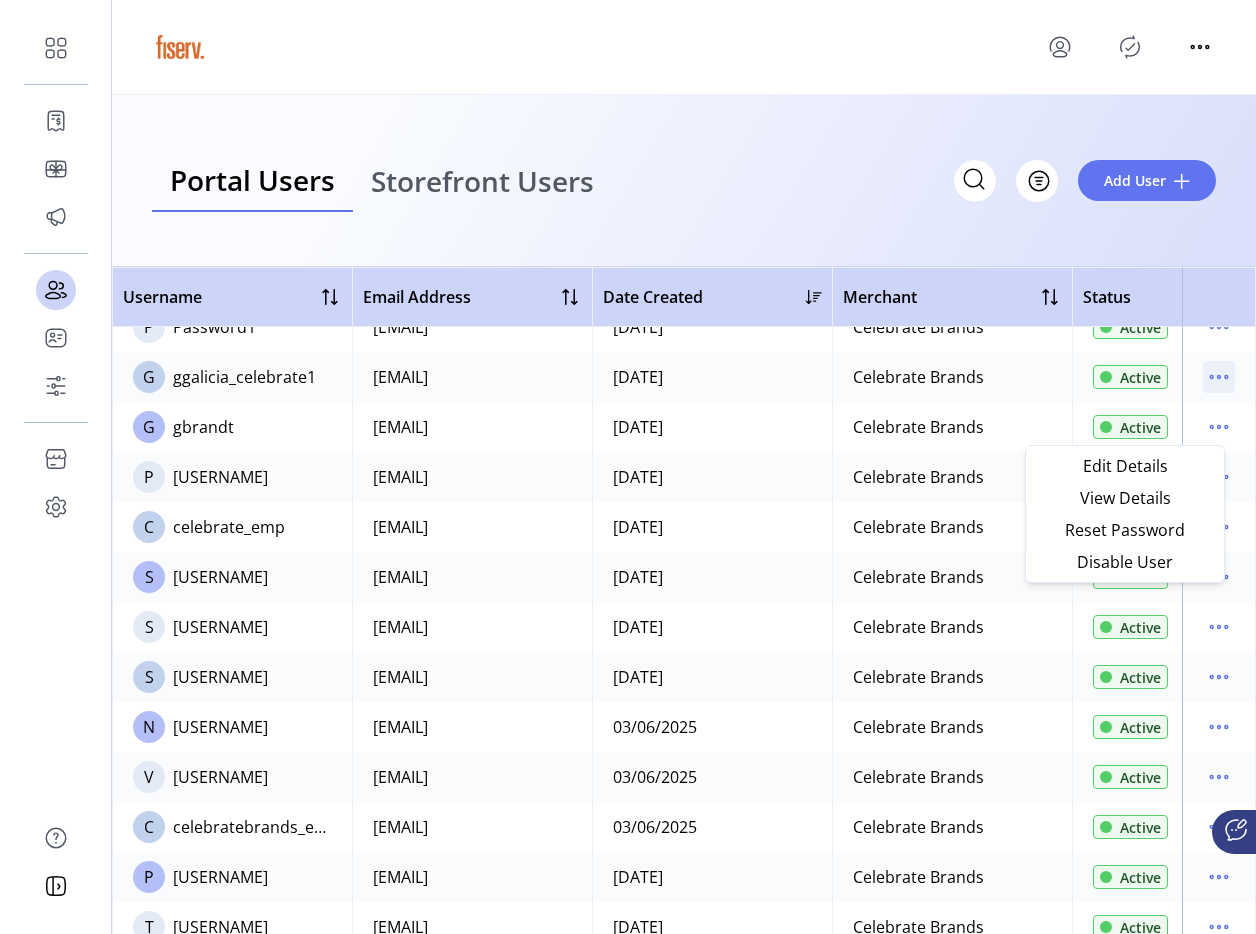 click 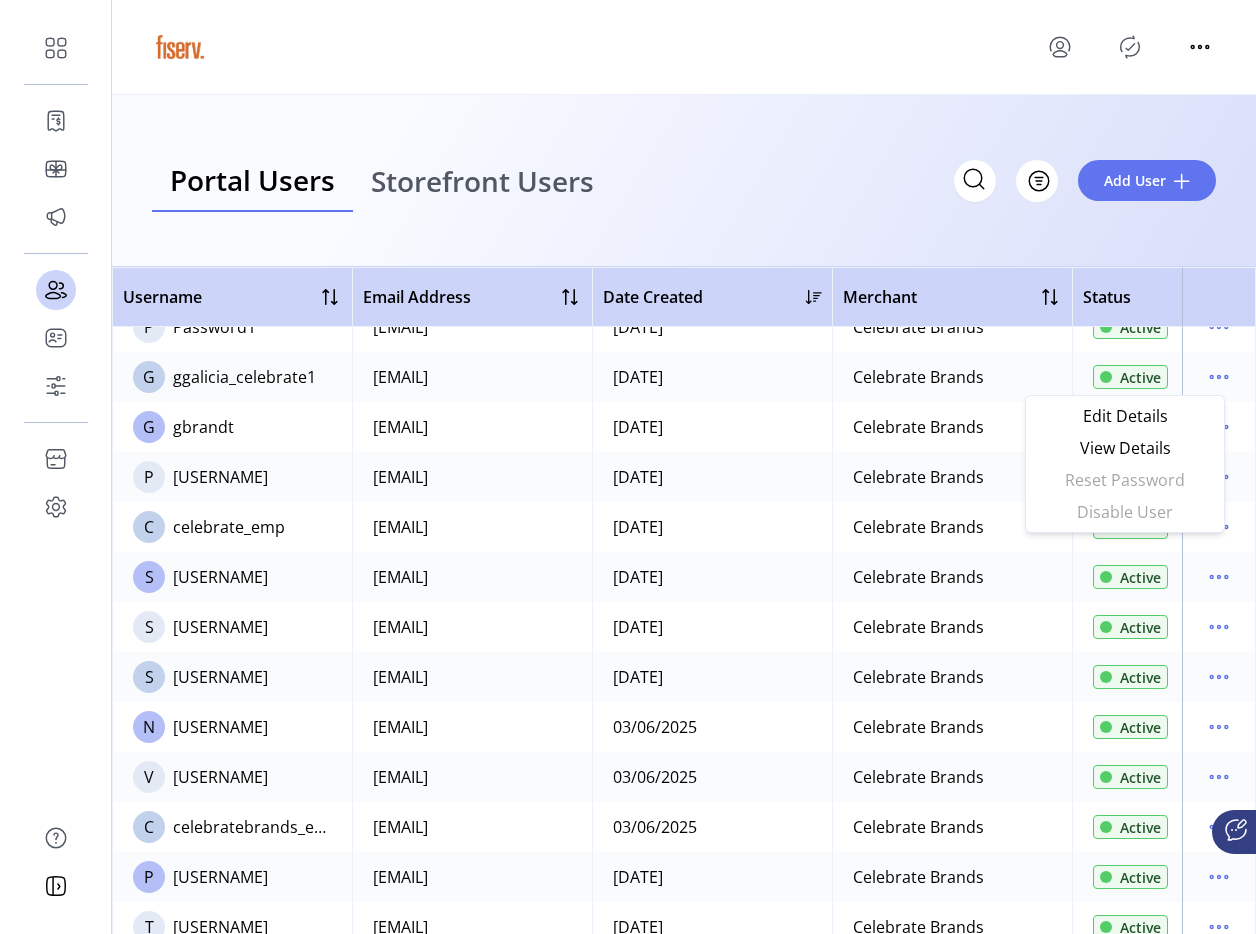 click 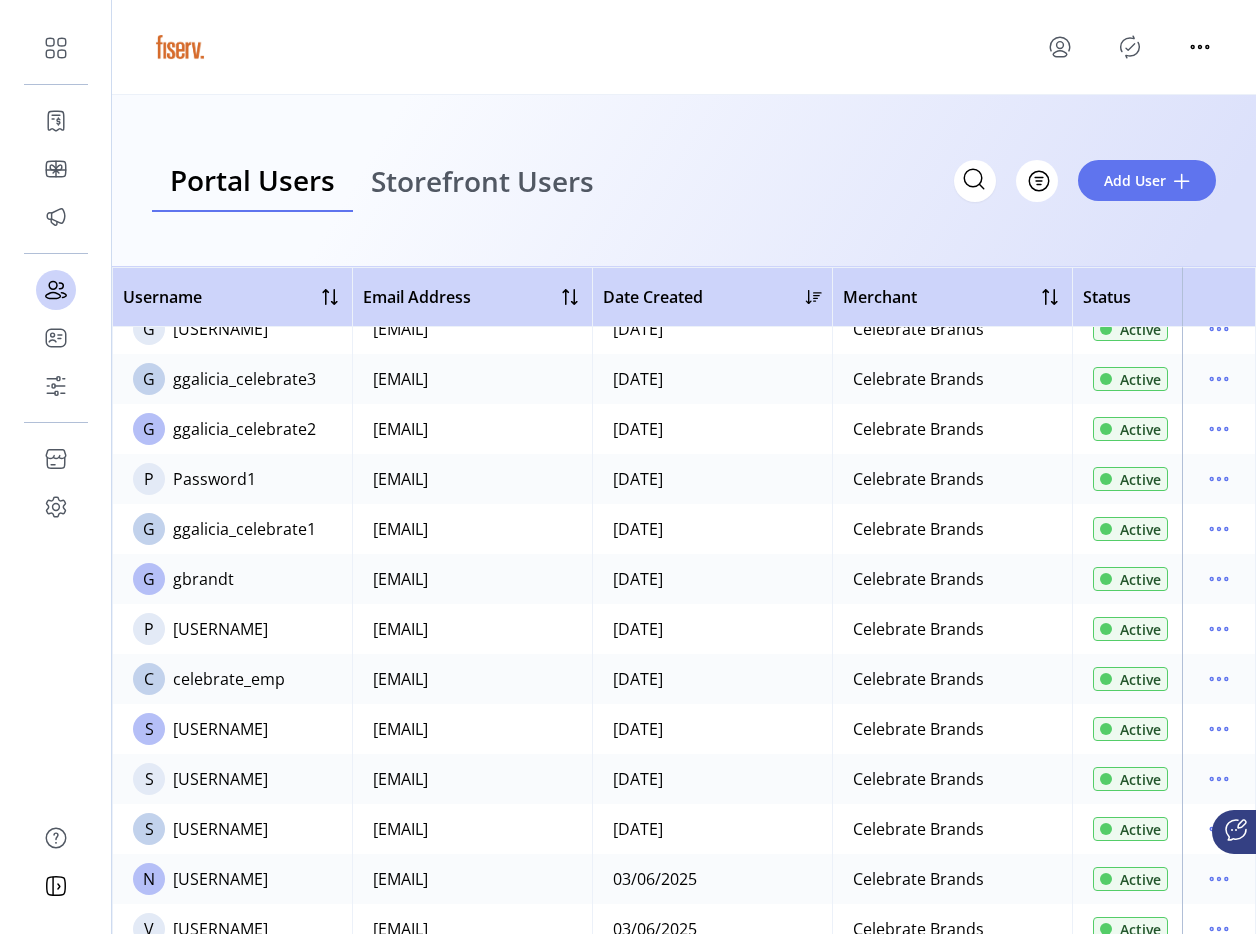 scroll, scrollTop: 6921, scrollLeft: 0, axis: vertical 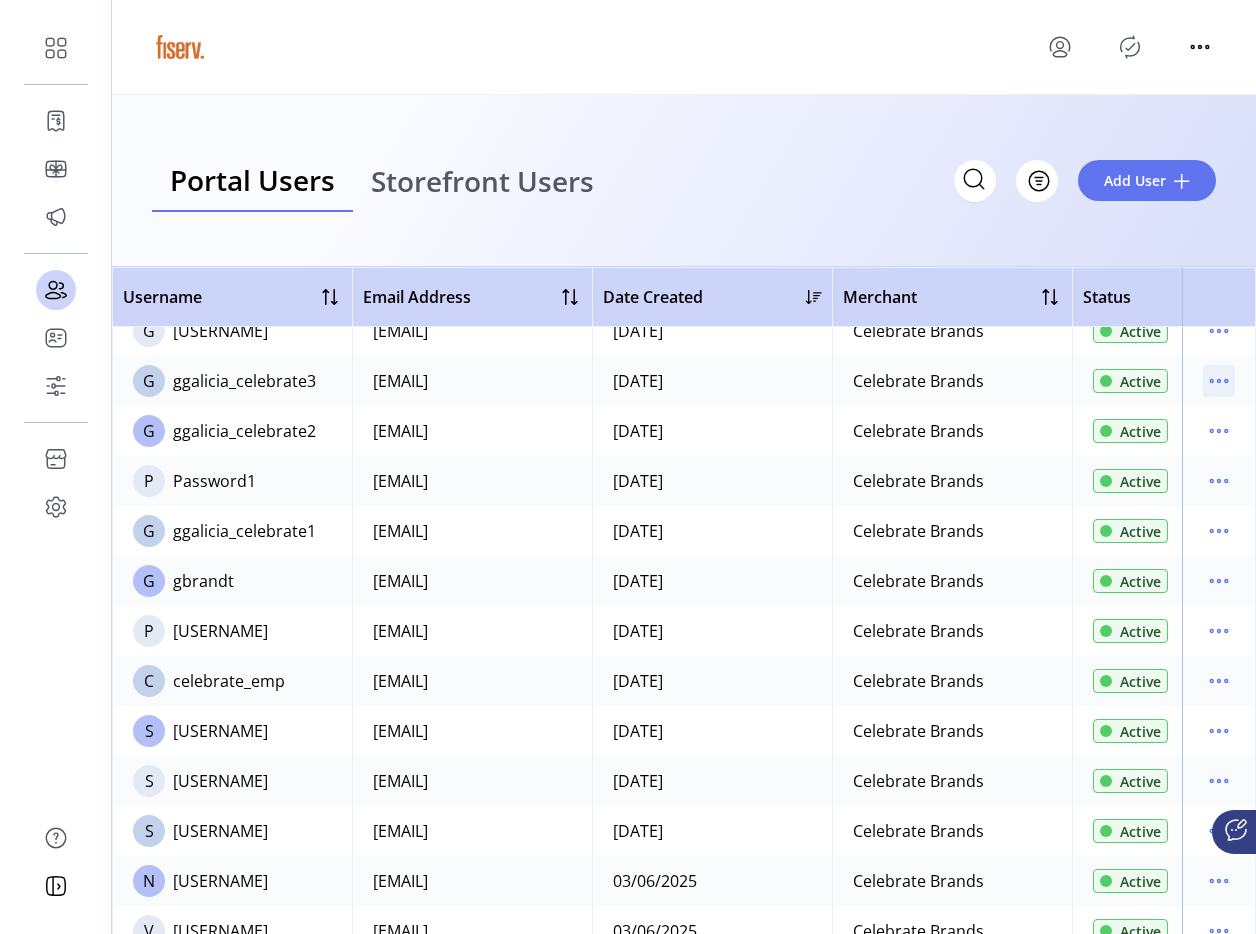 click 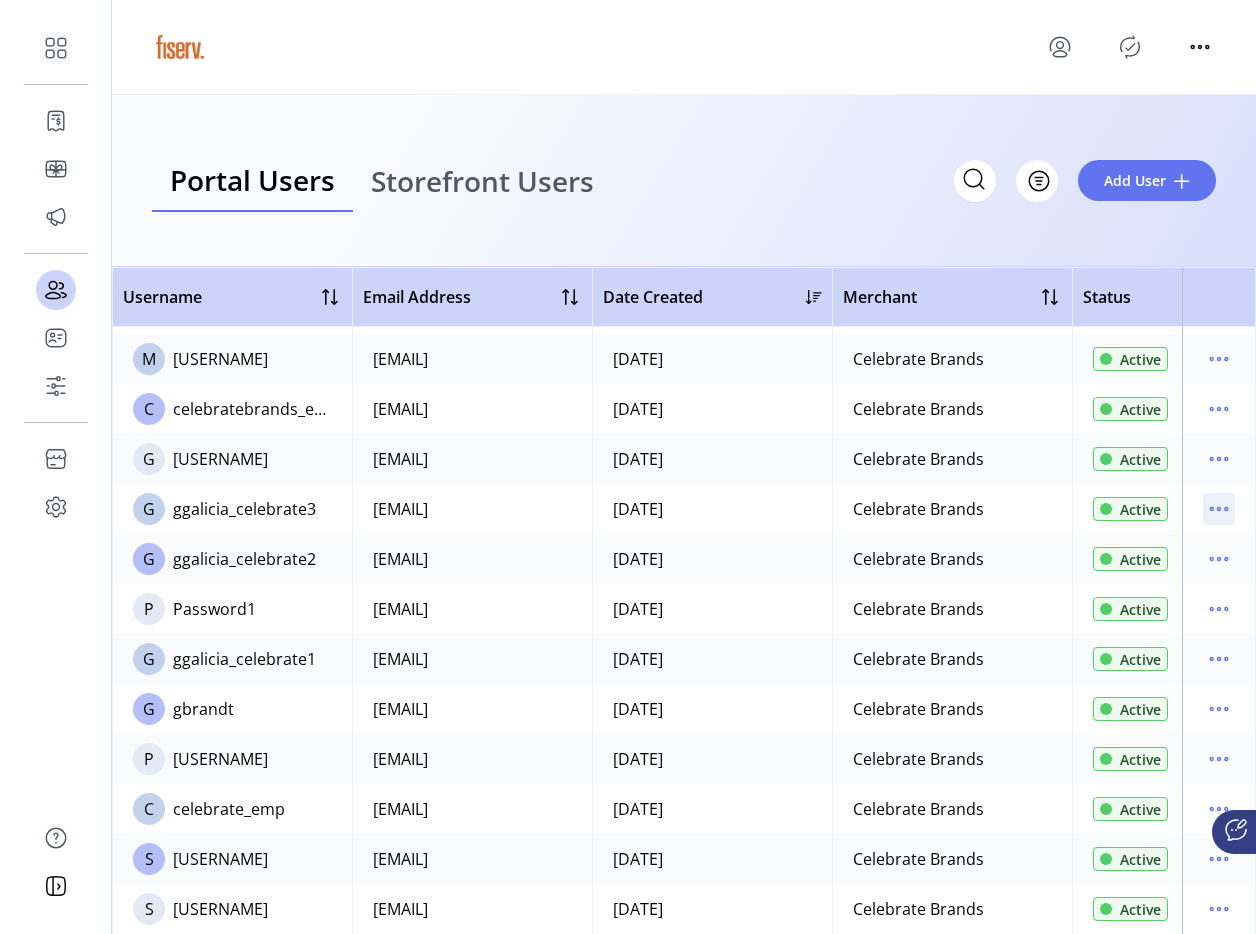 scroll, scrollTop: 6792, scrollLeft: 0, axis: vertical 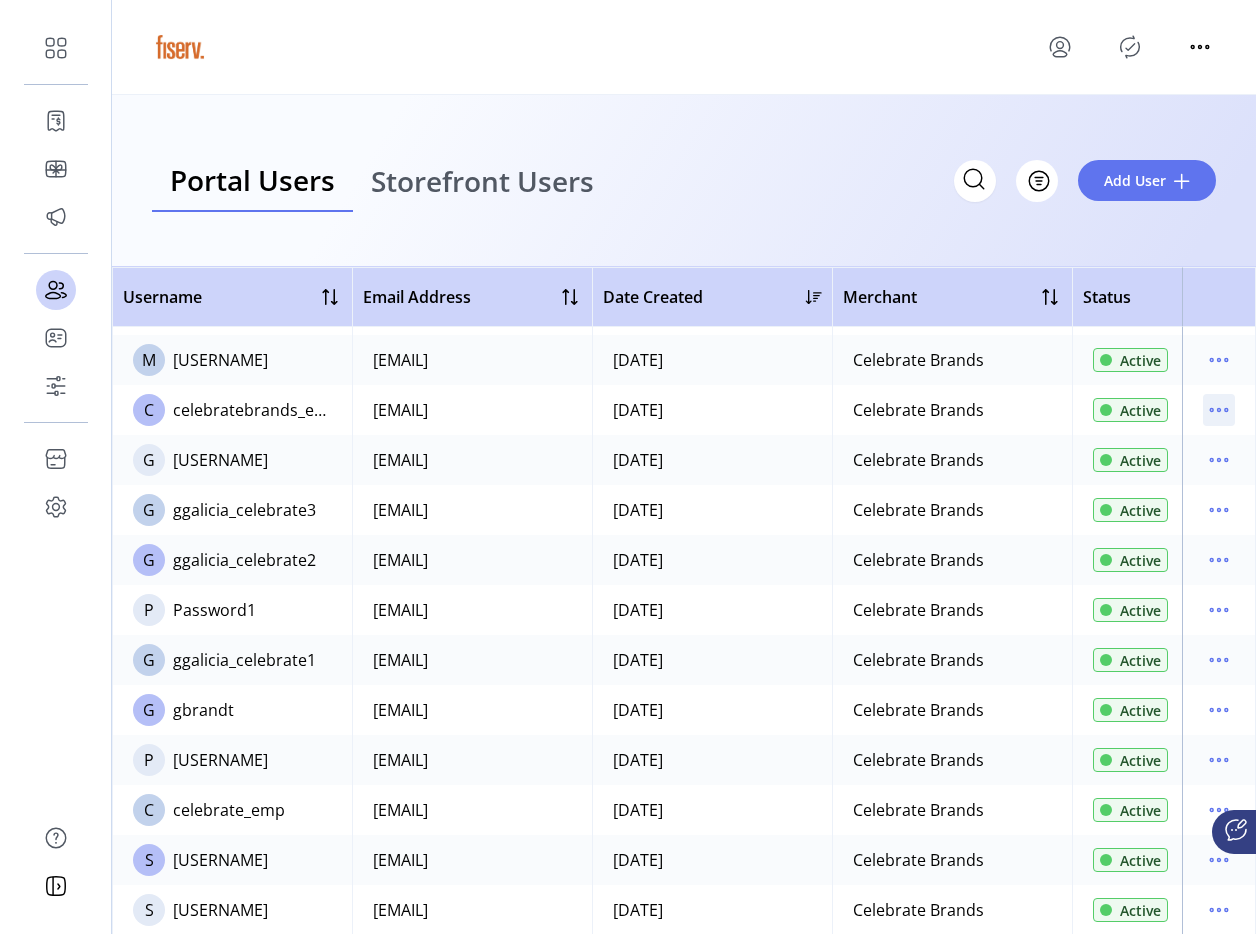 click 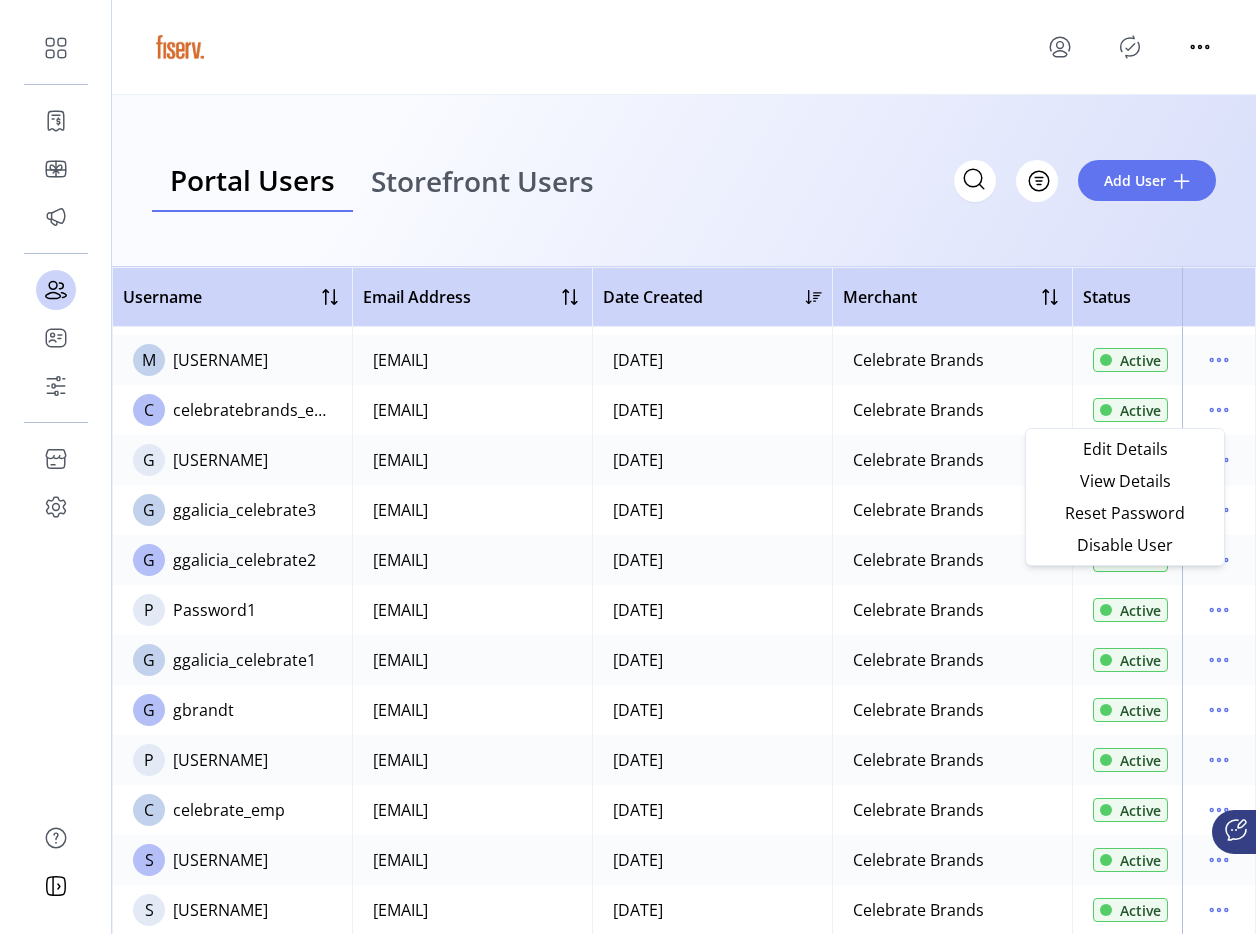 click on "03/13/2025" 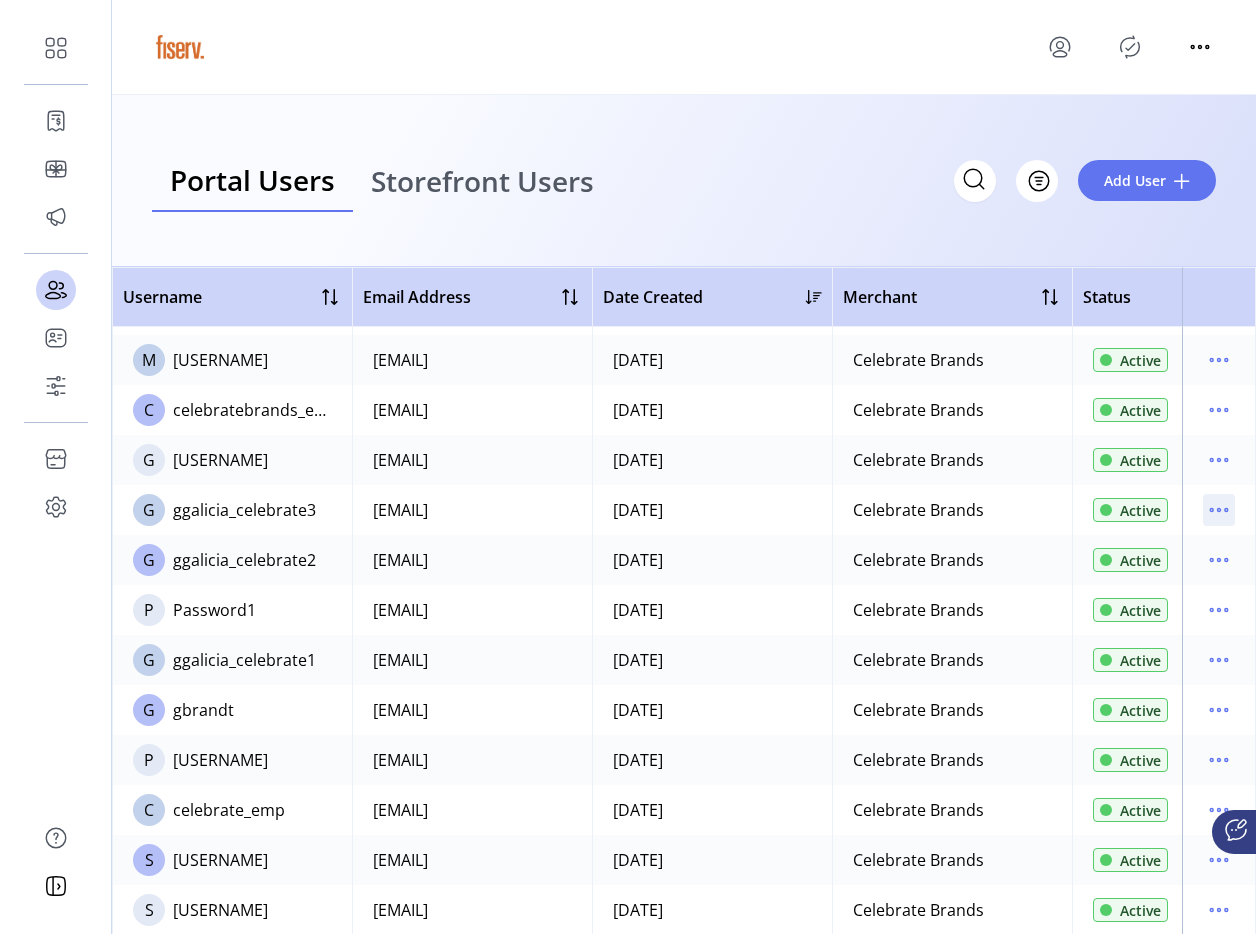 click 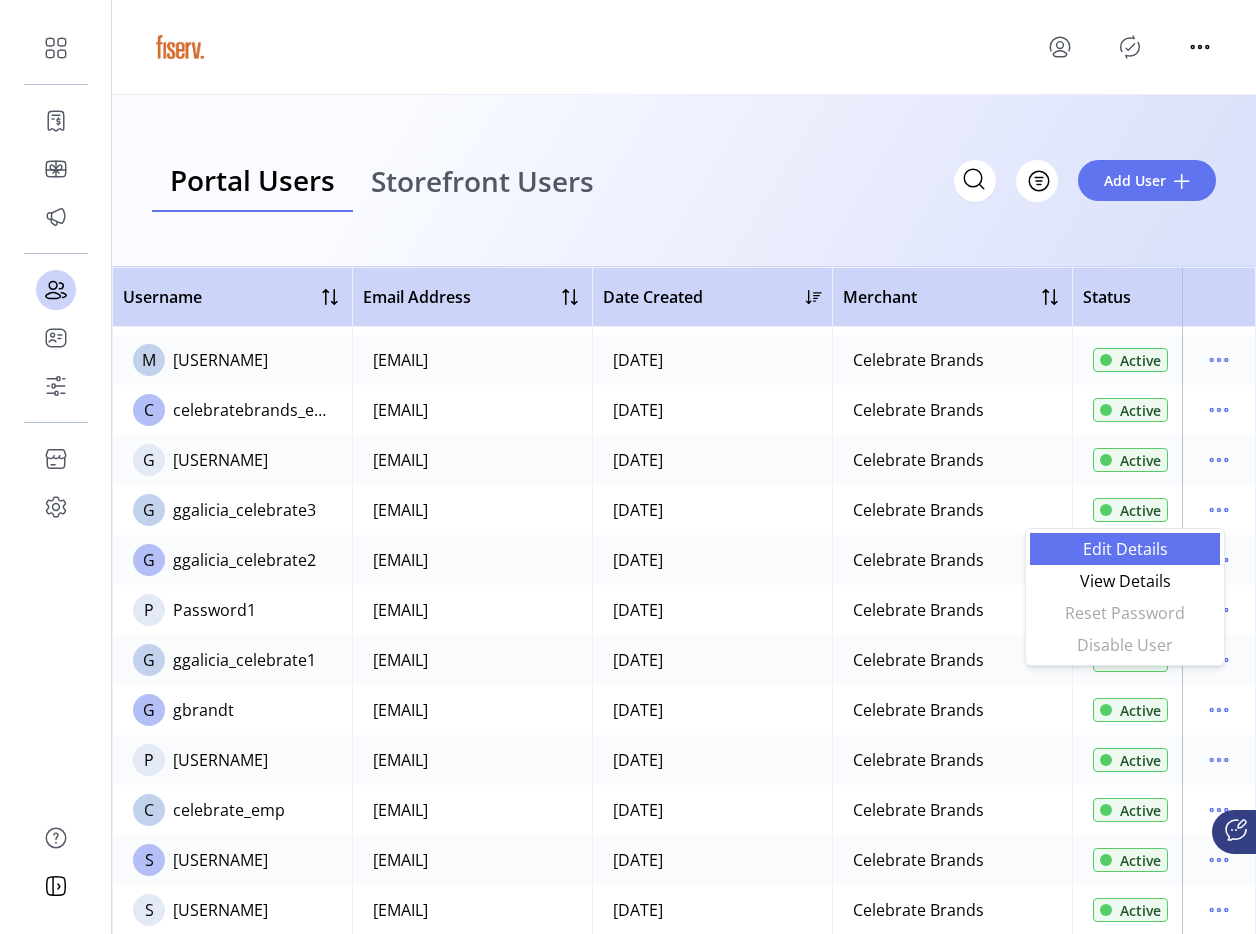 click on "Edit Details" at bounding box center [1125, 549] 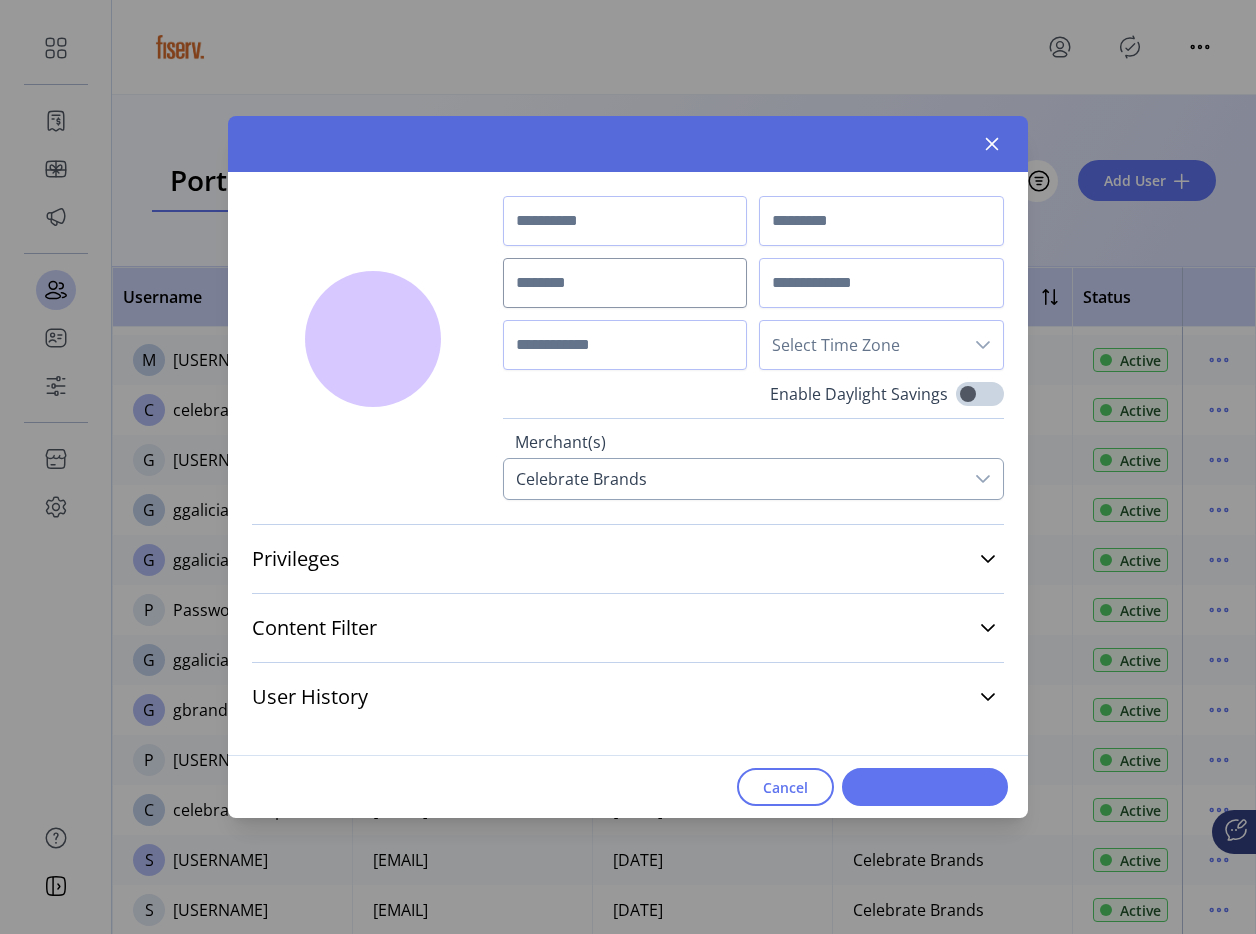 type on "********" 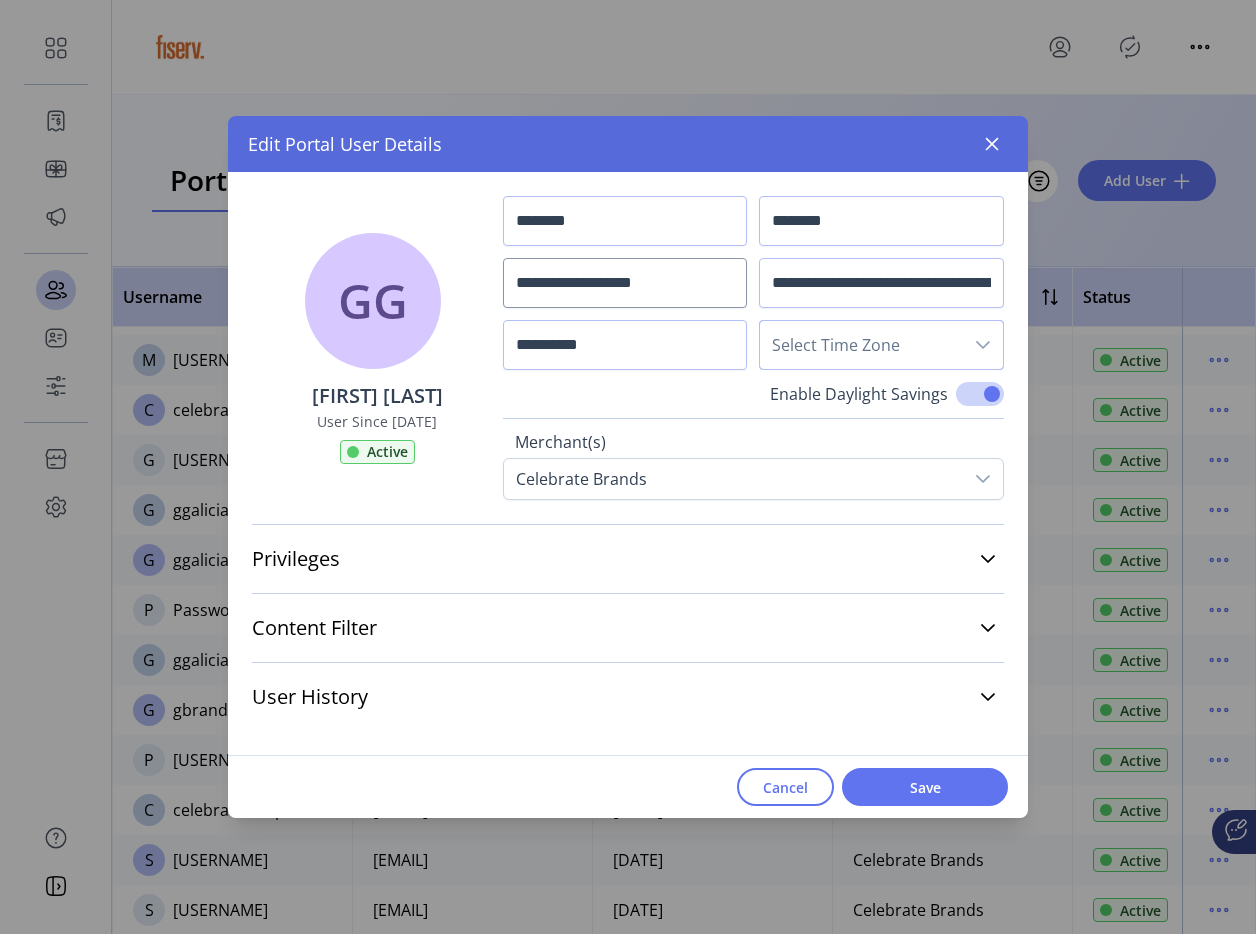 click on "Select Time Zone" at bounding box center [861, 345] 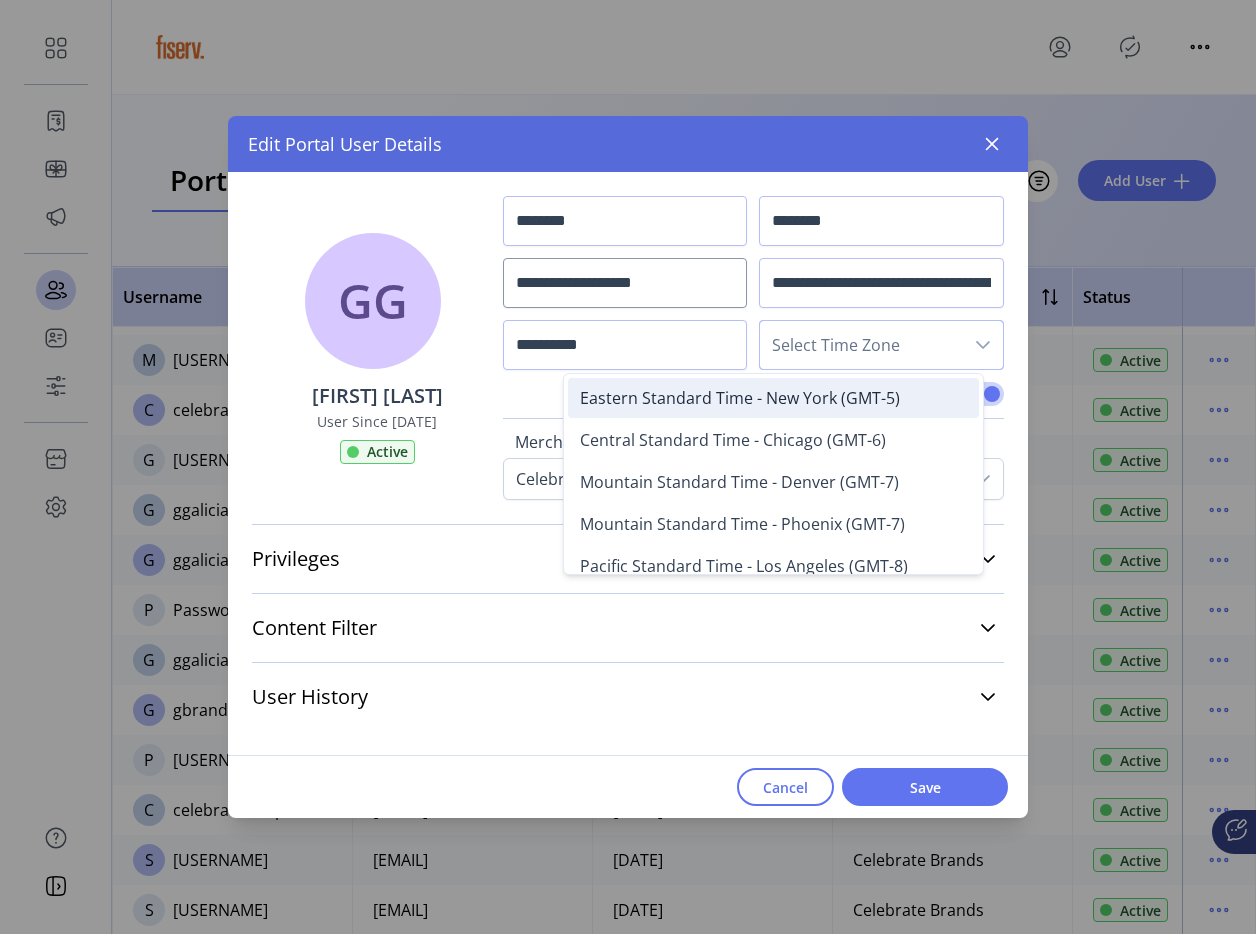 click on "Eastern Standard Time - New York (GMT-5)" at bounding box center (740, 398) 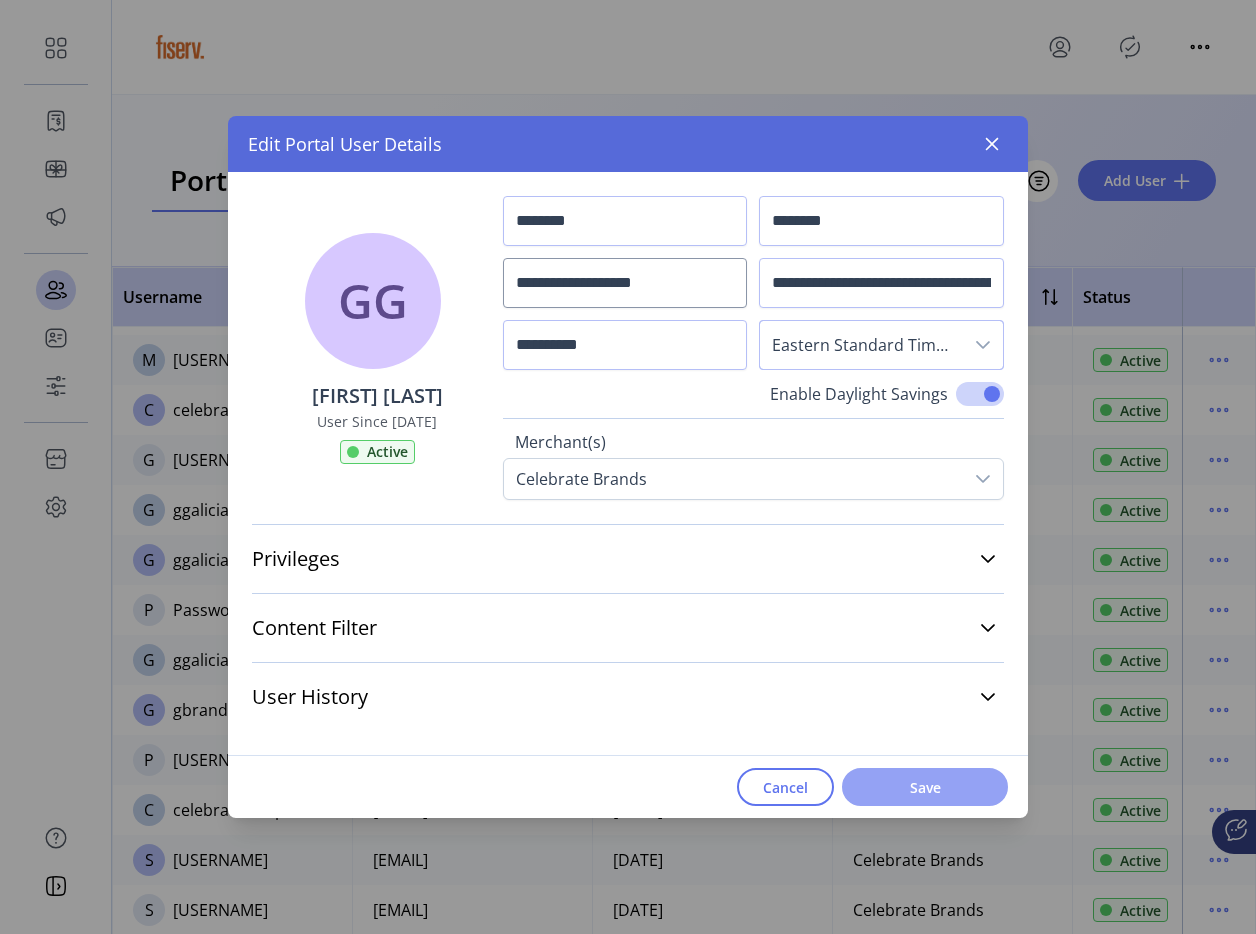 click on "Save" at bounding box center (925, 787) 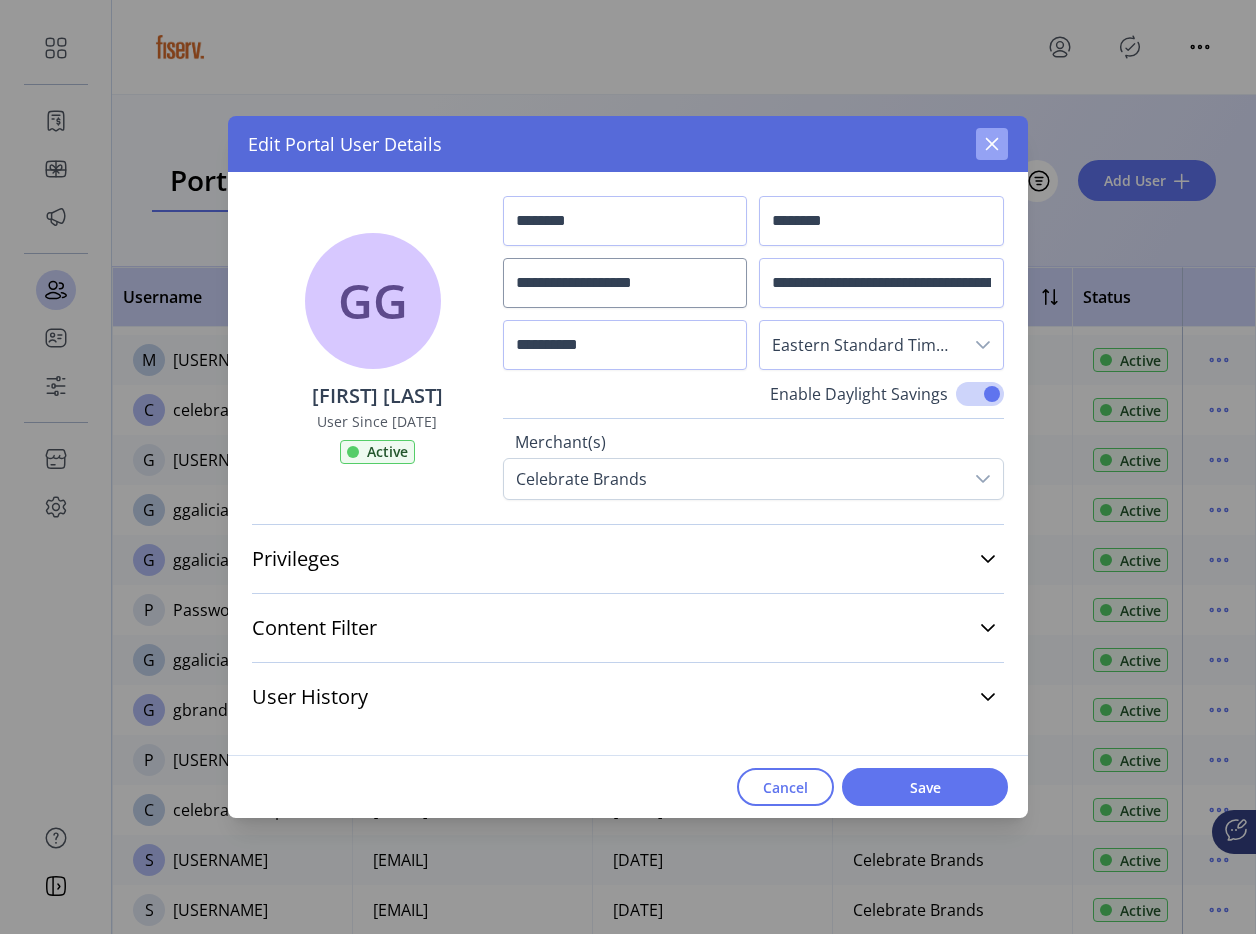click 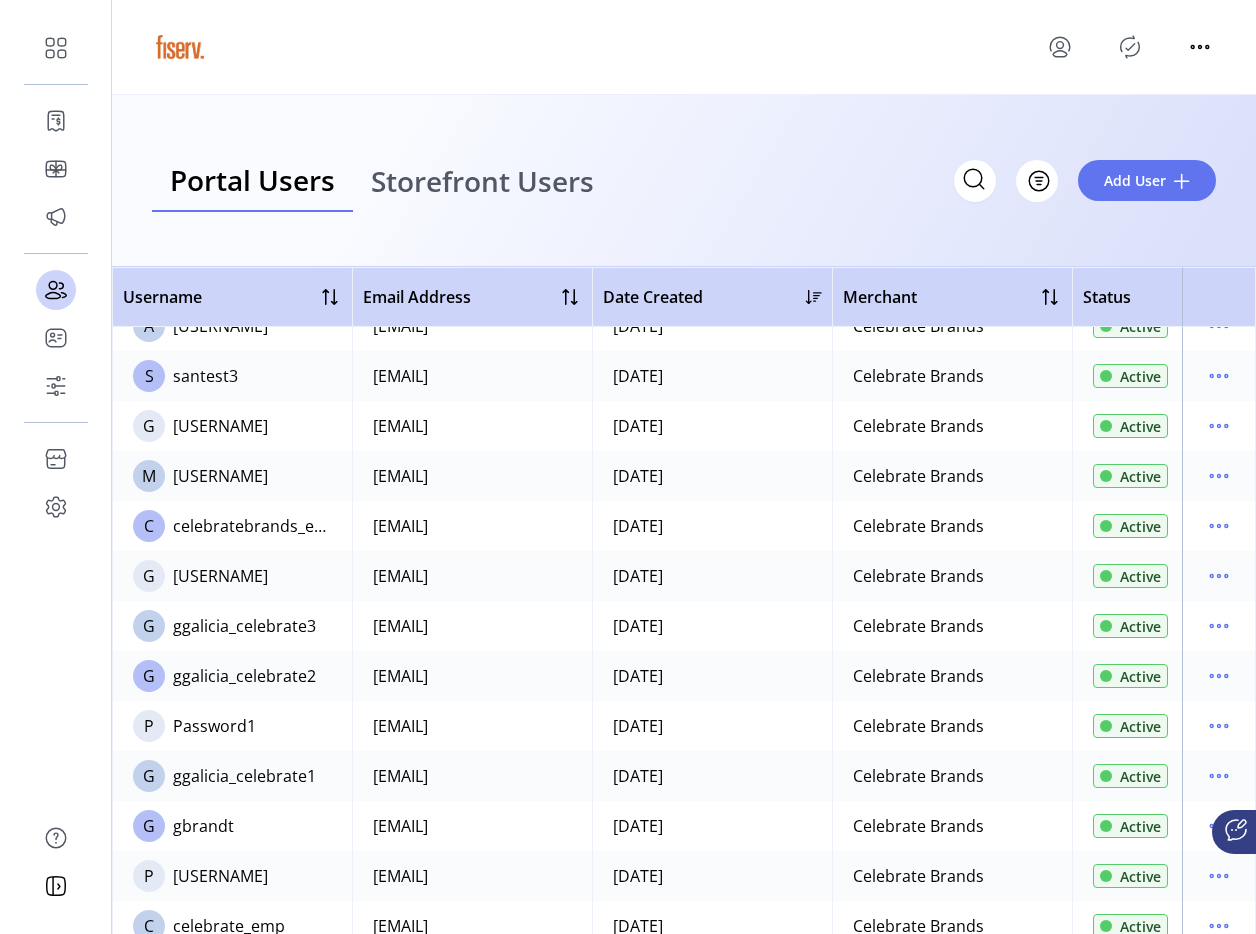 scroll, scrollTop: 6653, scrollLeft: 0, axis: vertical 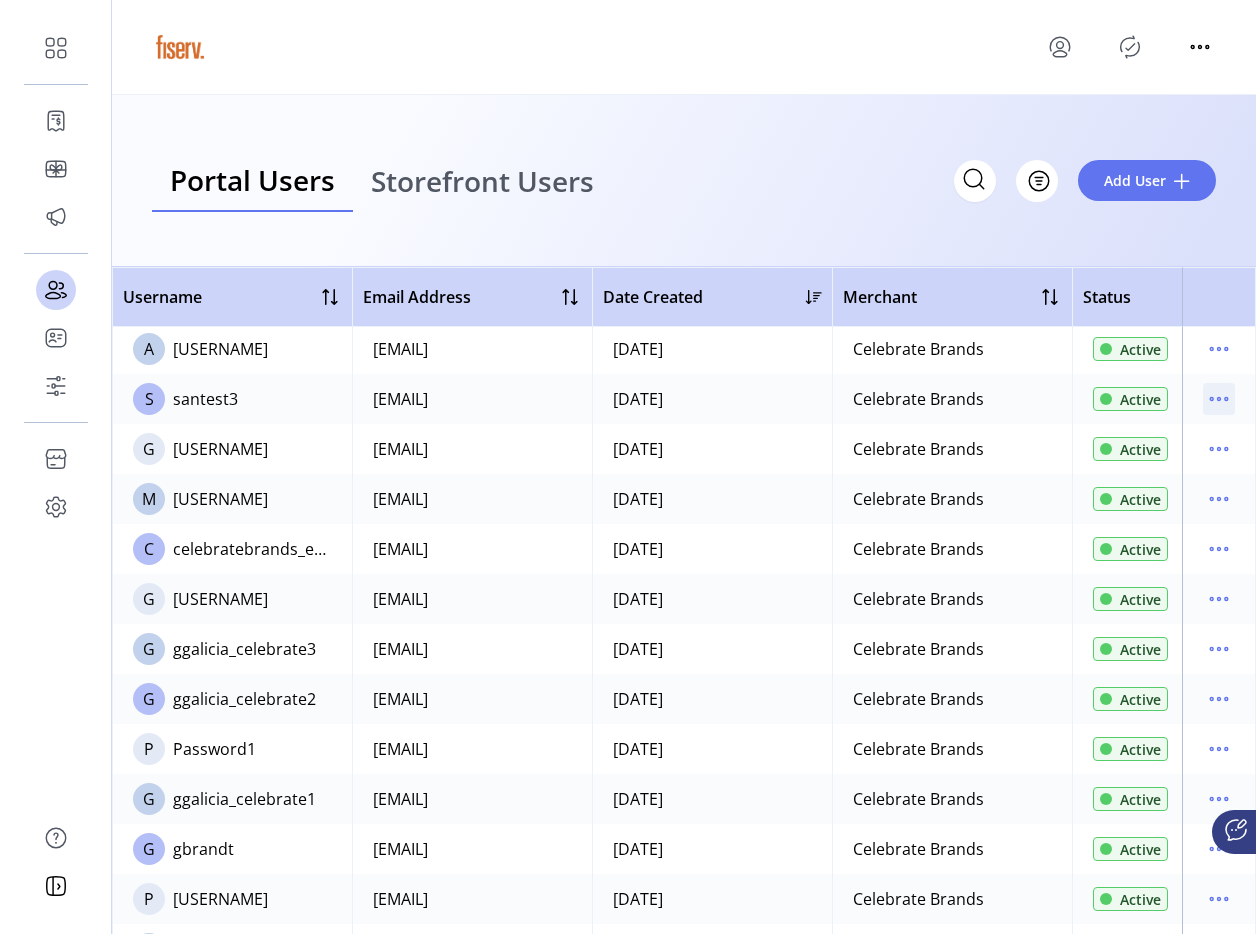 click 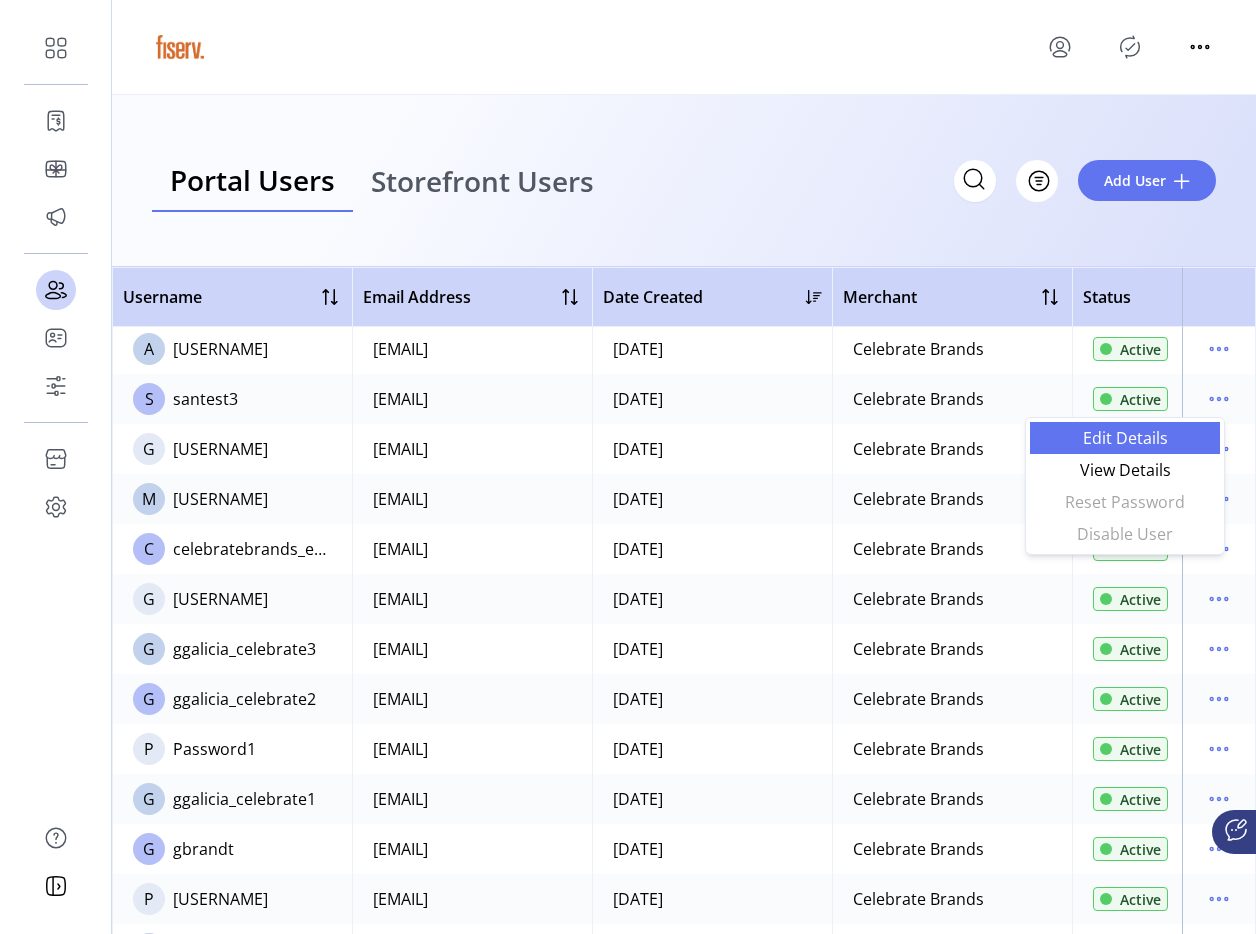 click on "Edit Details" at bounding box center (1125, 438) 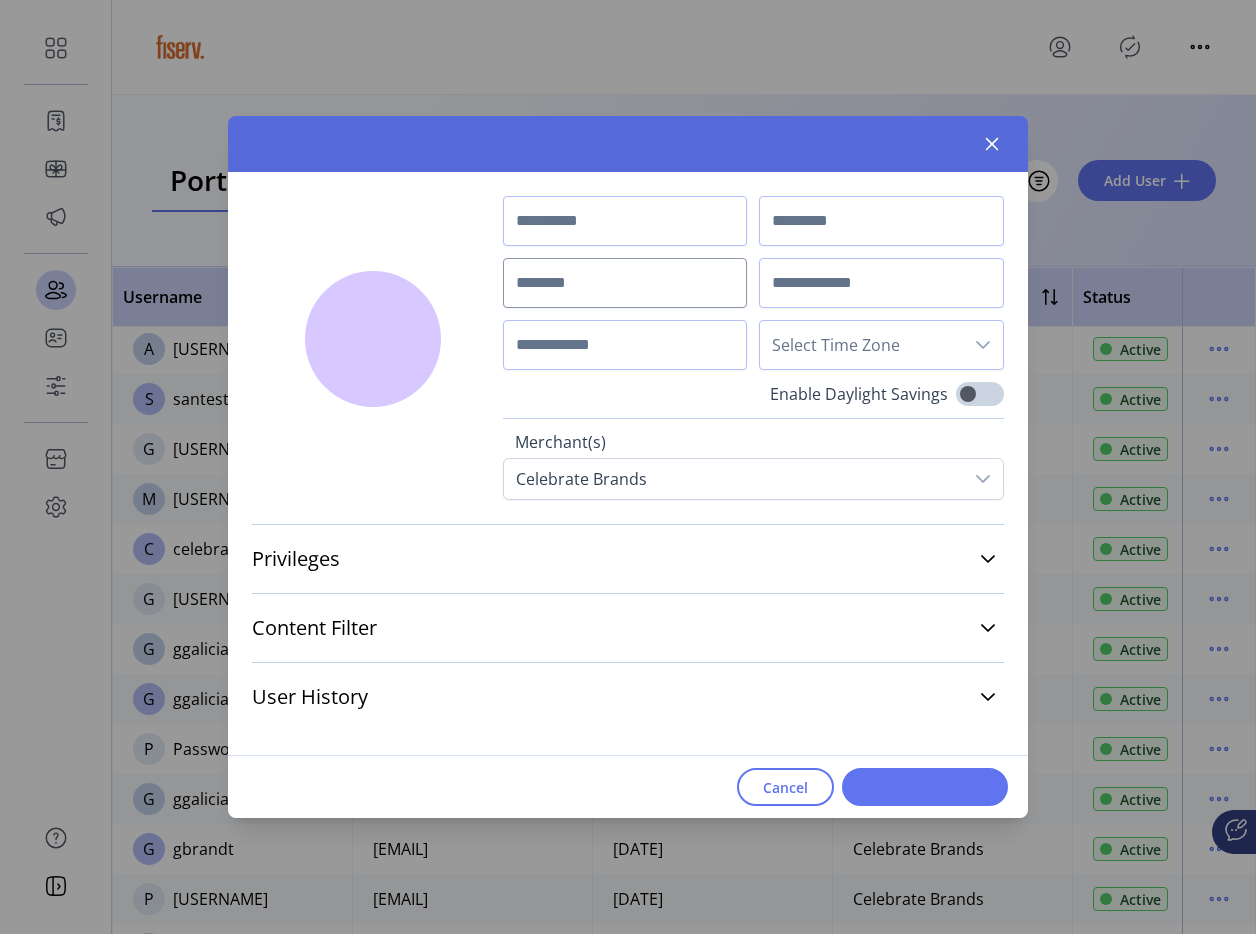 type on "***" 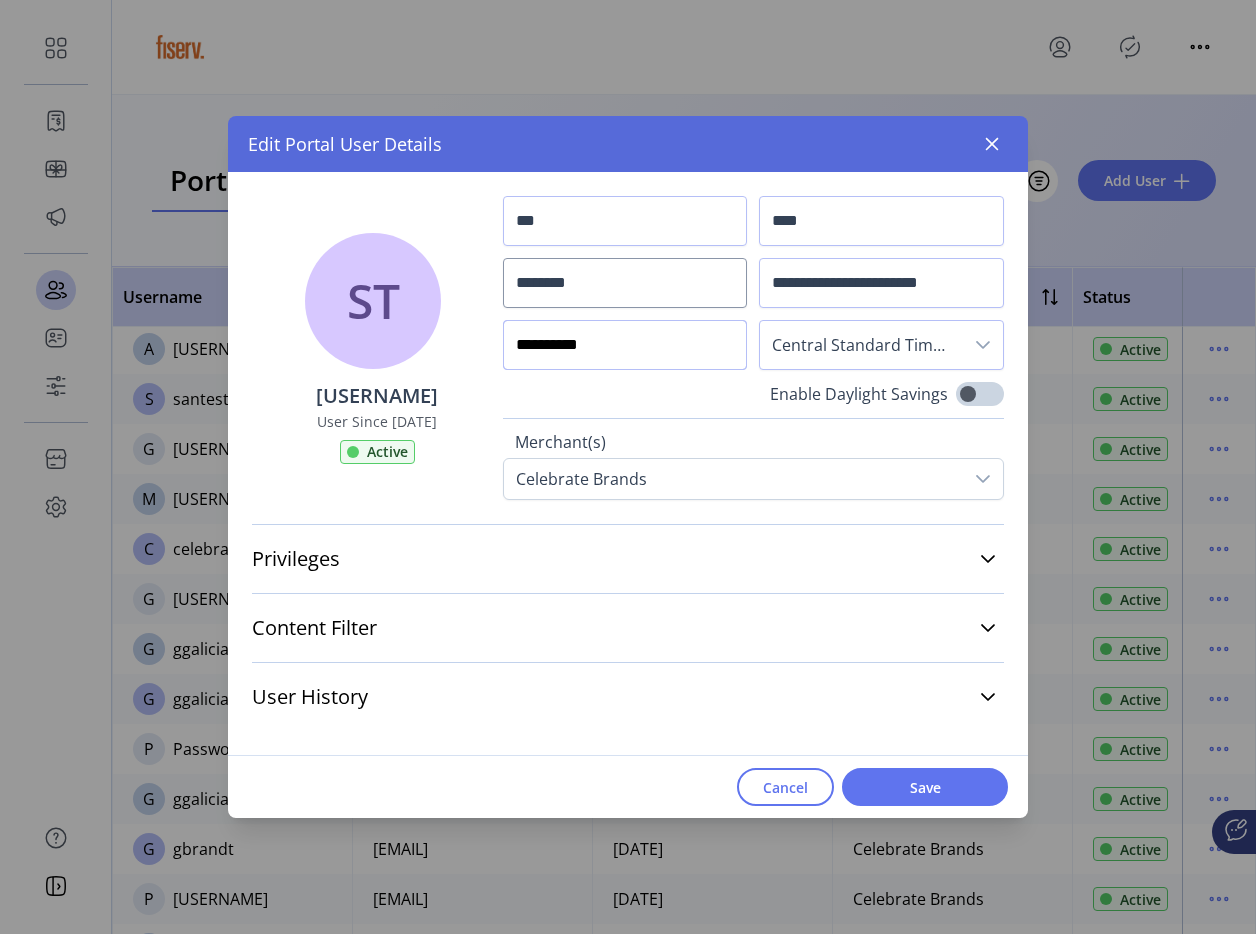click on "**********" at bounding box center (625, 345) 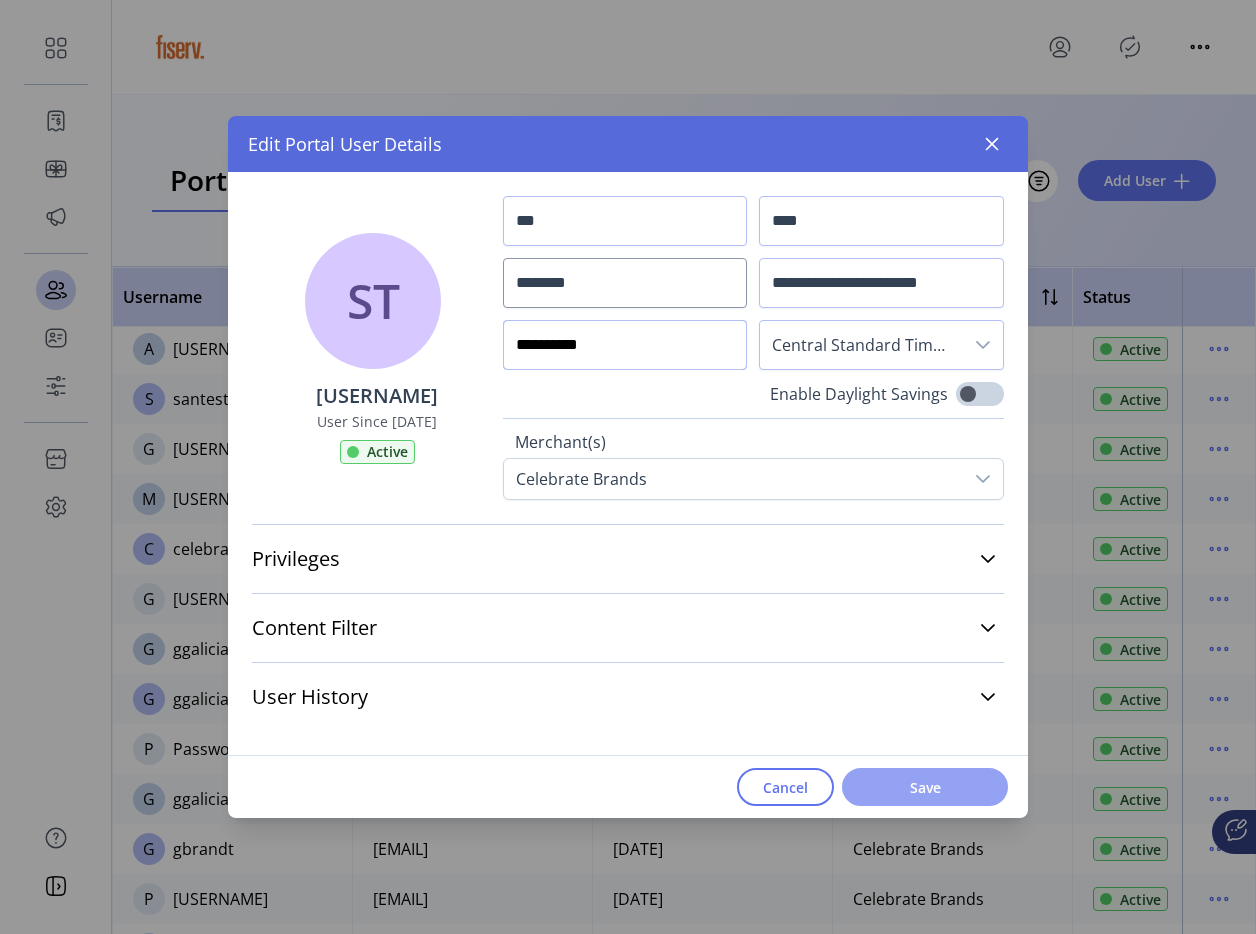 type on "**********" 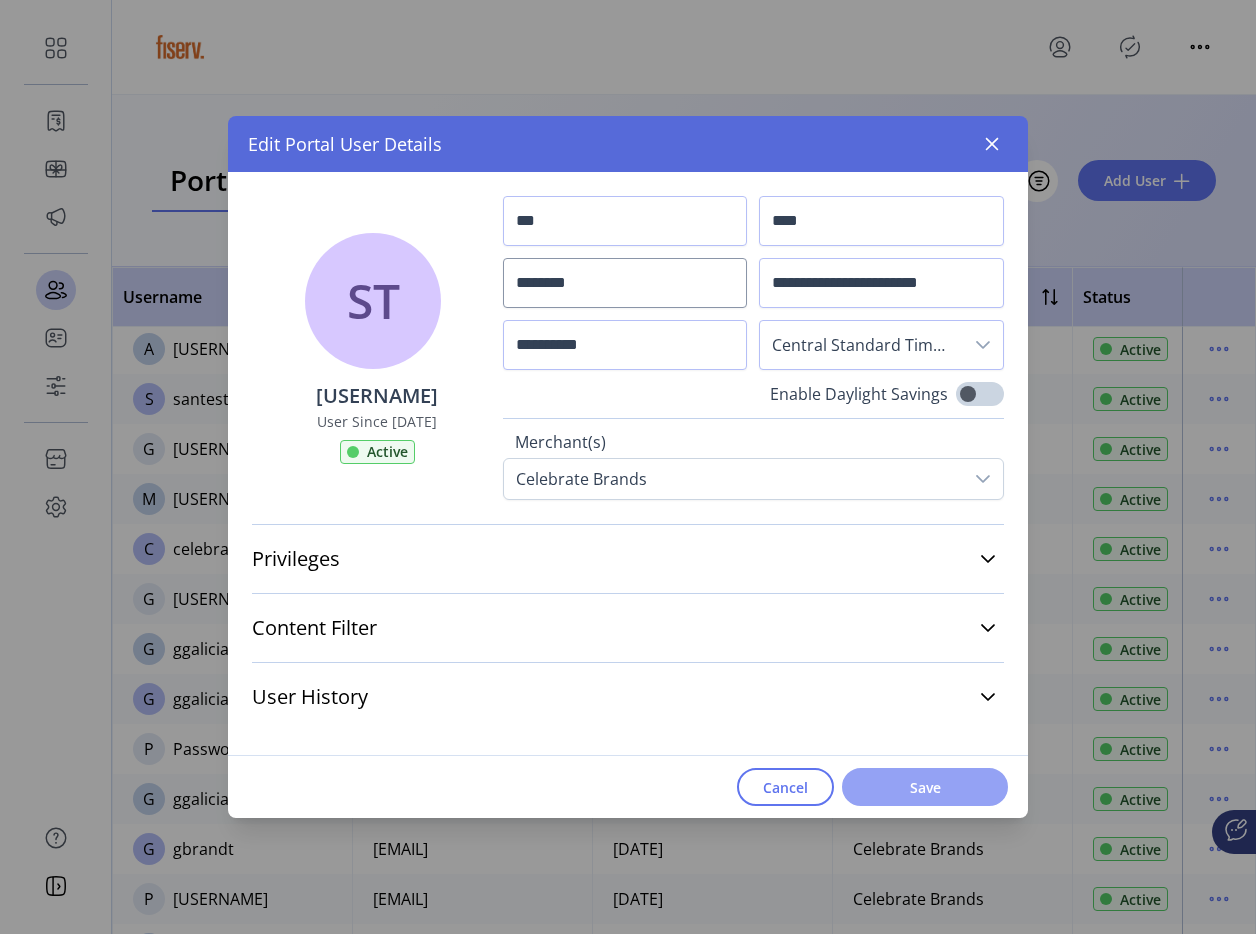 click on "Save" at bounding box center [925, 787] 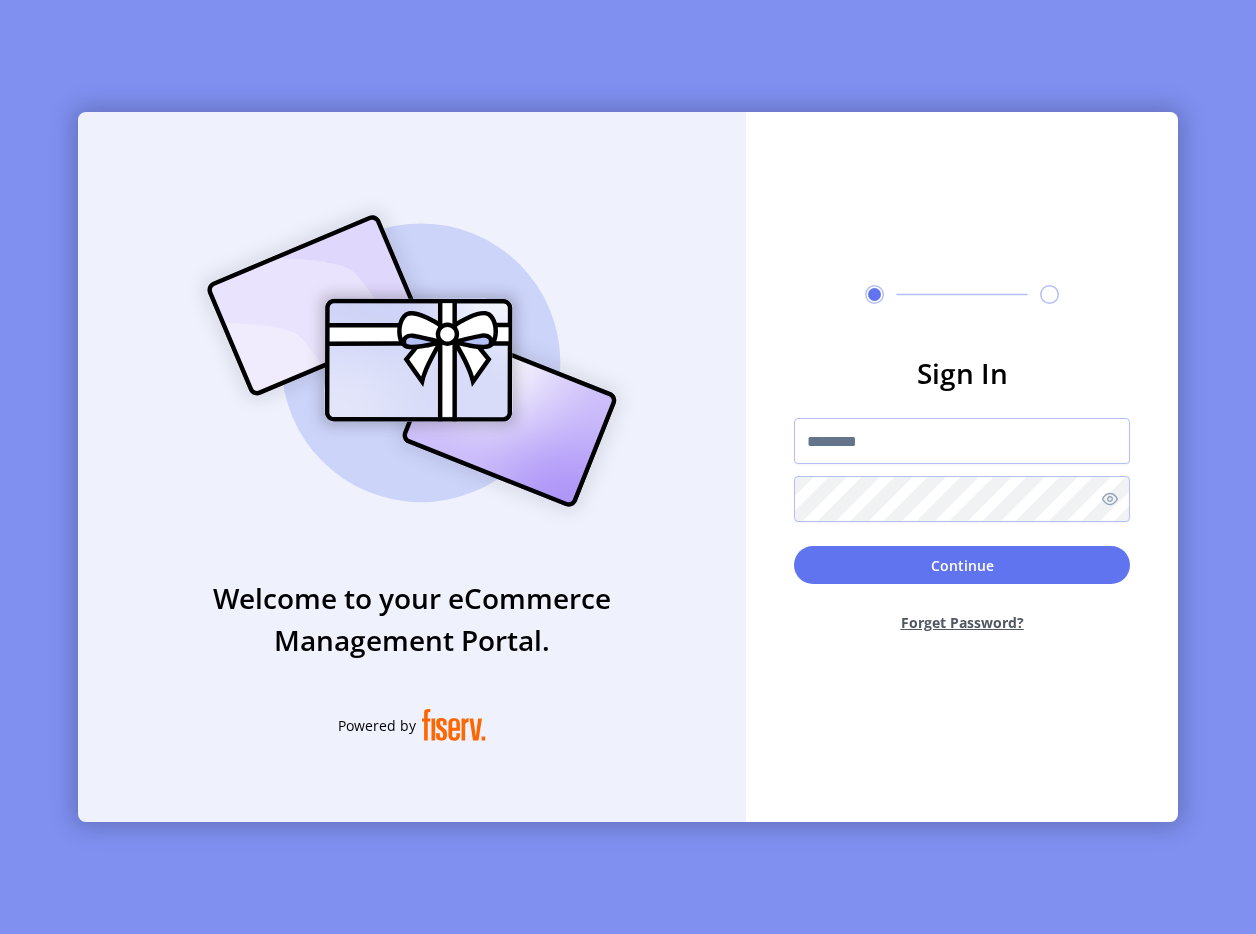 scroll, scrollTop: 0, scrollLeft: 0, axis: both 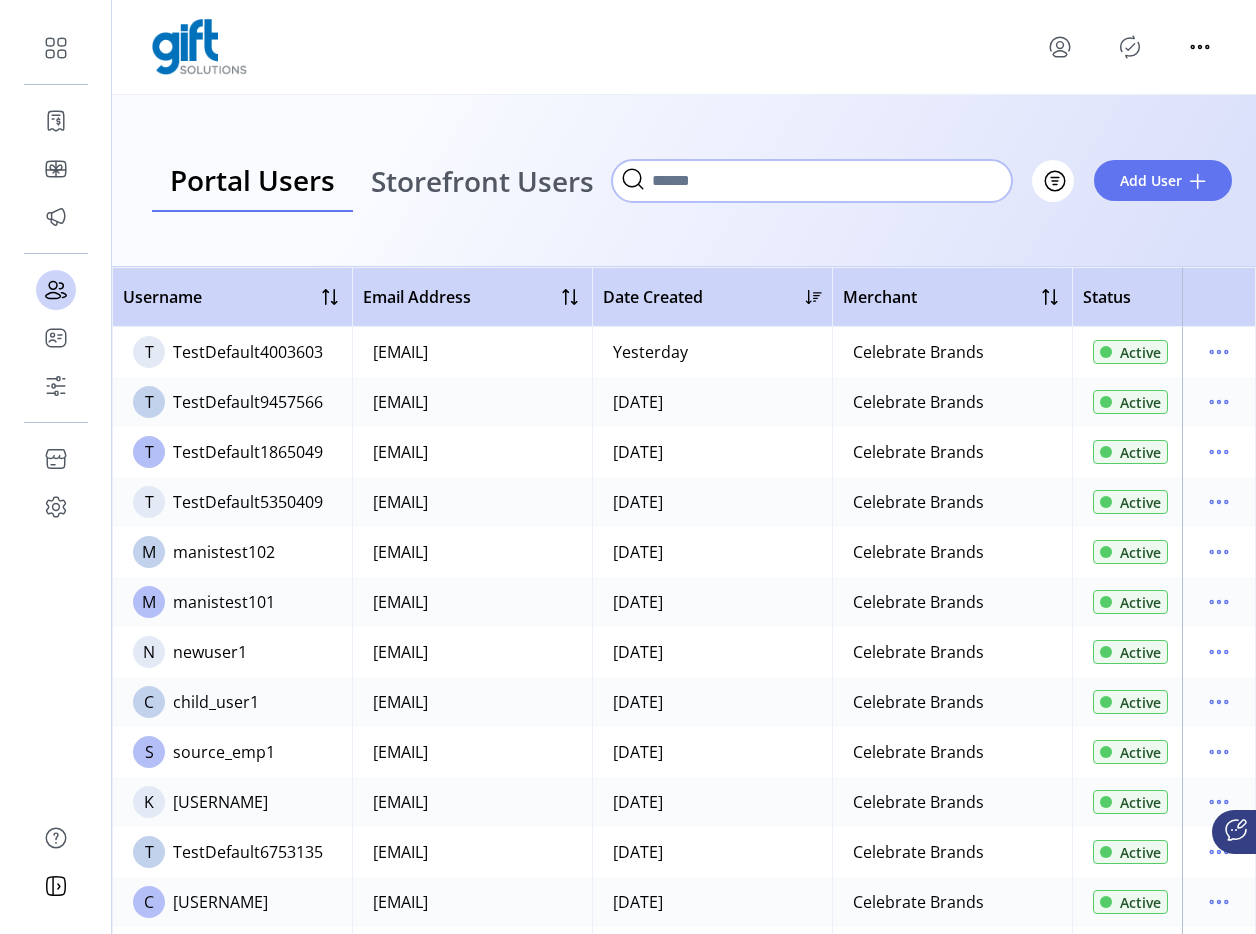 click 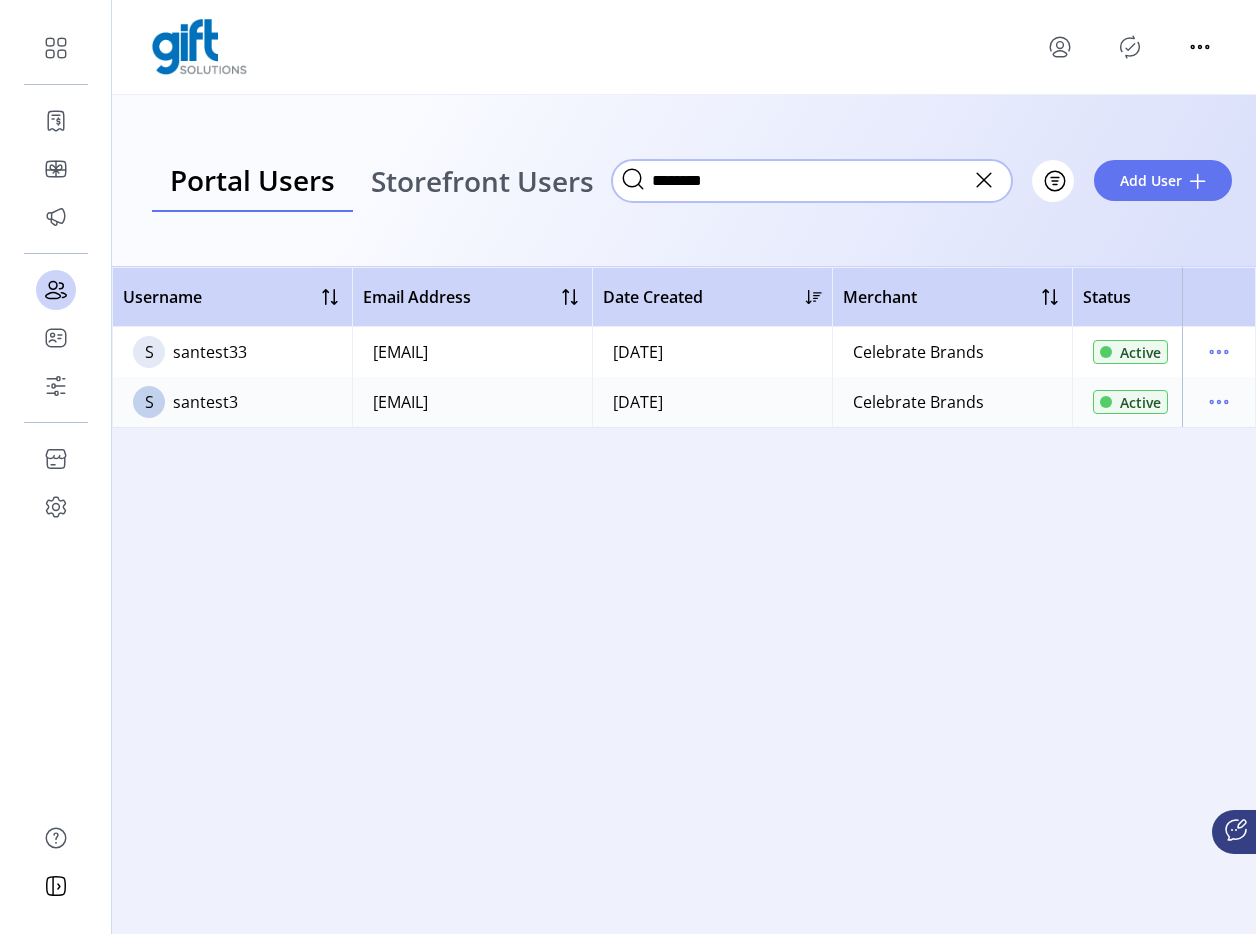 type on "********" 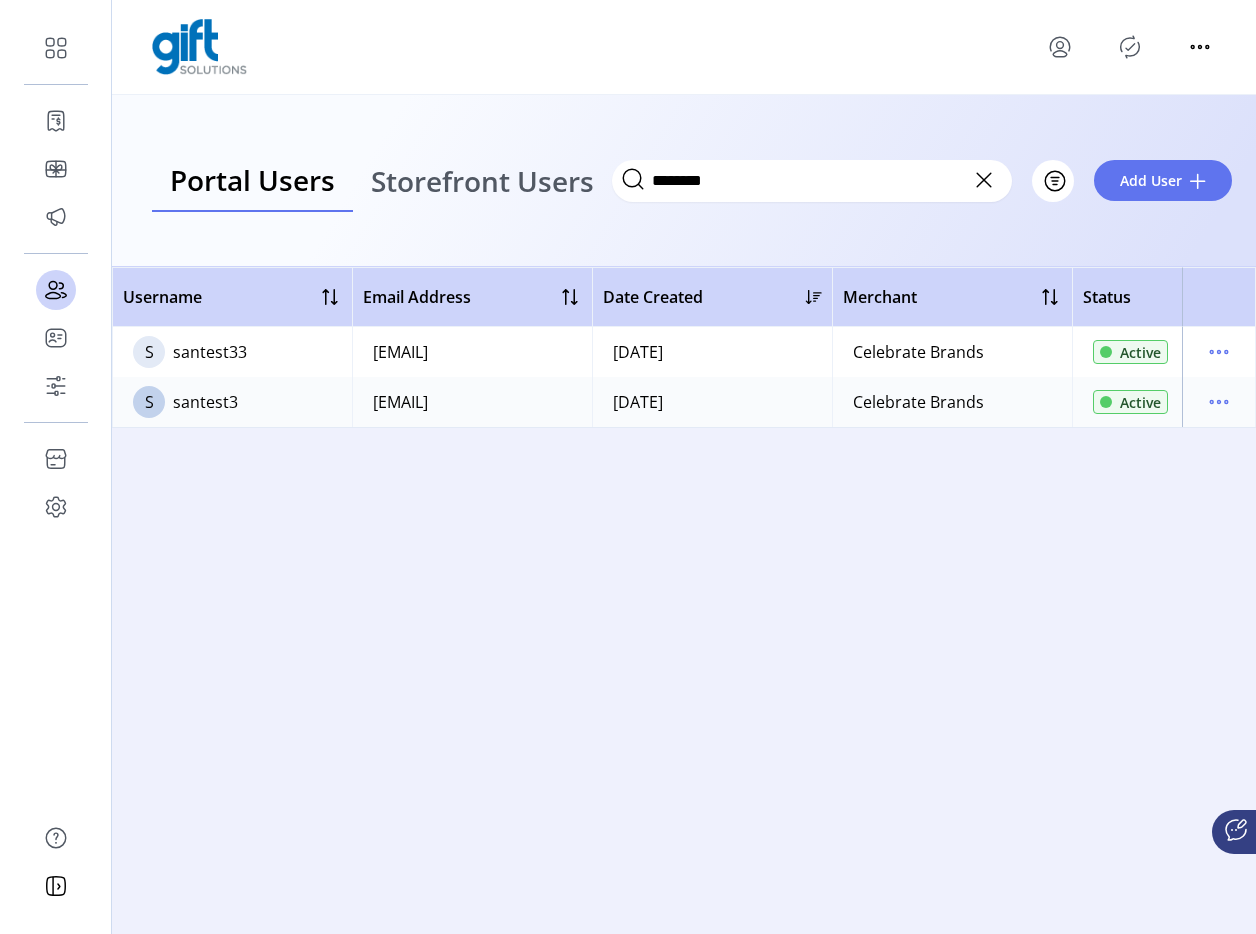click 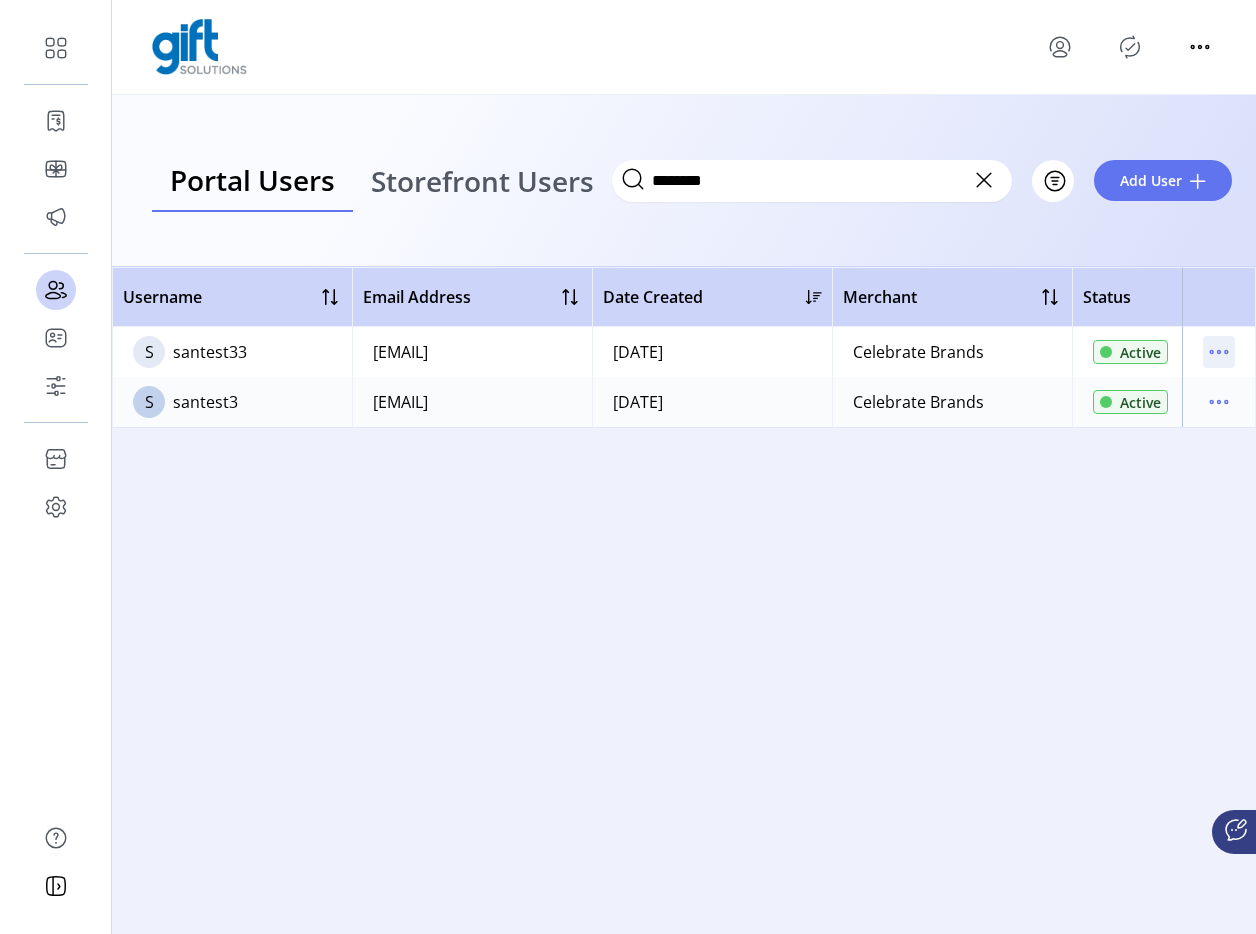 click 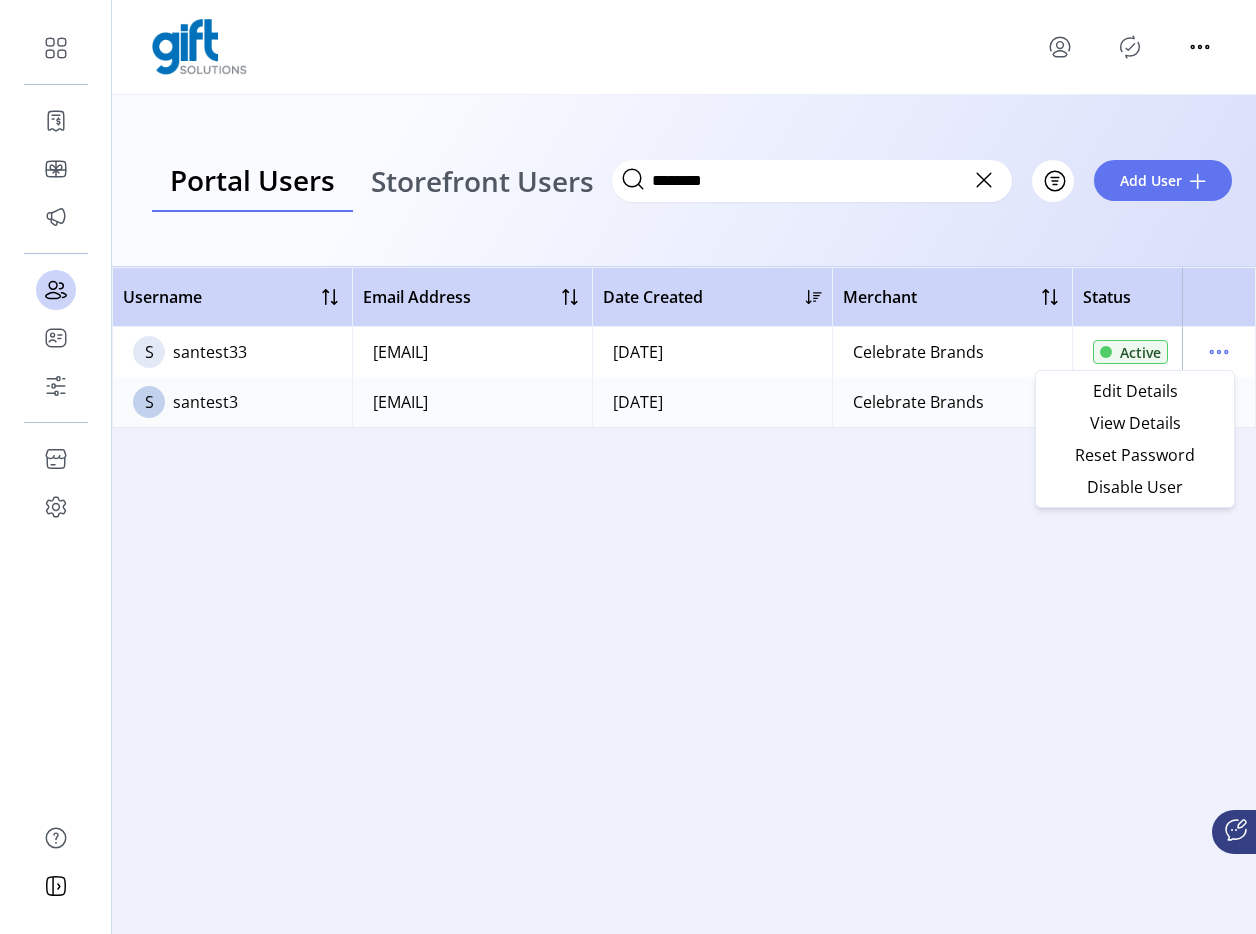 click on "Username   Email Address   Date Created   Merchant   Status     S  [USERNAME]   [EMAIL]   [DATE]   Celebrate Brands   Active
S  [USERNAME]   [EMAIL]   [DATE]   Celebrate Brands   Active" 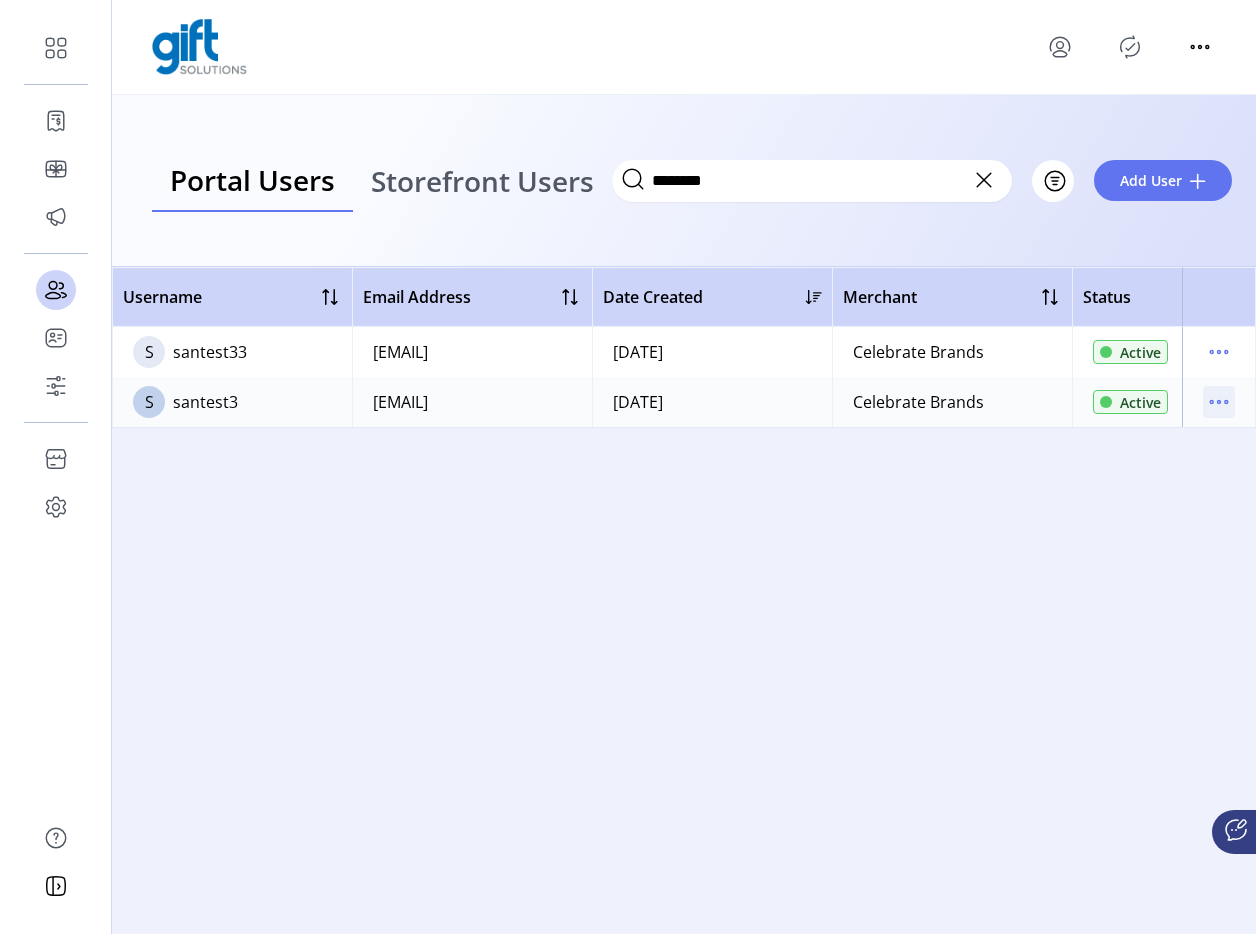 click 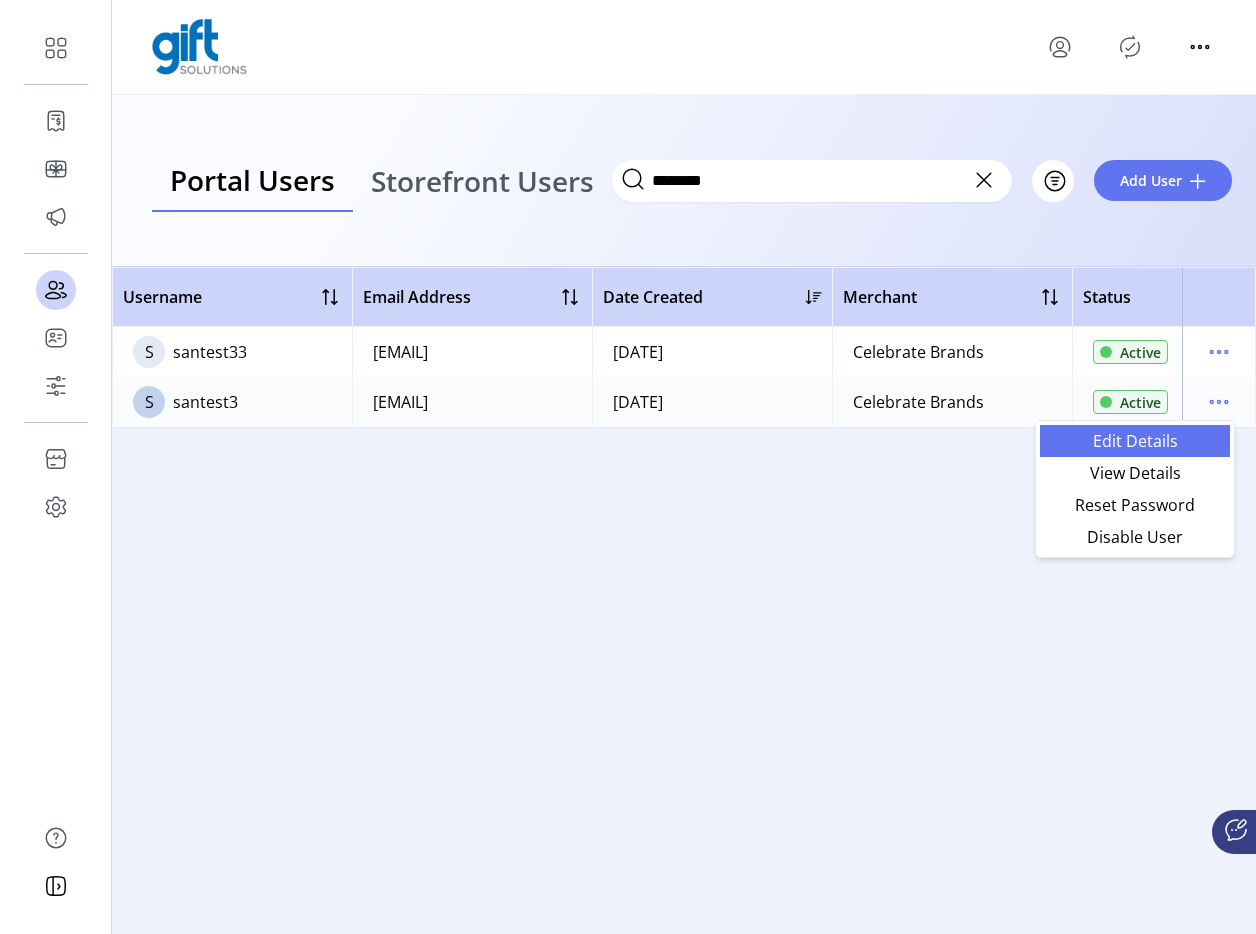 click on "Edit Details" at bounding box center (1135, 441) 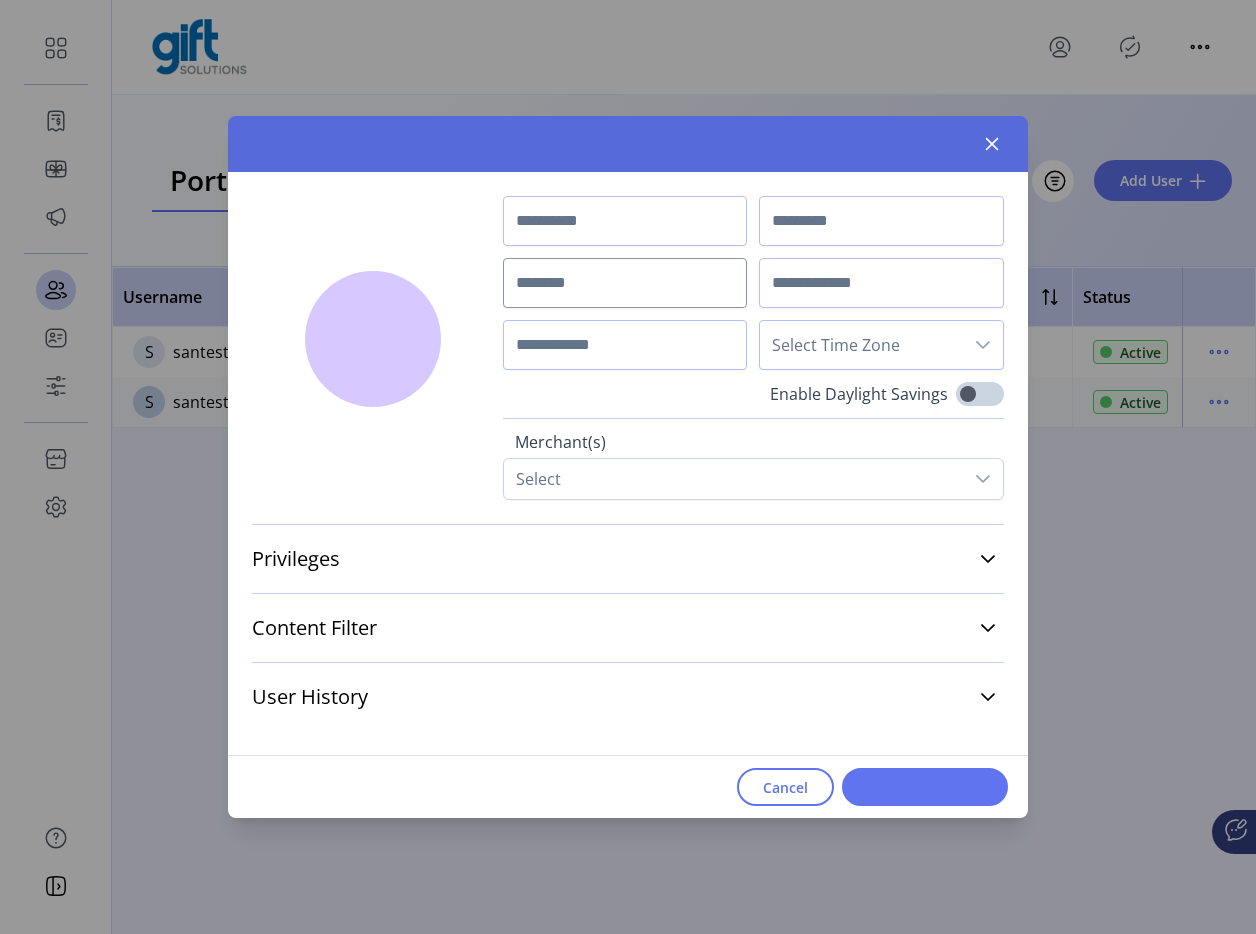 type on "***" 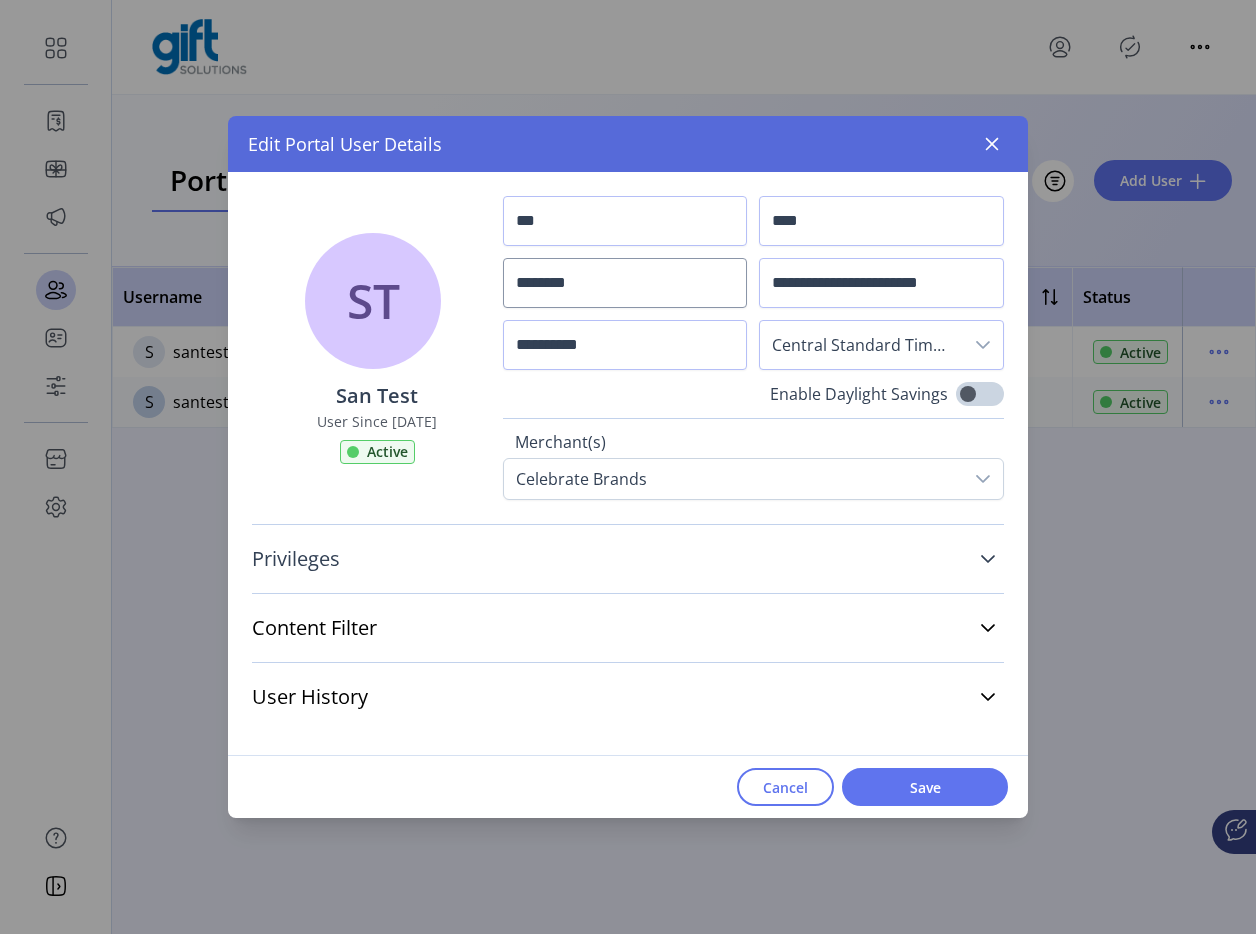 click on "Privileges" at bounding box center (628, 559) 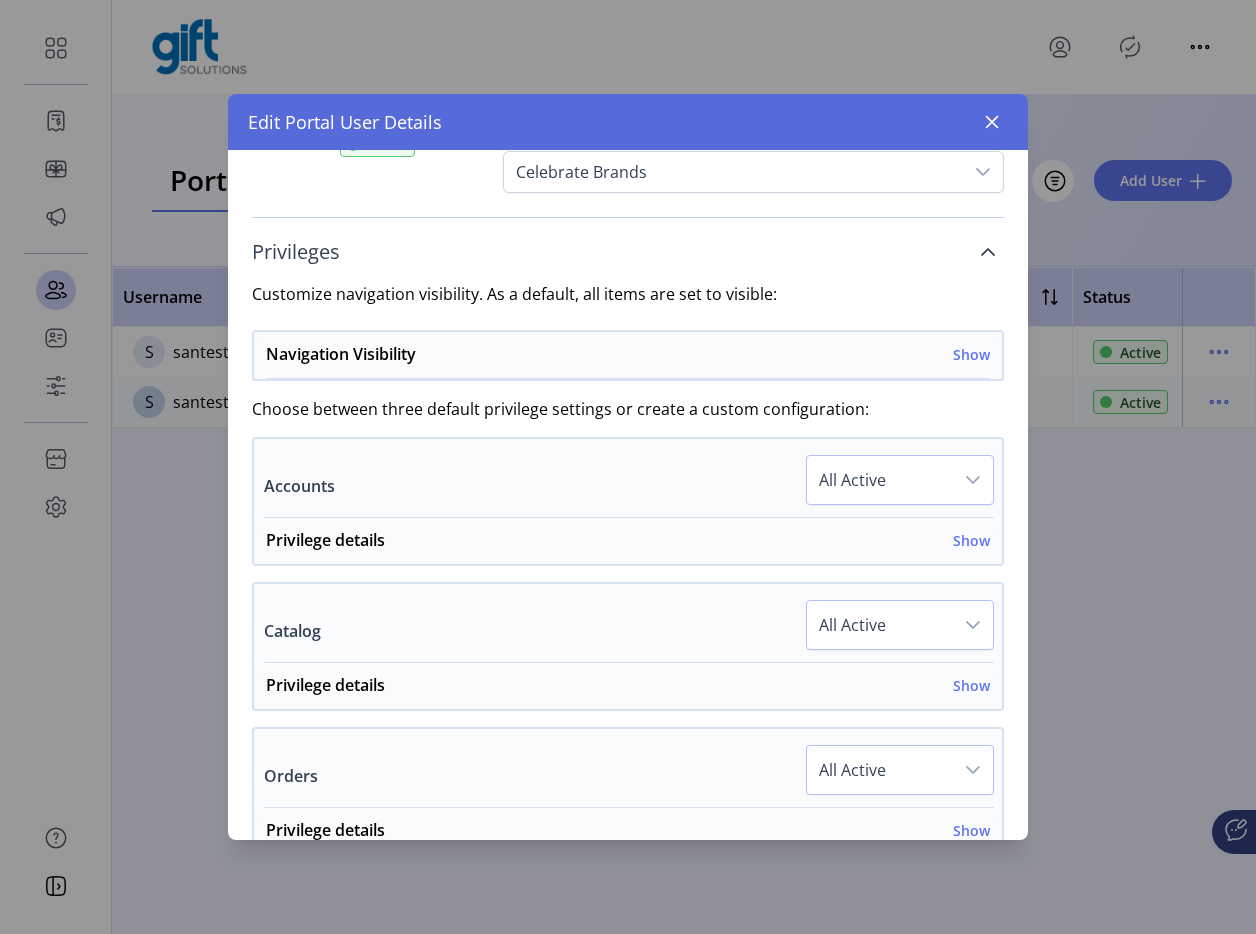 scroll, scrollTop: 286, scrollLeft: 0, axis: vertical 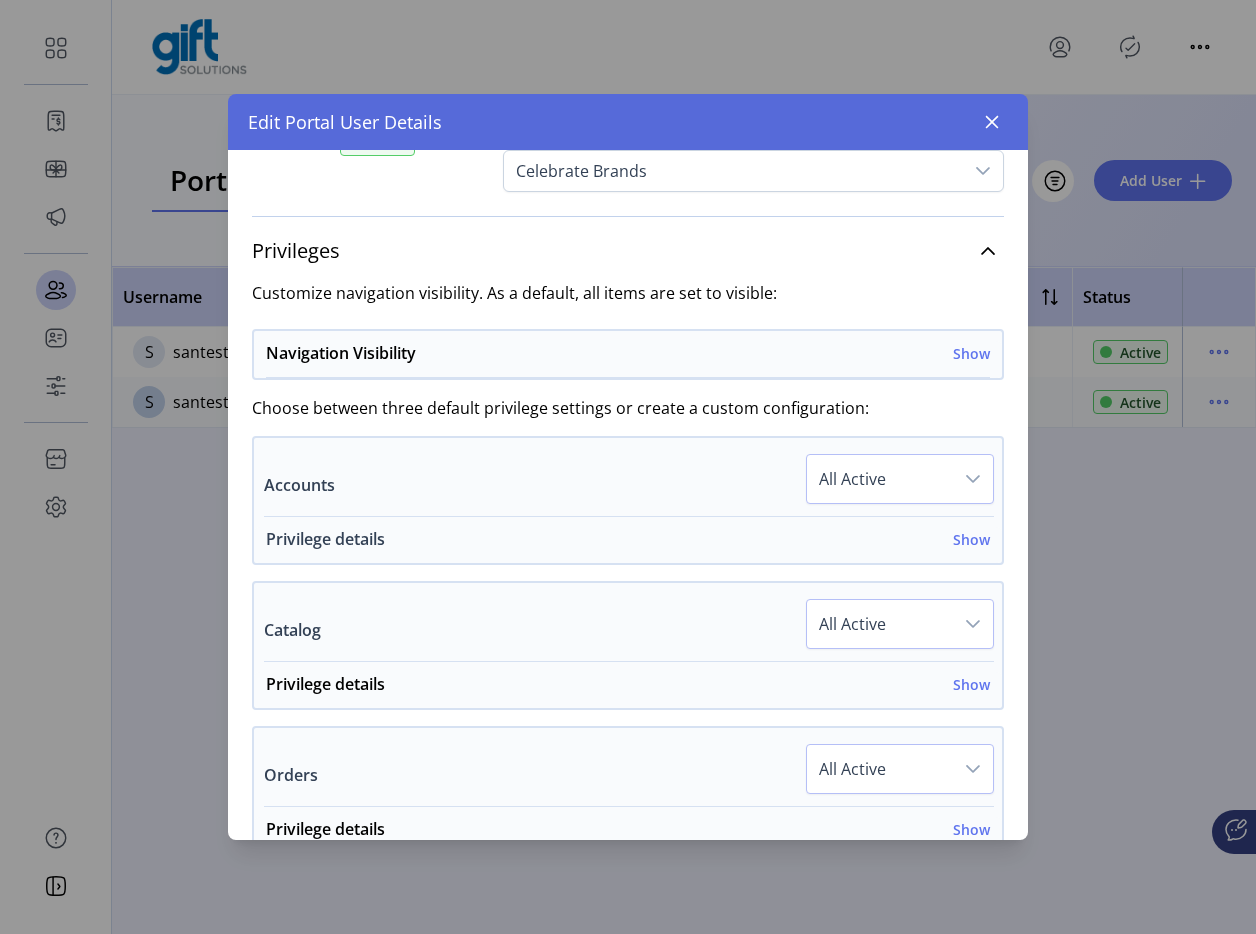 click on "Show" at bounding box center (971, 539) 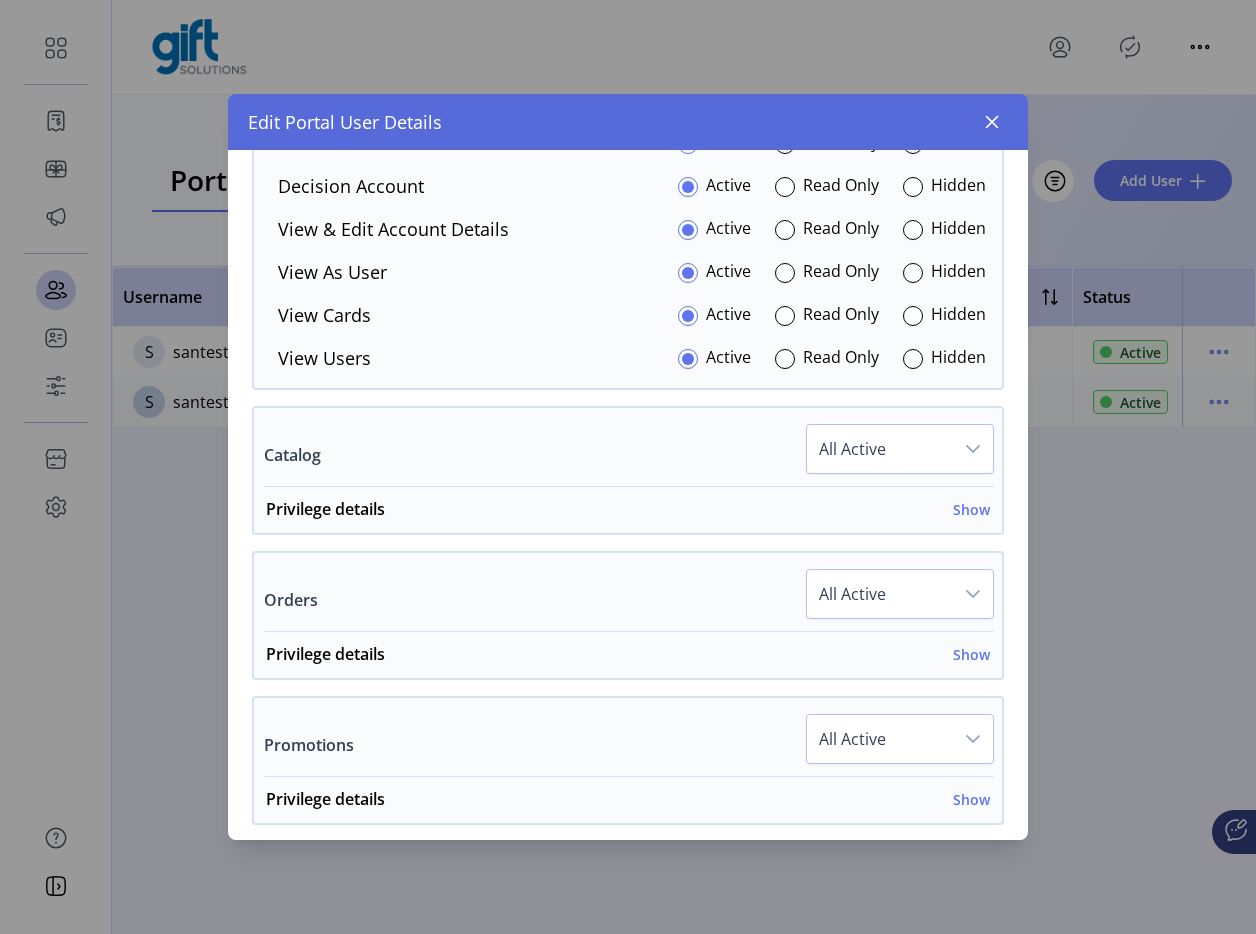scroll, scrollTop: 859, scrollLeft: 0, axis: vertical 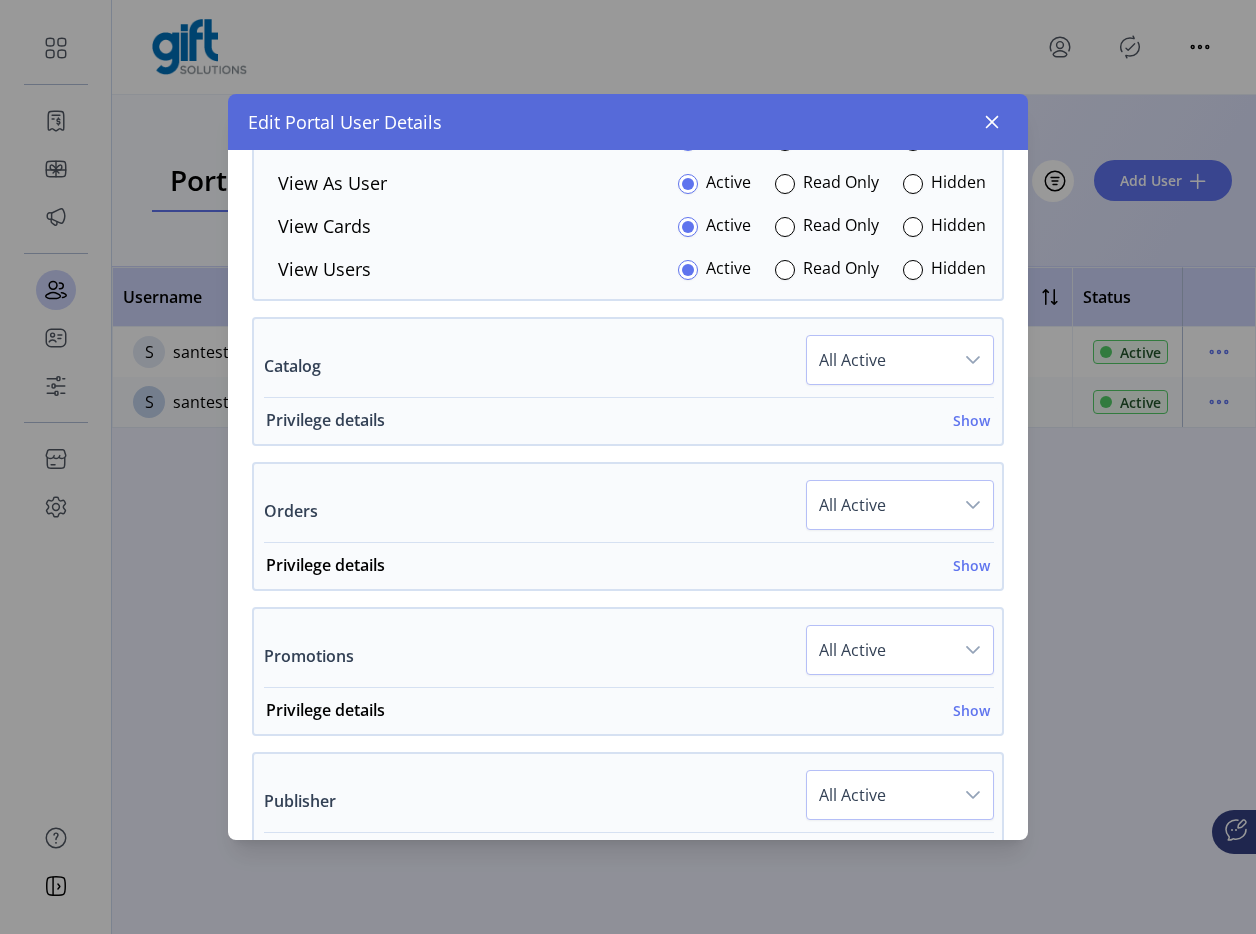 click on "Show" at bounding box center [971, 420] 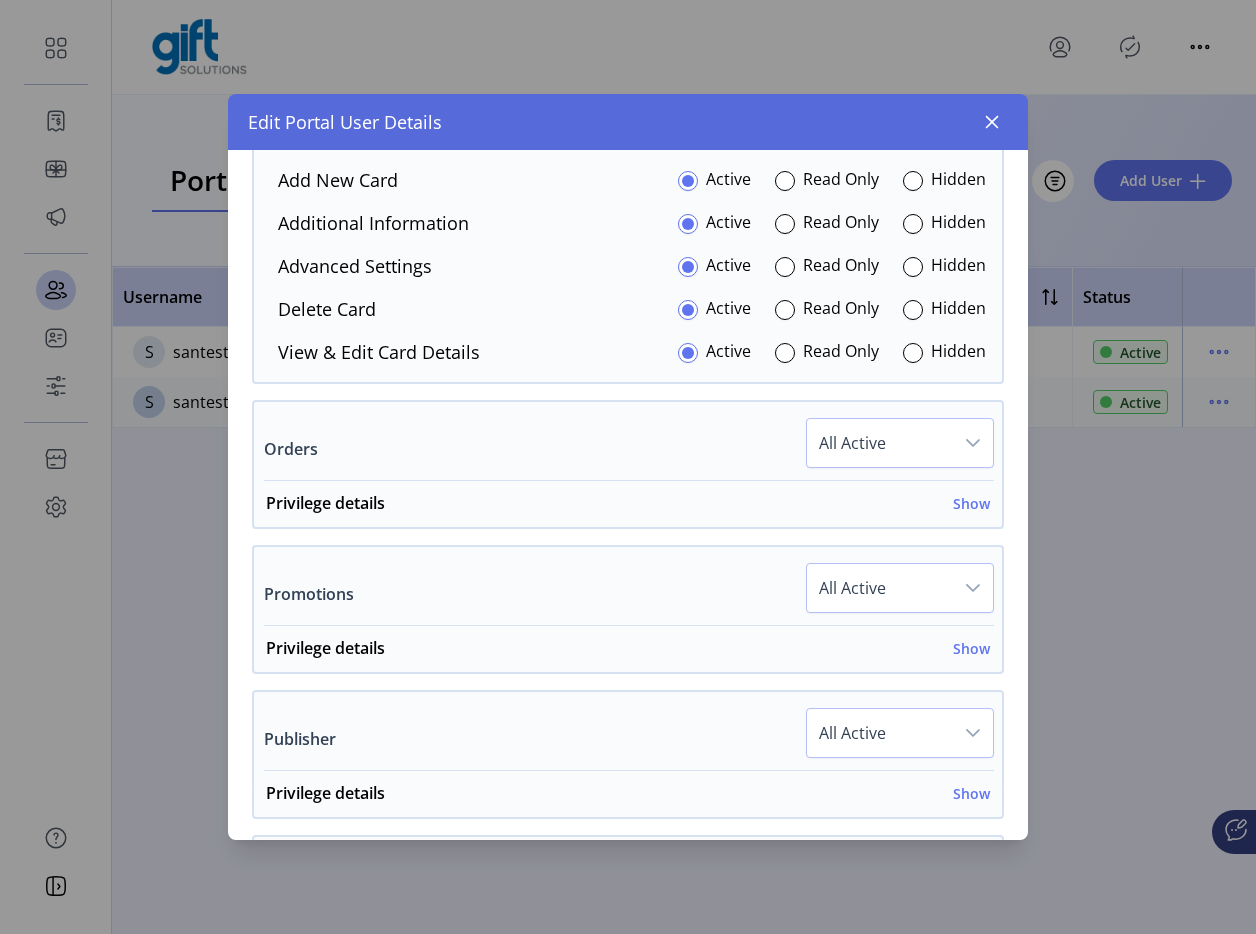 scroll, scrollTop: 1149, scrollLeft: 0, axis: vertical 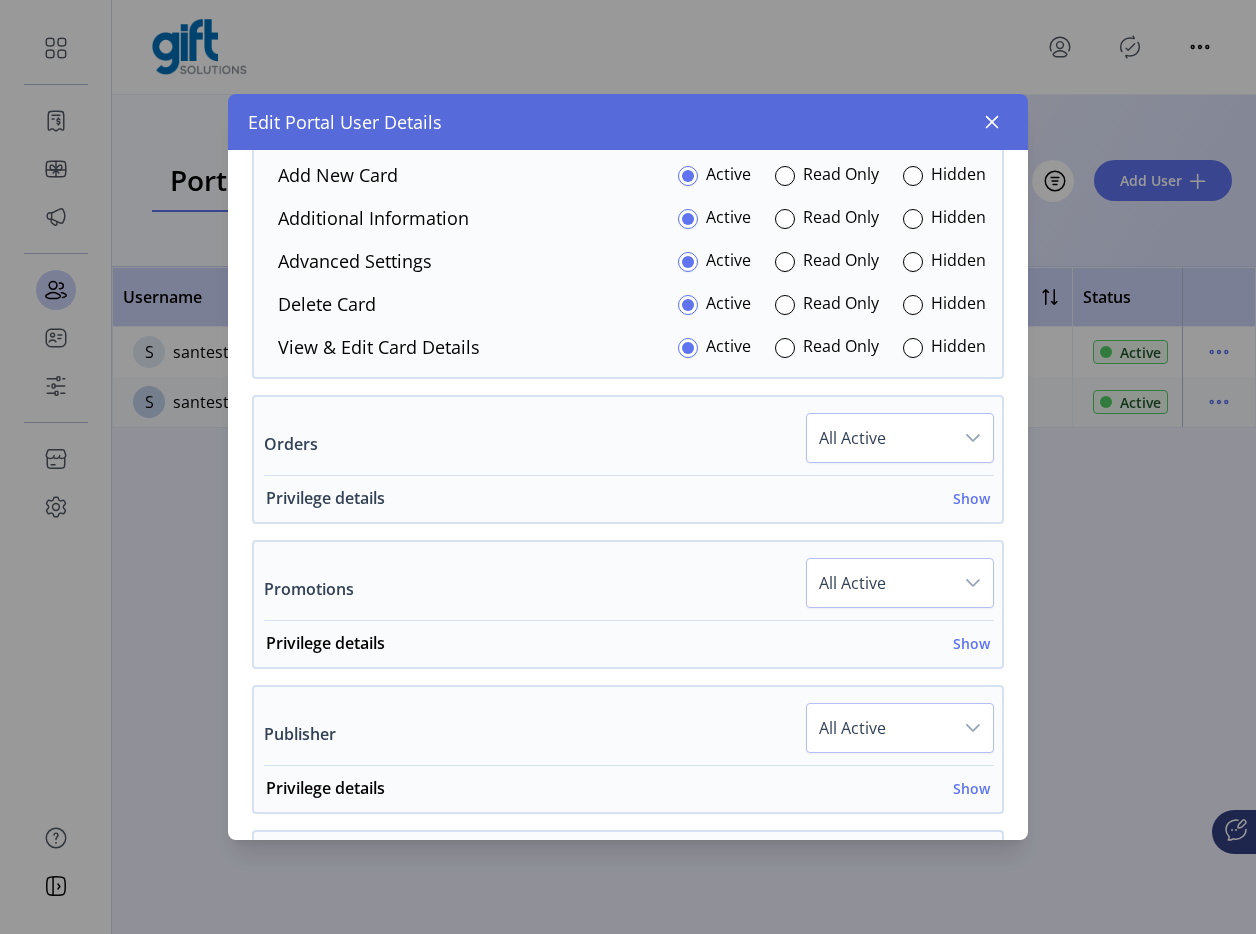 click on "Show" at bounding box center (971, 498) 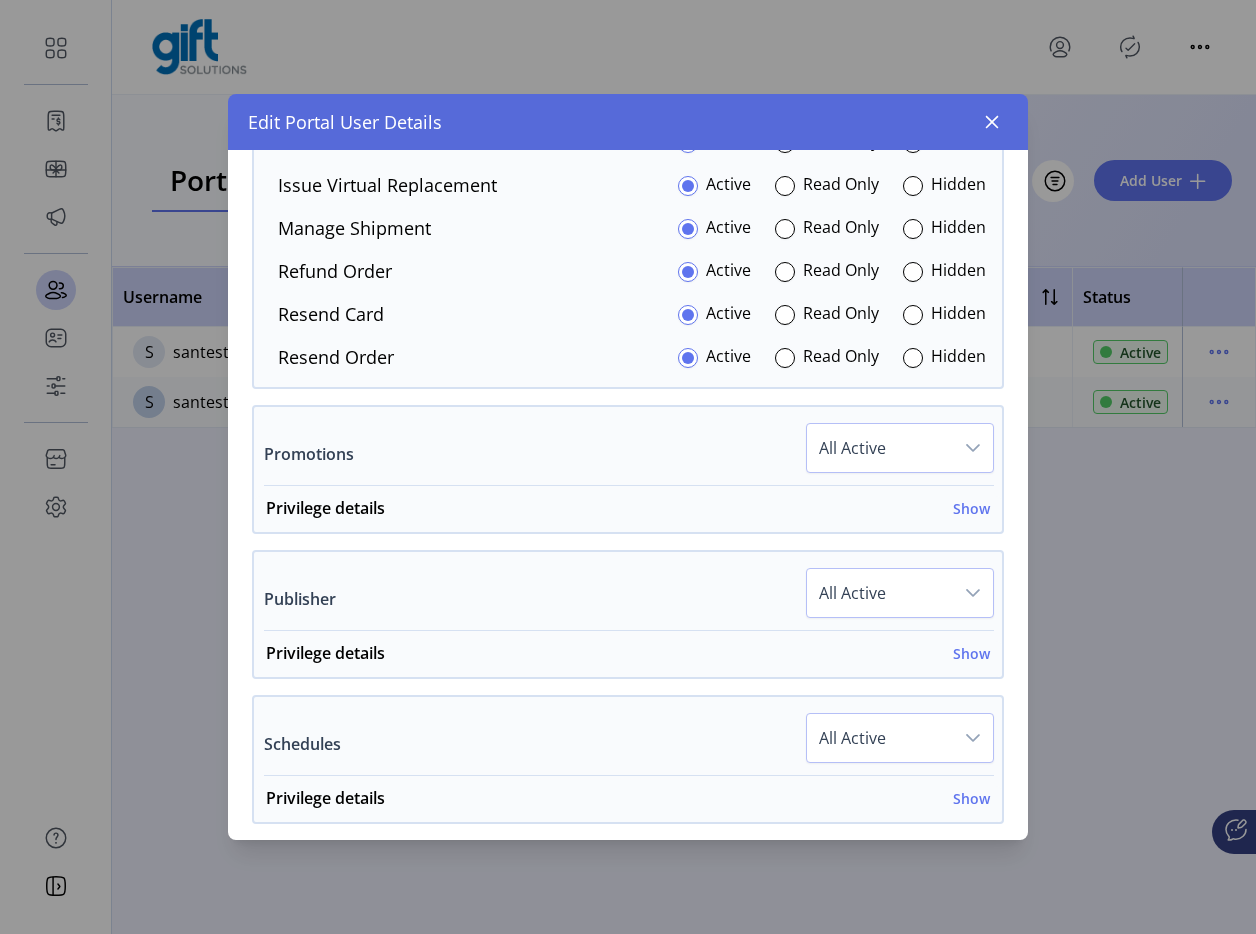 scroll, scrollTop: 1677, scrollLeft: 0, axis: vertical 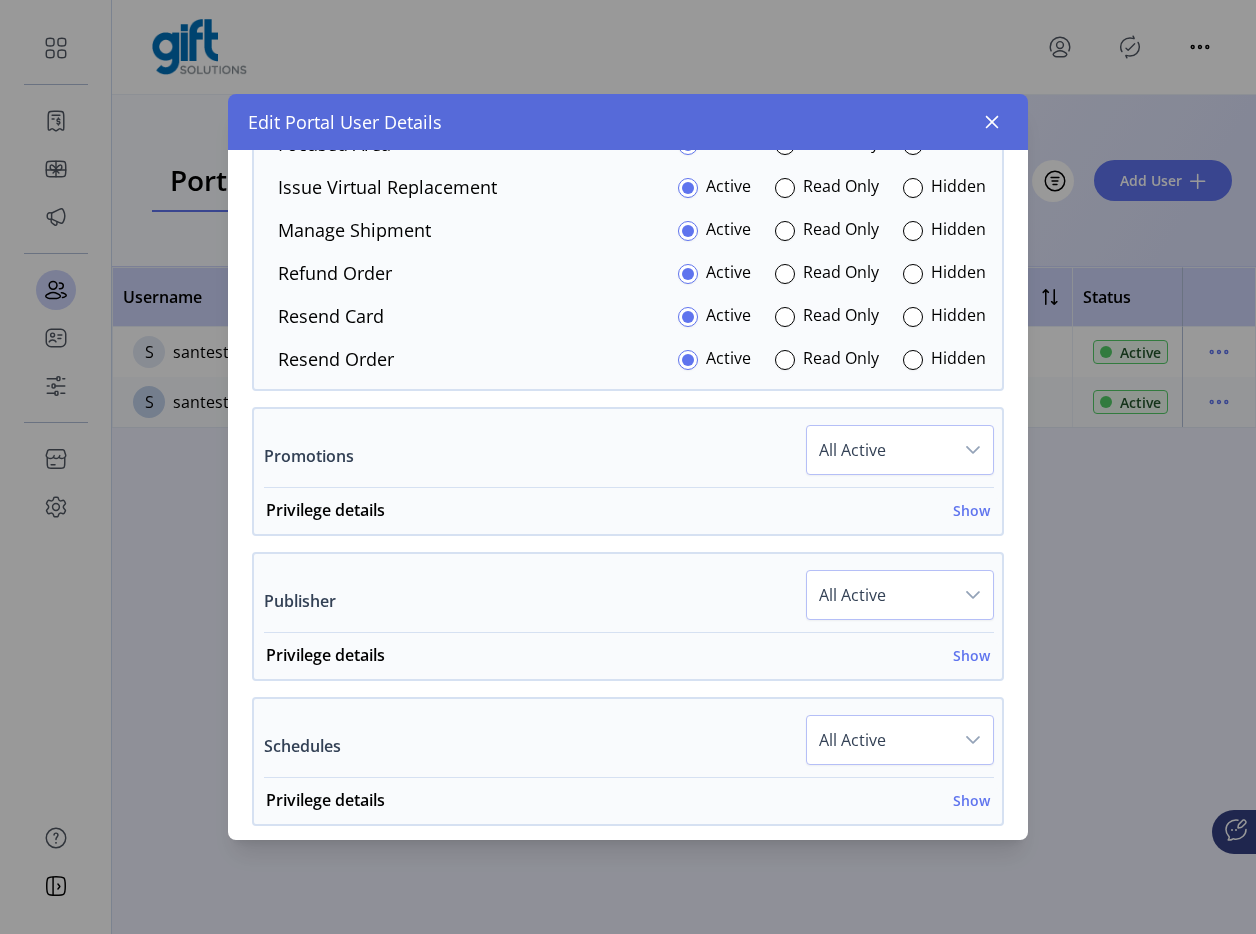 click on "Show" at bounding box center (971, 510) 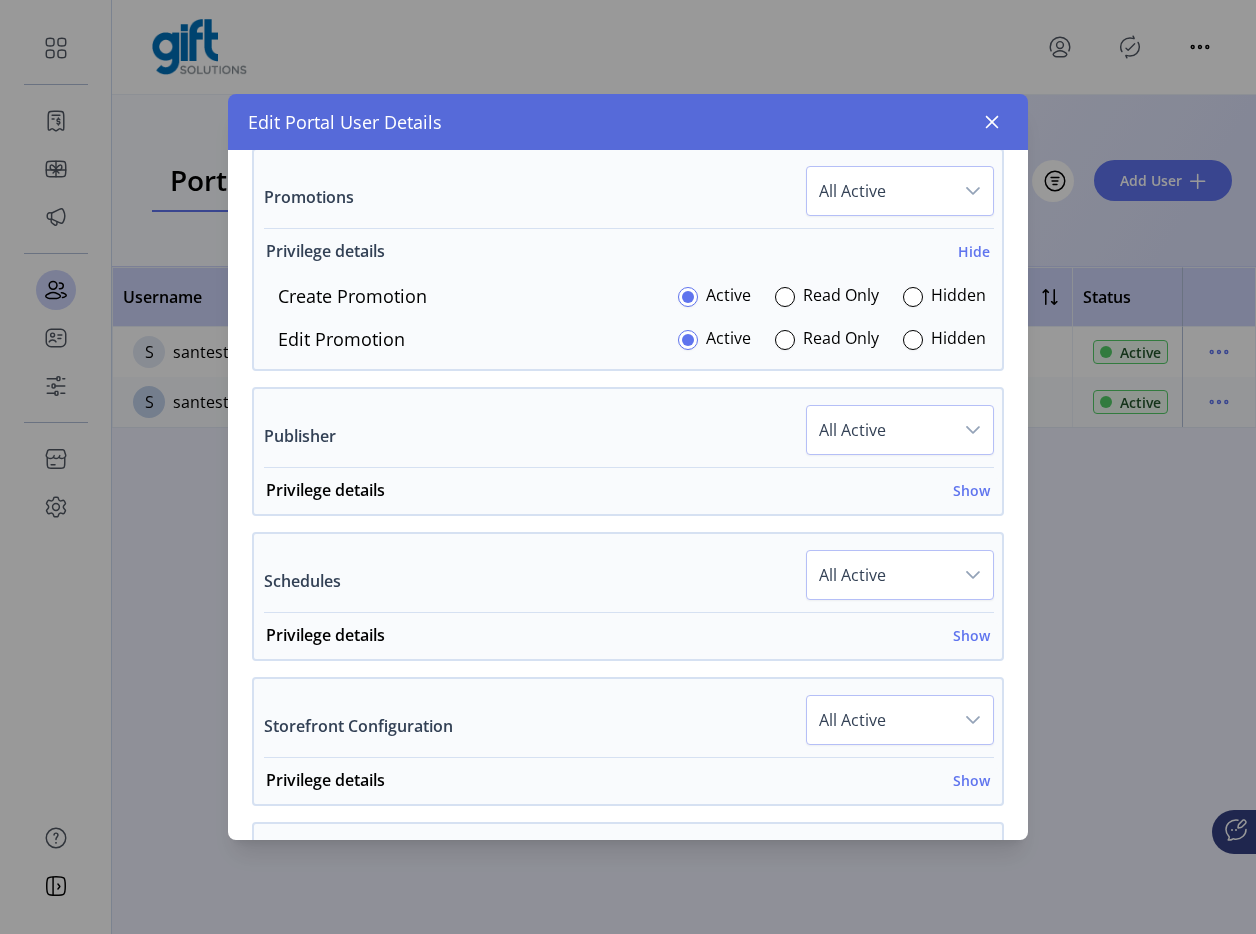 click on "Show" at bounding box center (971, 490) 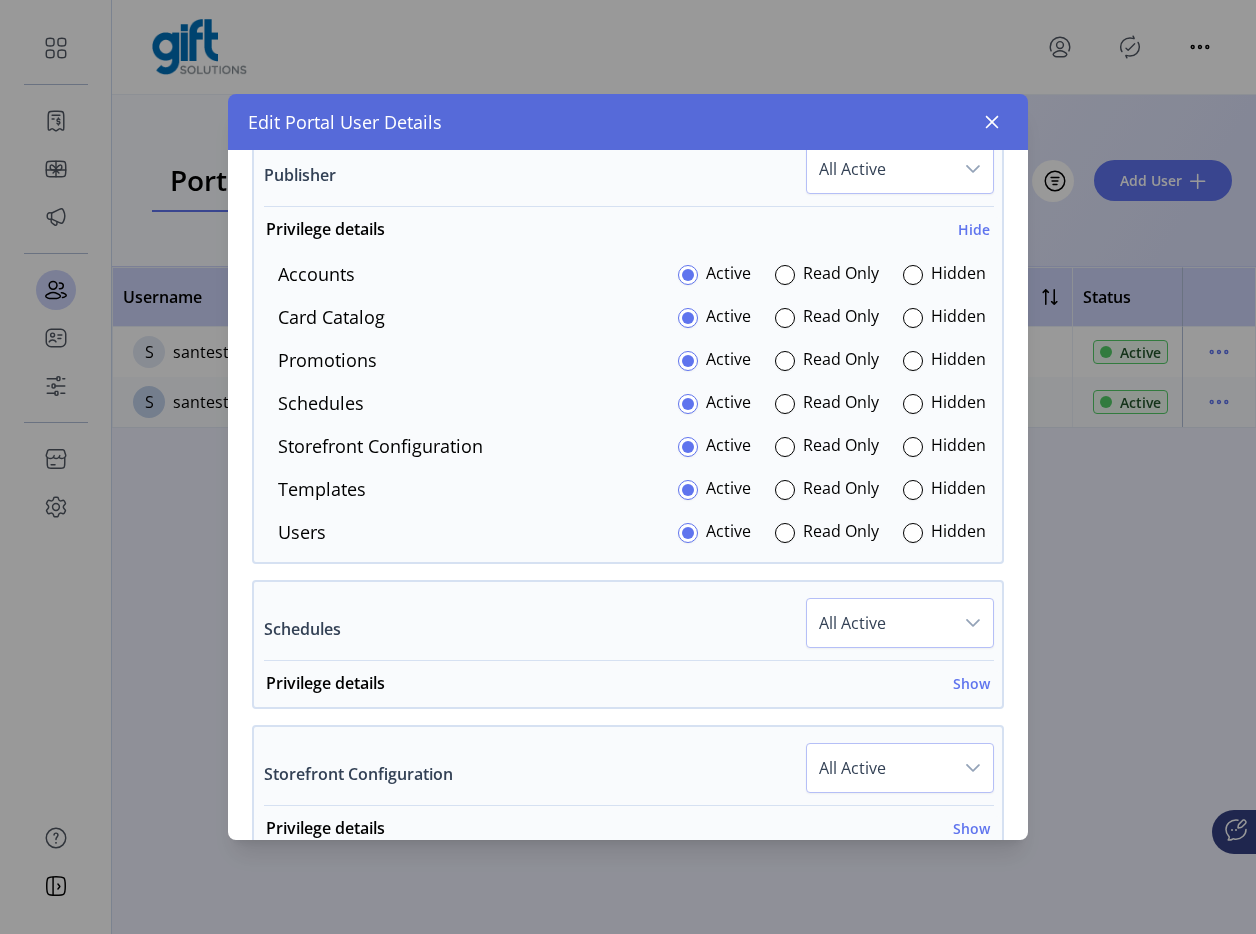 scroll, scrollTop: 2230, scrollLeft: 0, axis: vertical 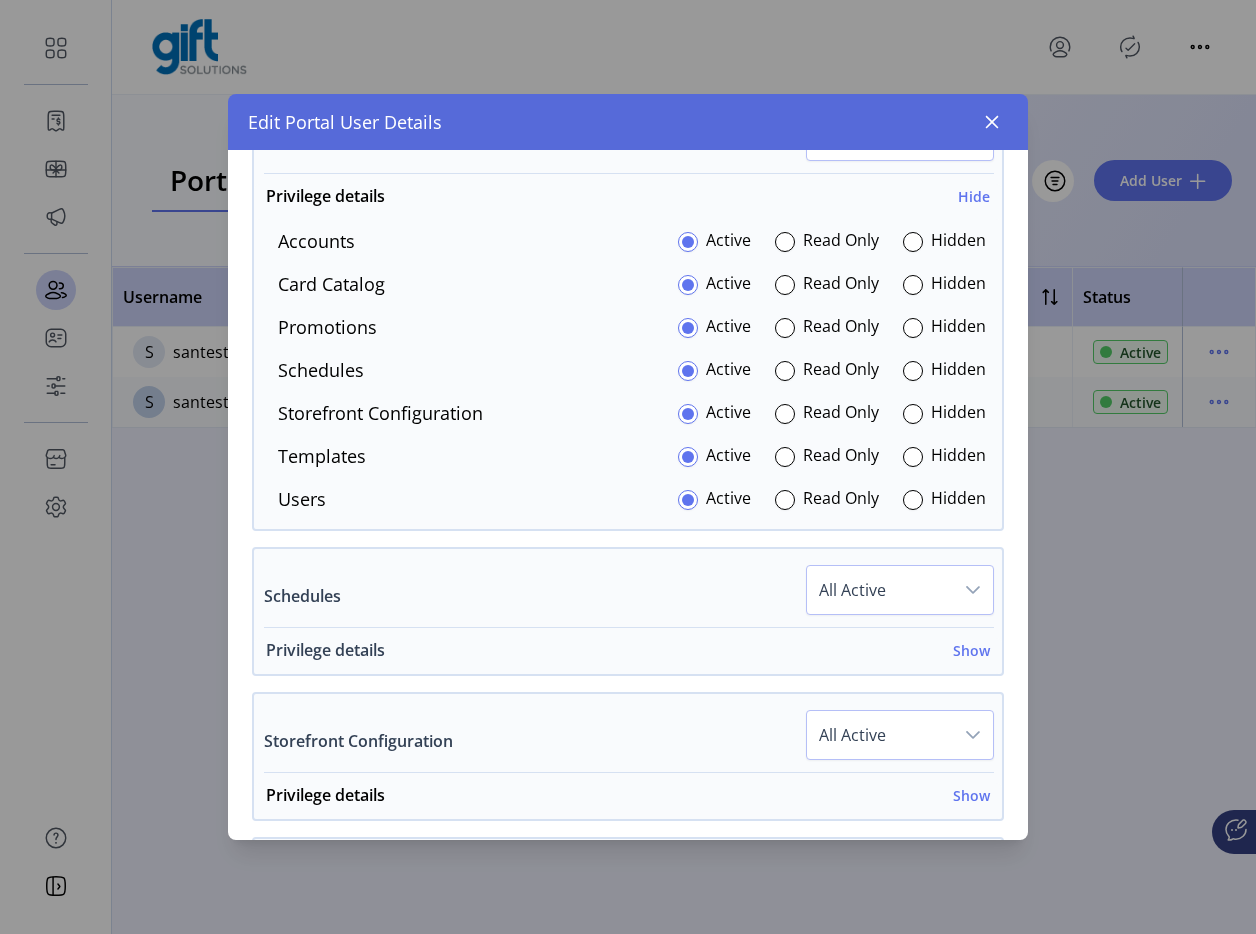 click on "Show" at bounding box center (971, 650) 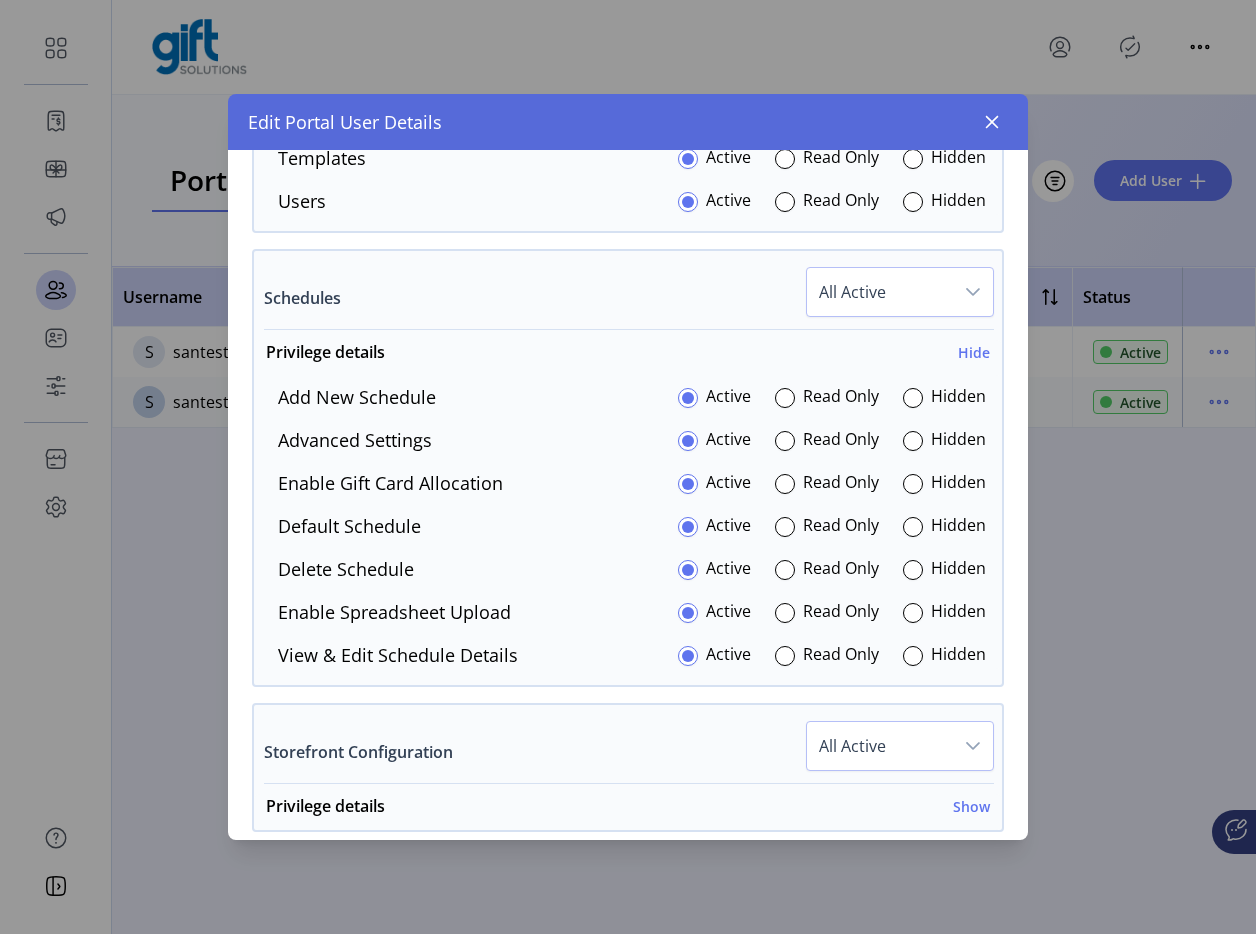 scroll, scrollTop: 2535, scrollLeft: 0, axis: vertical 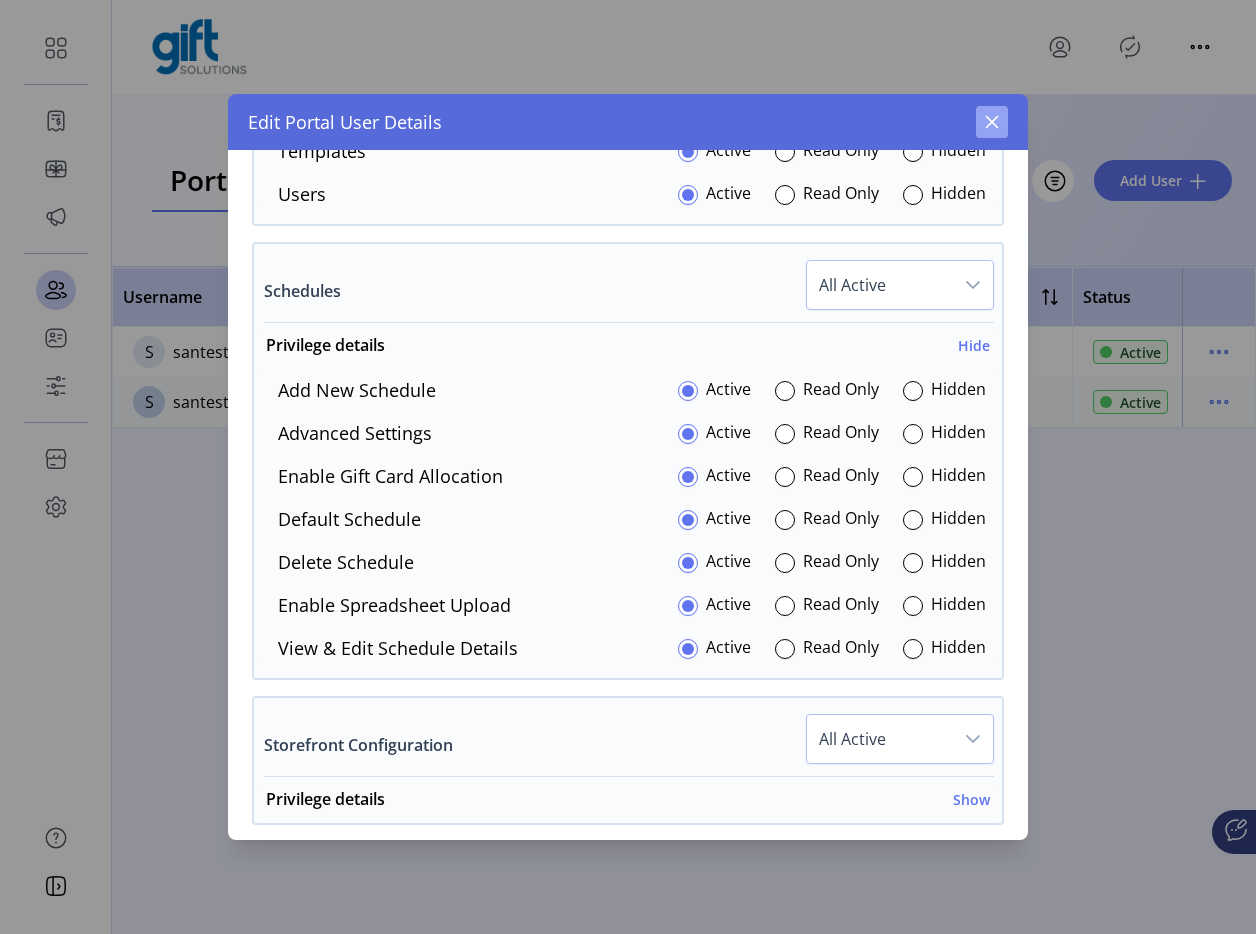 click 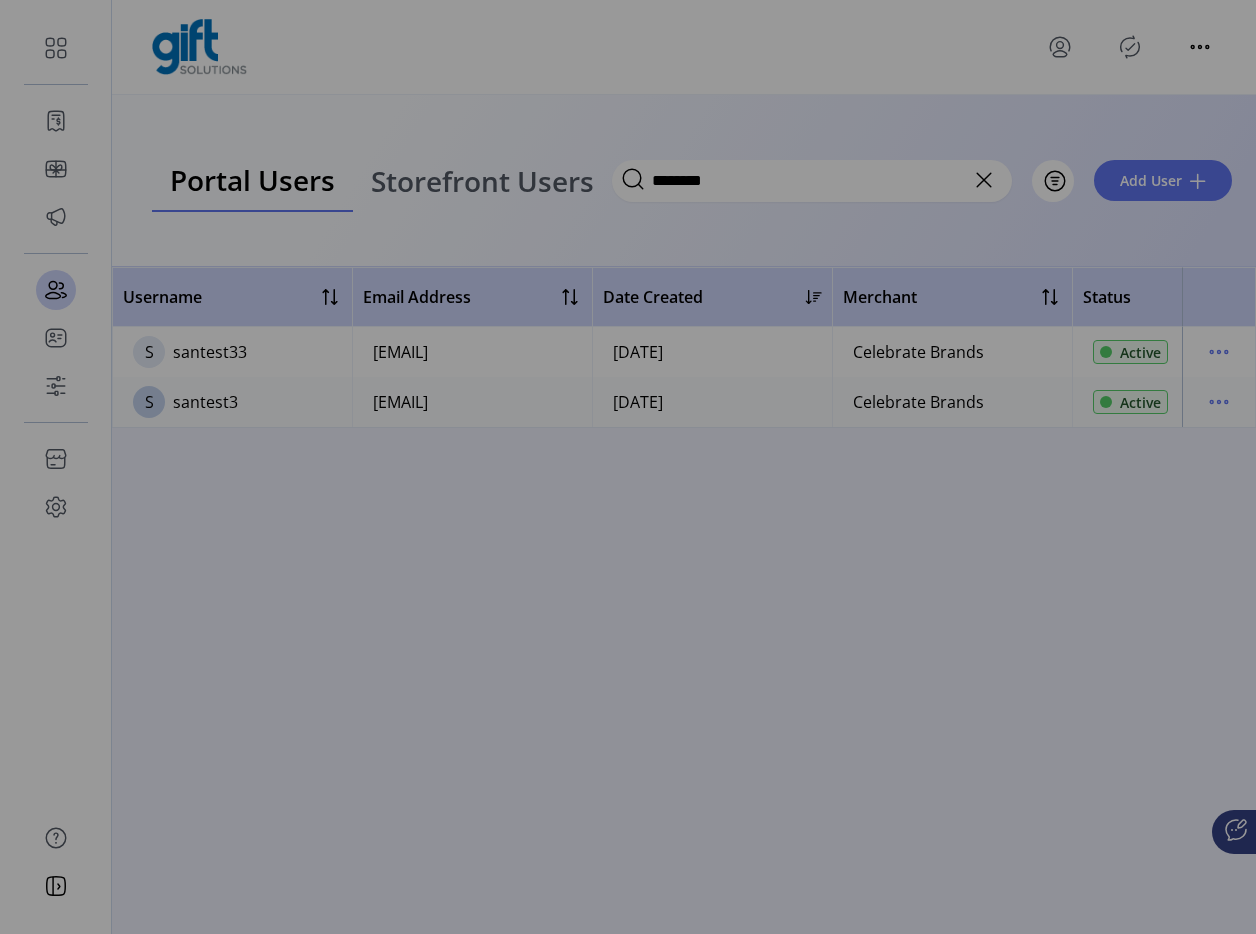 scroll, scrollTop: 3023, scrollLeft: 0, axis: vertical 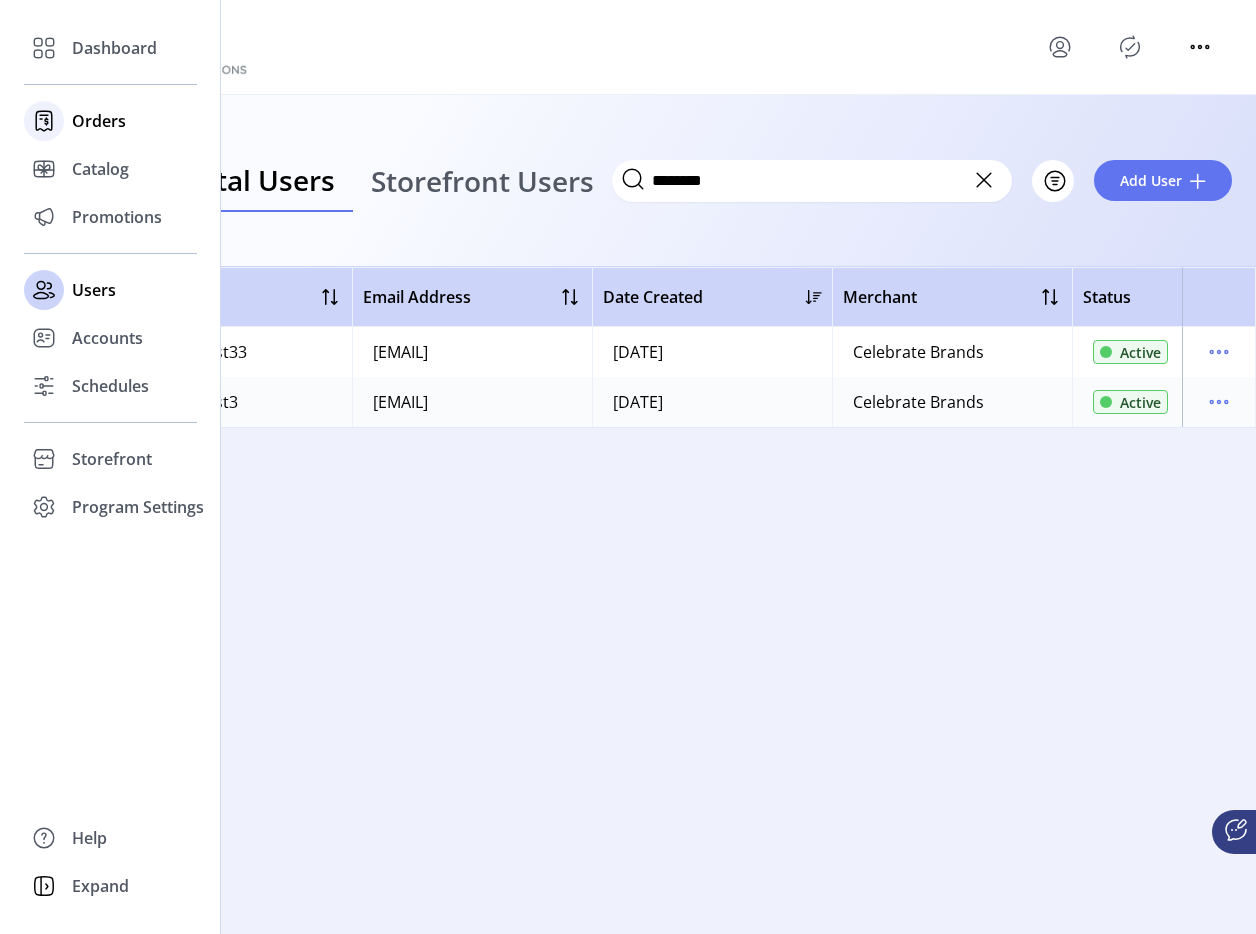 click on "Orders" 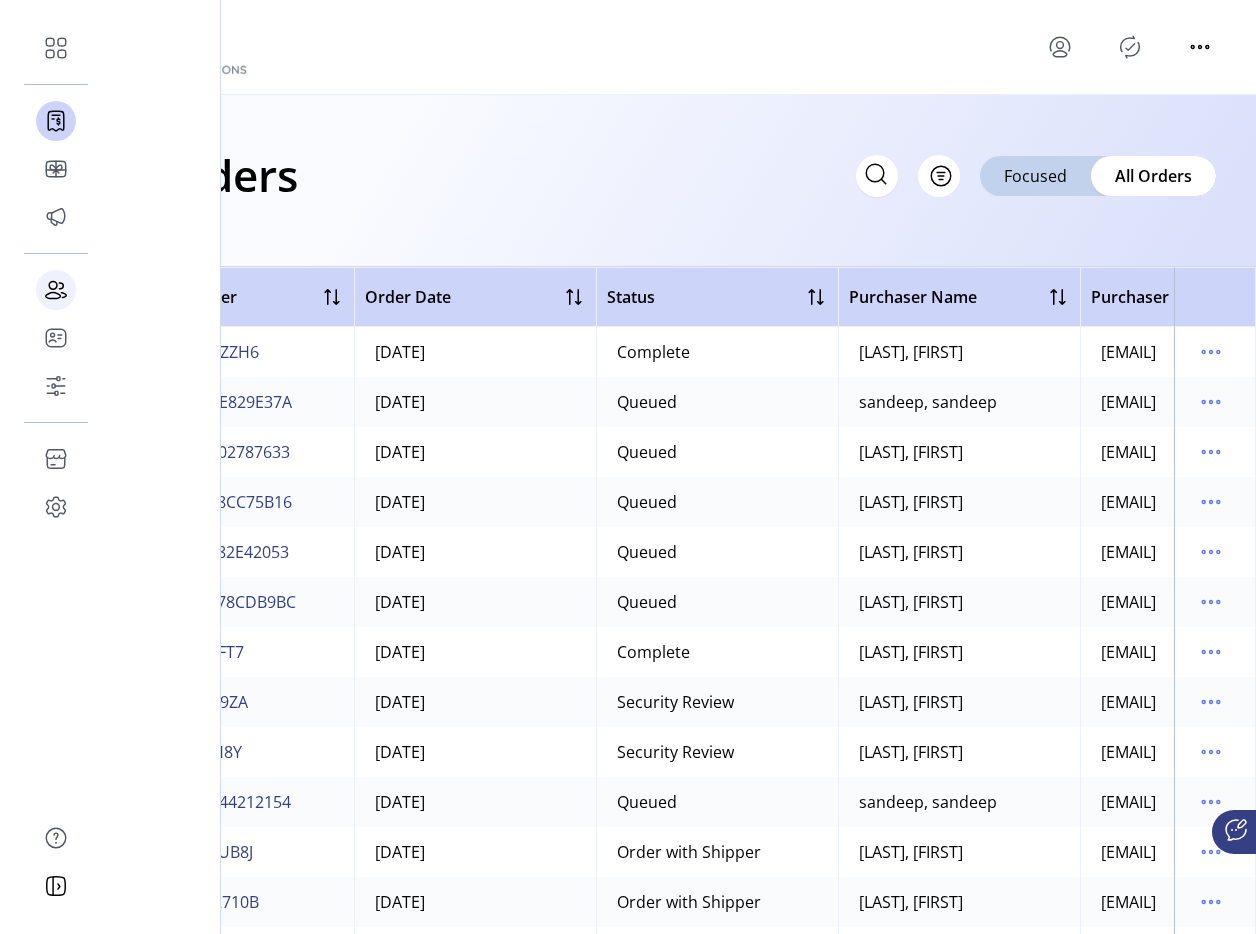 click 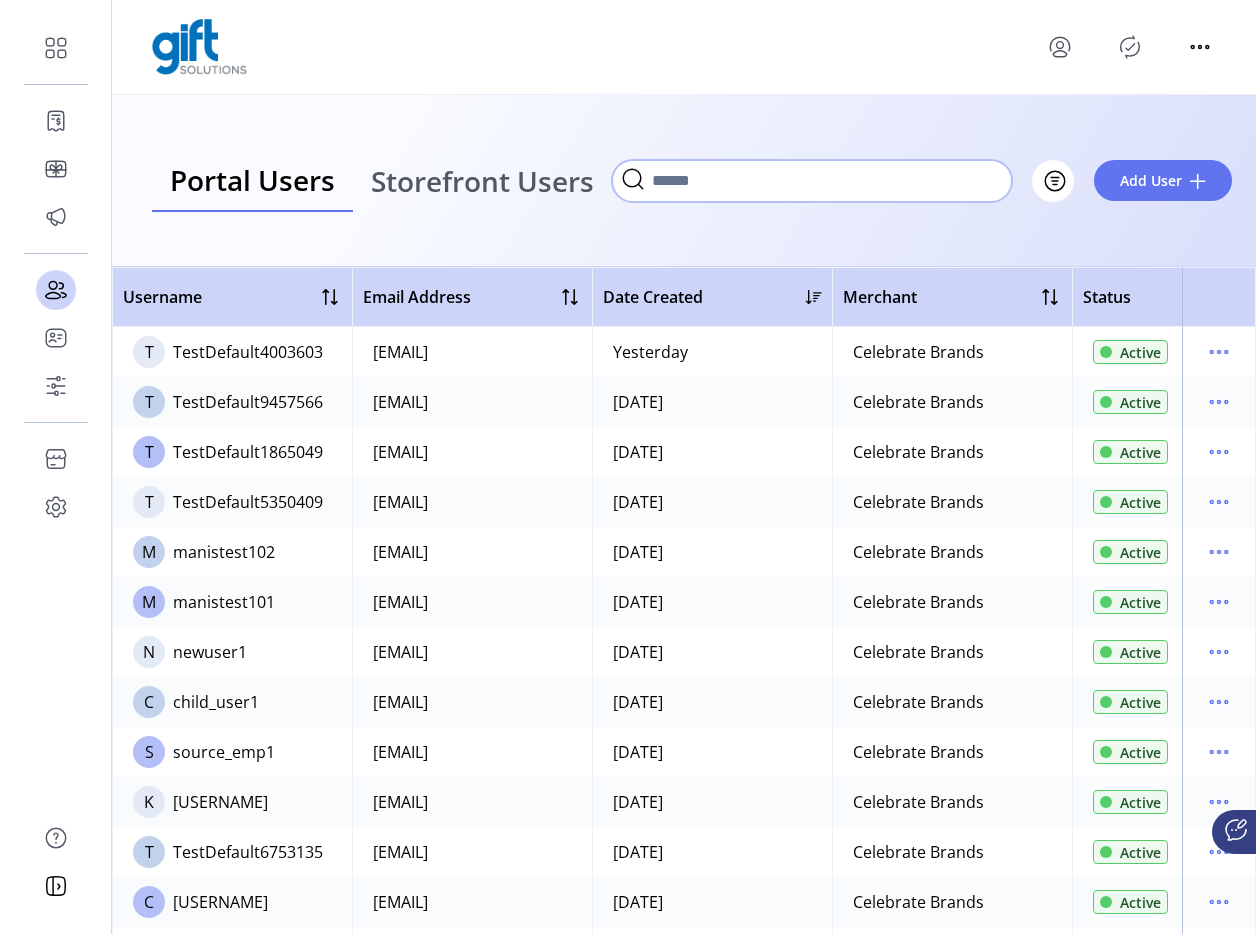 click 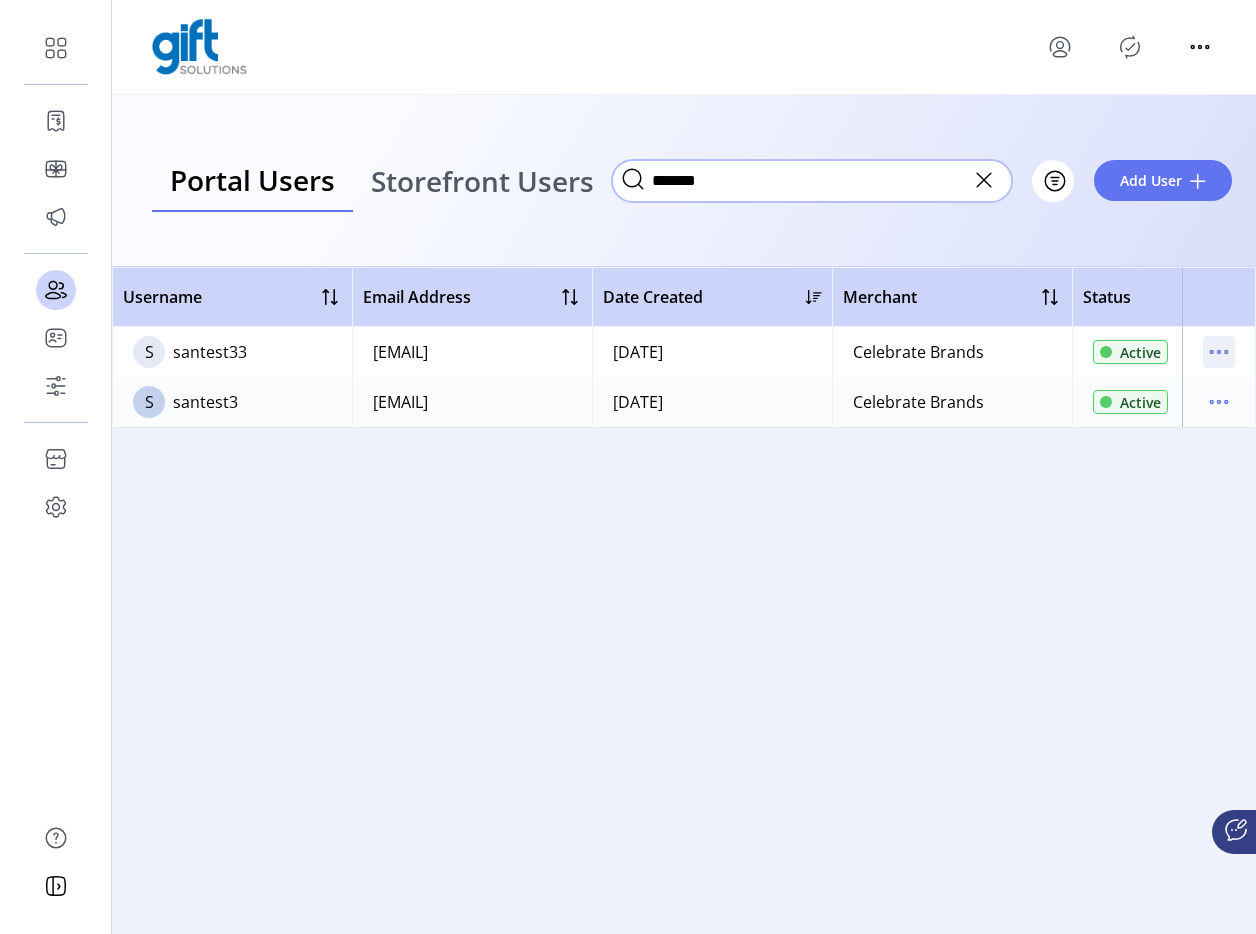 type on "*******" 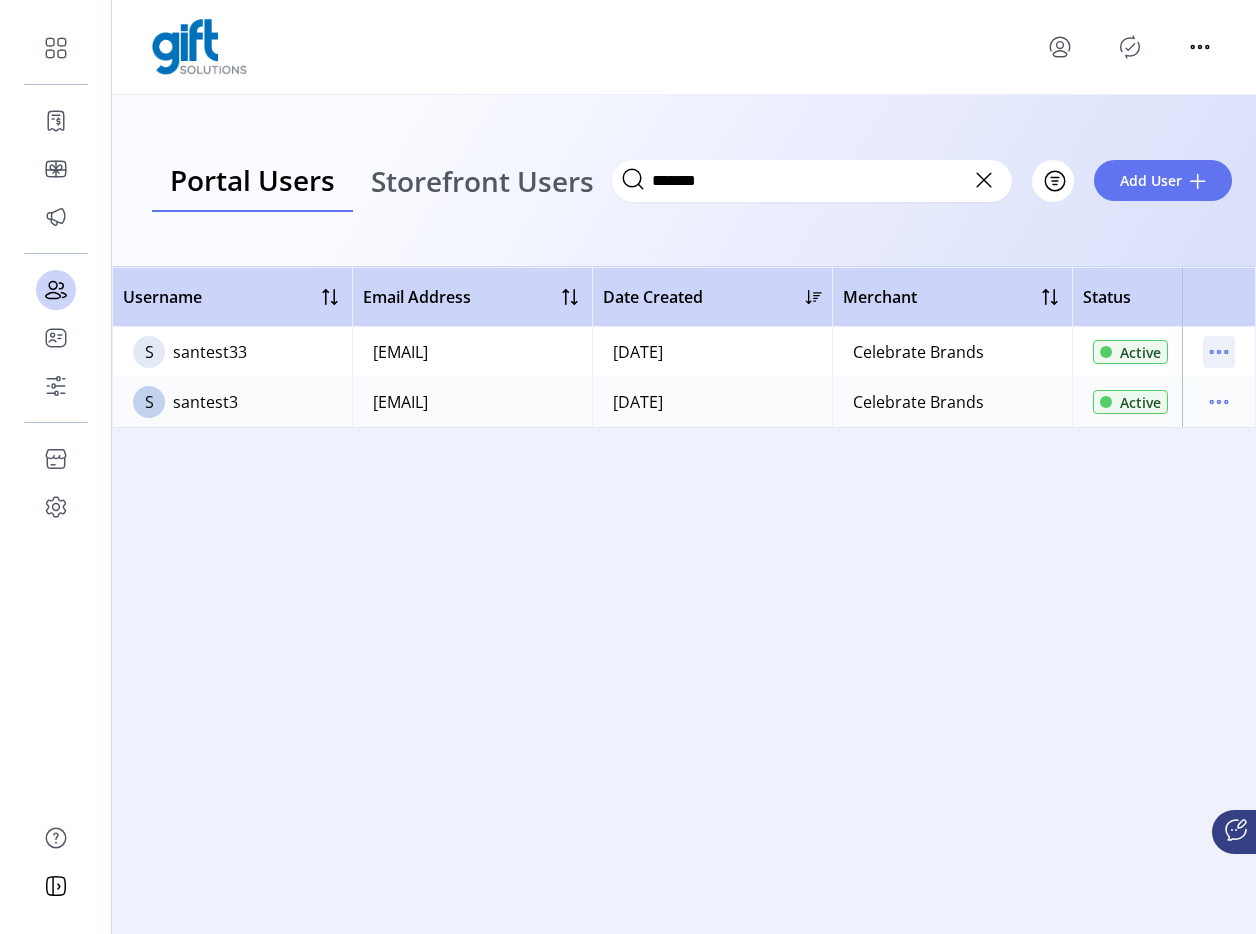 click 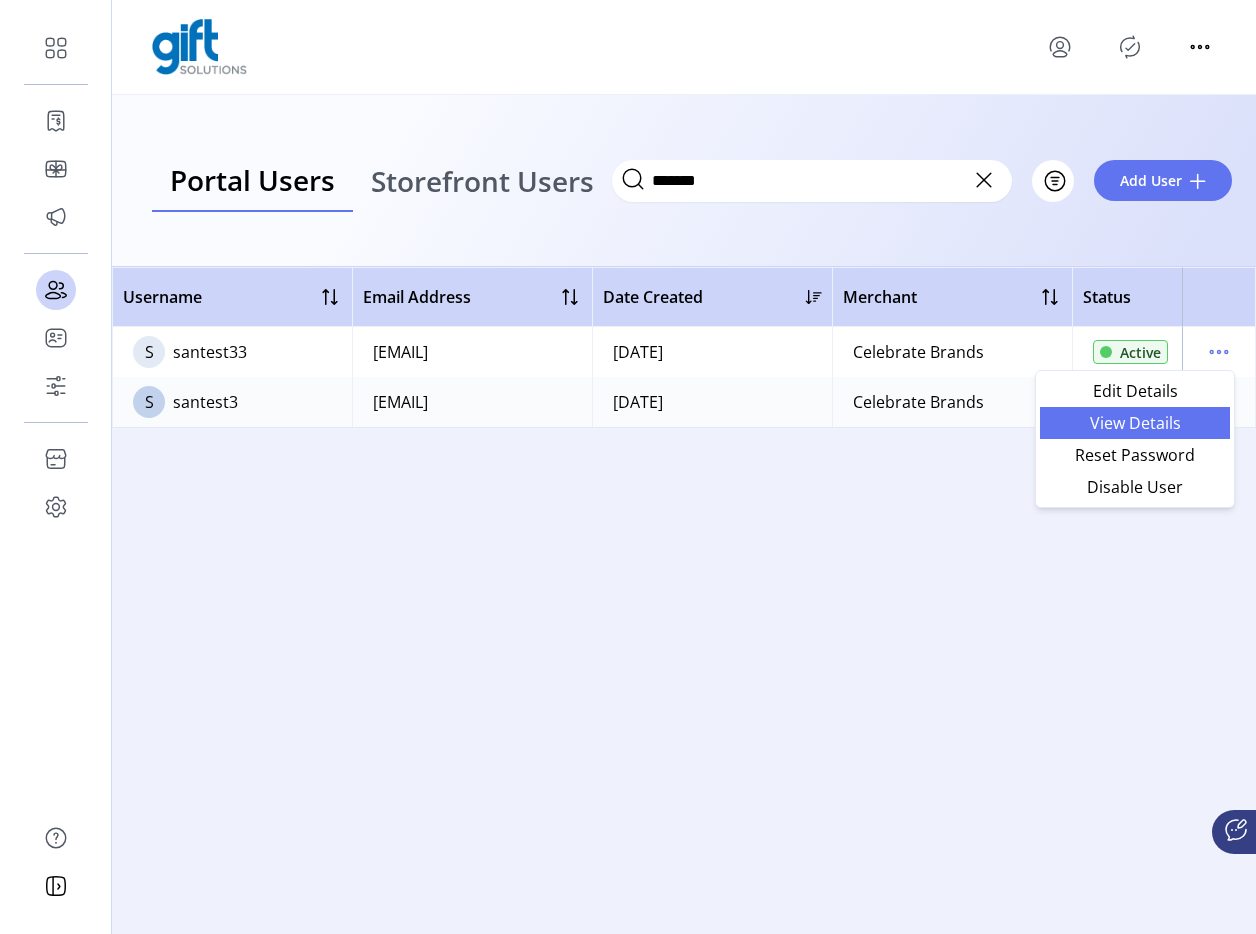 click on "View Details" at bounding box center [1135, 423] 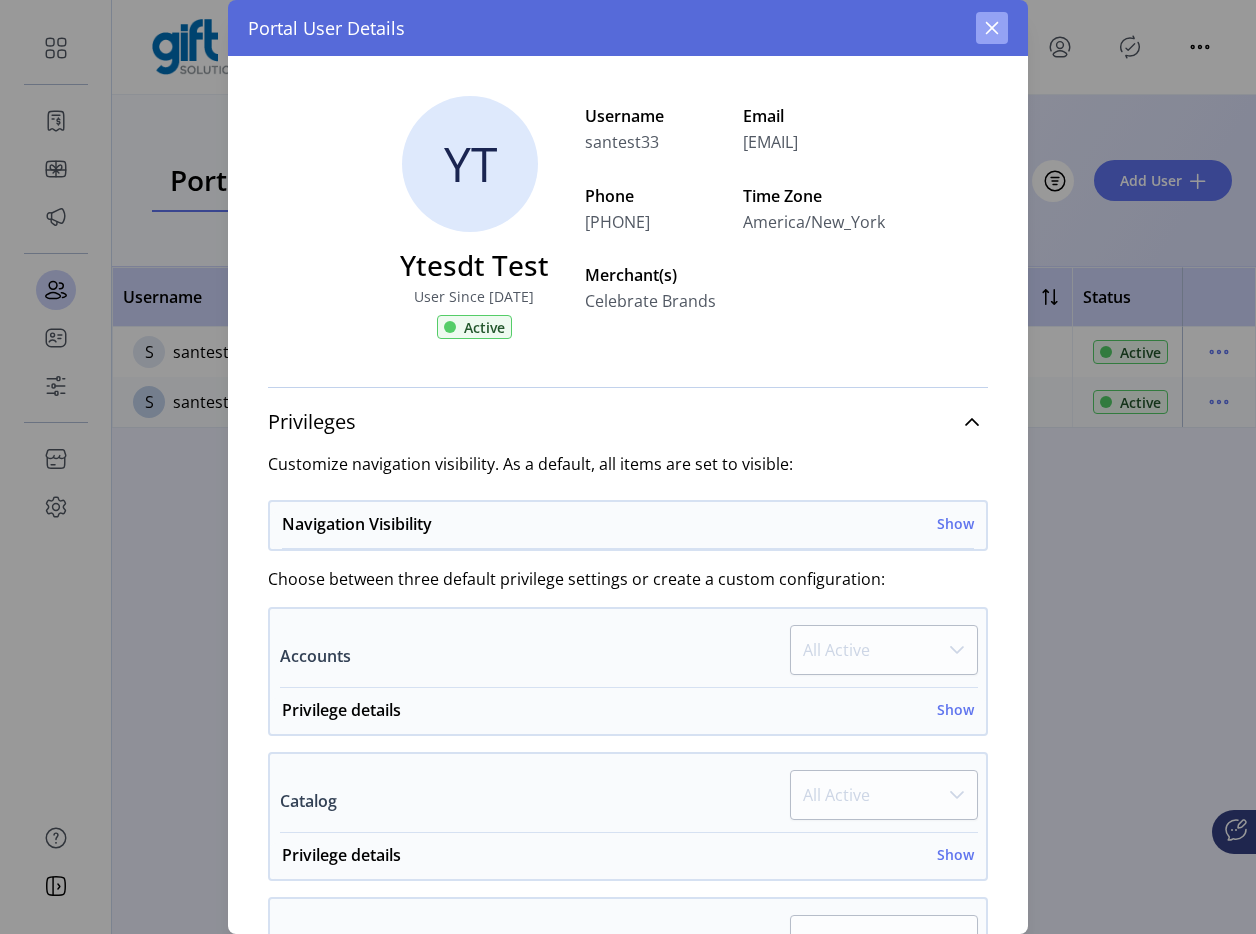 click 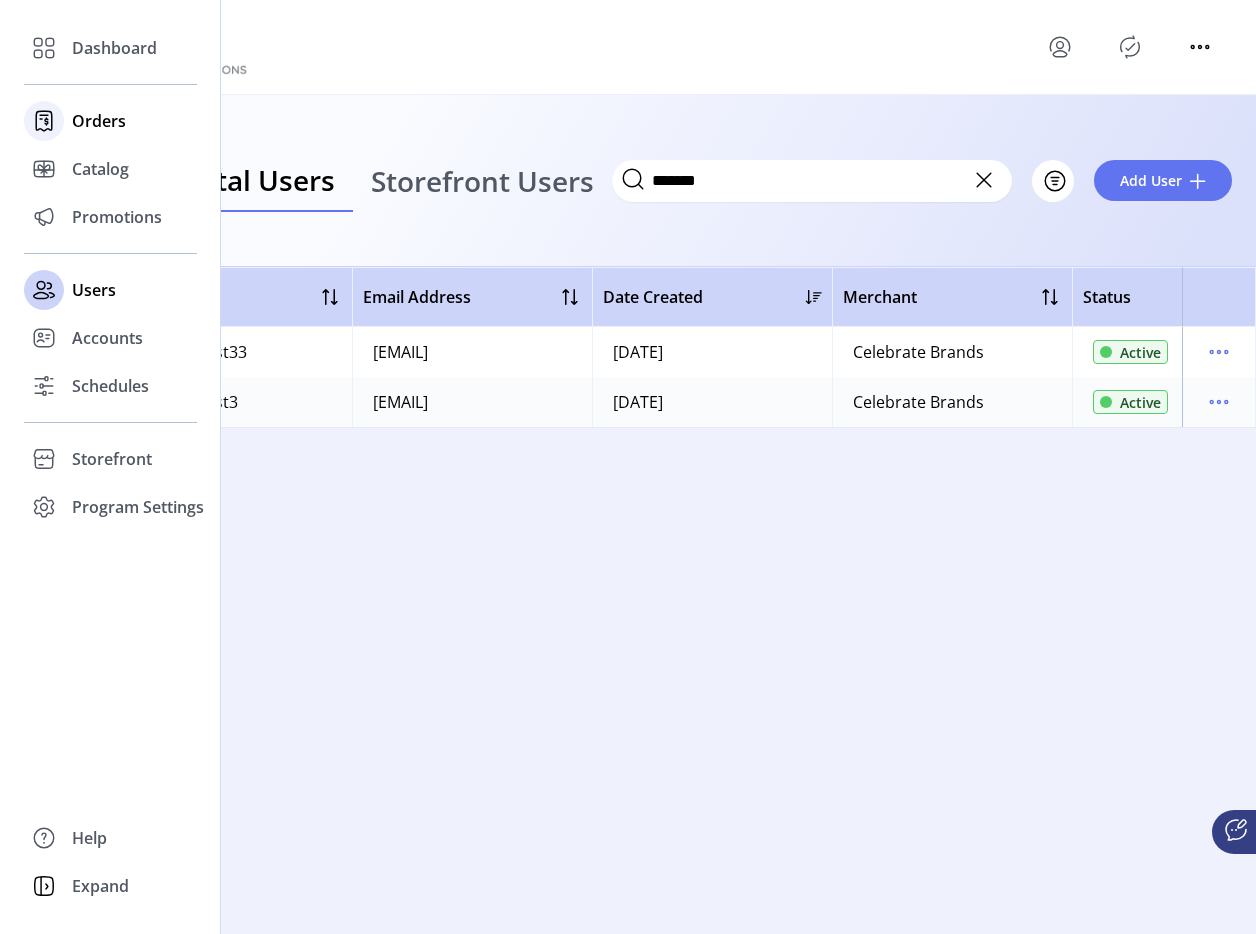 click on "Orders" 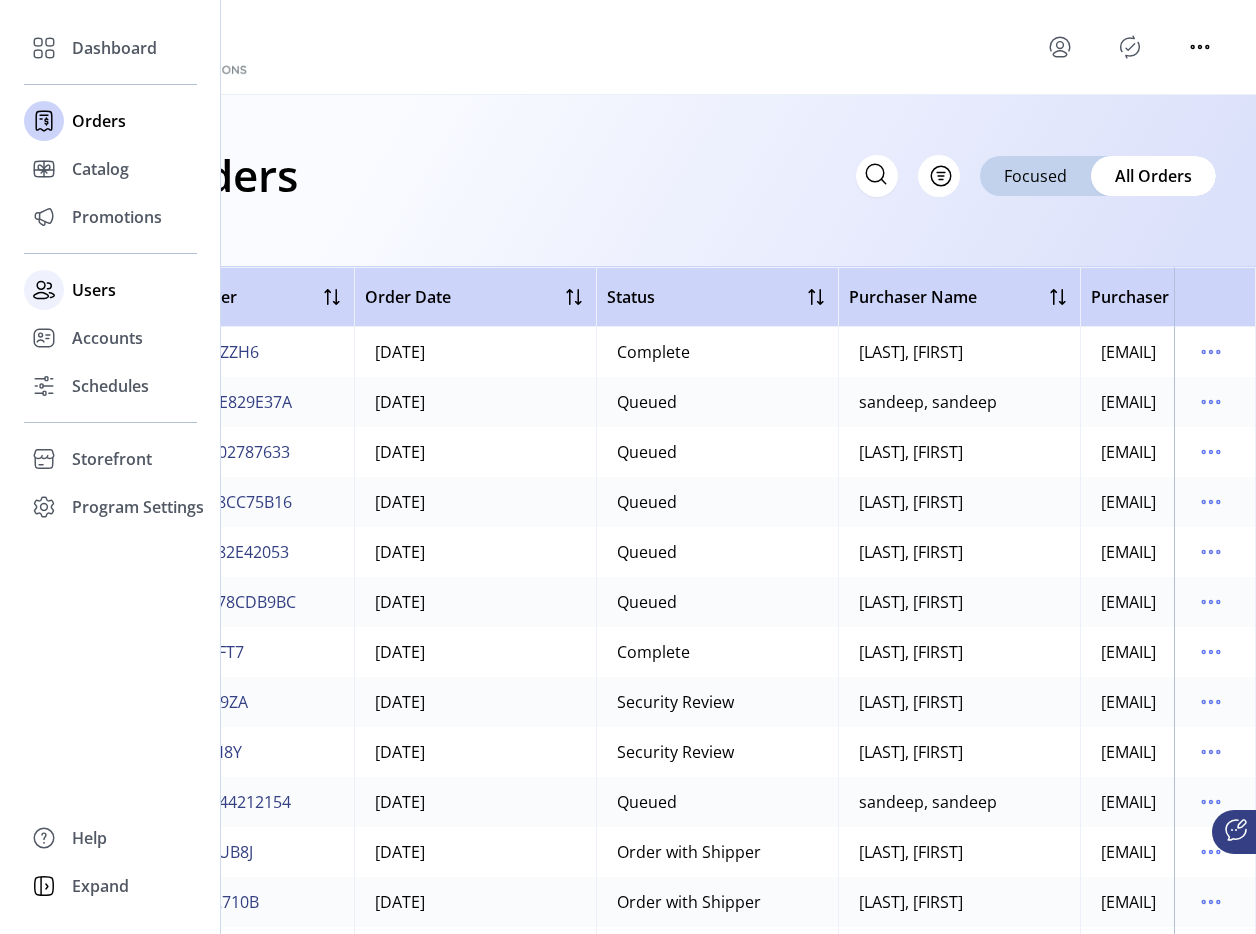 click on "Users" 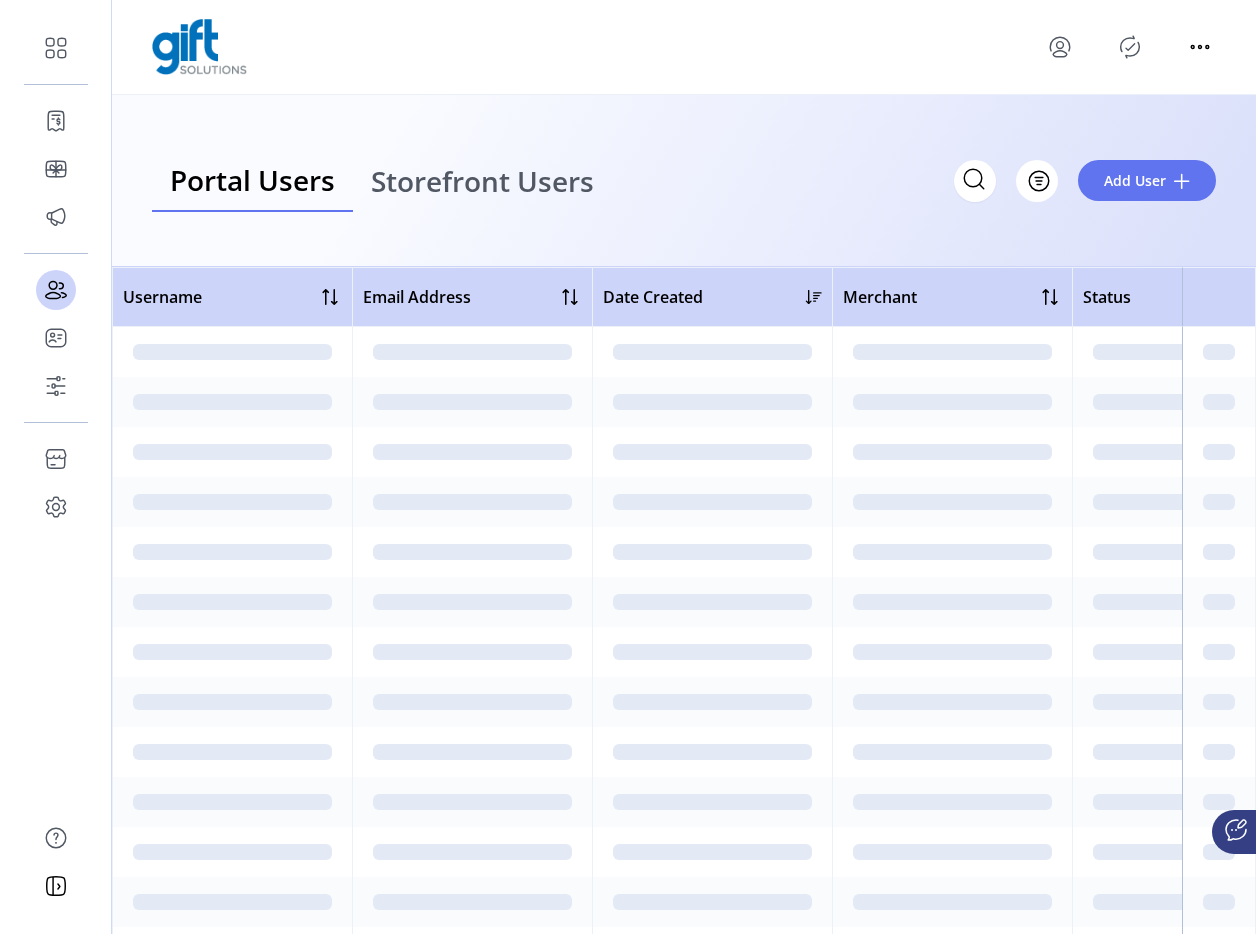 click on "Storefront Users" at bounding box center [482, 181] 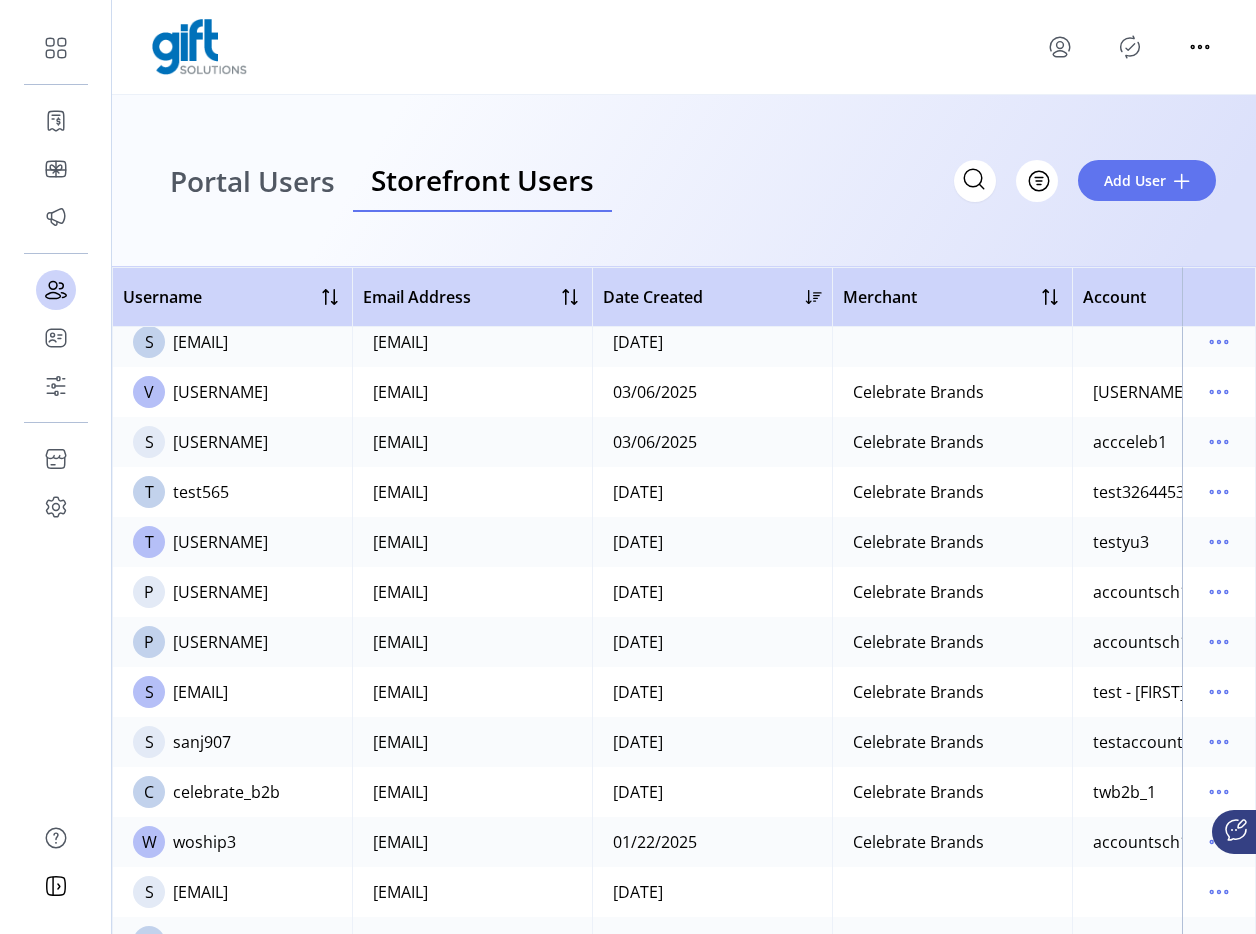 scroll, scrollTop: 2209, scrollLeft: 0, axis: vertical 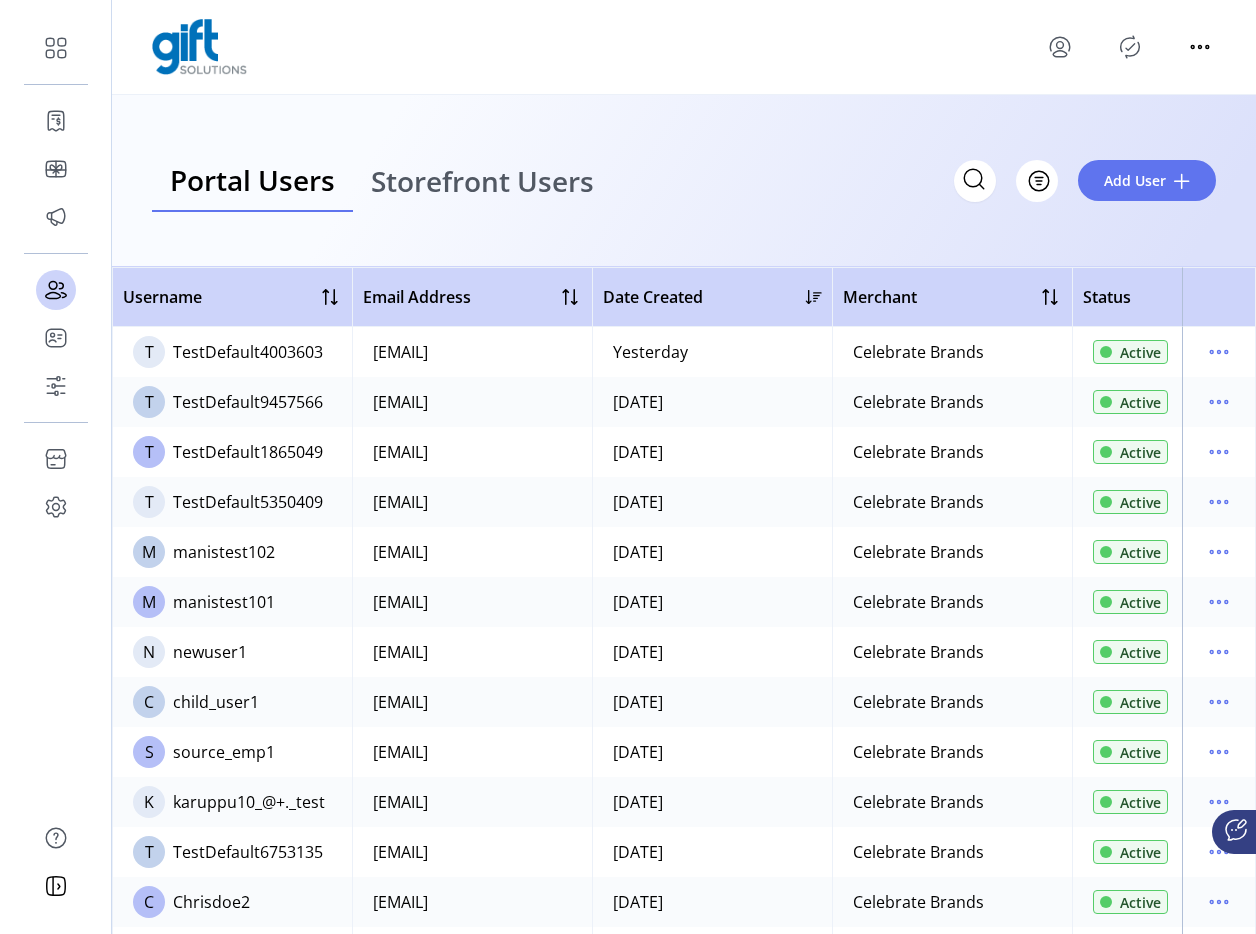 click on "Storefront Users" at bounding box center (482, 181) 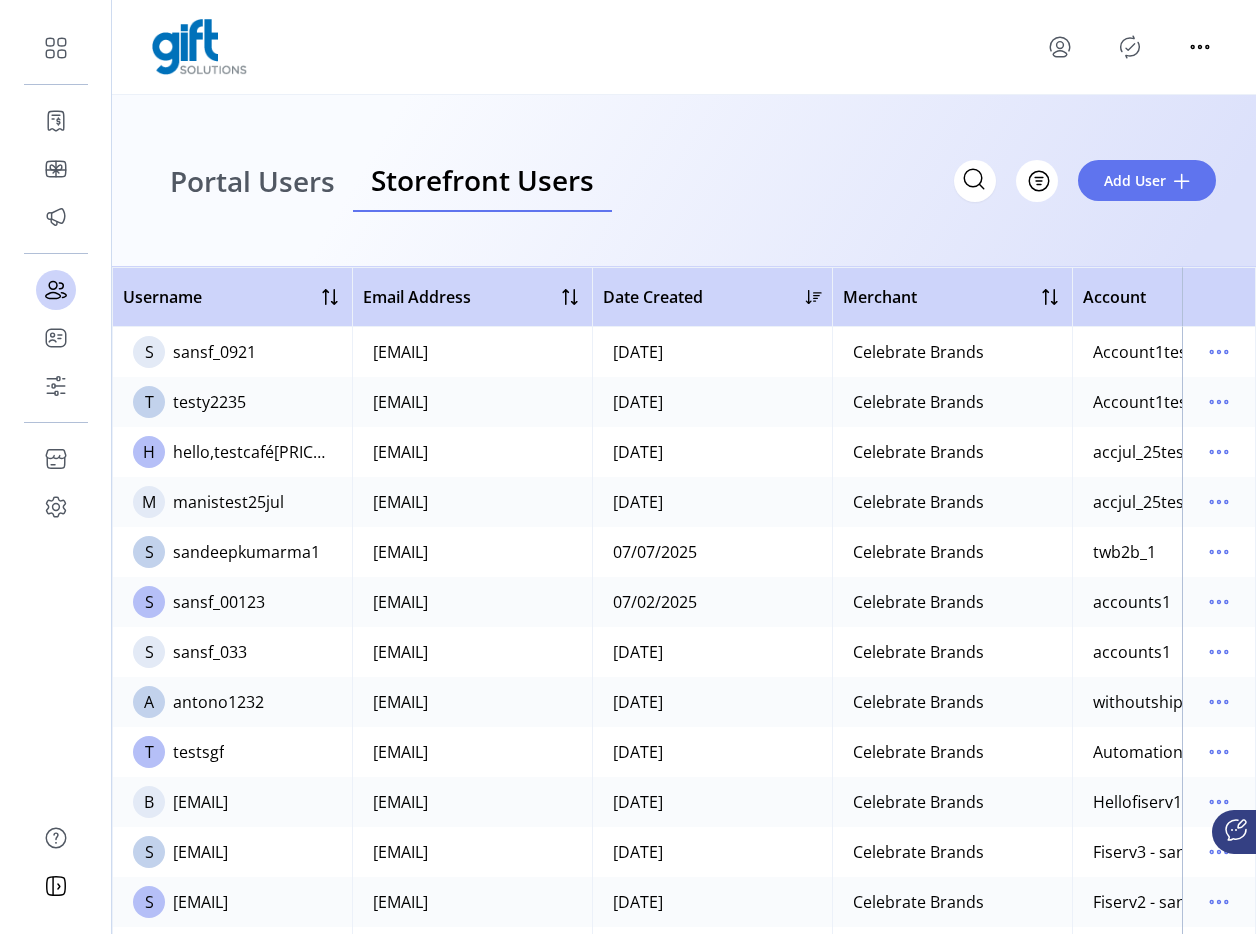 click on "Portal Users" at bounding box center (252, 181) 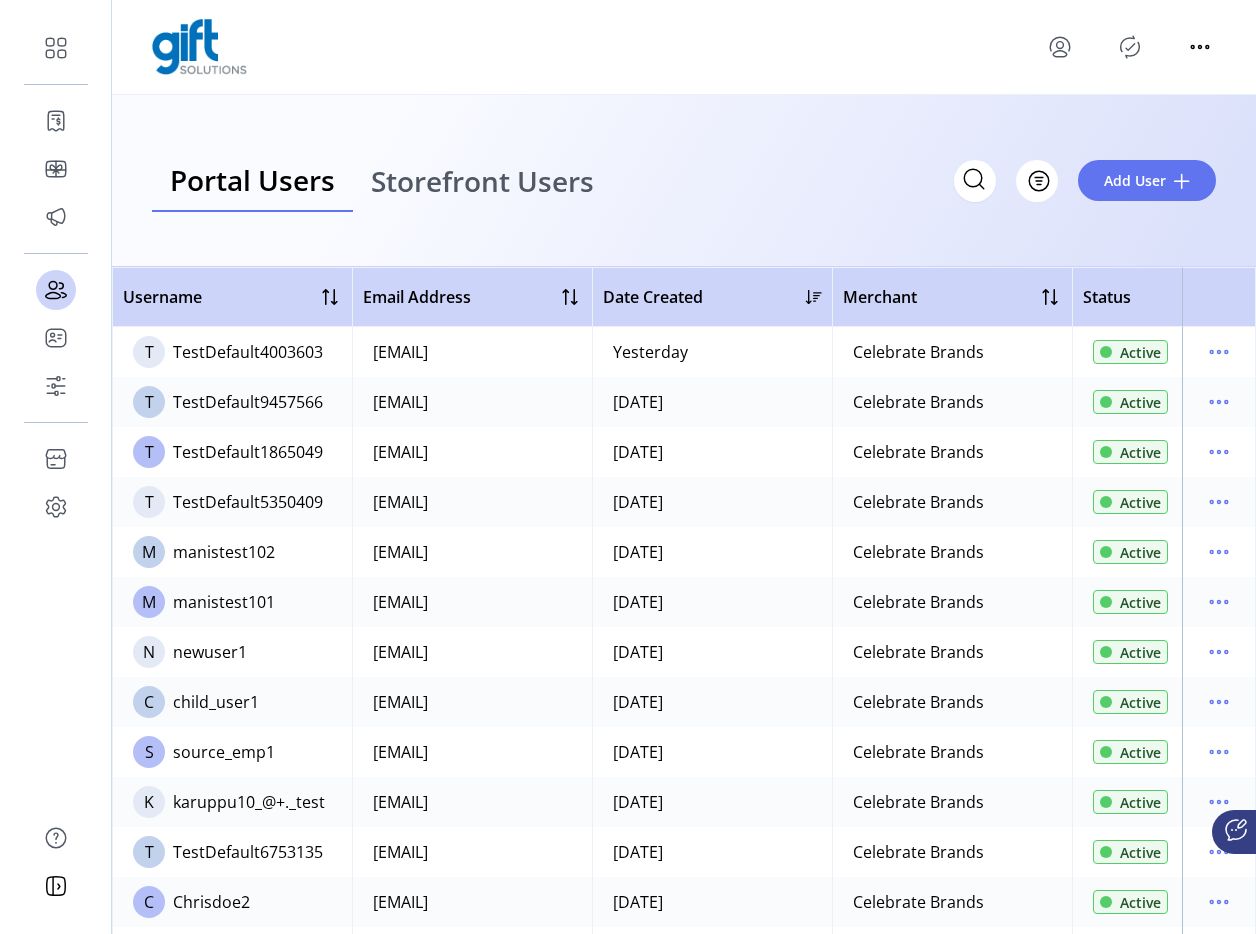 click 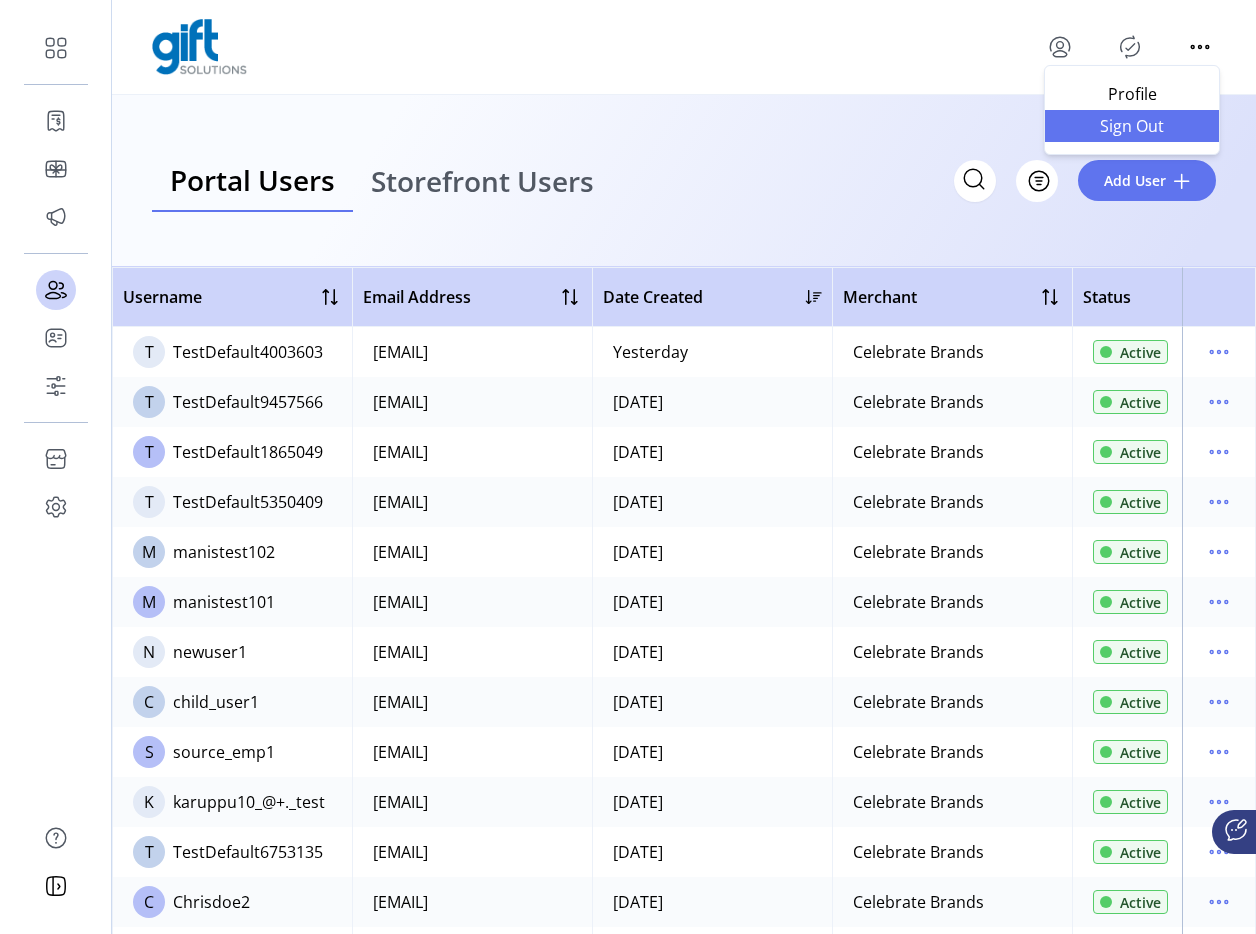 click on "Sign Out" at bounding box center [1132, 126] 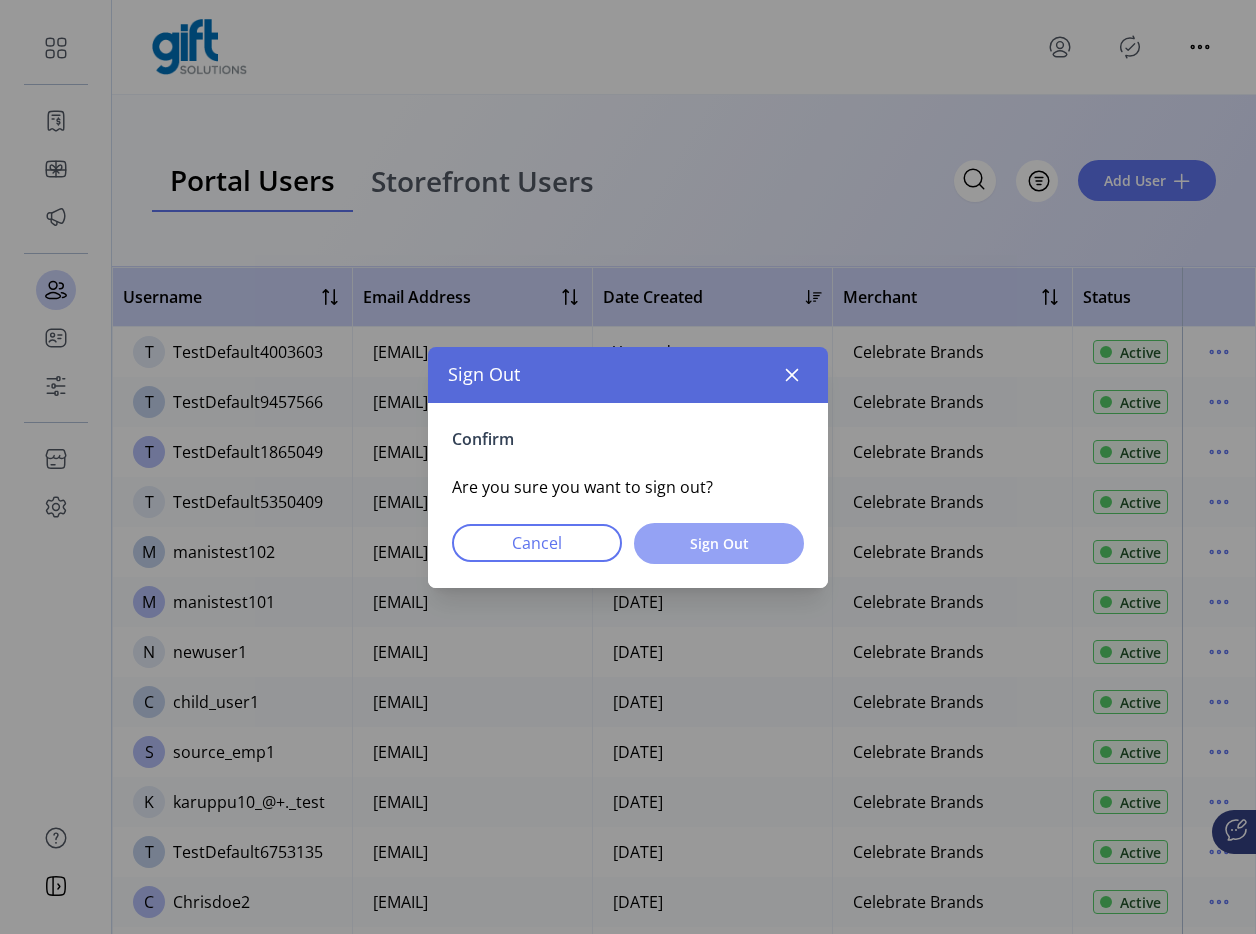 click on "Sign Out" at bounding box center (719, 543) 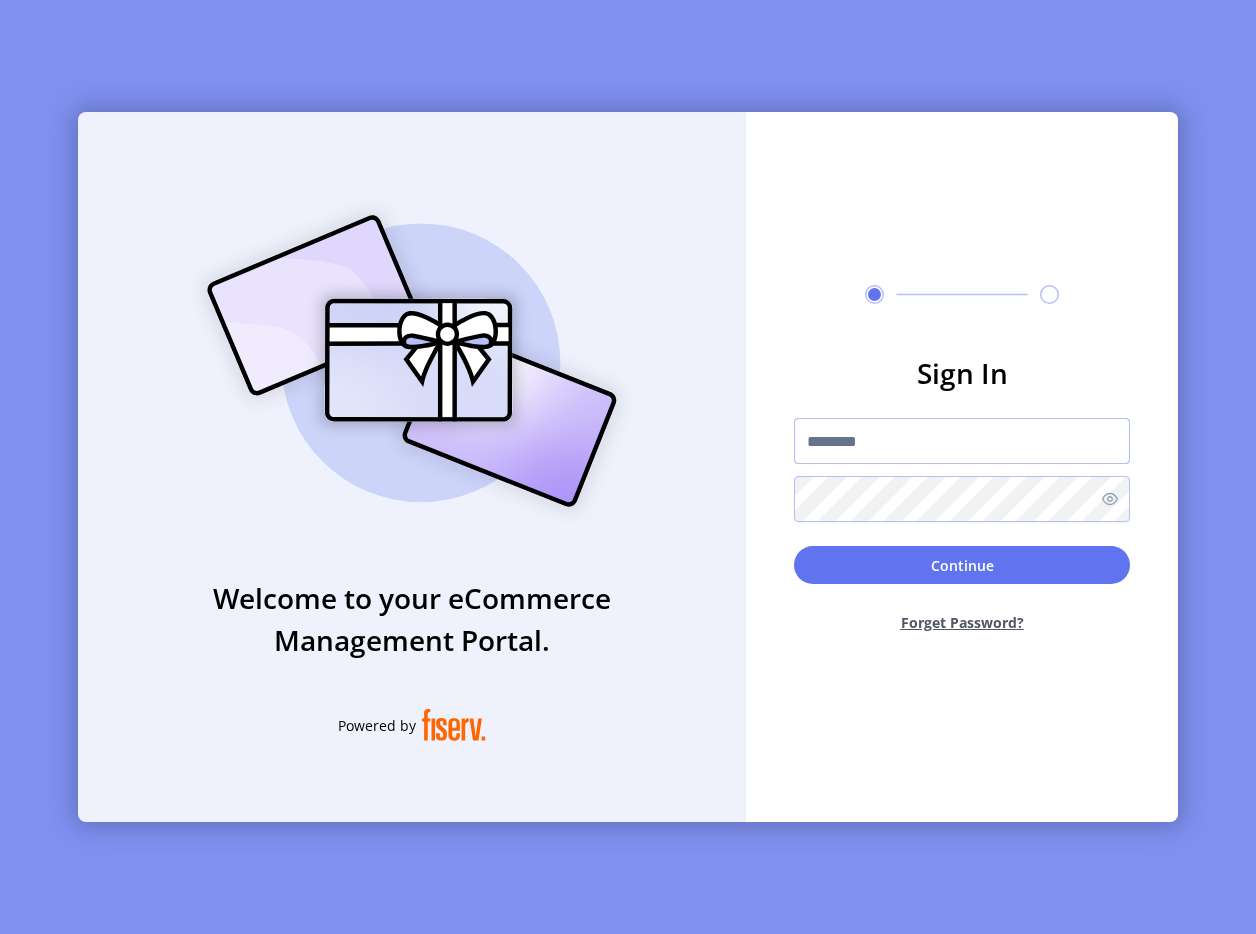 click at bounding box center [962, 441] 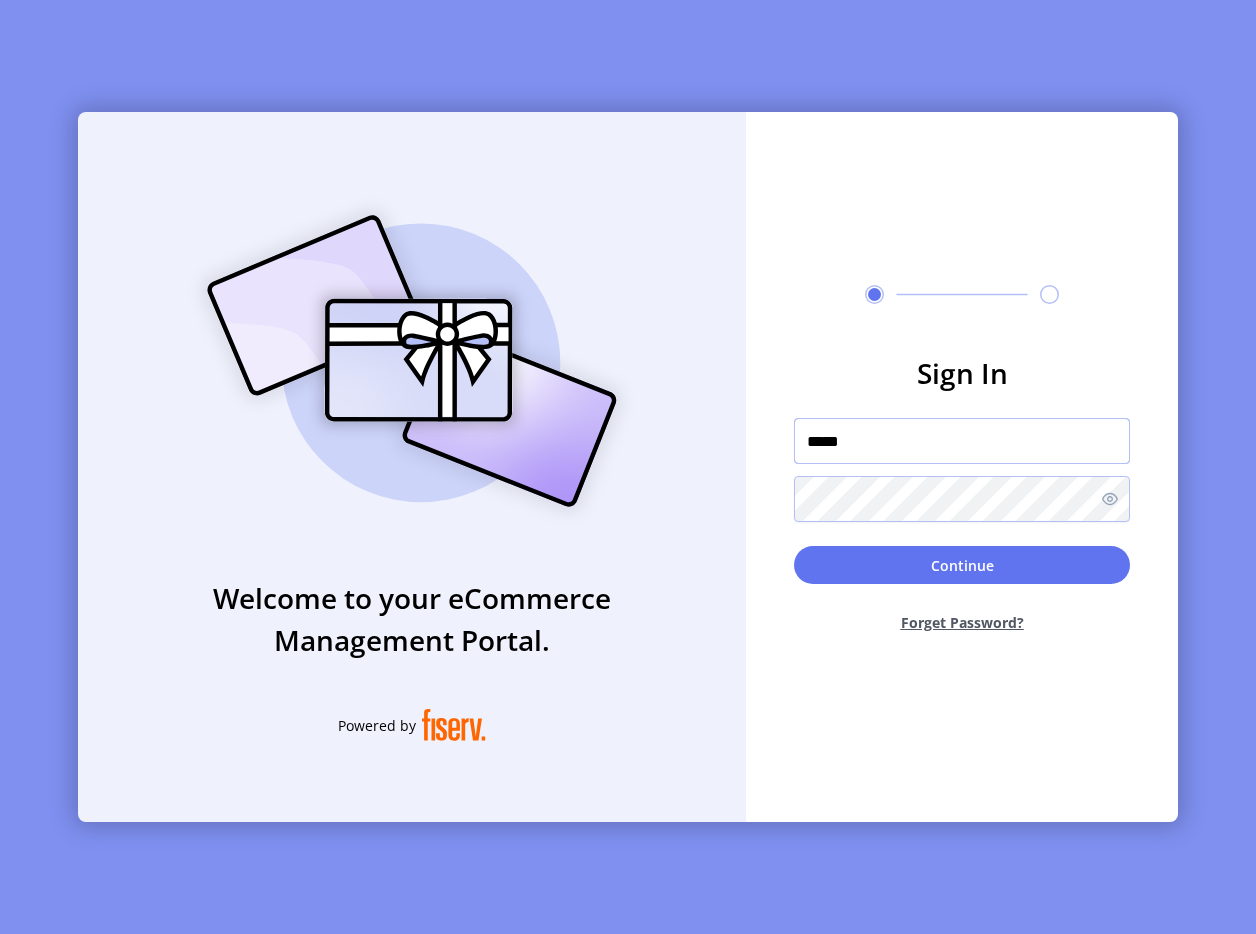 type on "**********" 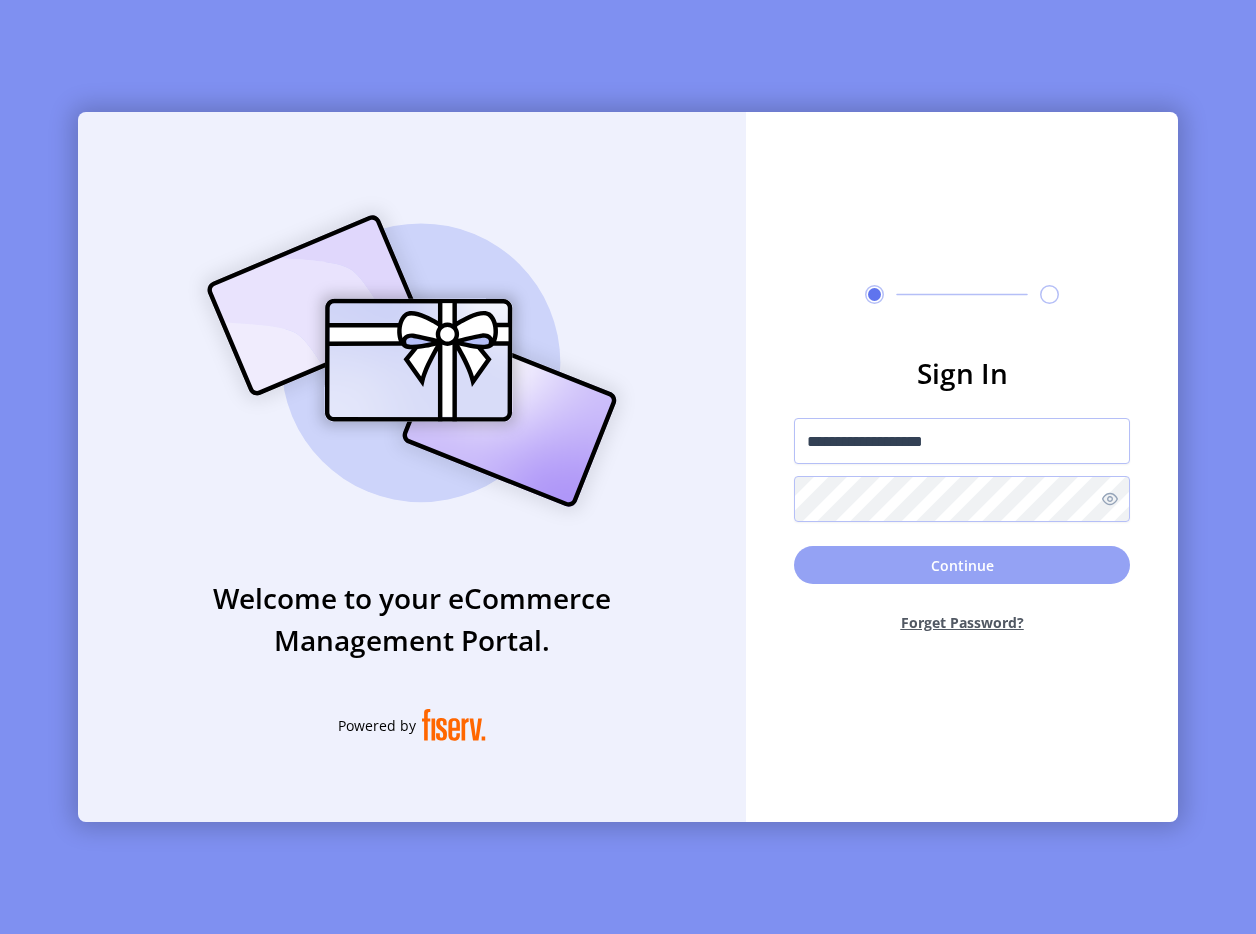click on "Continue" 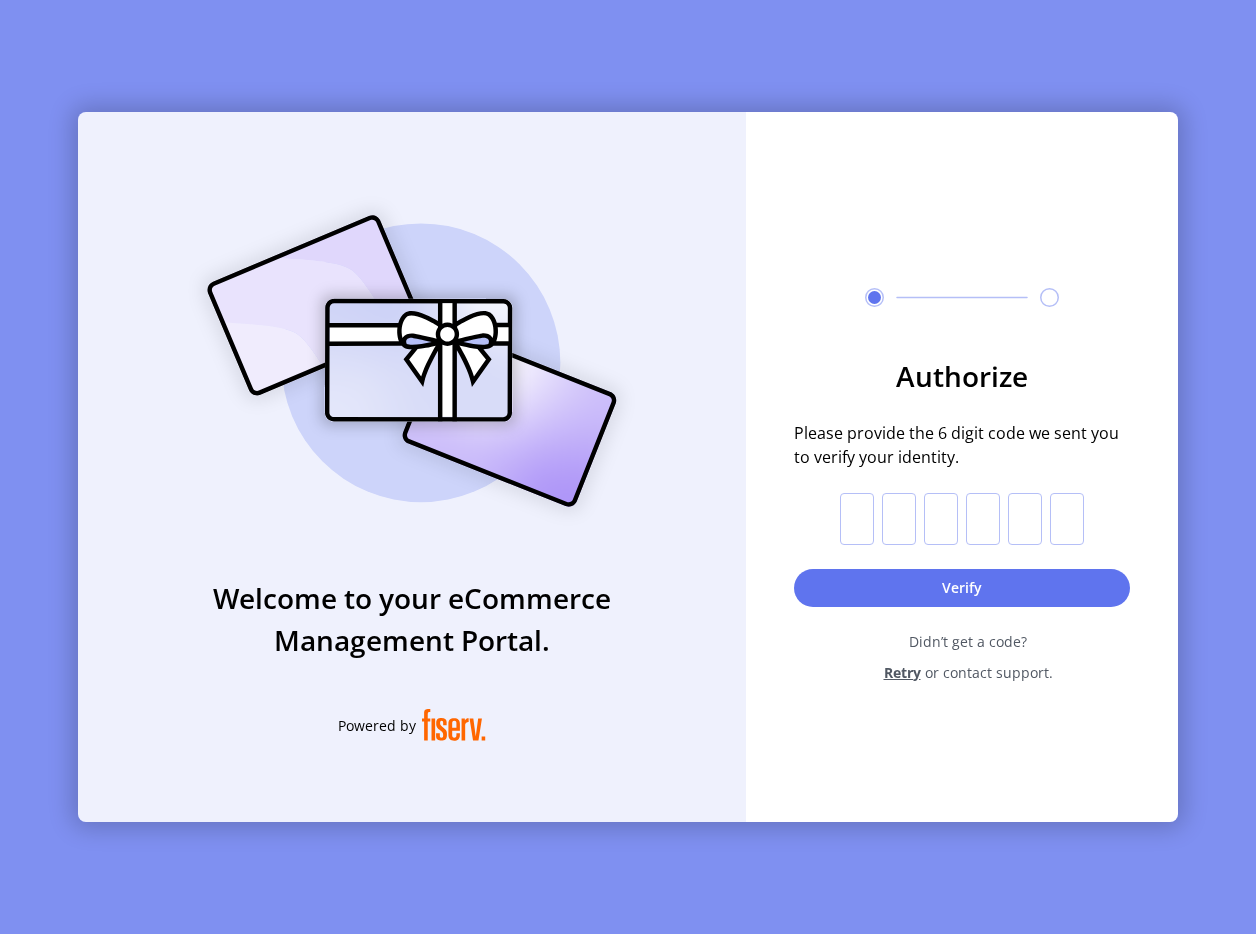 click 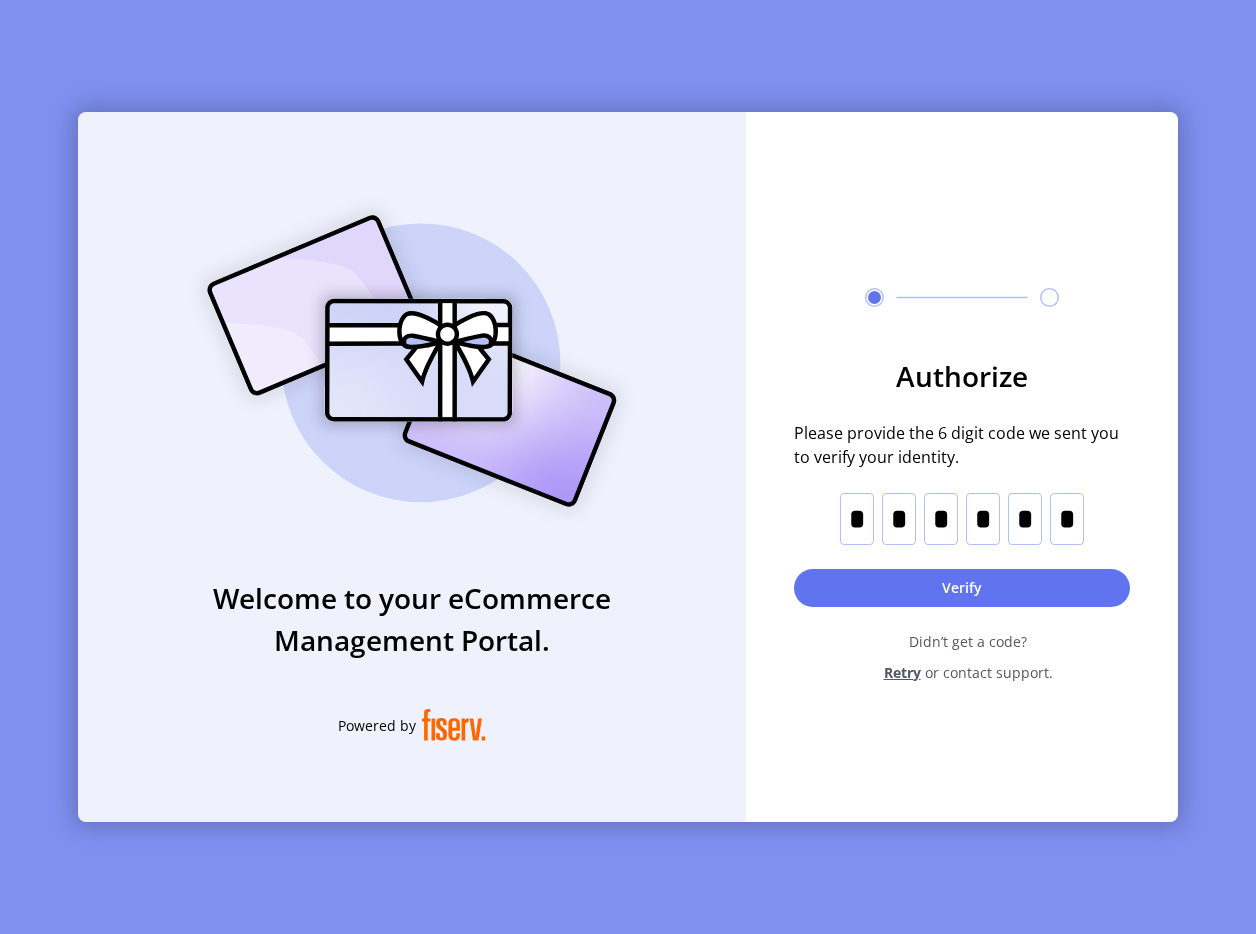 type on "*" 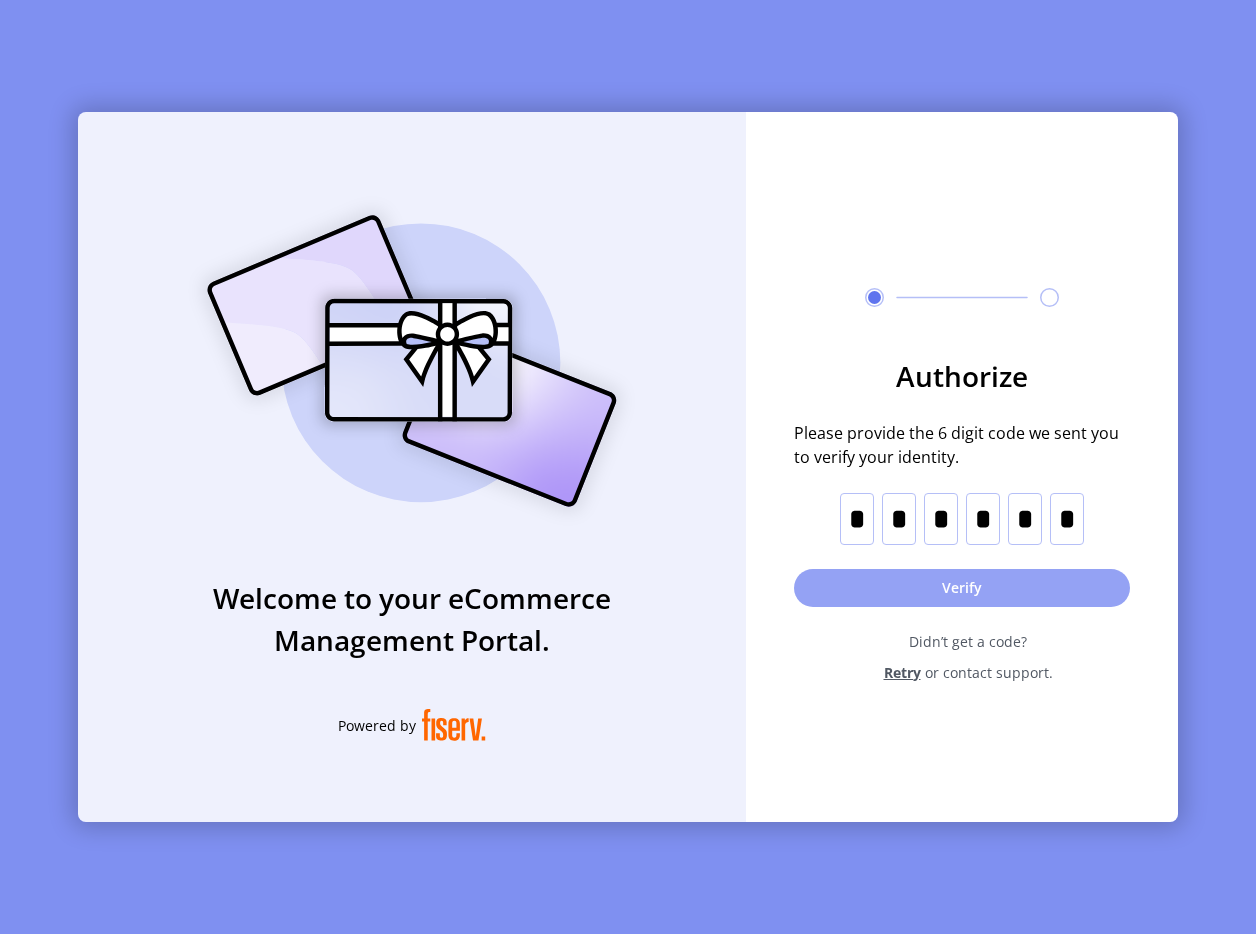 click on "Verify" 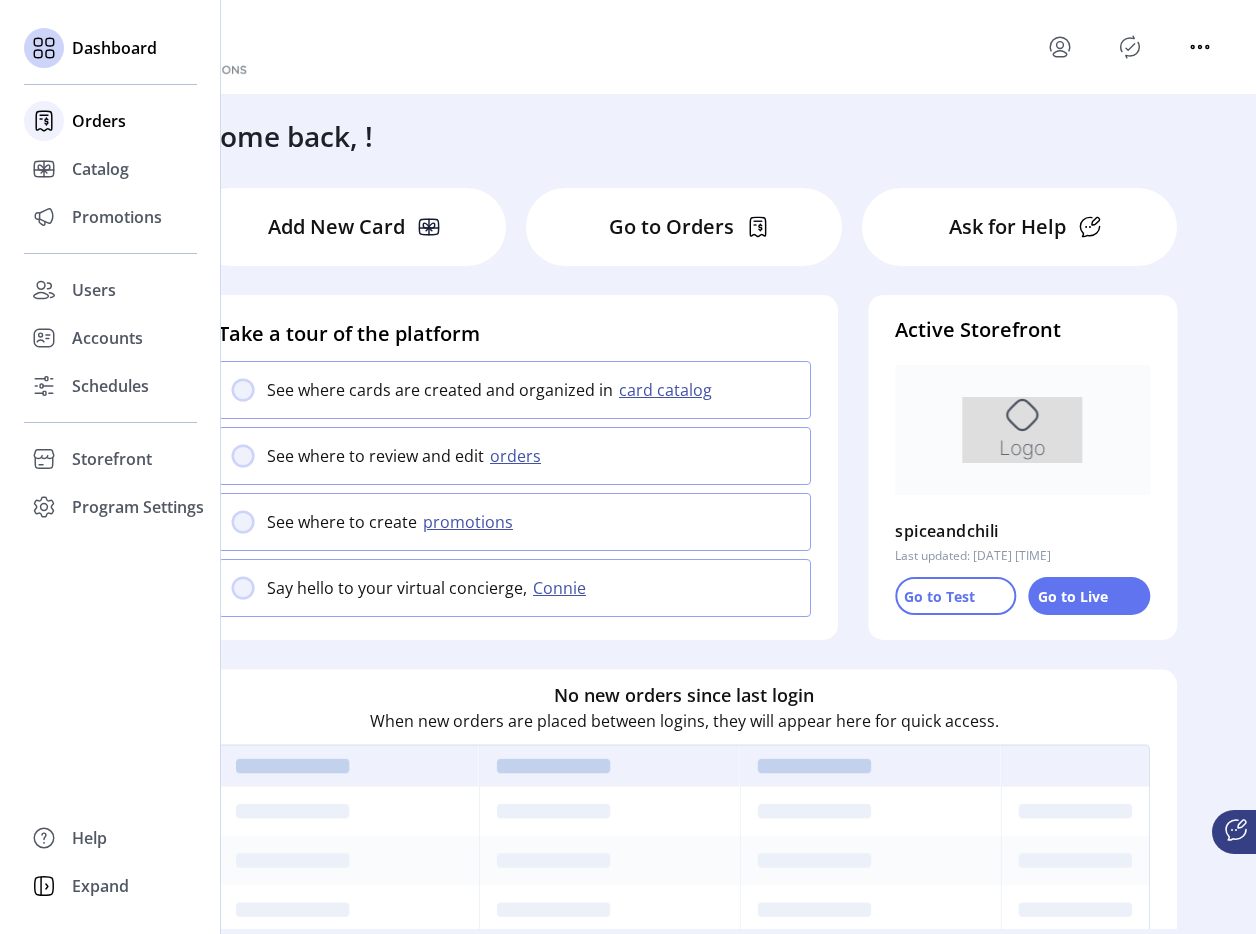 click 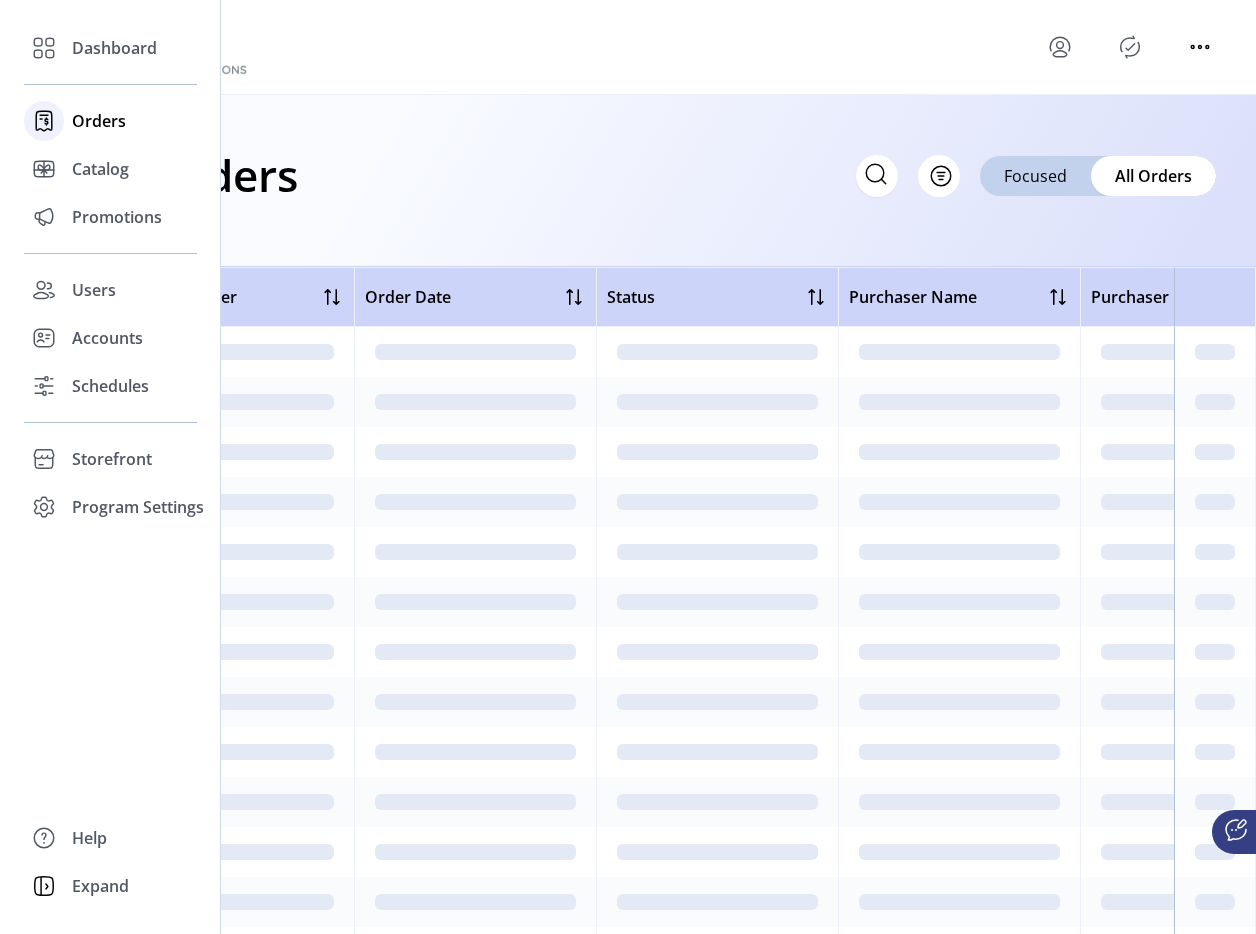 click on "Orders" 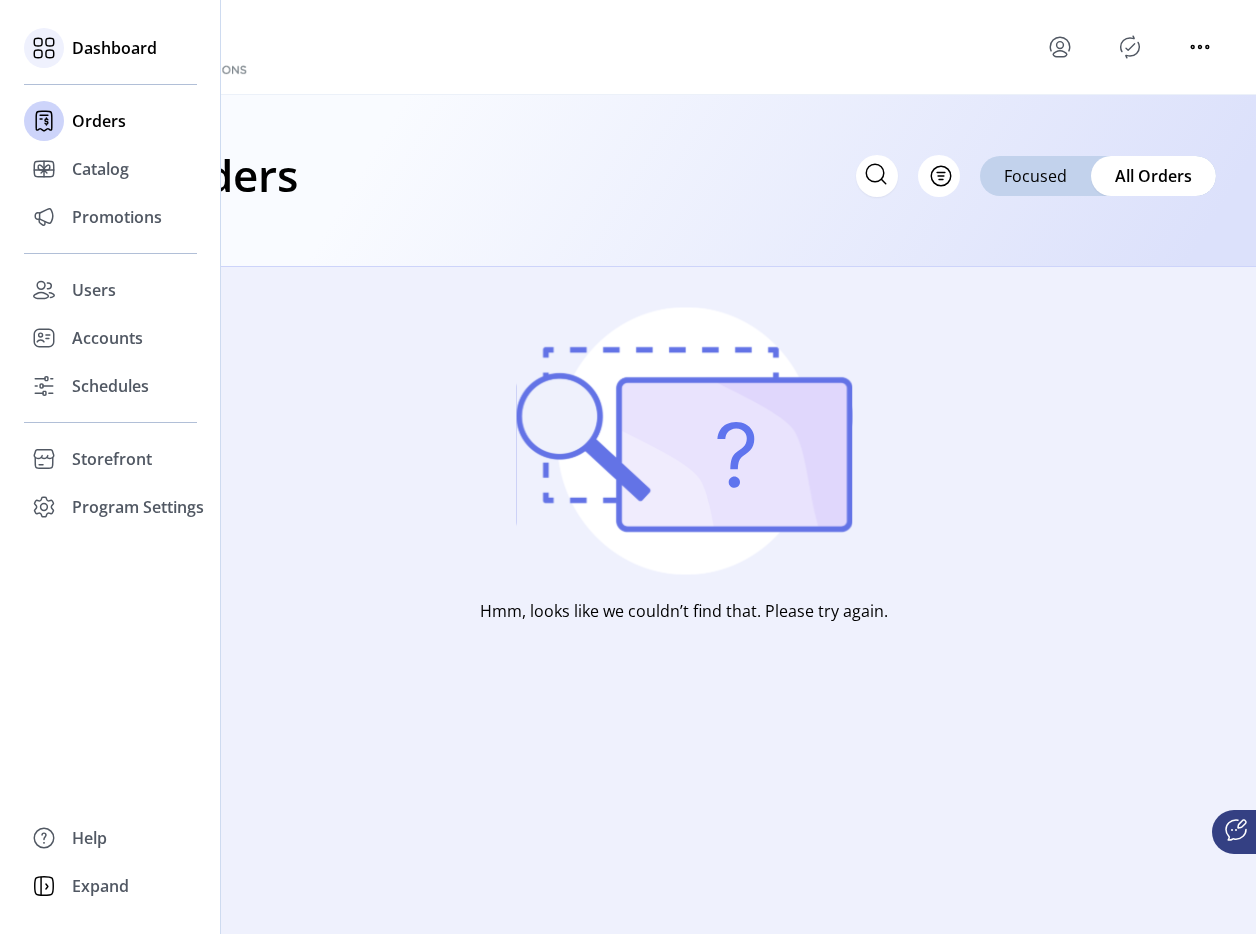 click on "Dashboard" 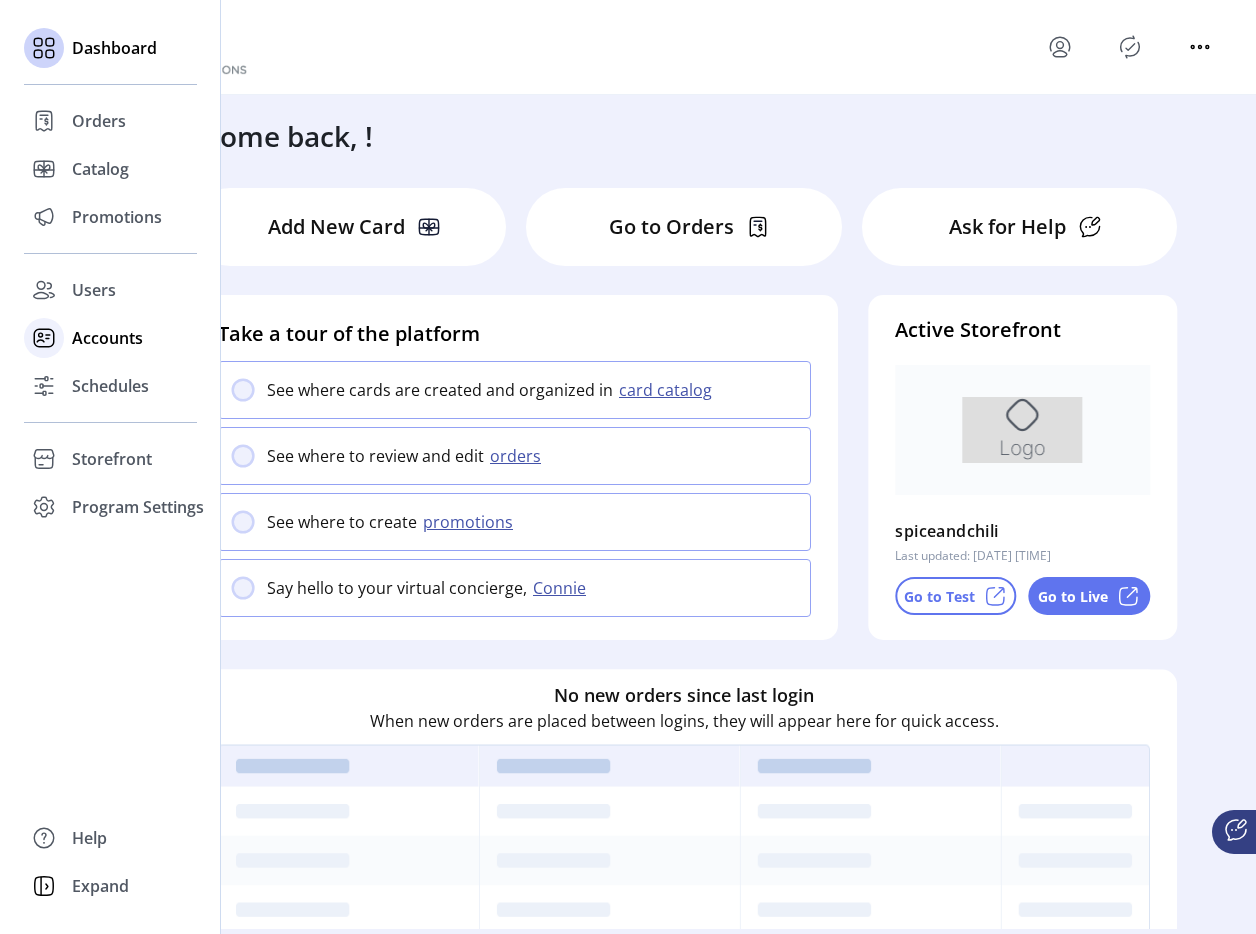 click on "Accounts" 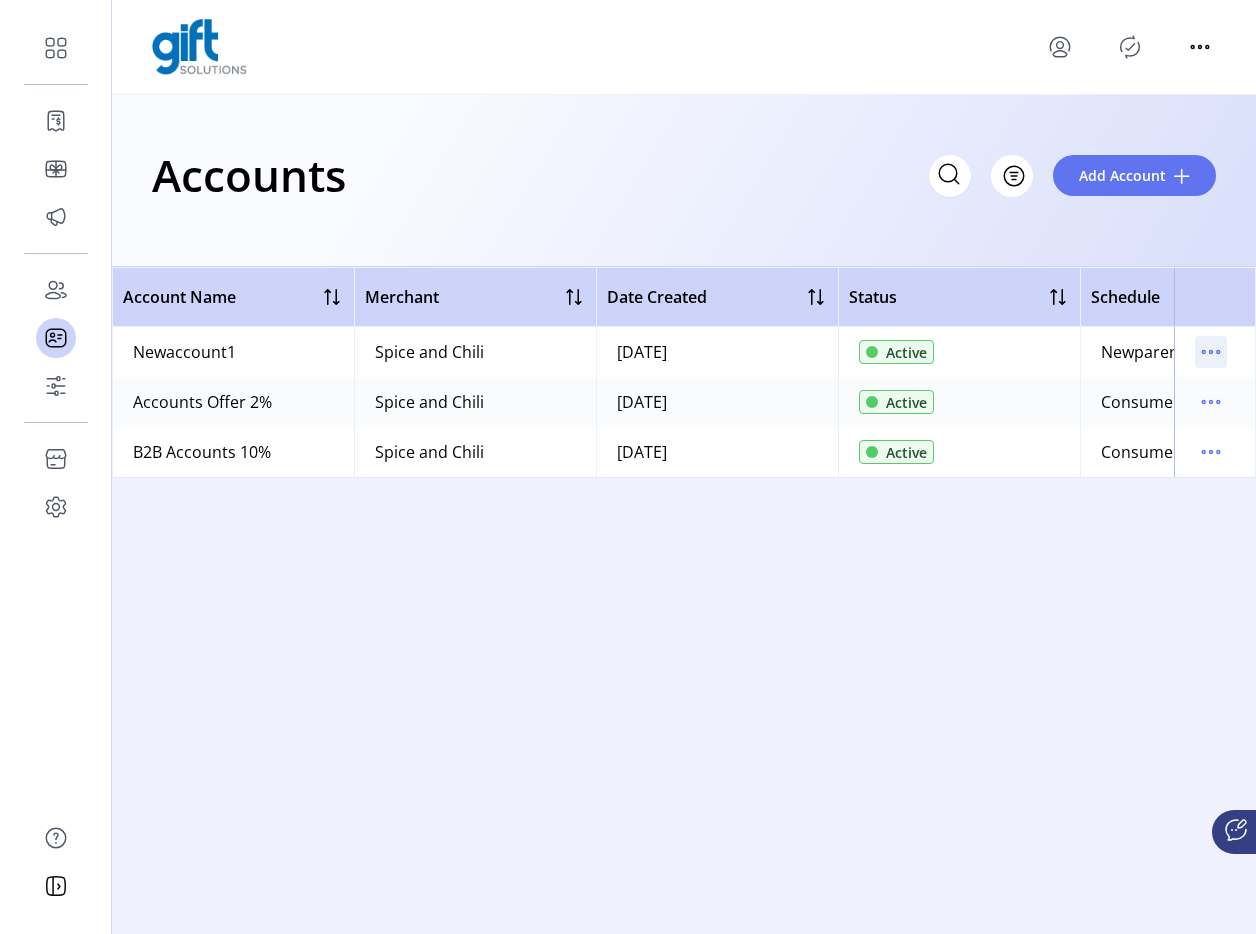click 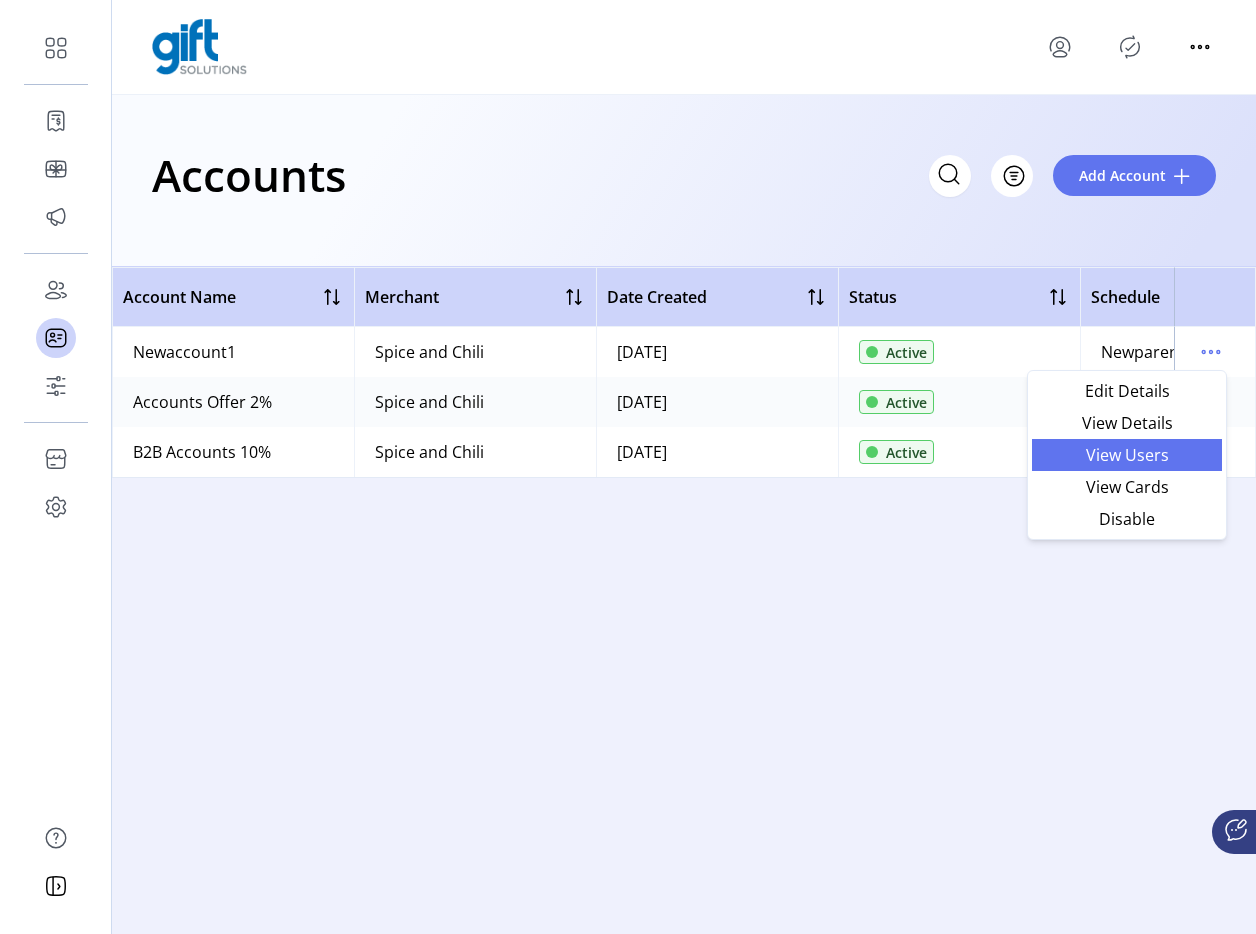 click on "View Users" at bounding box center [1127, 455] 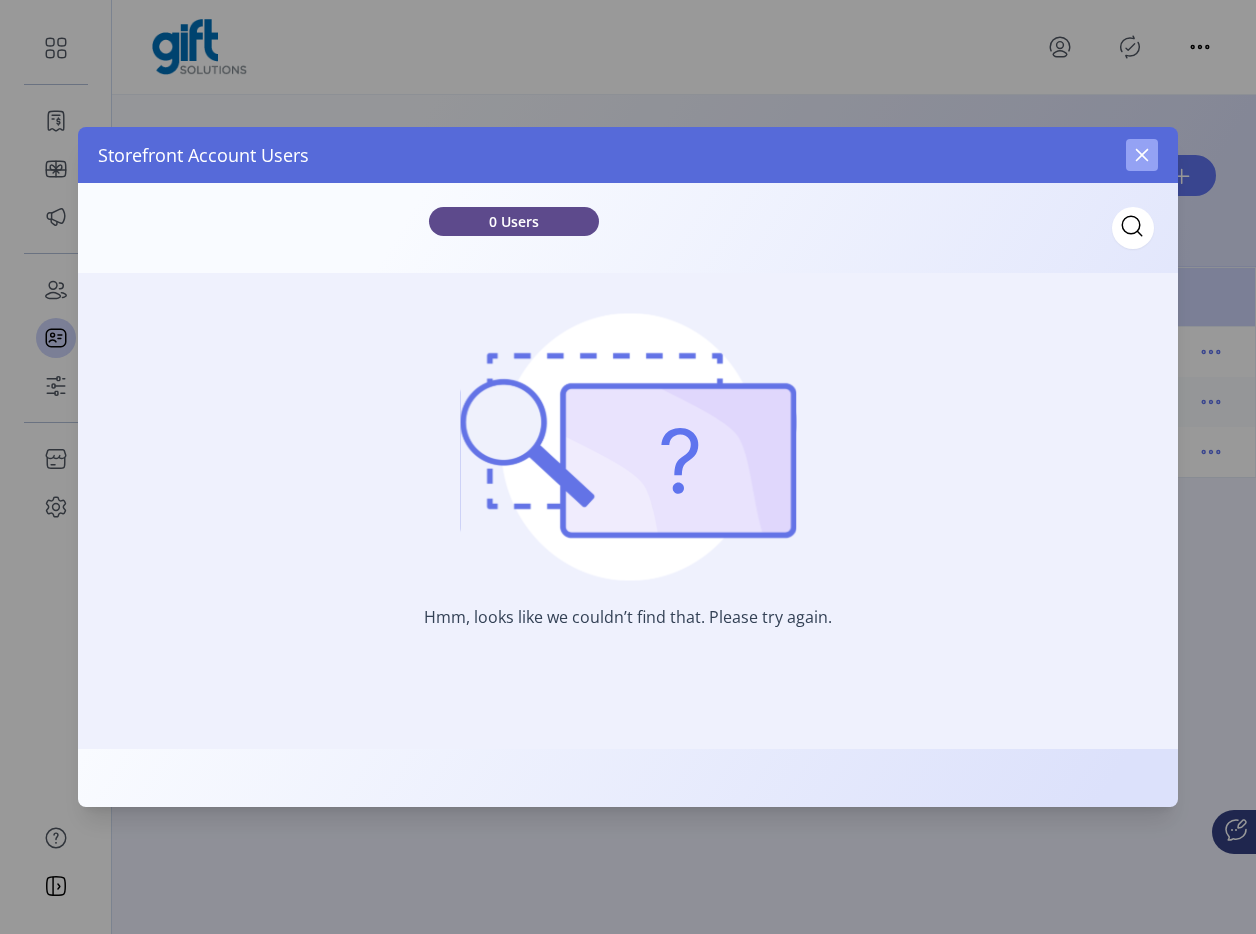 click 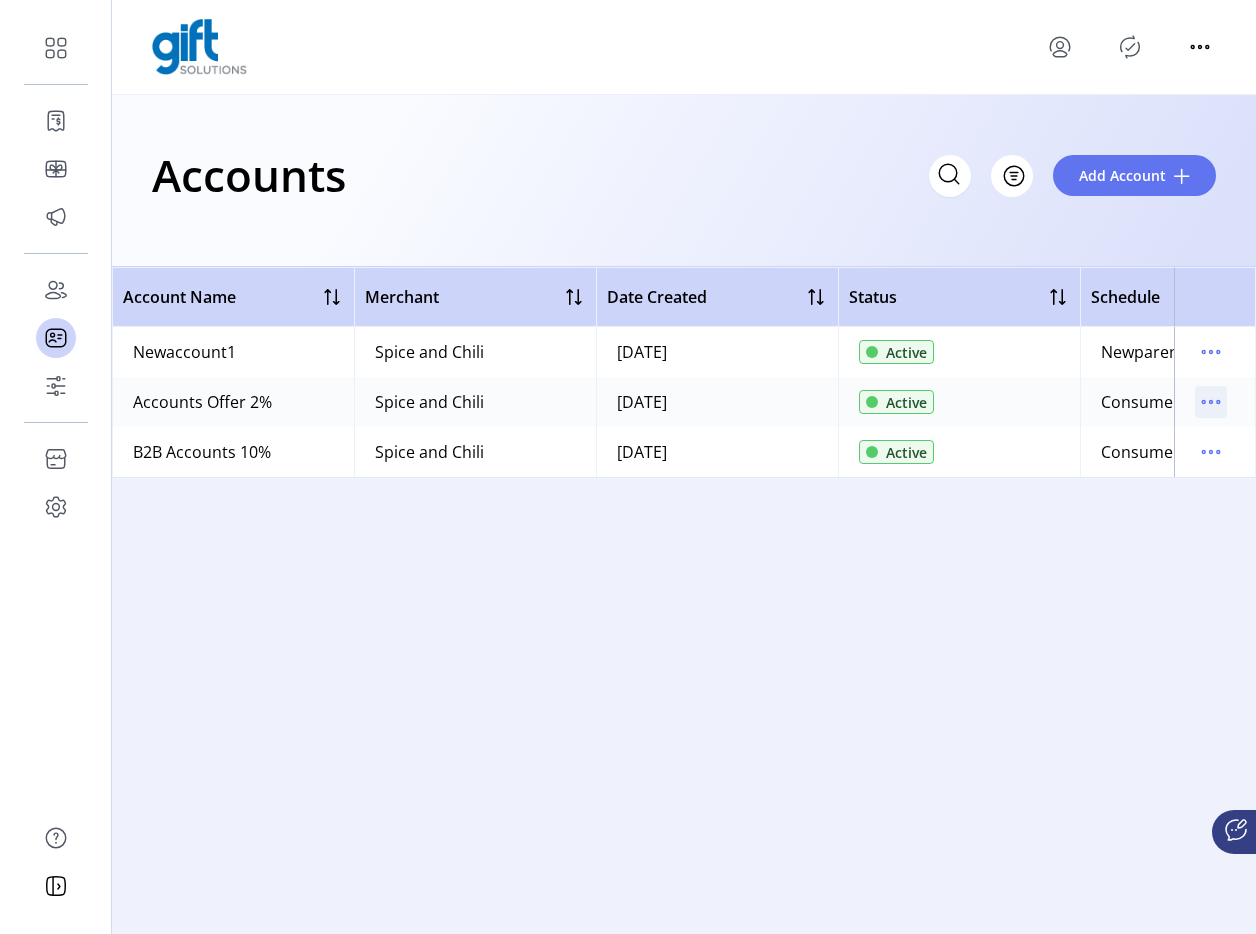 click 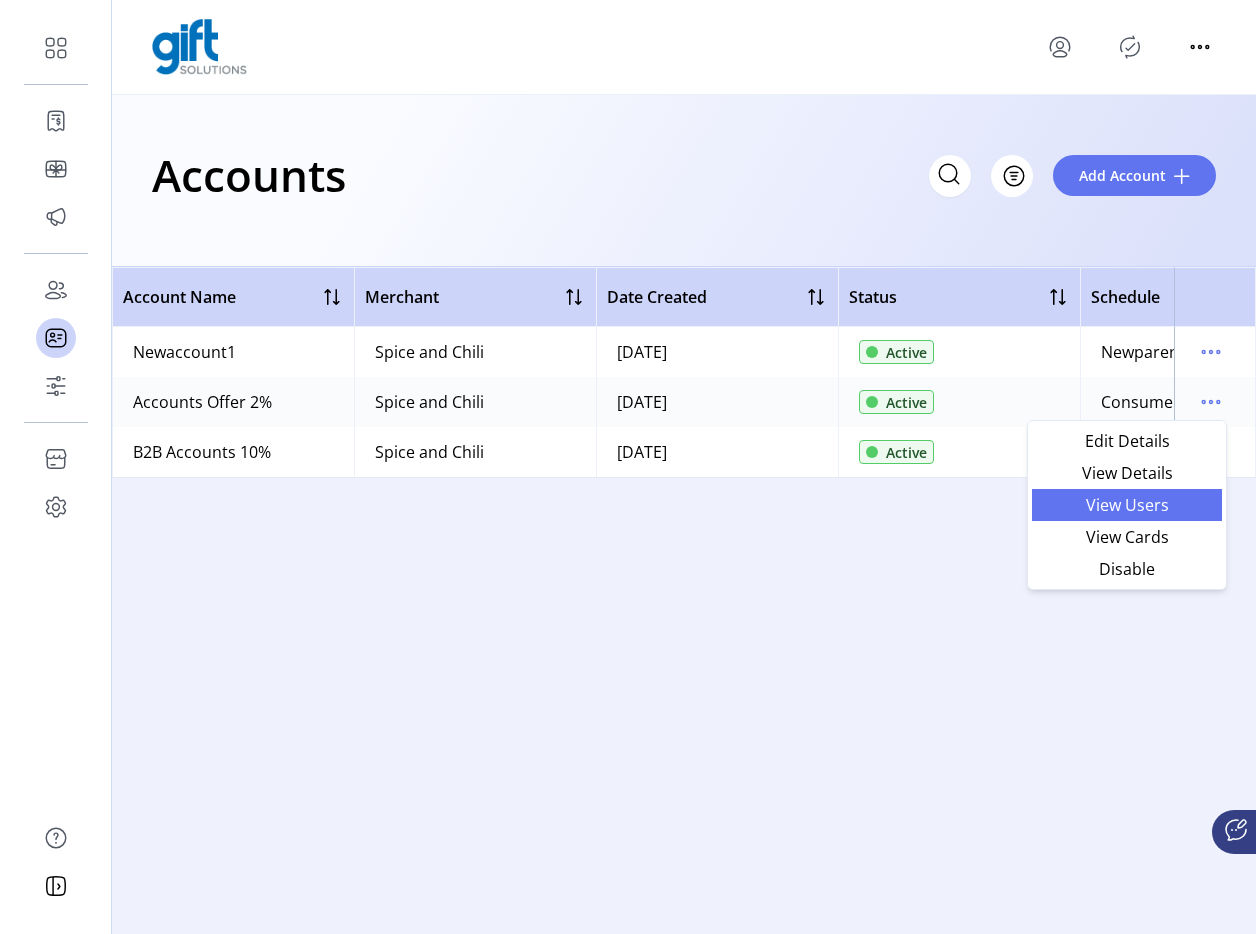 click on "View Users" at bounding box center (1127, 505) 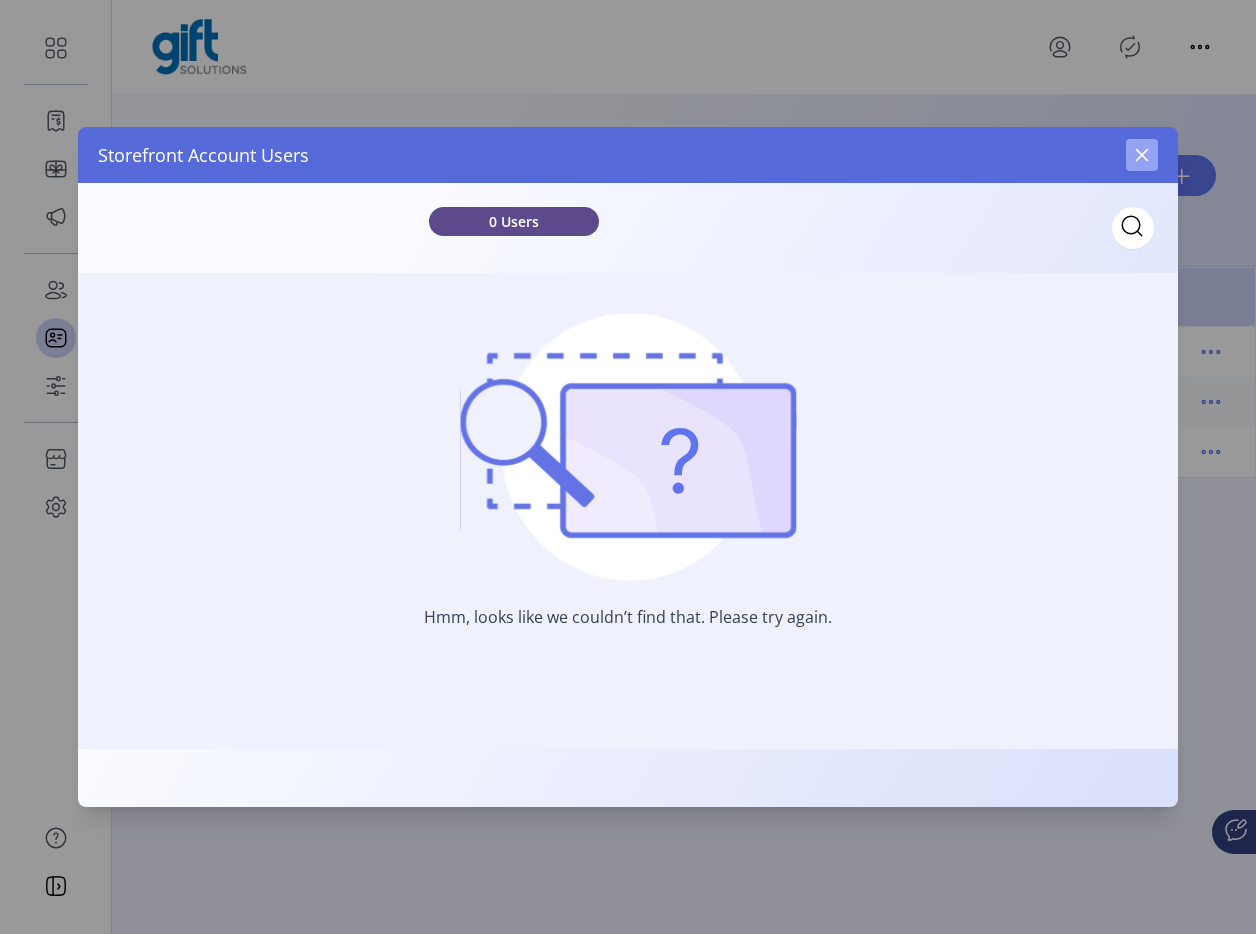 click 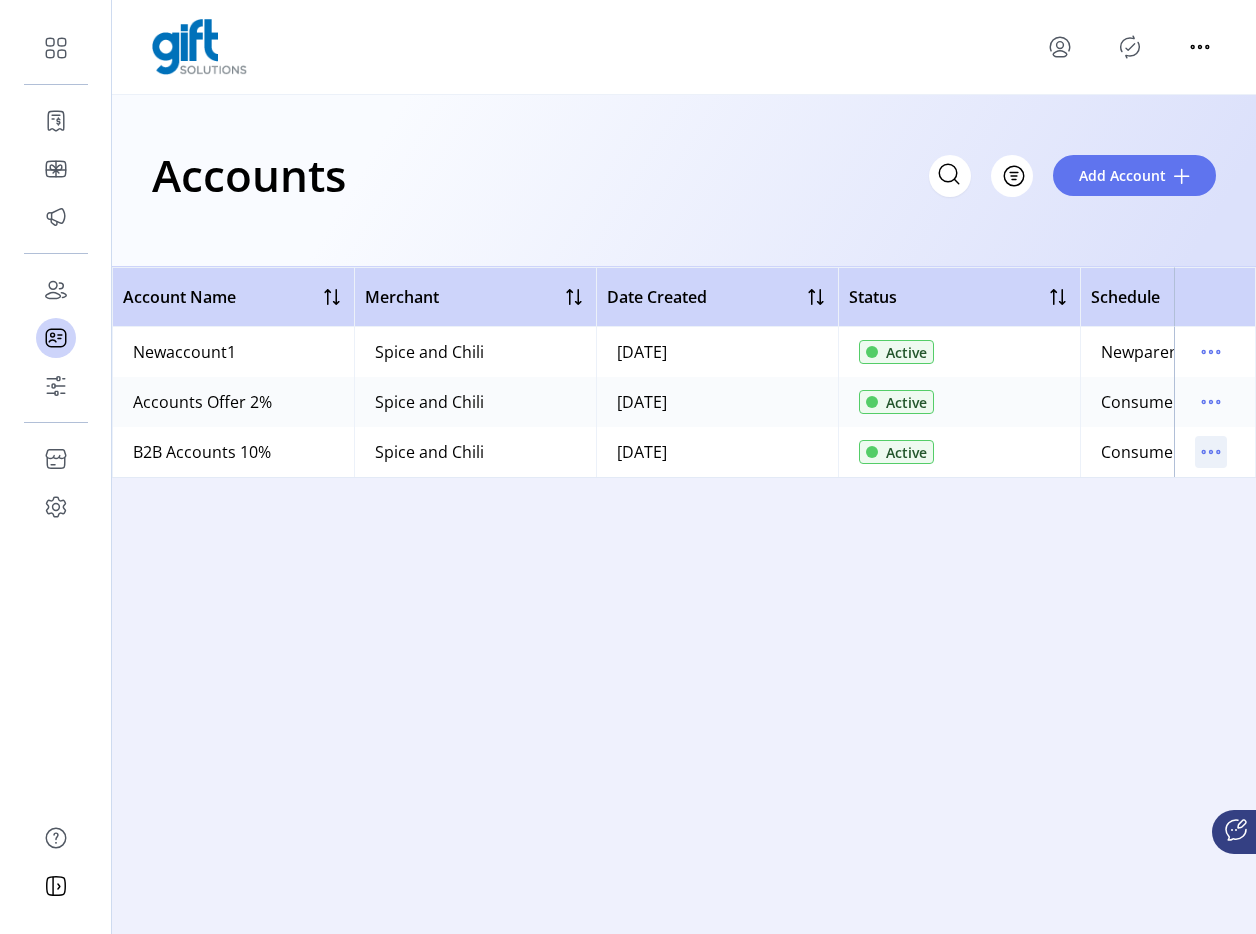 click 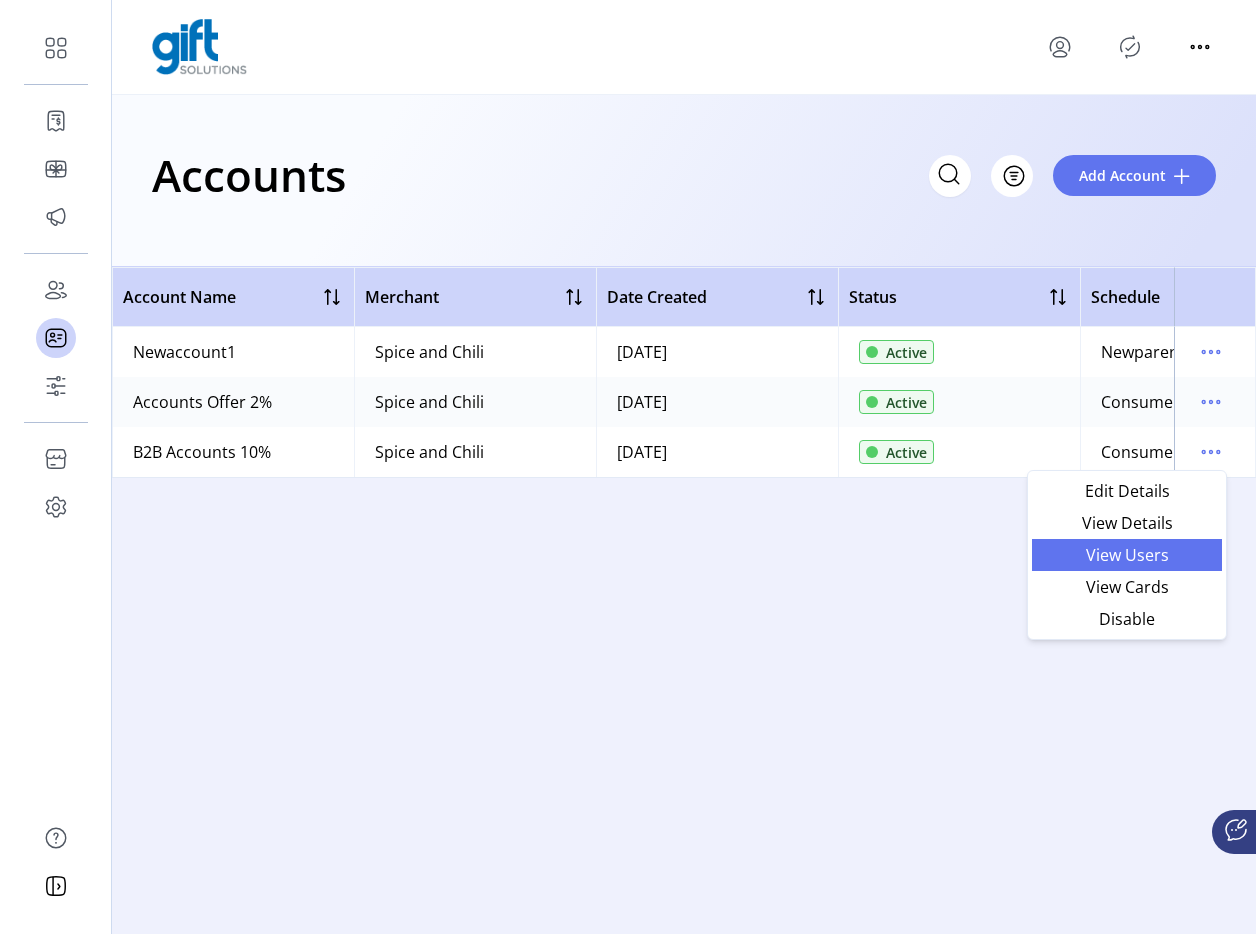 click on "View Users" at bounding box center (1127, 555) 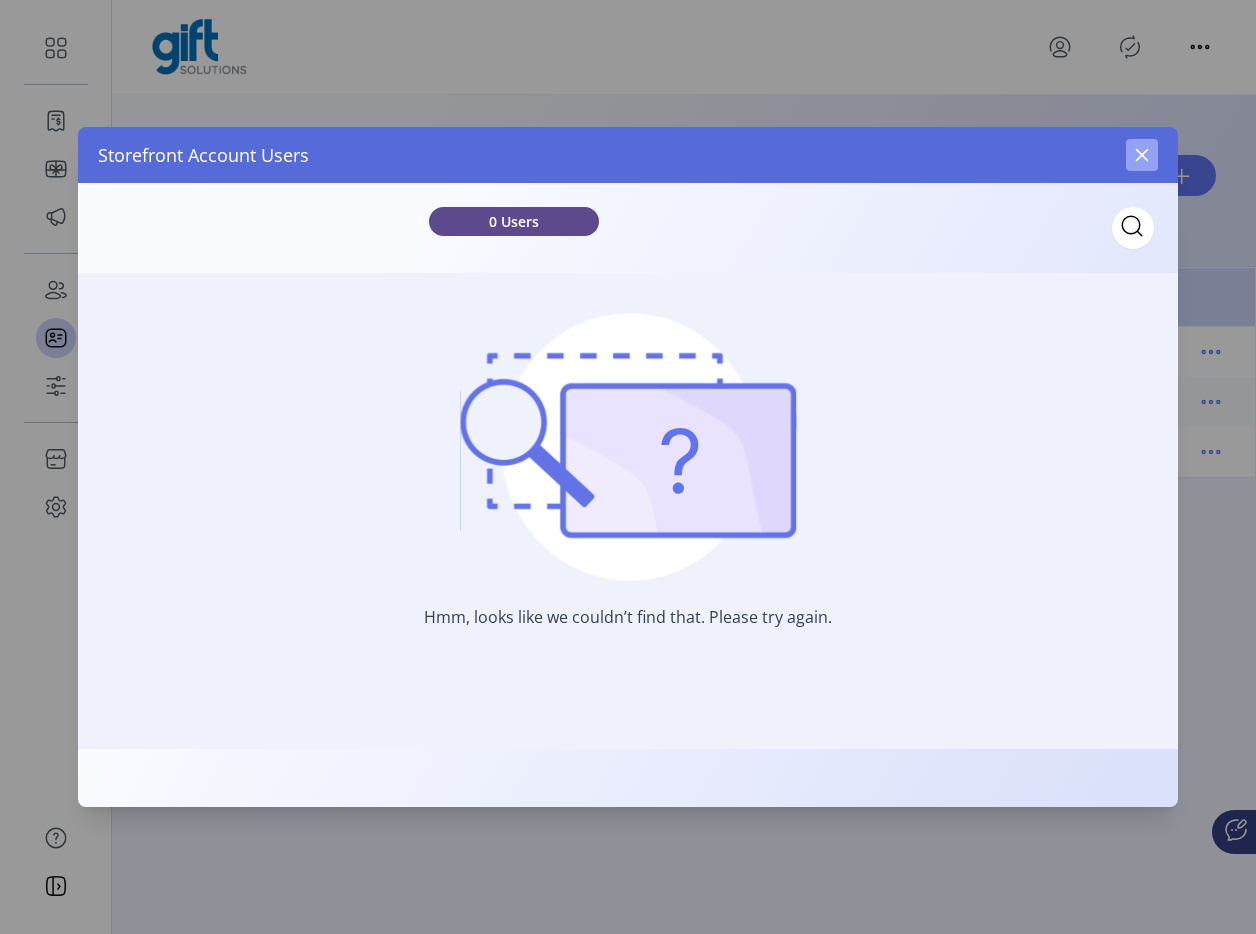 click 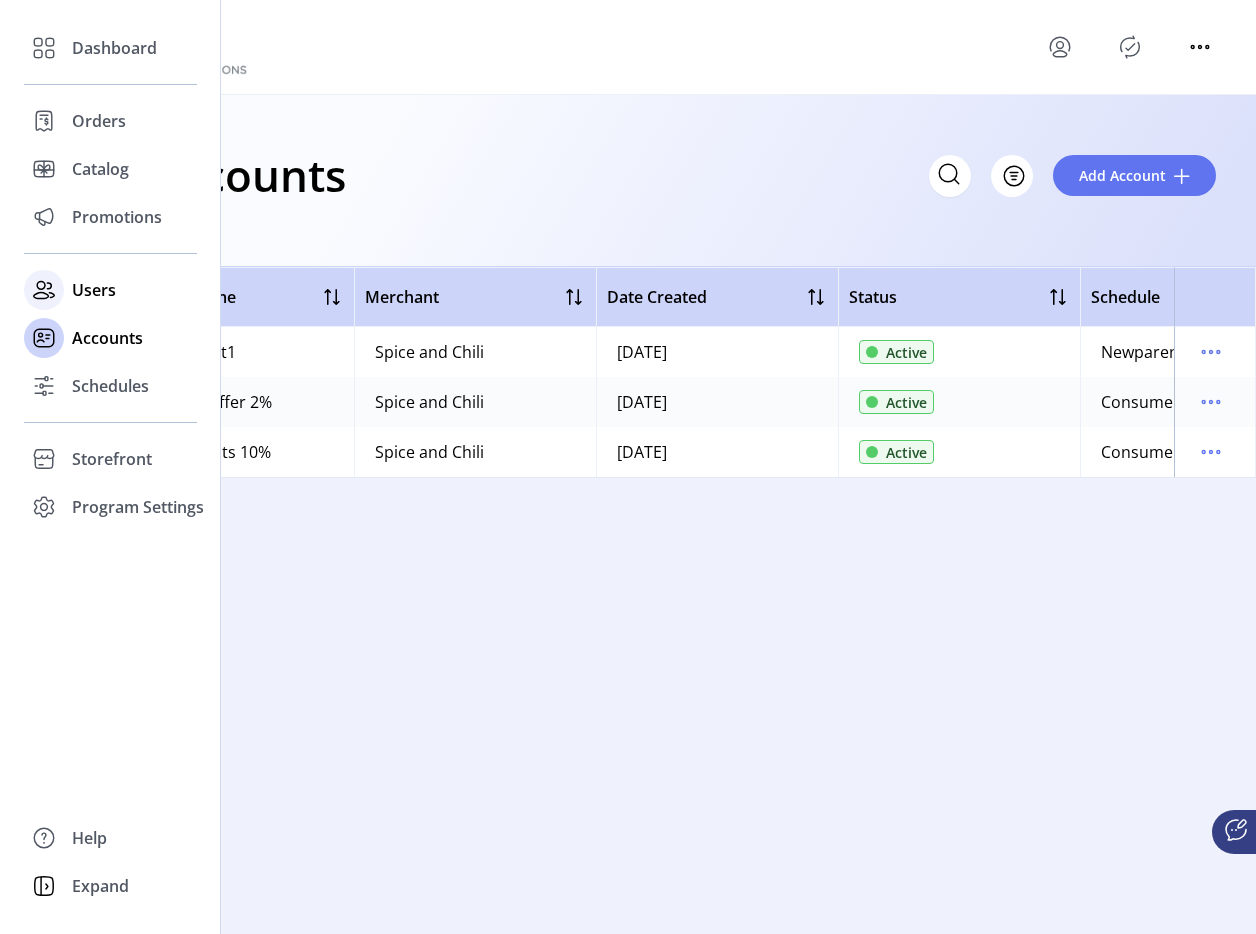 click on "Users" 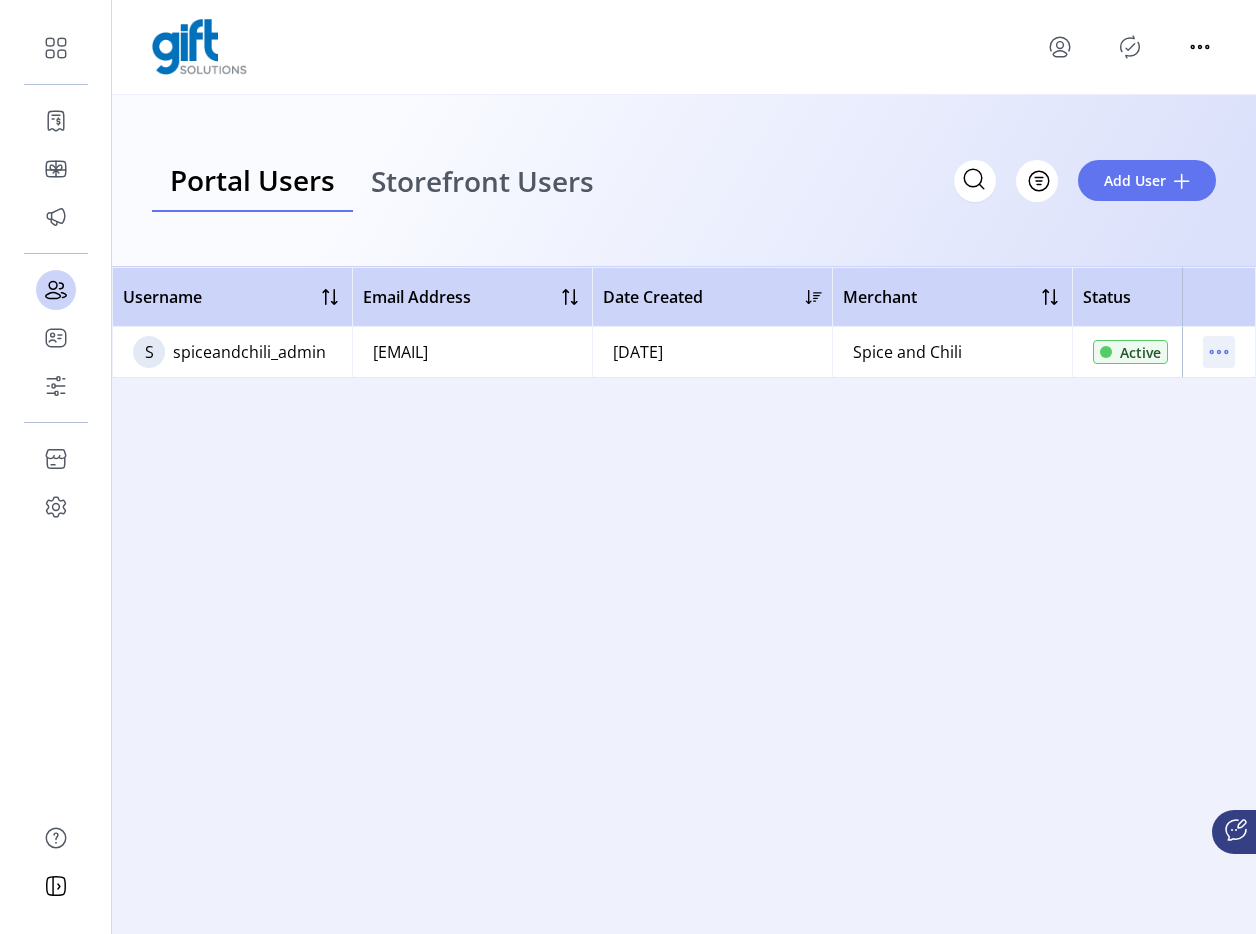 click 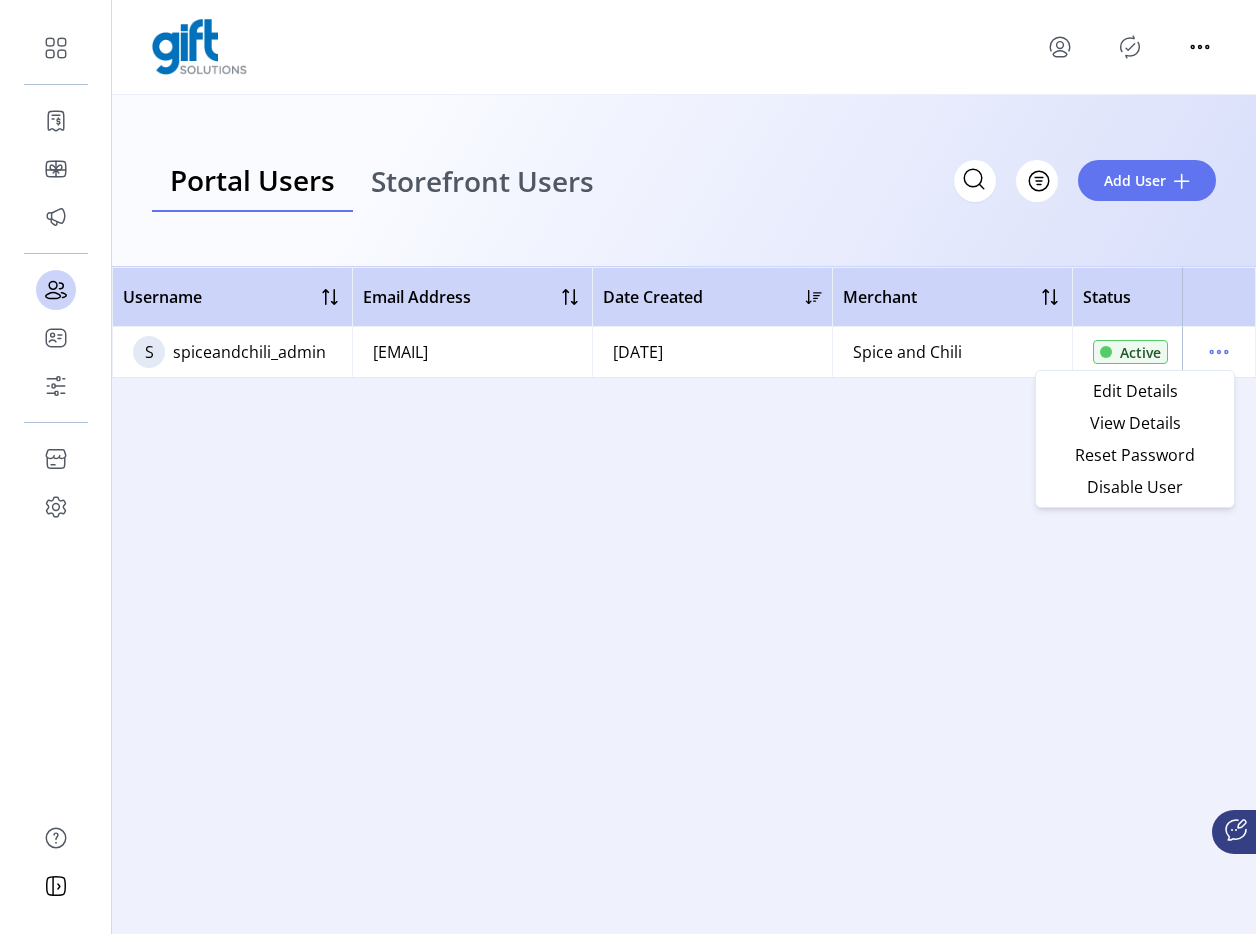 click on "Storefront Users" at bounding box center [482, 181] 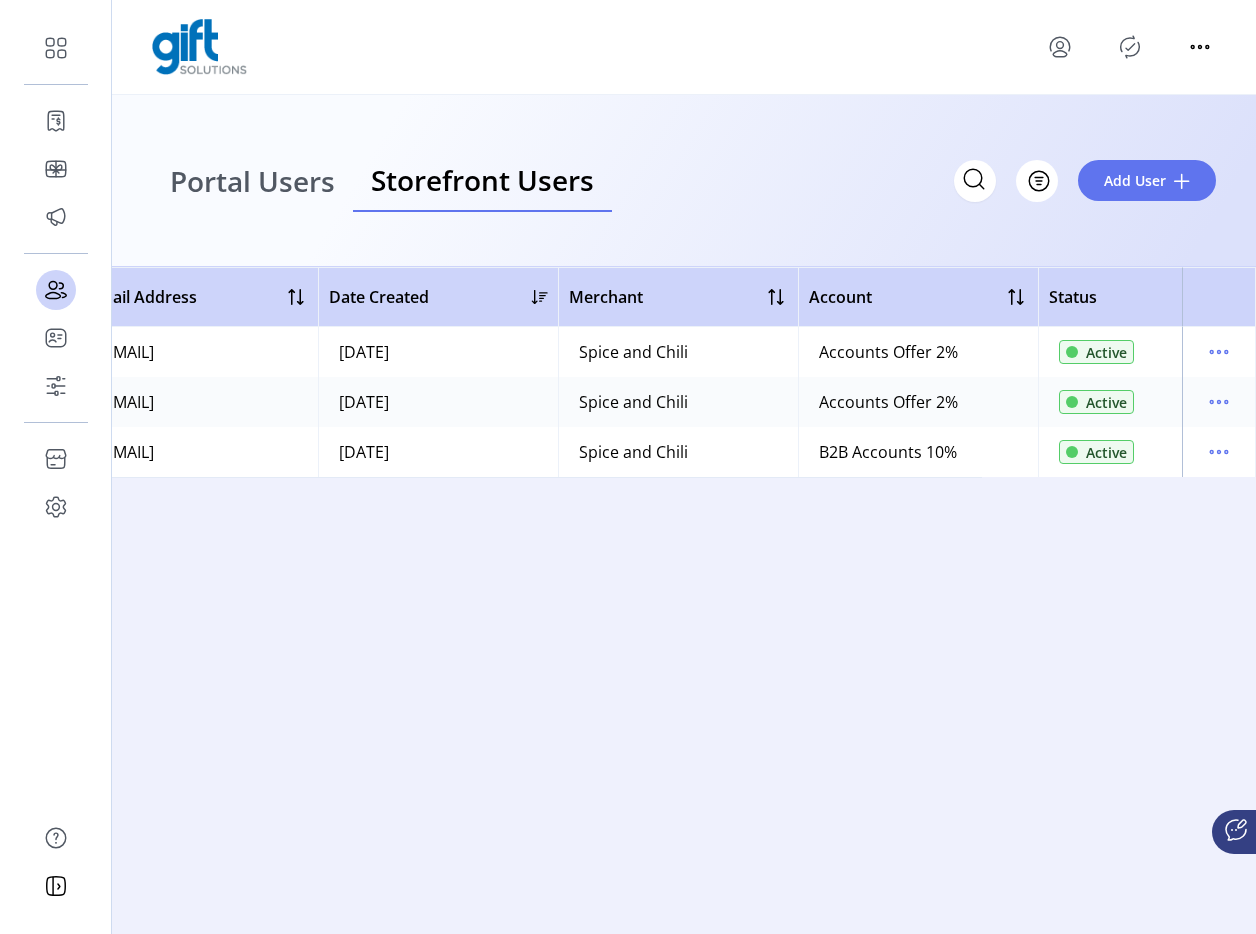 scroll, scrollTop: 0, scrollLeft: 290, axis: horizontal 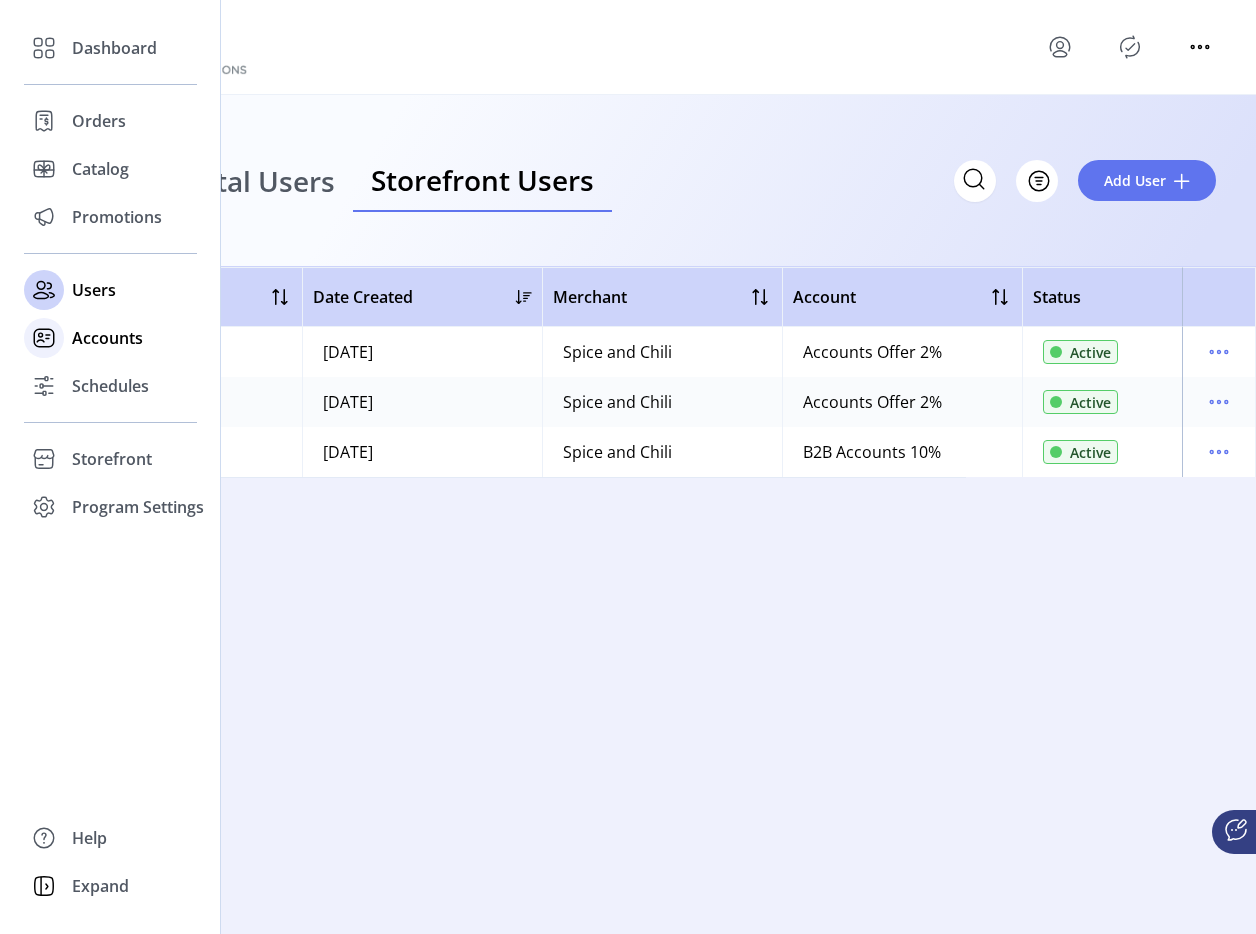 click on "Accounts" 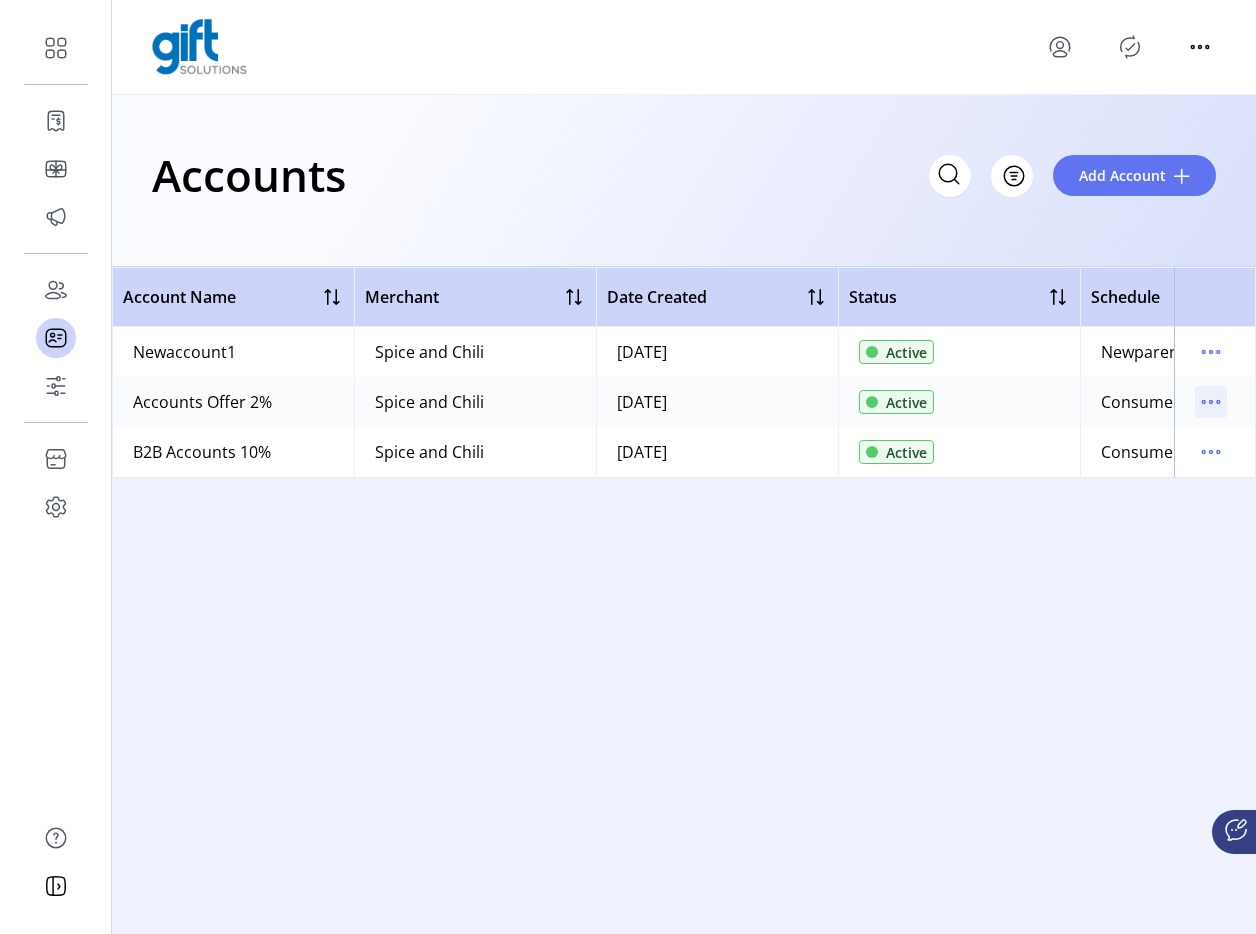 click 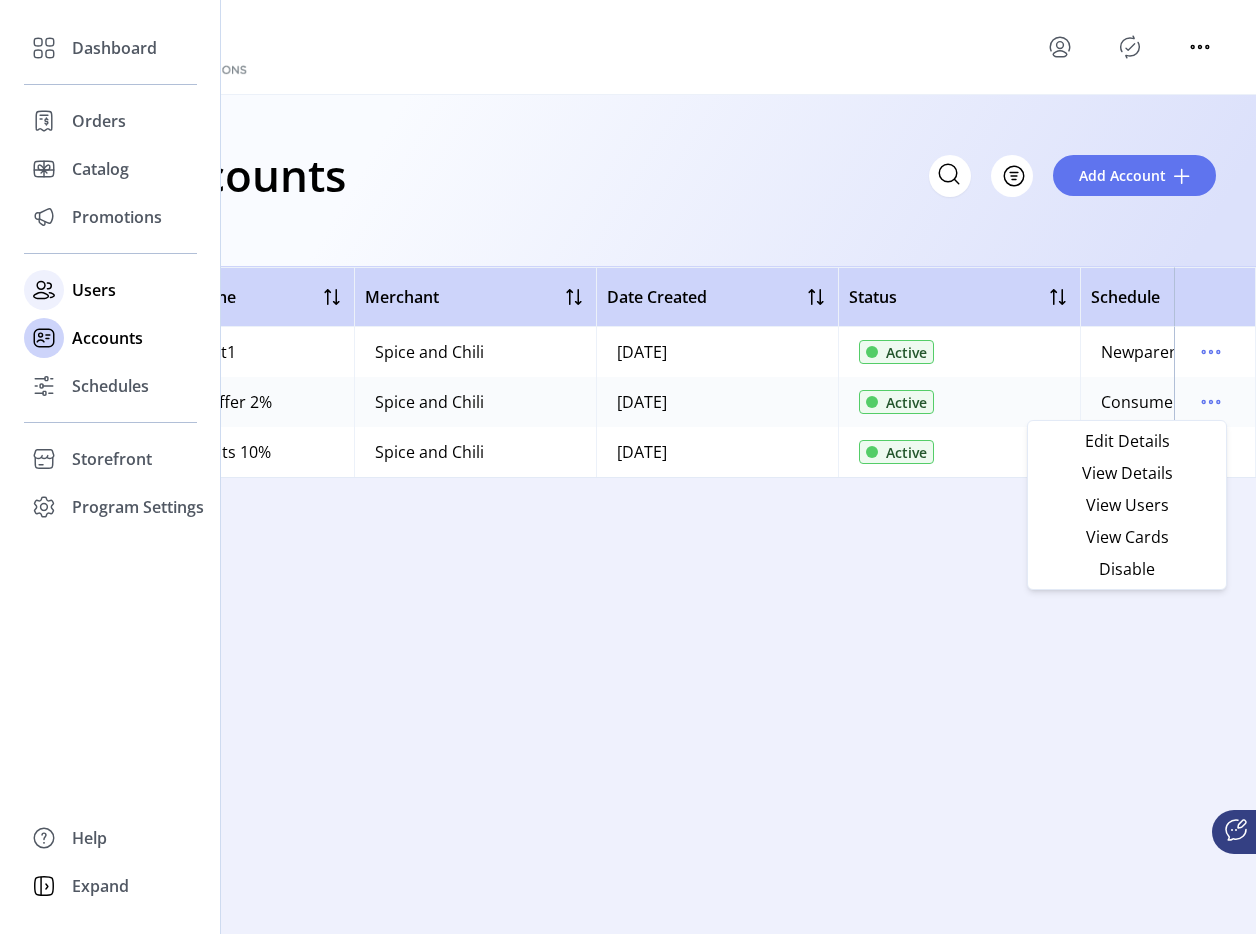 click on "Users" 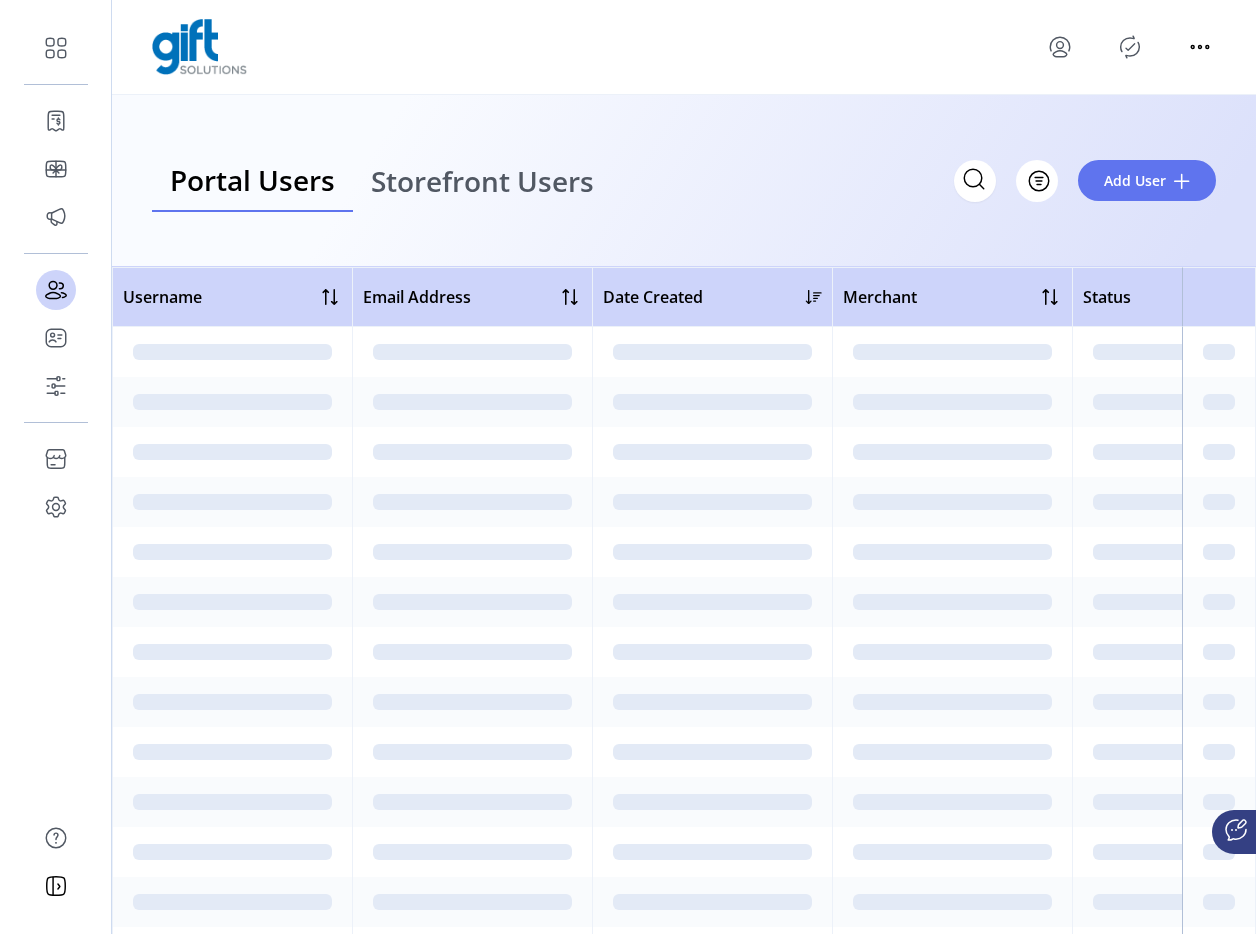 click on "Storefront Users" at bounding box center (482, 181) 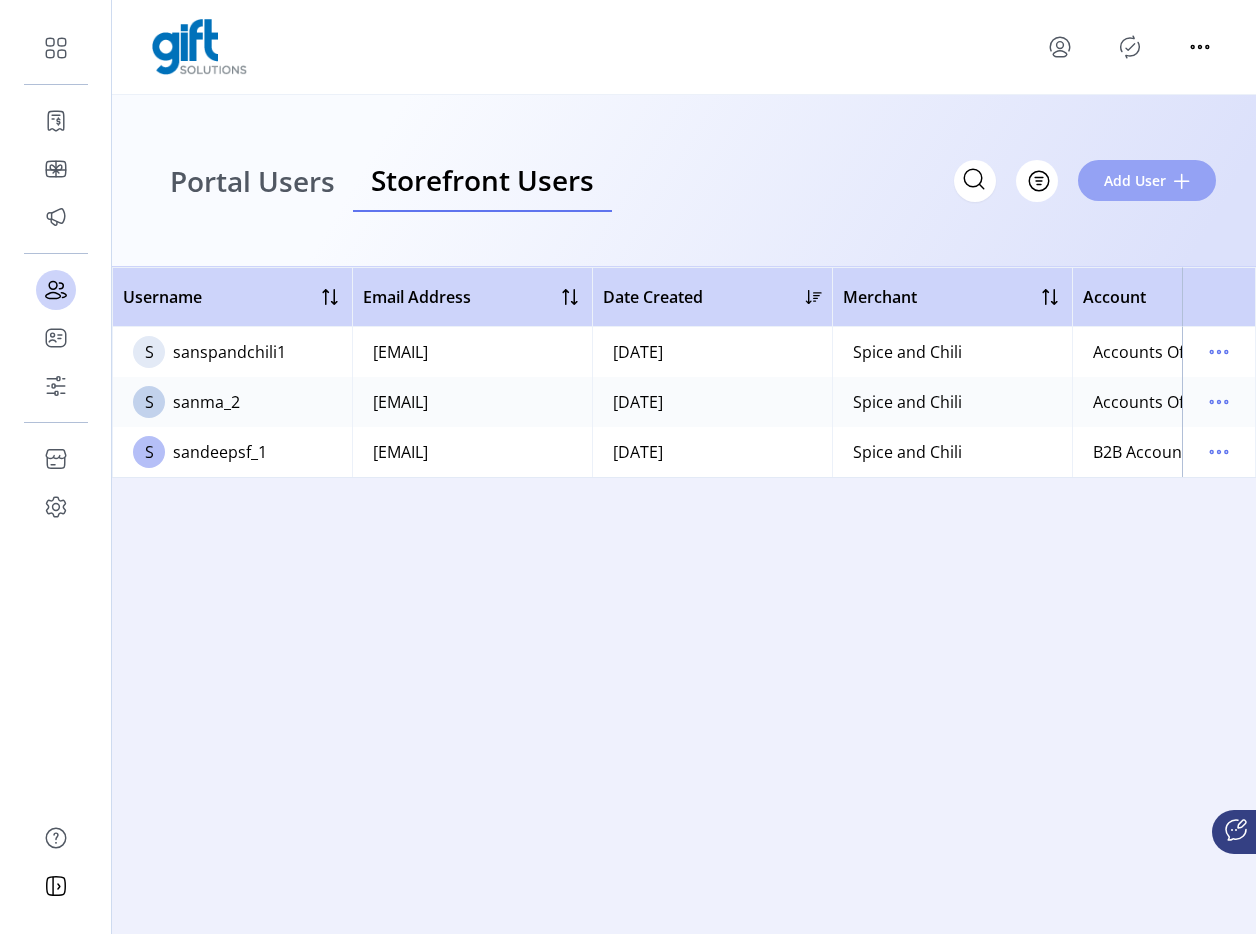 click on "Add User" 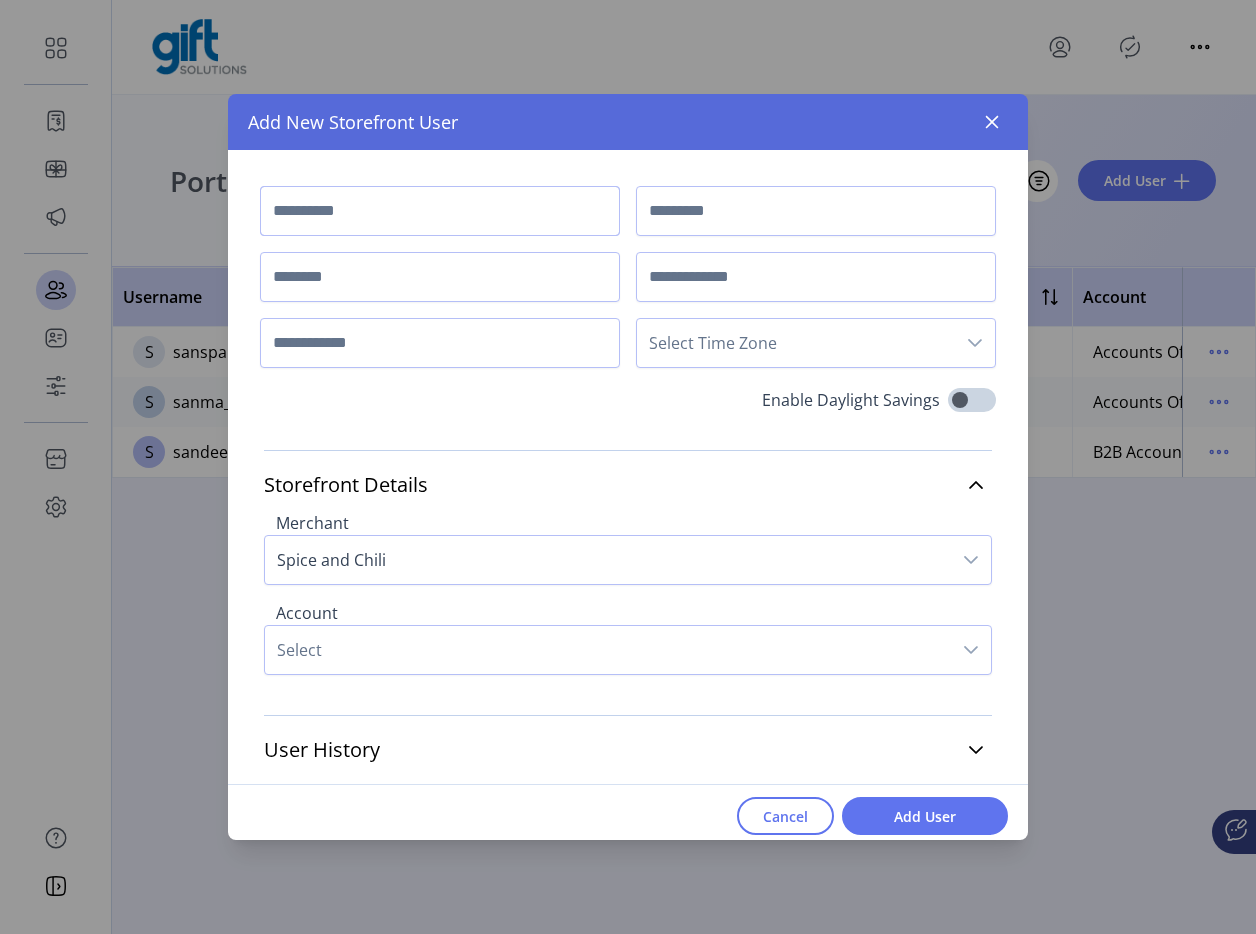 click at bounding box center (440, 211) 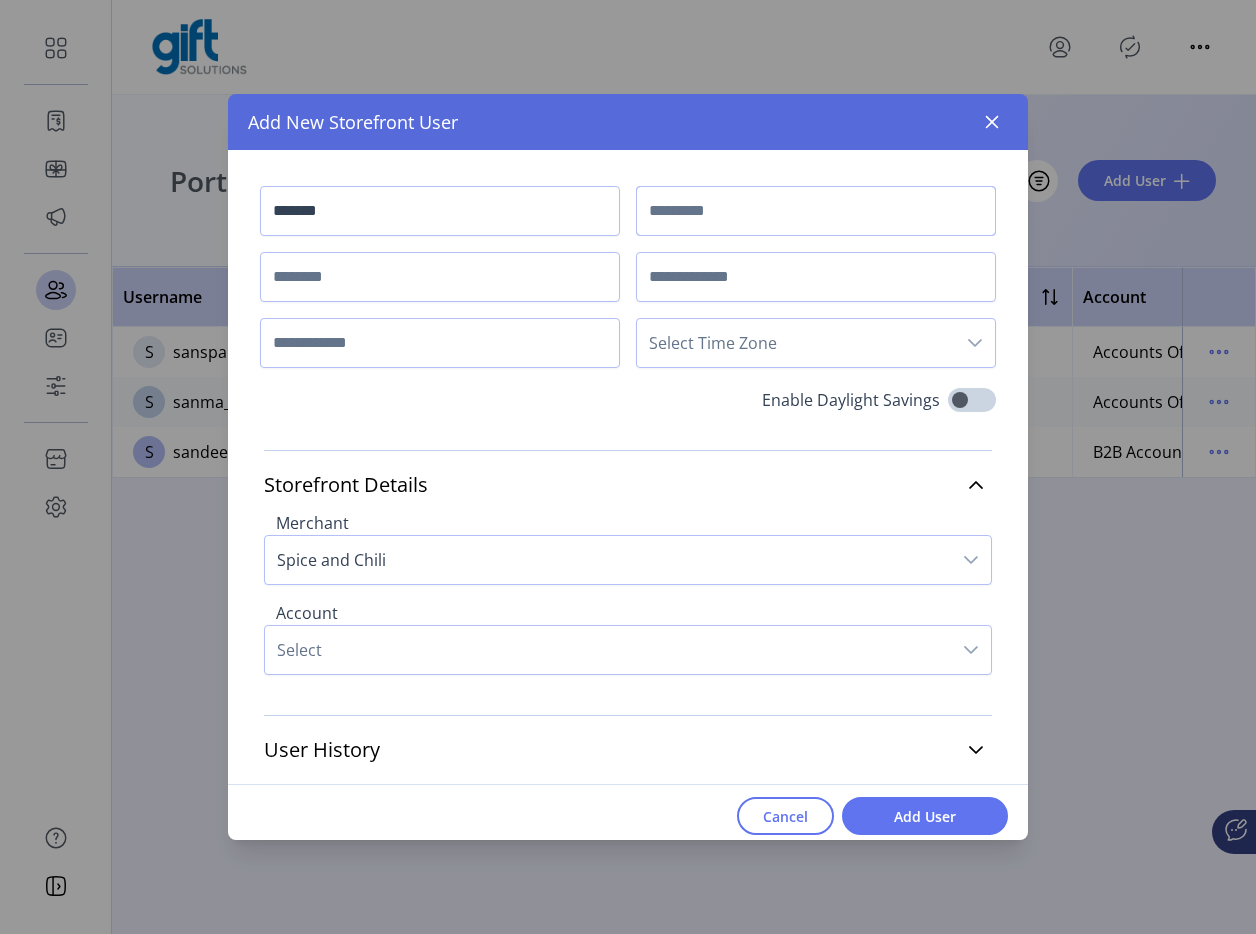 type on "****" 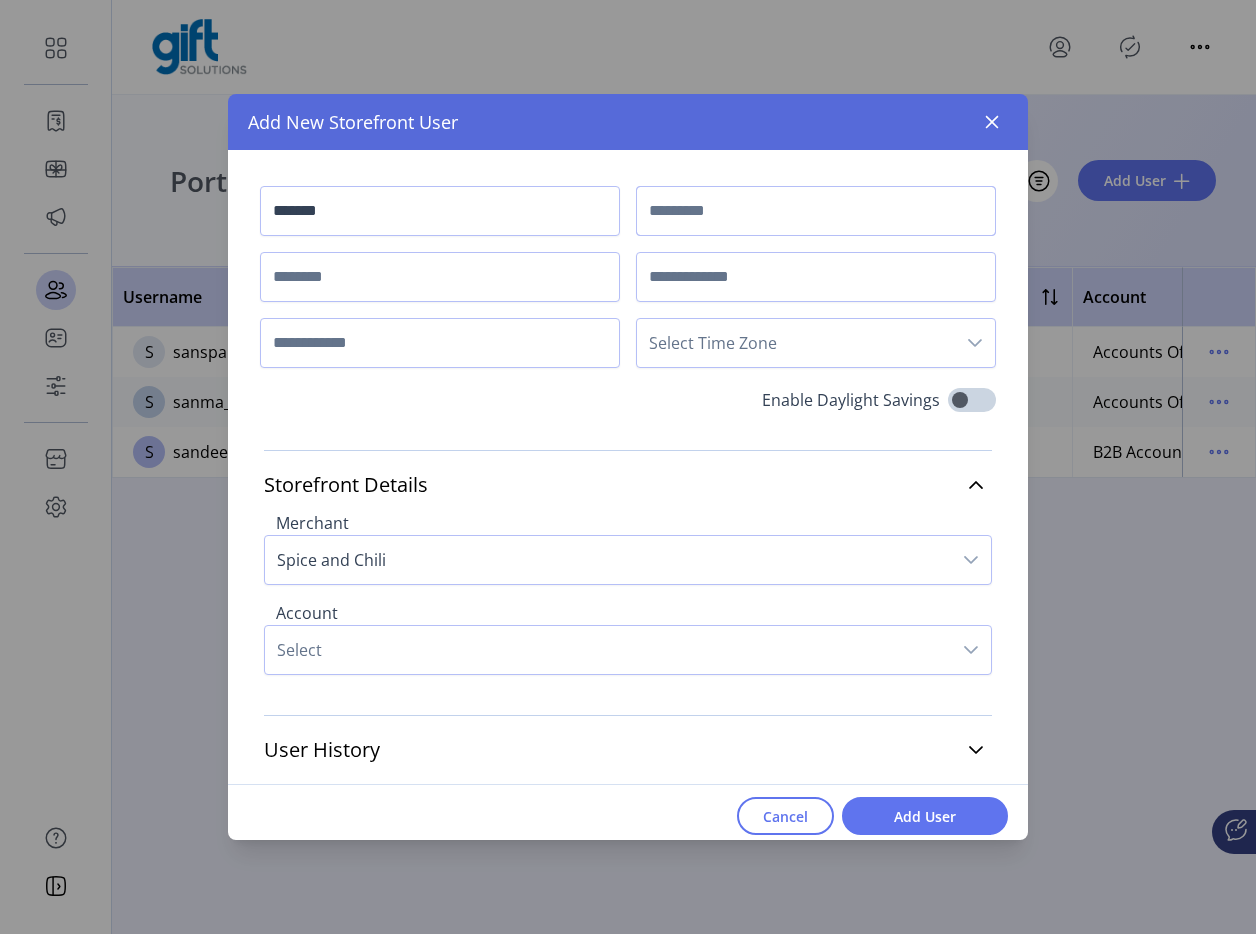 type on "**********" 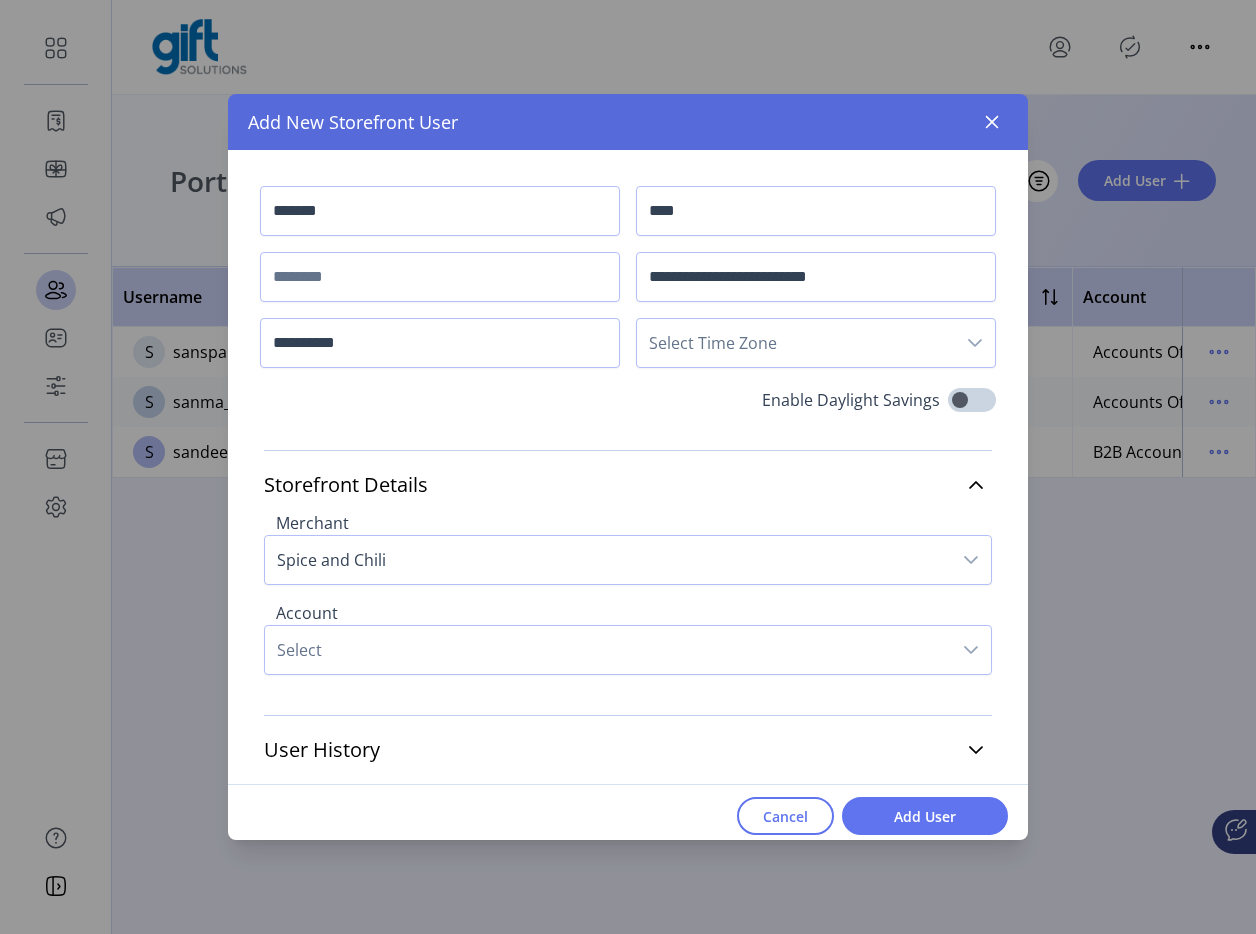 click on "Select Time Zone" at bounding box center [796, 343] 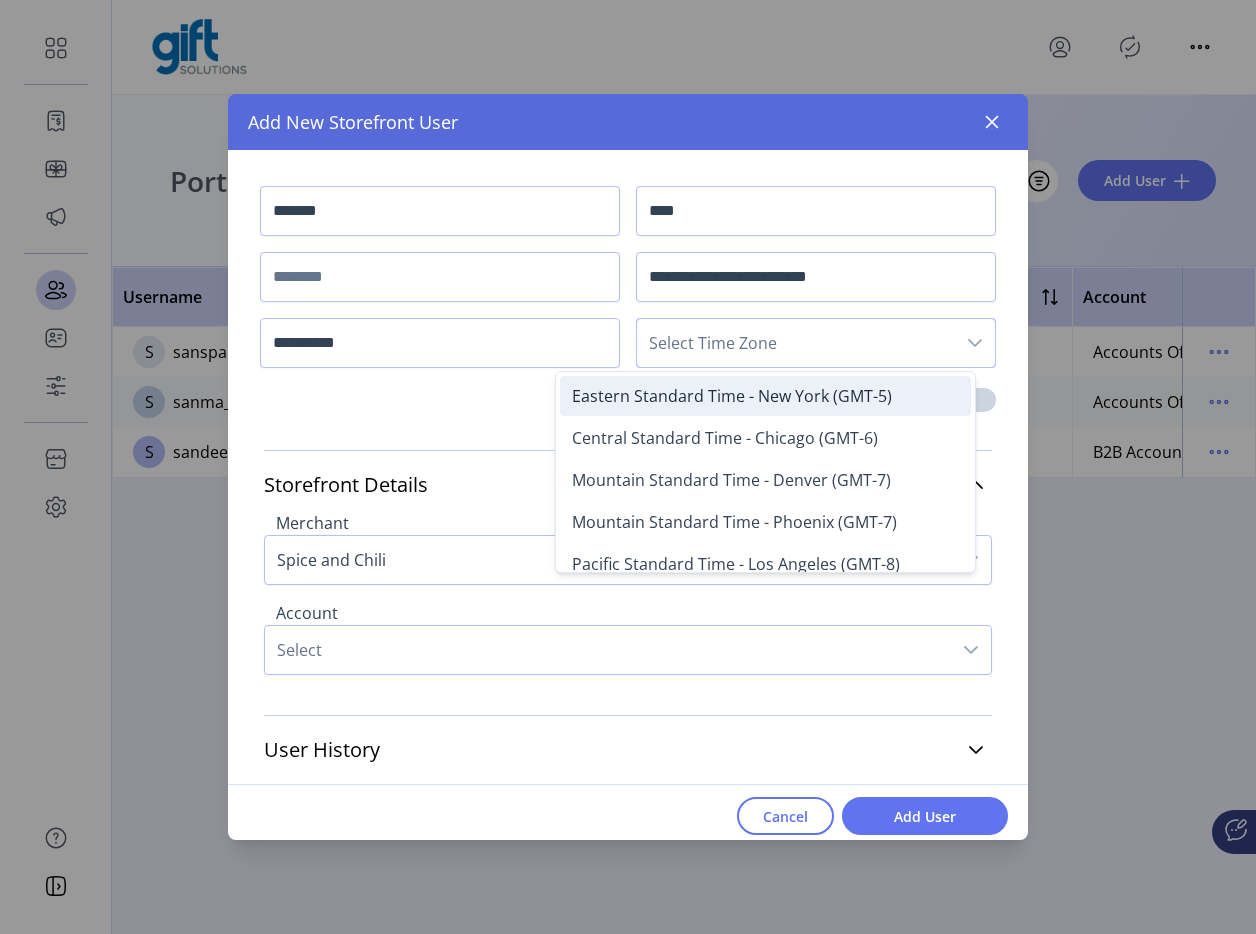 click on "Eastern Standard Time - New York (GMT-5)" at bounding box center (732, 396) 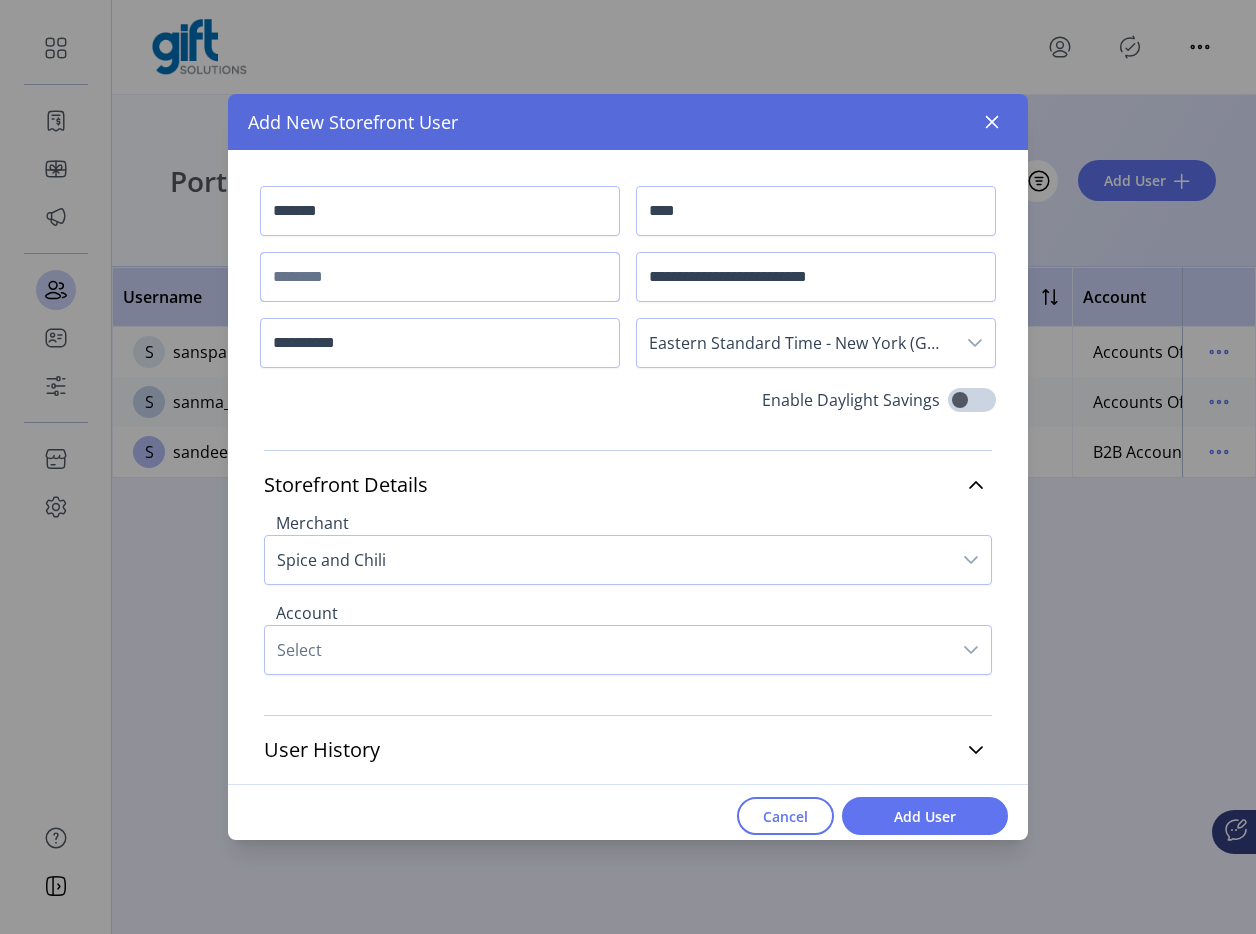 click at bounding box center [440, 277] 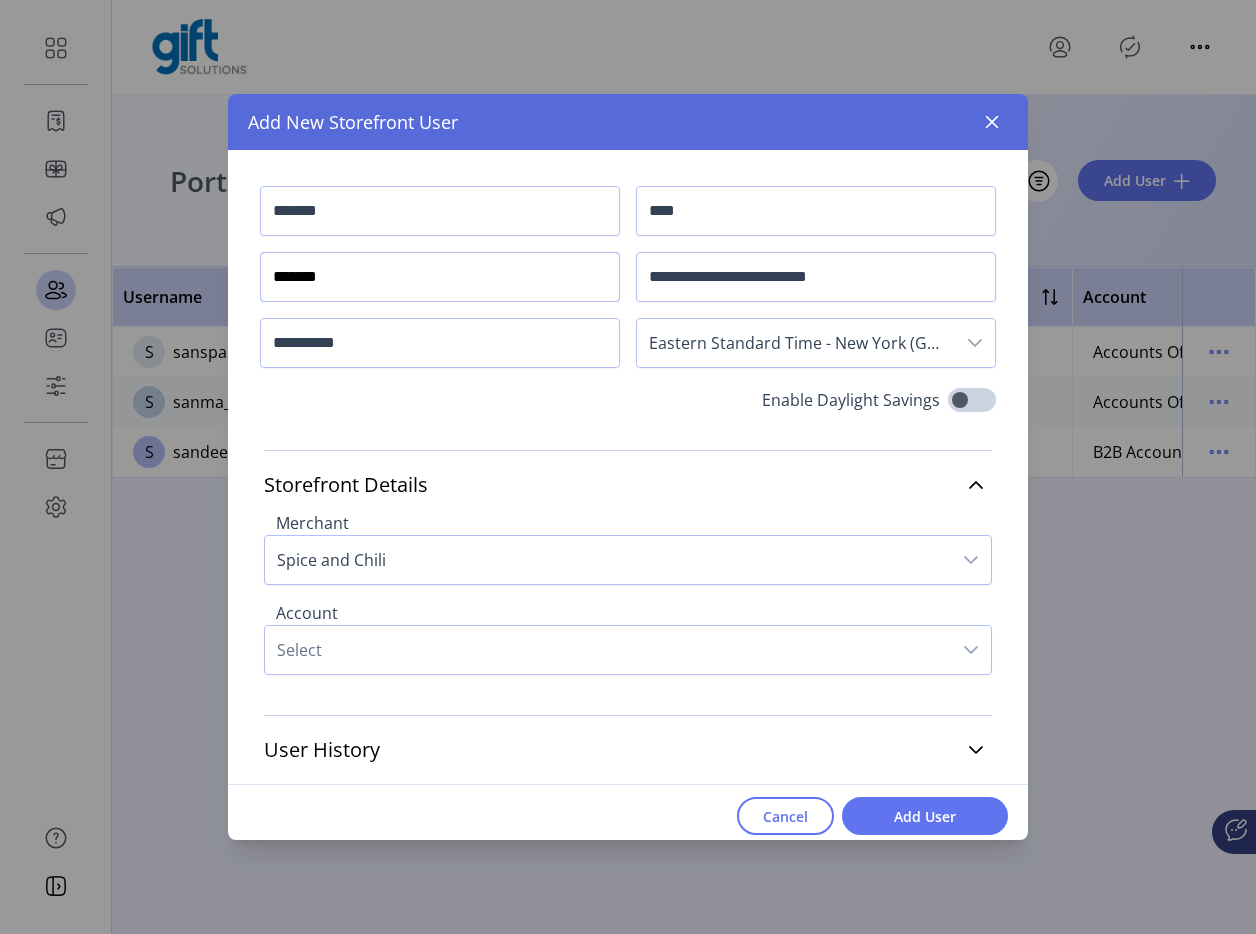 type on "********" 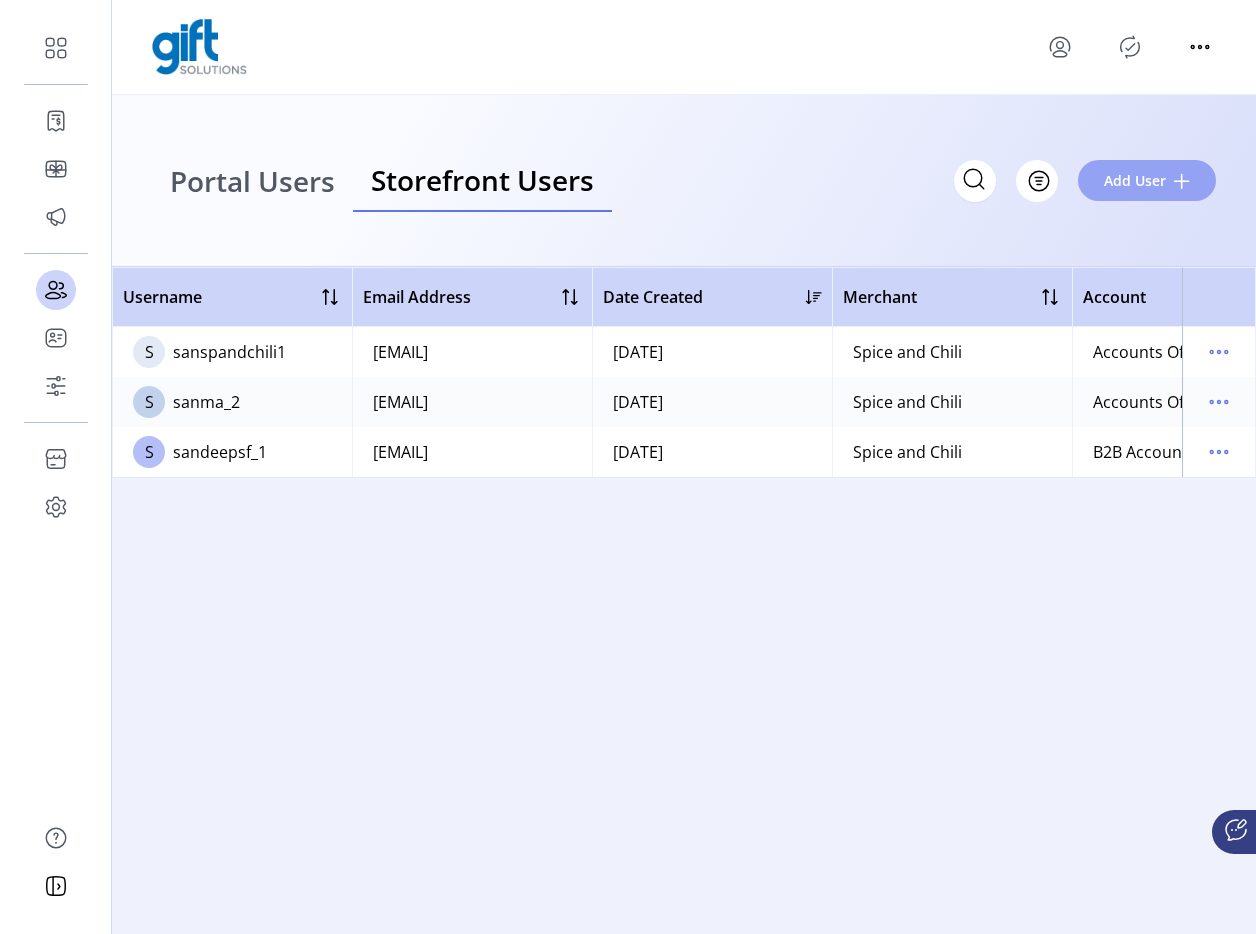 click on "Add User" 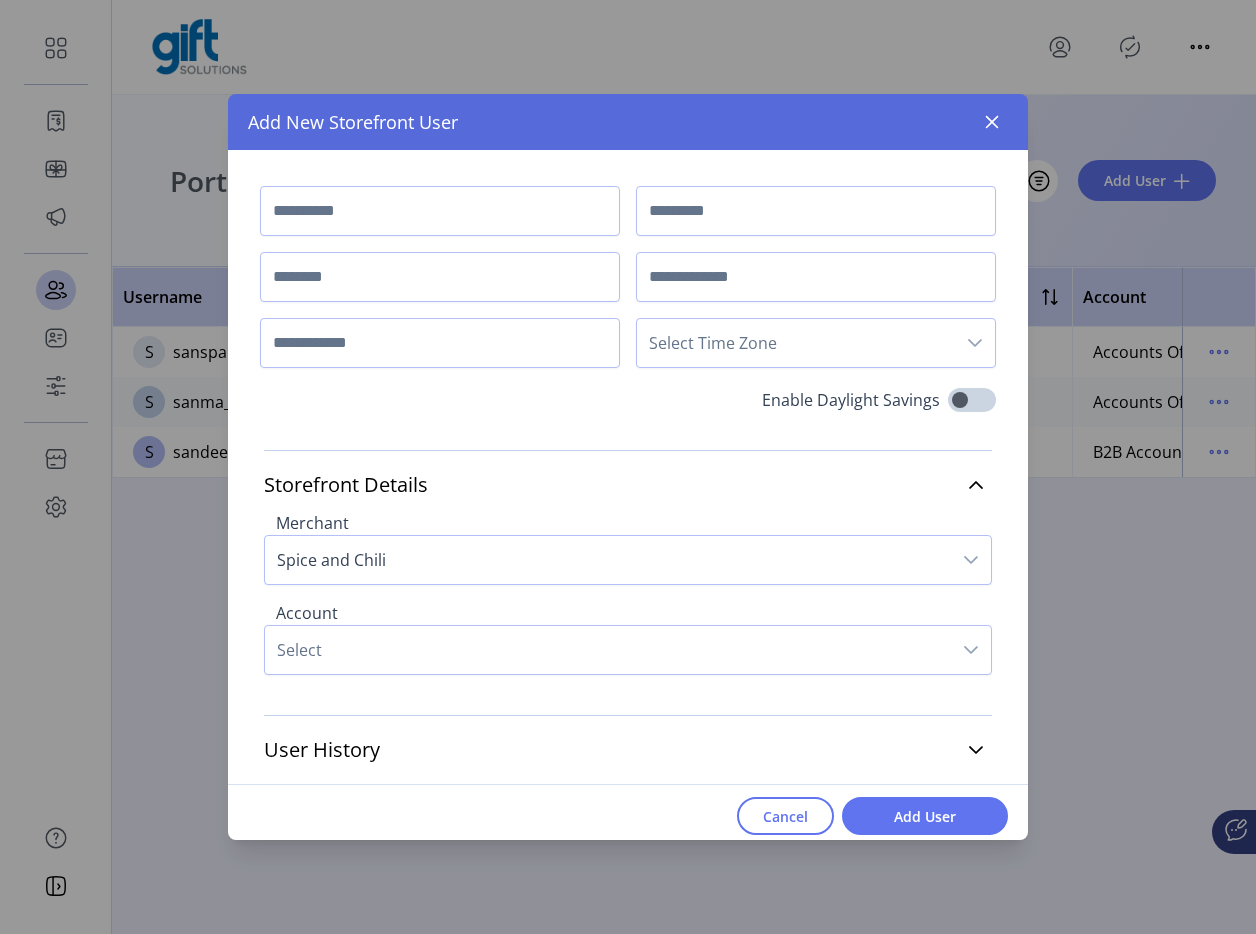 click on "Select" at bounding box center [608, 650] 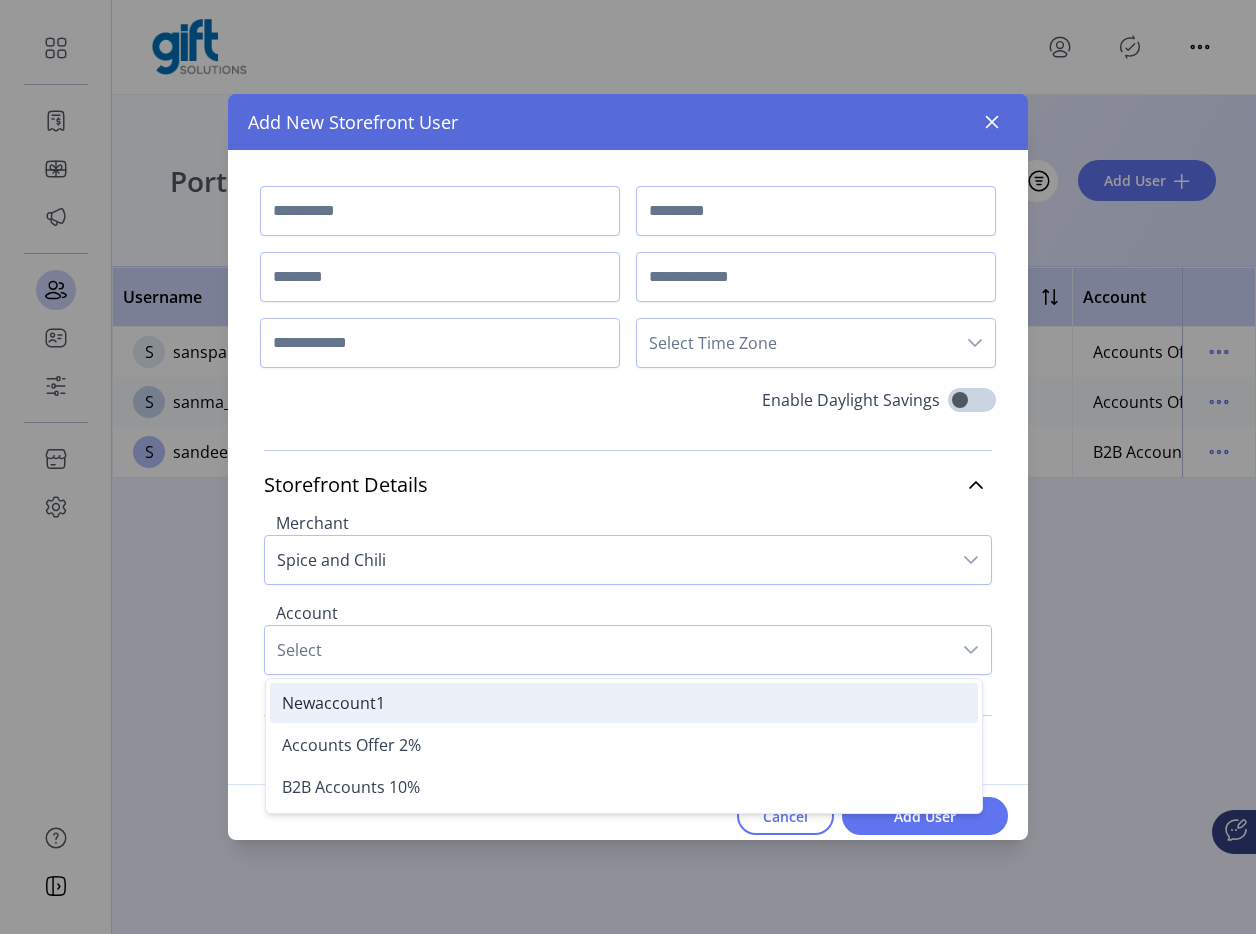 click on "Newaccount1" at bounding box center [624, 703] 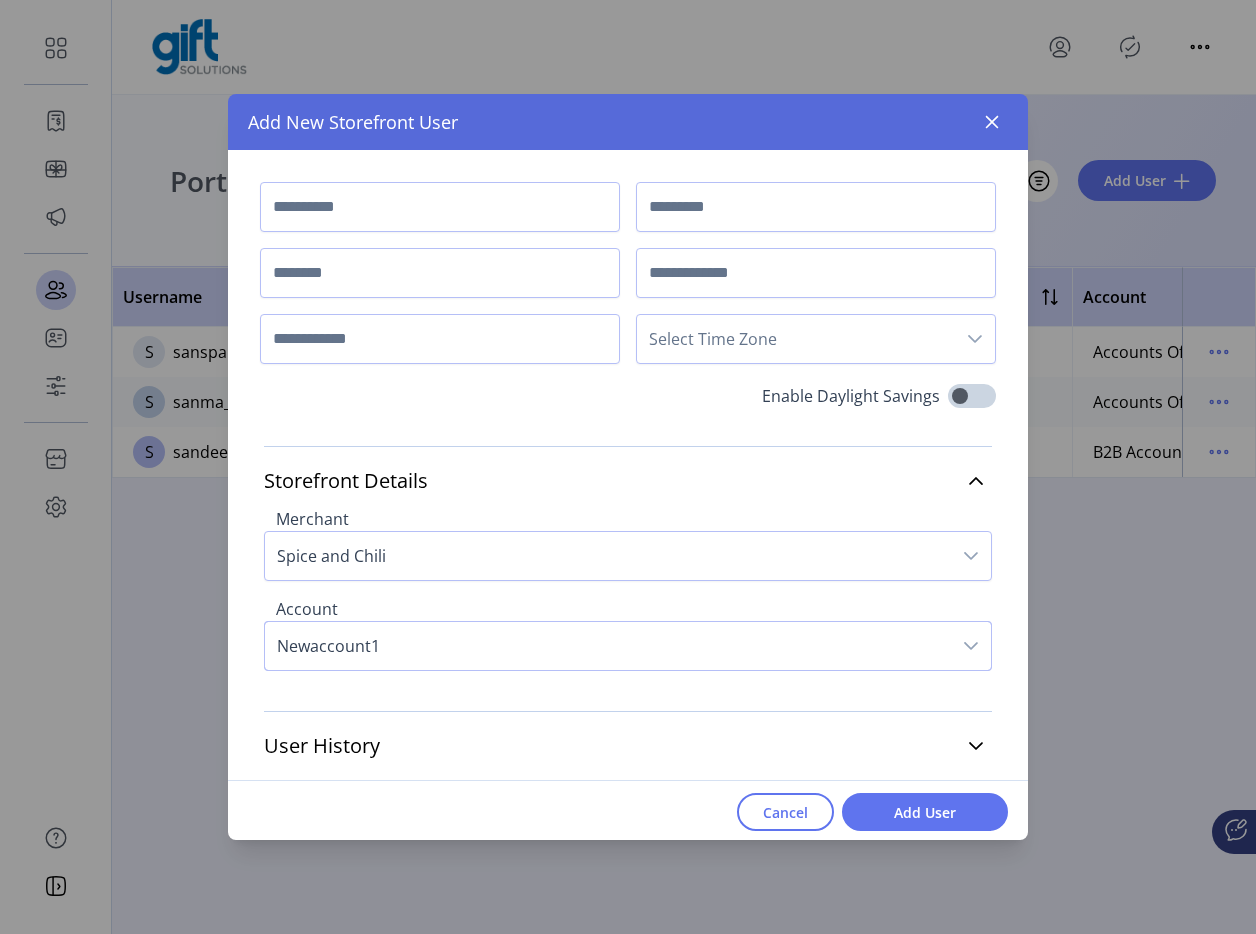 scroll, scrollTop: 7, scrollLeft: 0, axis: vertical 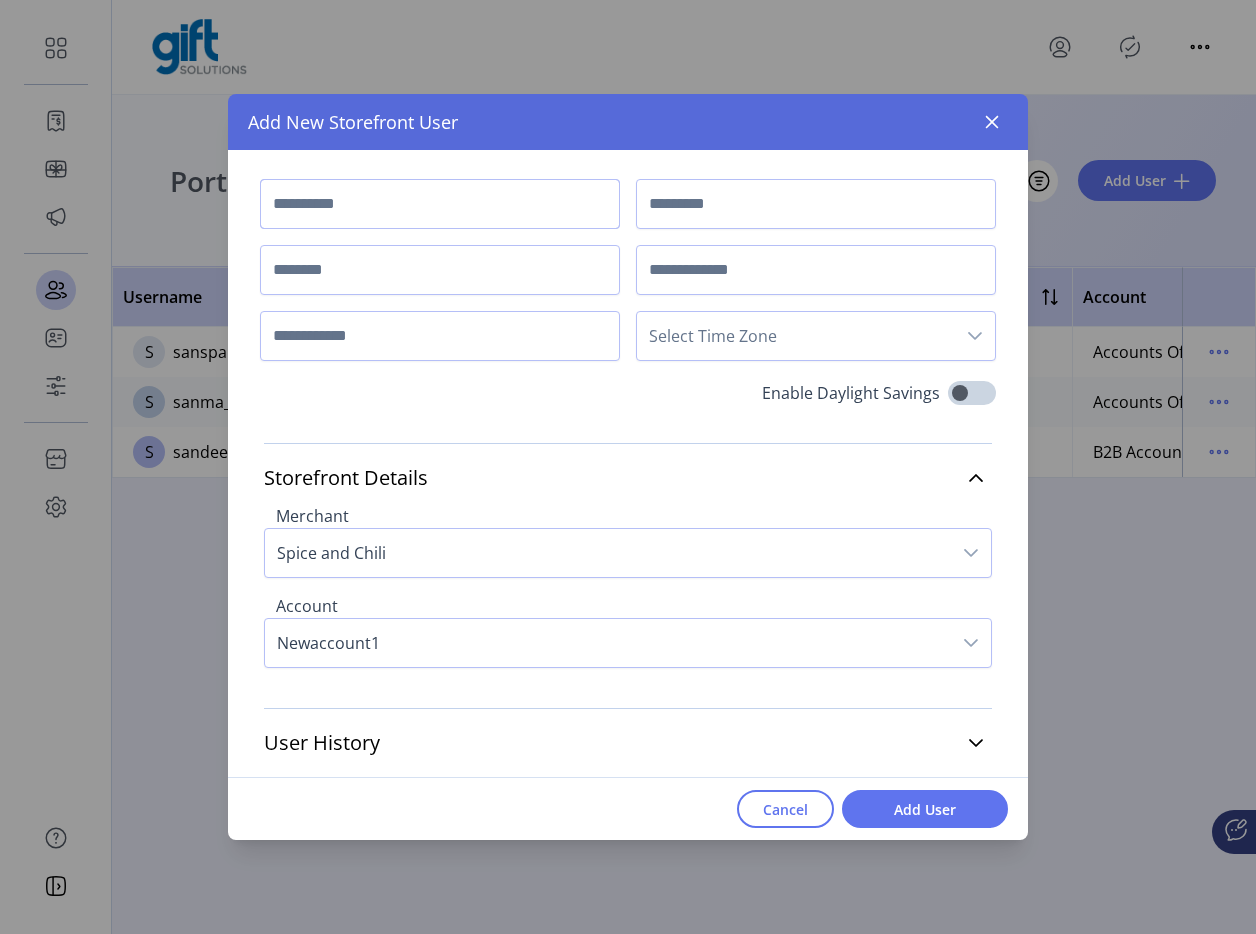 click at bounding box center (440, 204) 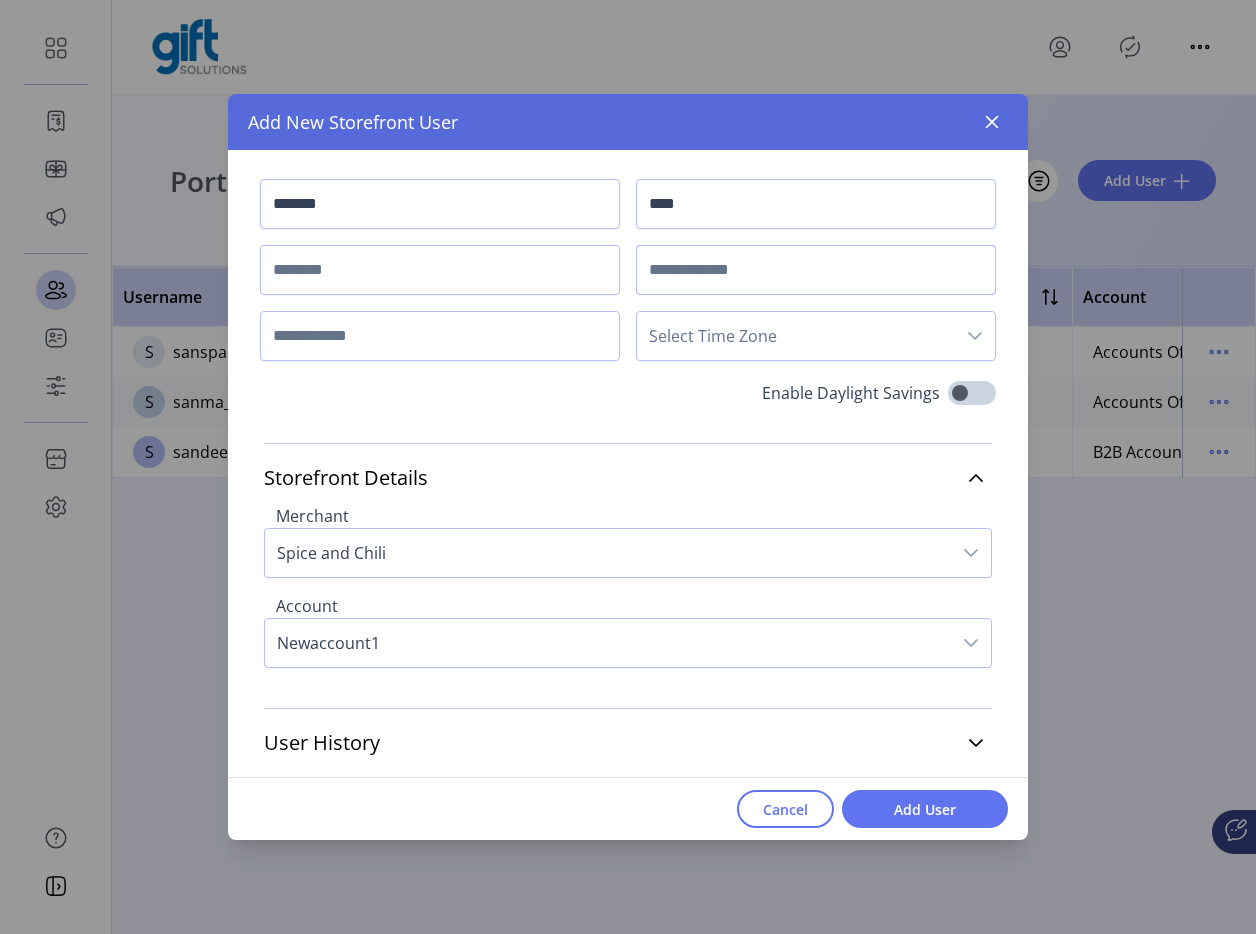 type on "**********" 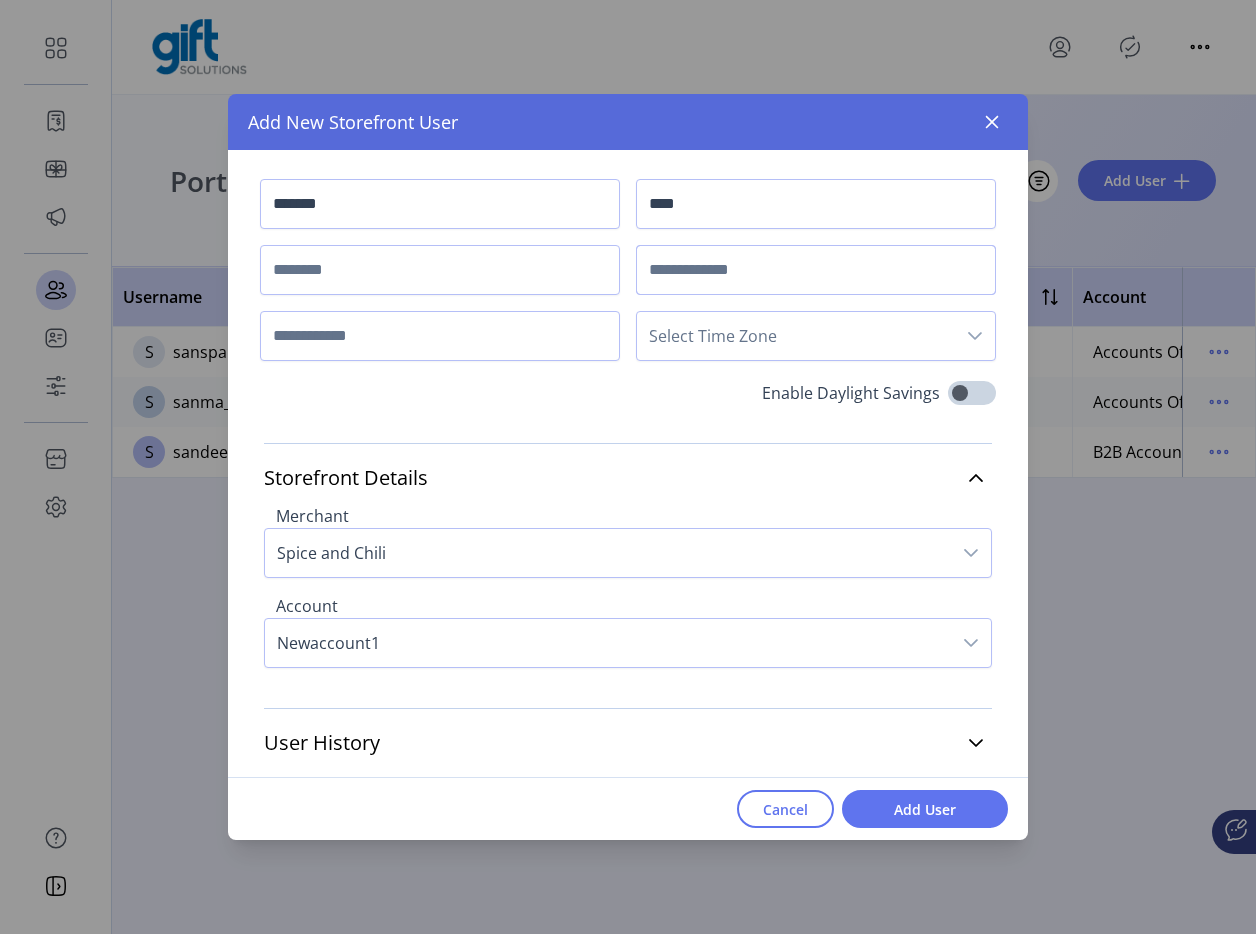type on "**********" 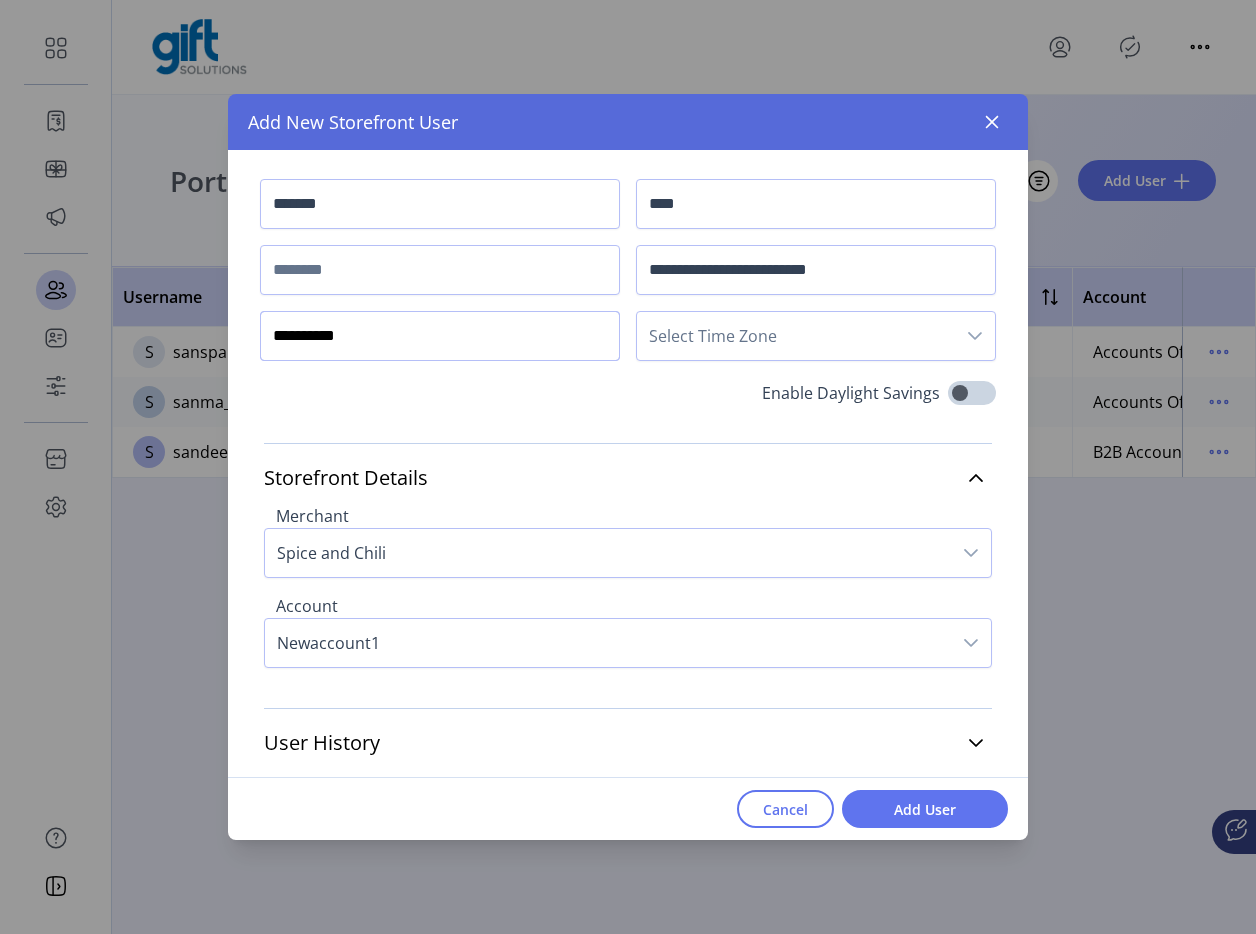 click on "**********" at bounding box center [440, 336] 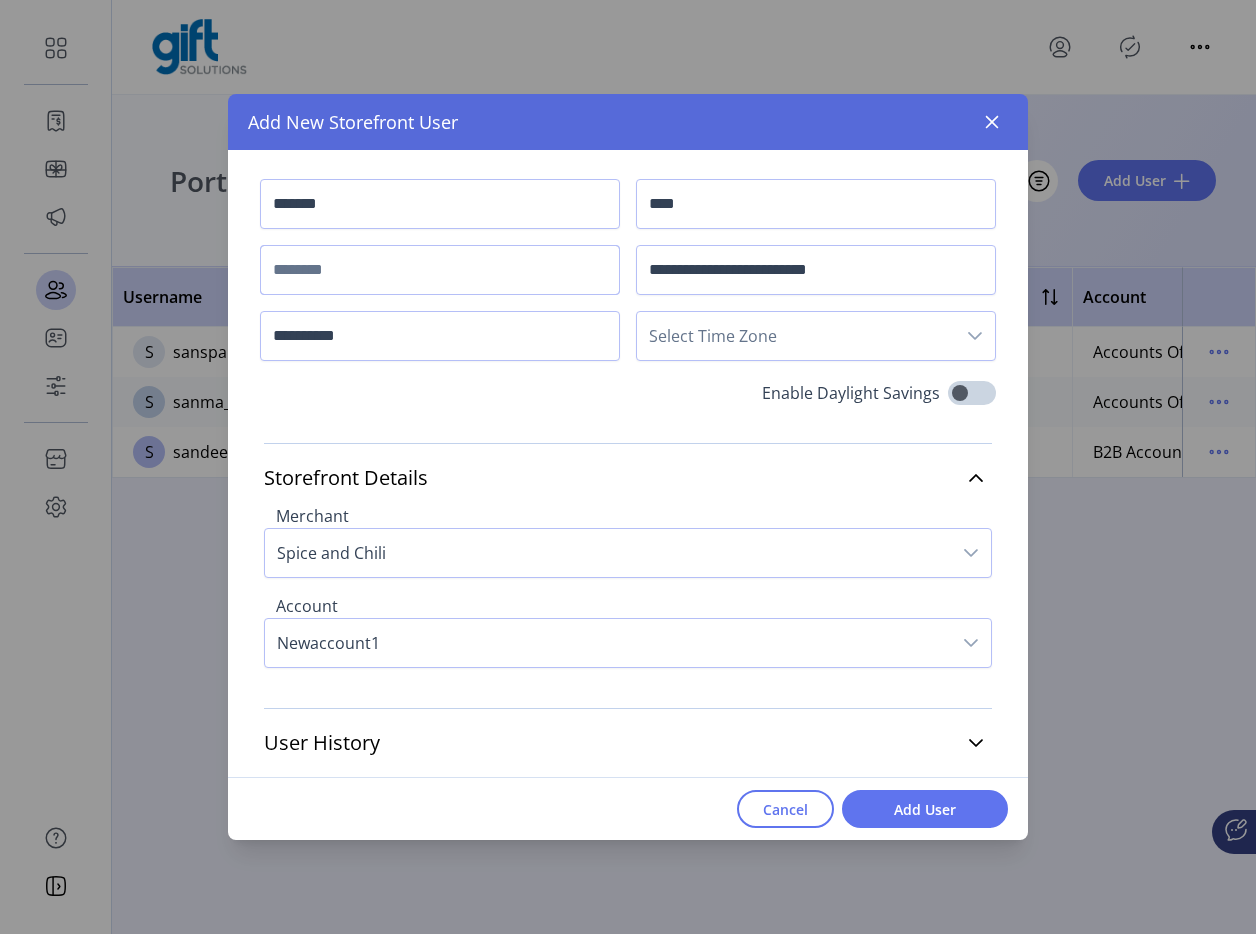 click at bounding box center [440, 270] 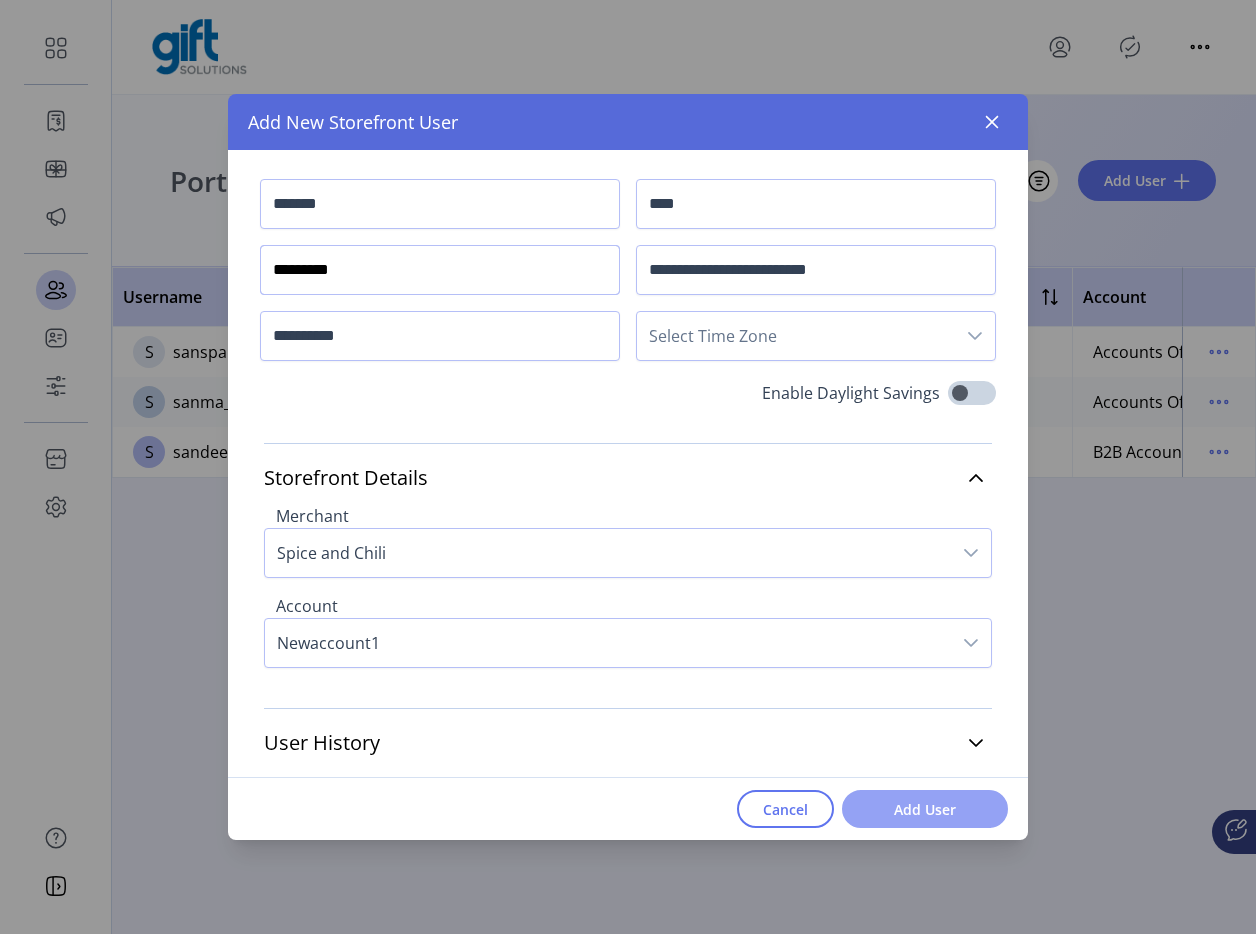 type on "*********" 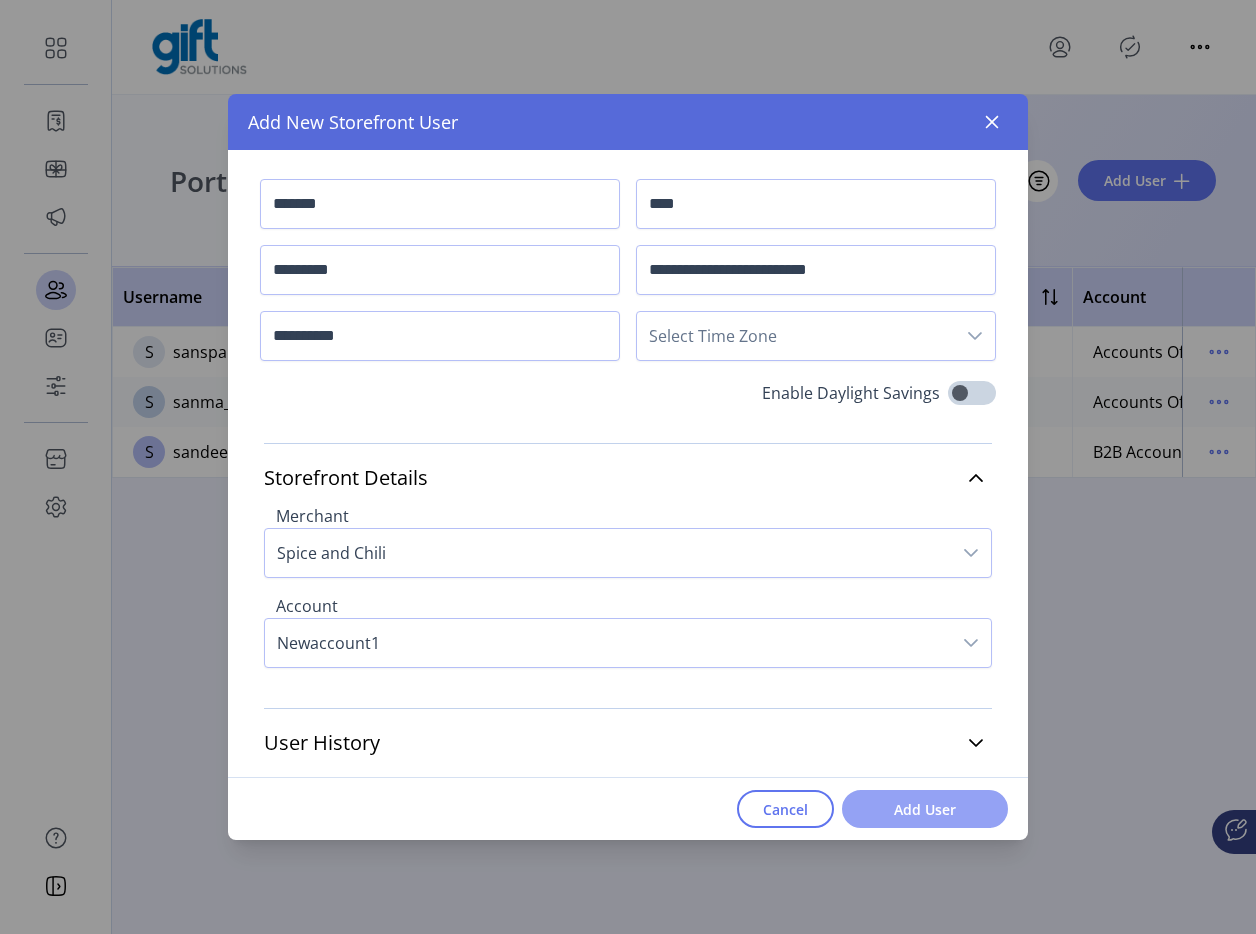 click on "Add User" at bounding box center (925, 809) 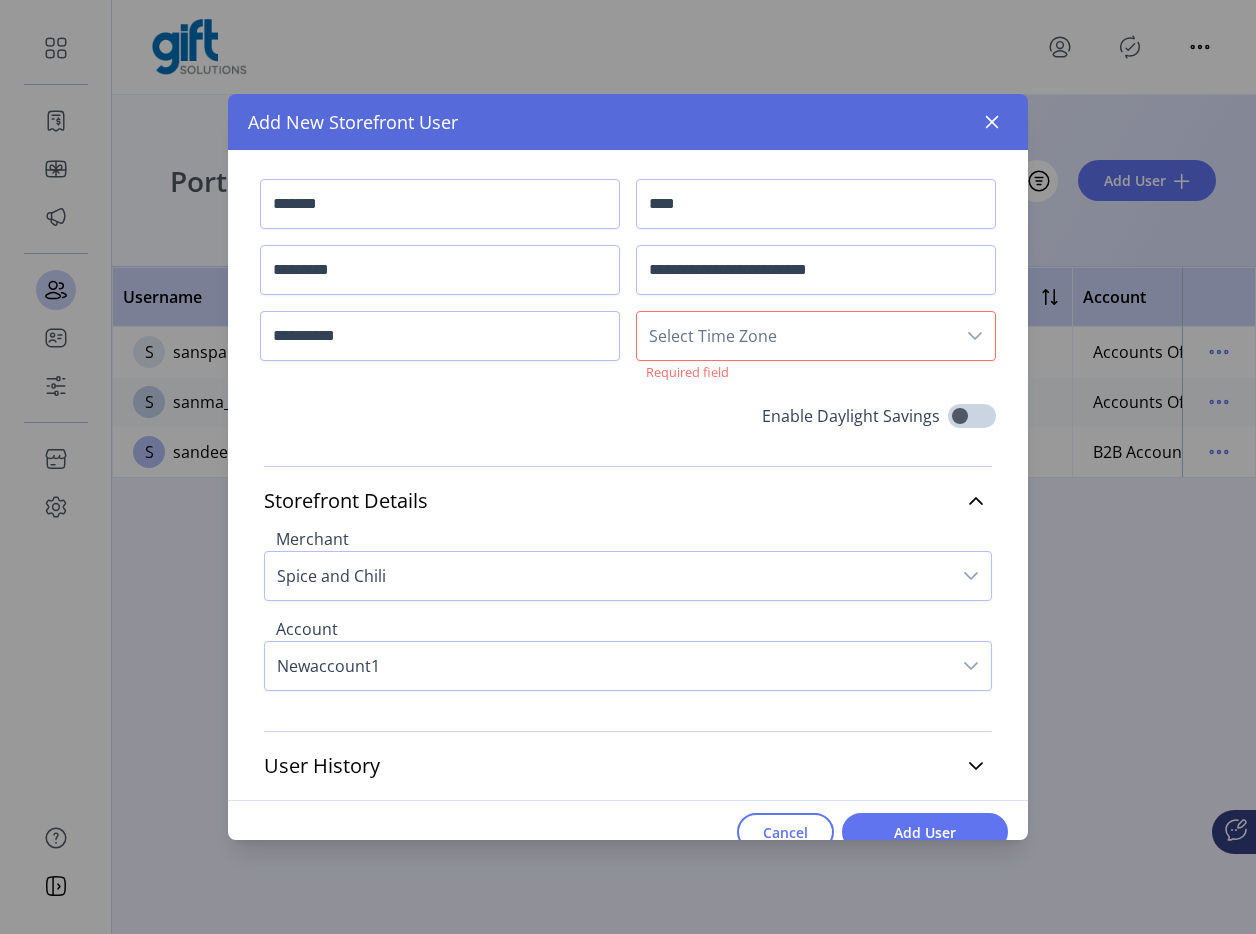 click on "Select Time Zone" at bounding box center [796, 336] 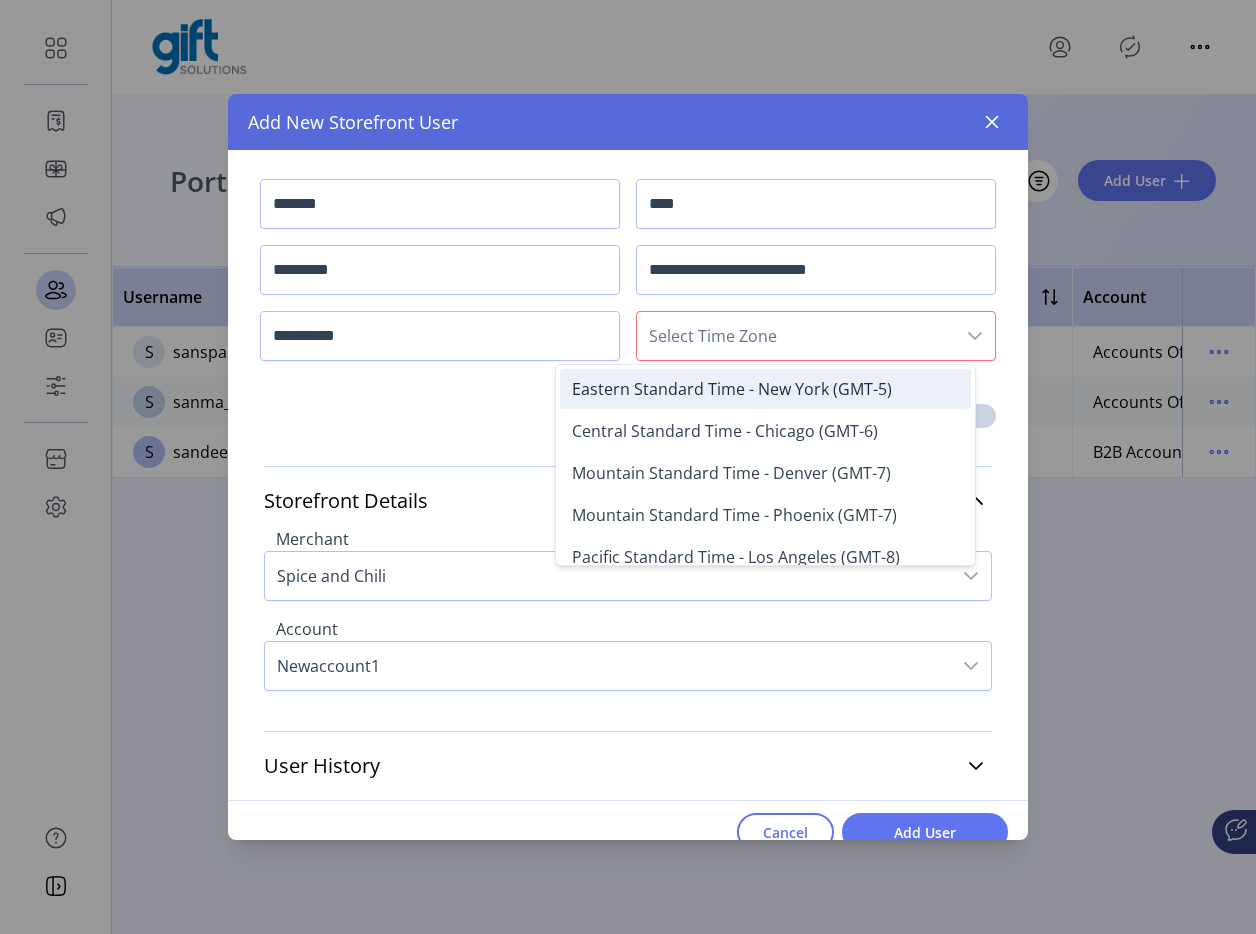 click on "Eastern Standard Time - New York (GMT-5)" at bounding box center (732, 389) 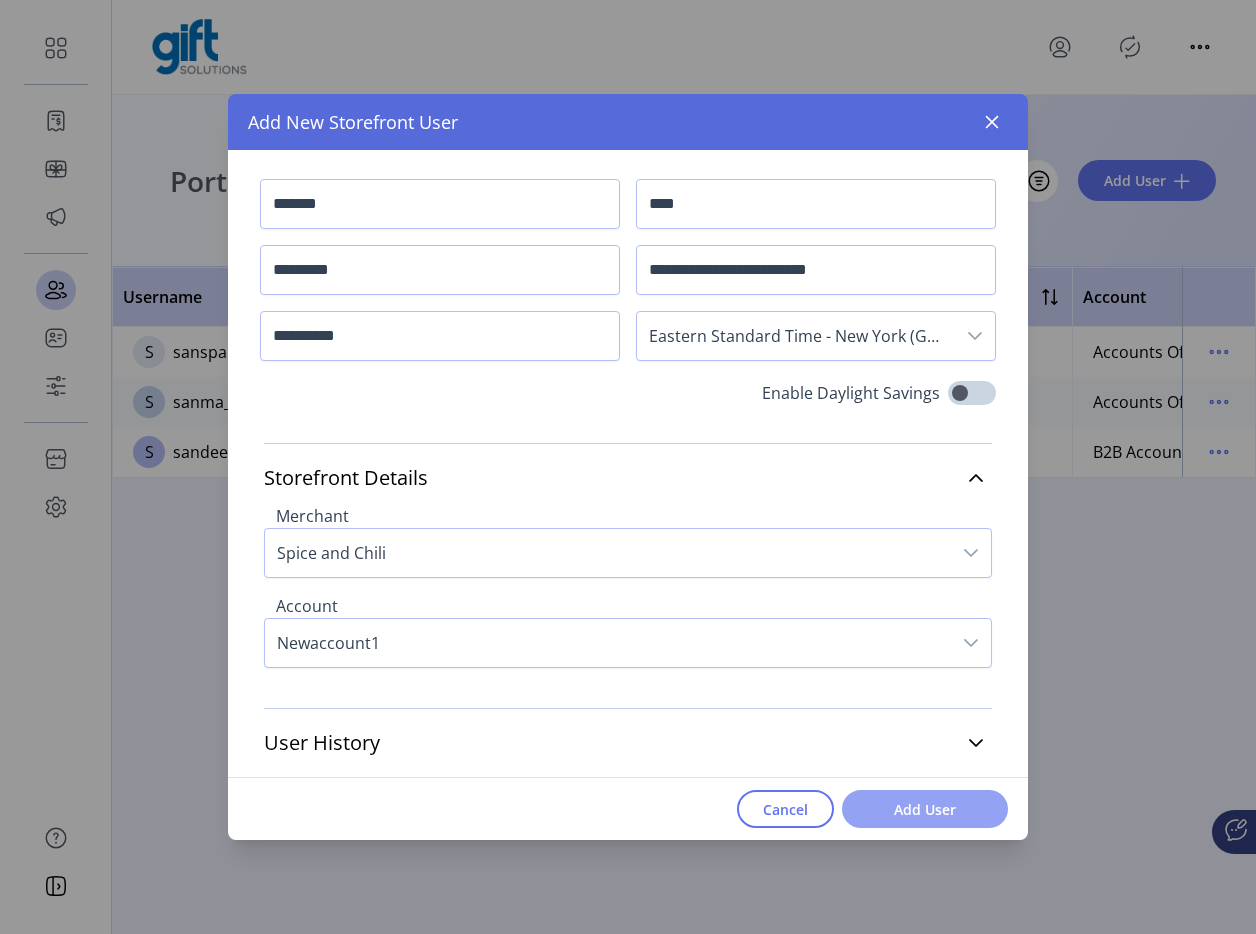 click on "Add User" at bounding box center (925, 809) 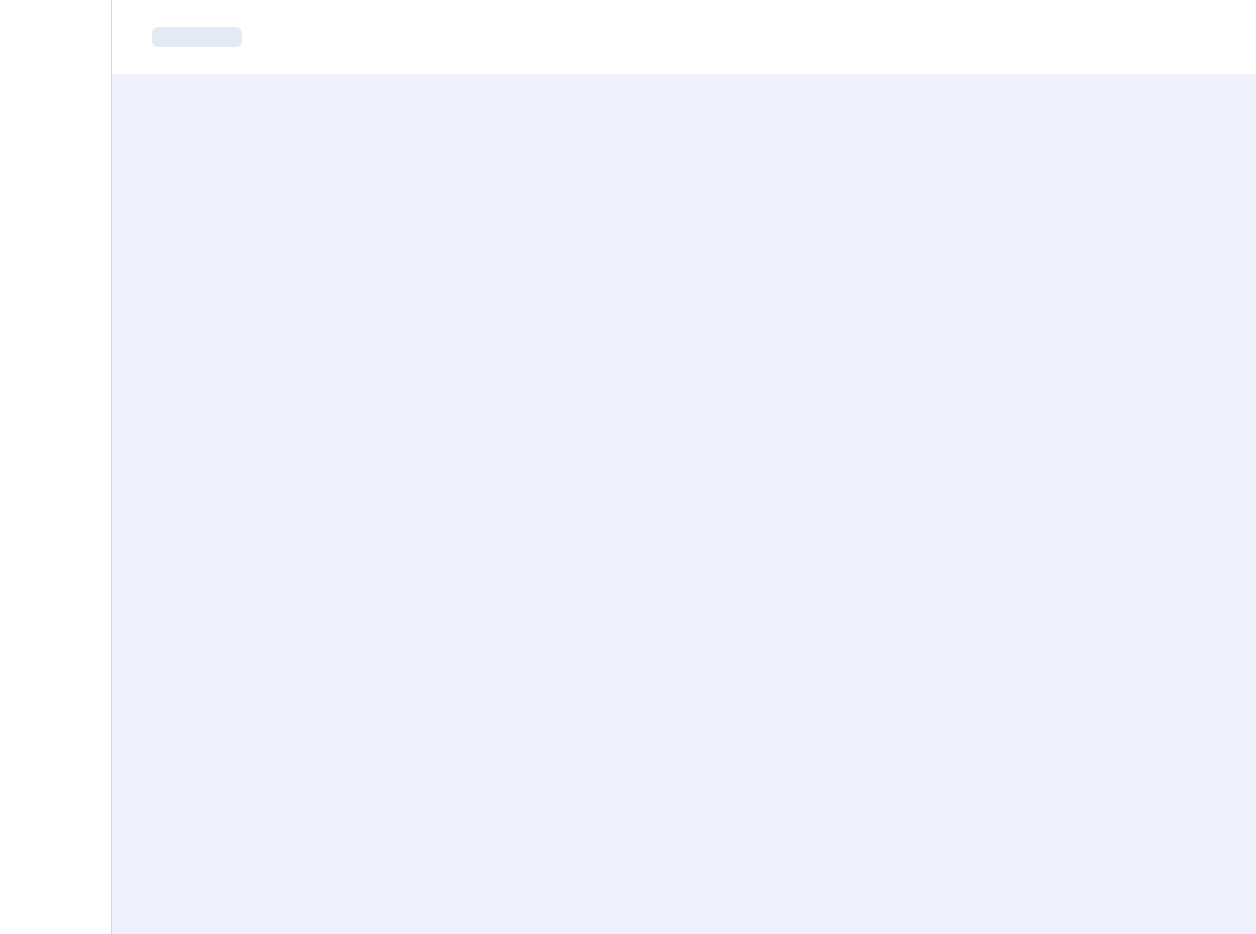 scroll, scrollTop: 0, scrollLeft: 0, axis: both 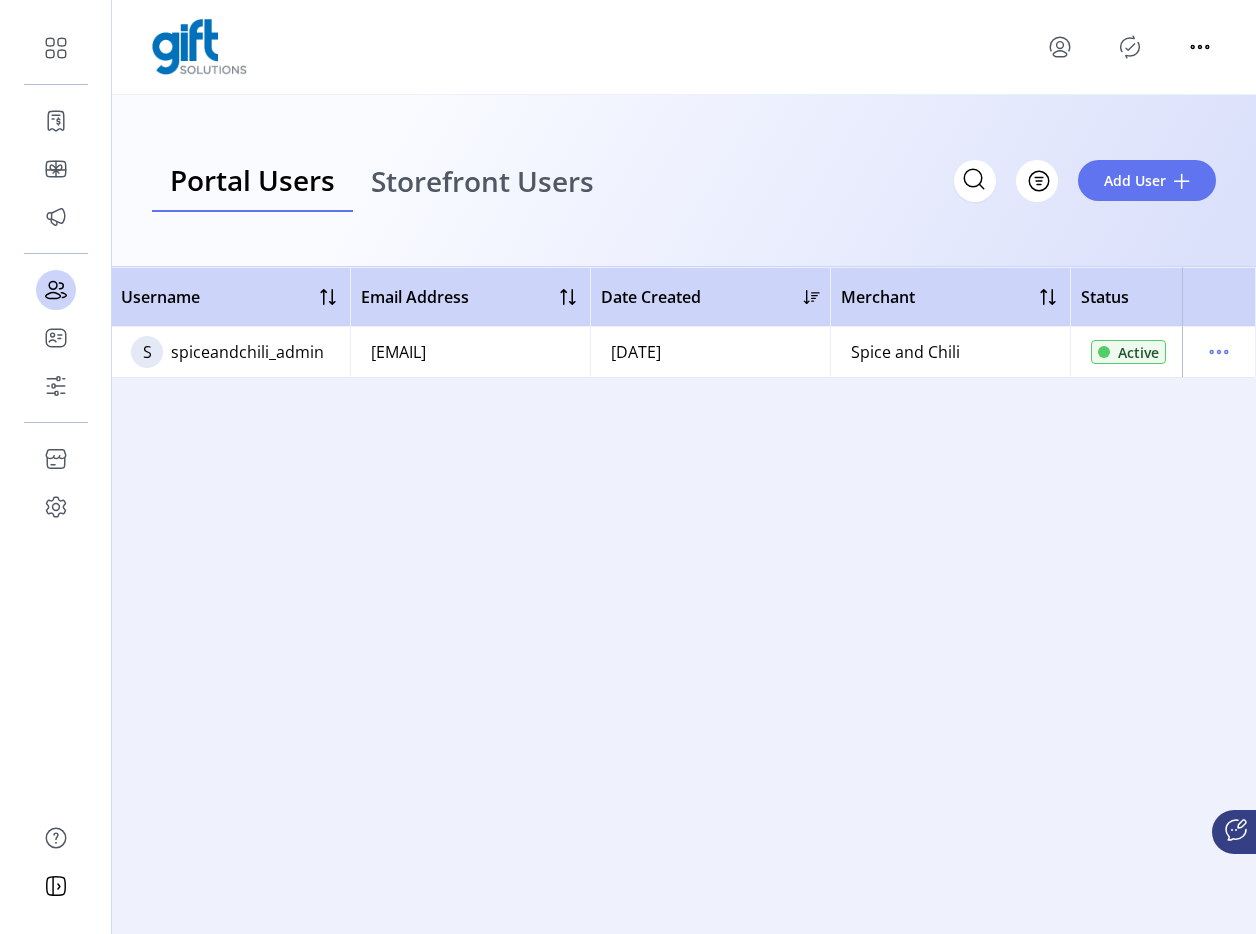 click on "Storefront Users" at bounding box center (482, 181) 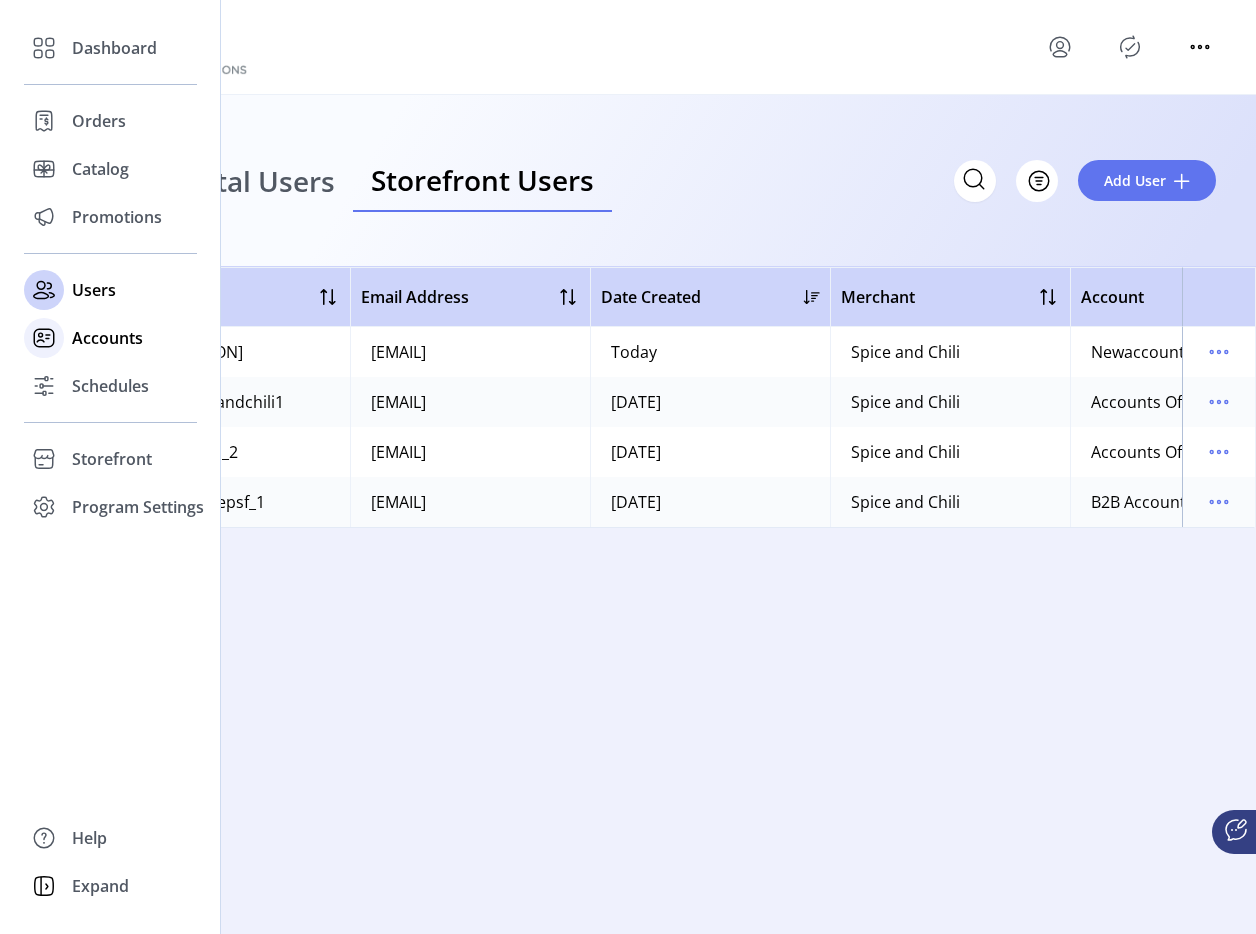 click on "Accounts" 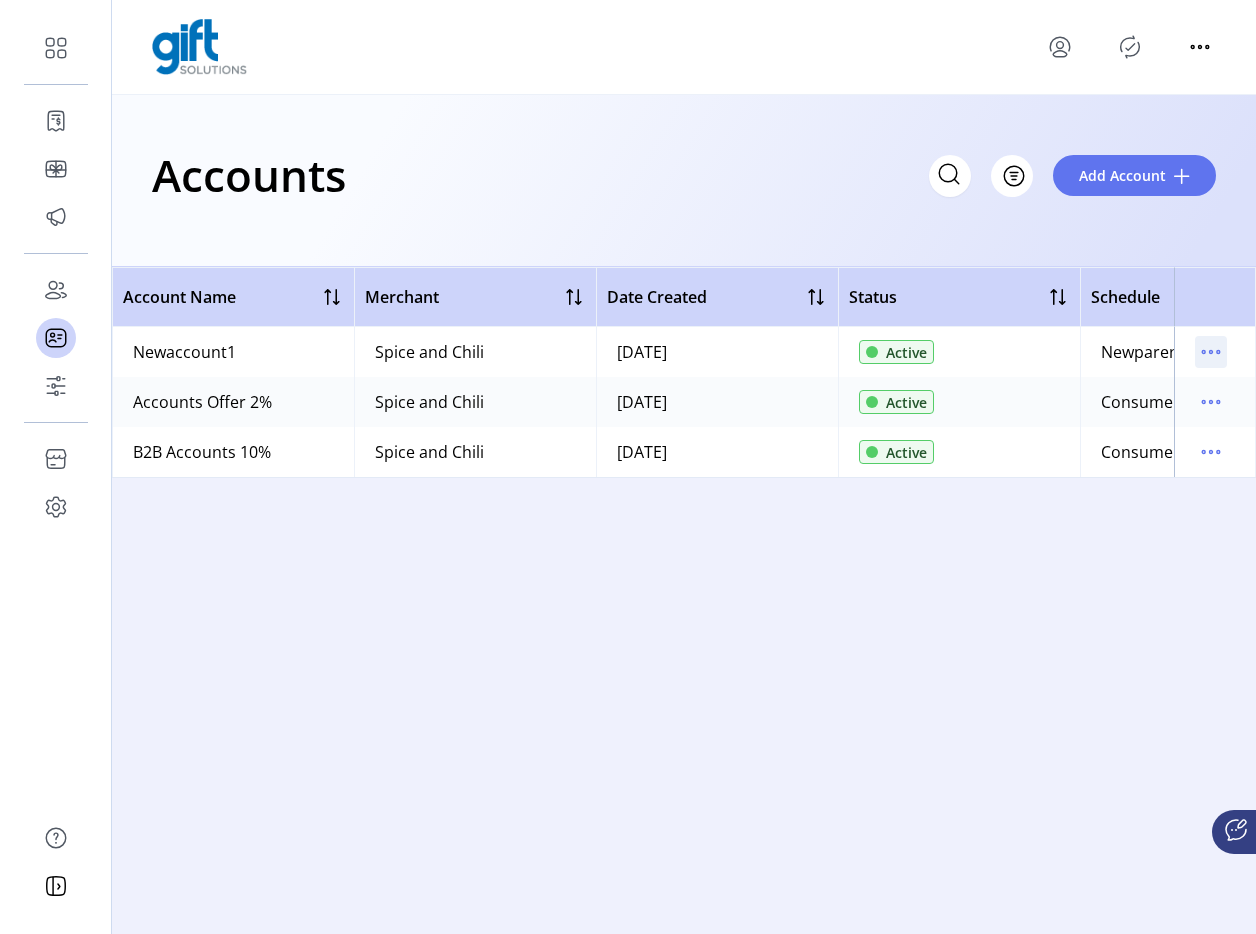 click 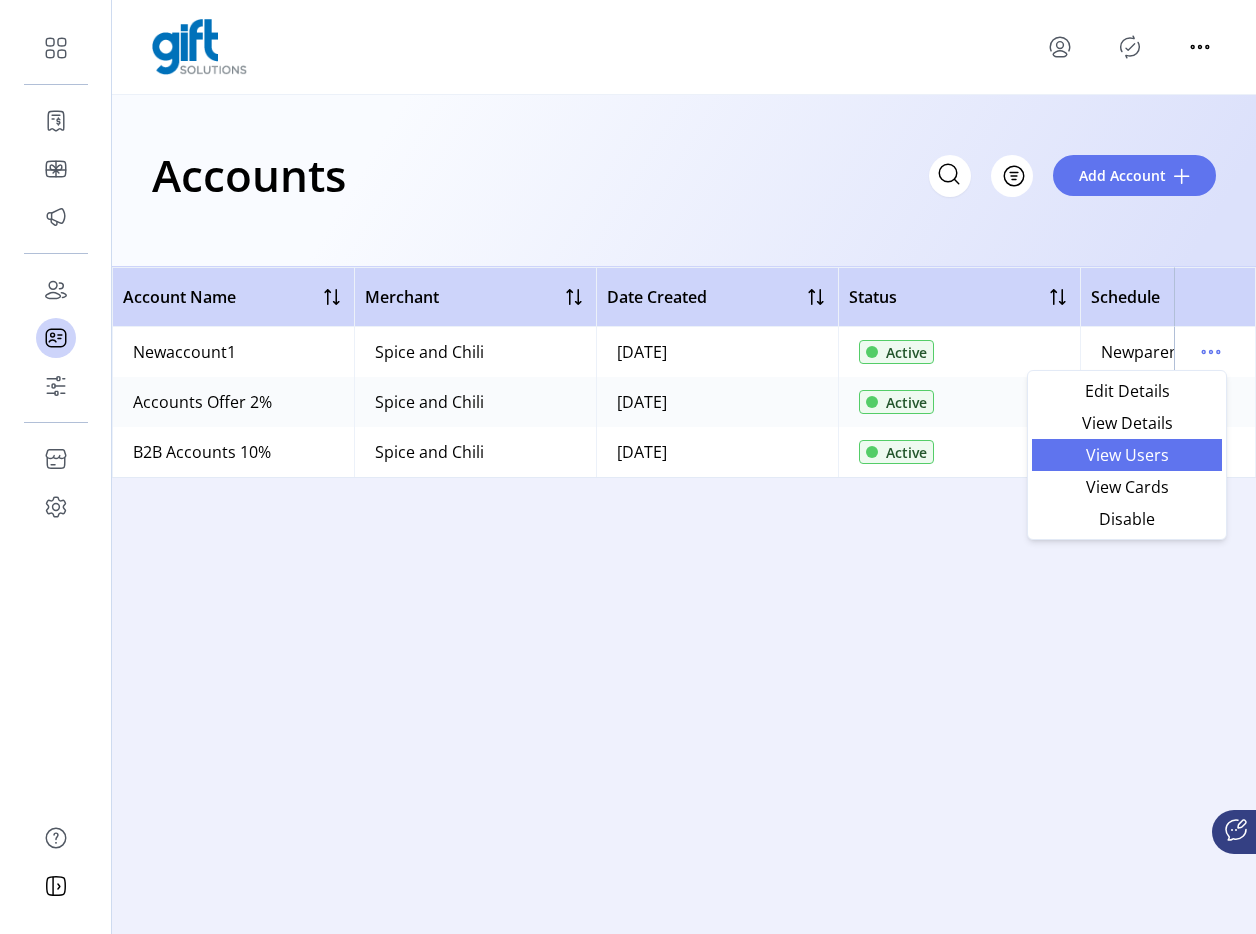 click on "View Users" at bounding box center (1127, 455) 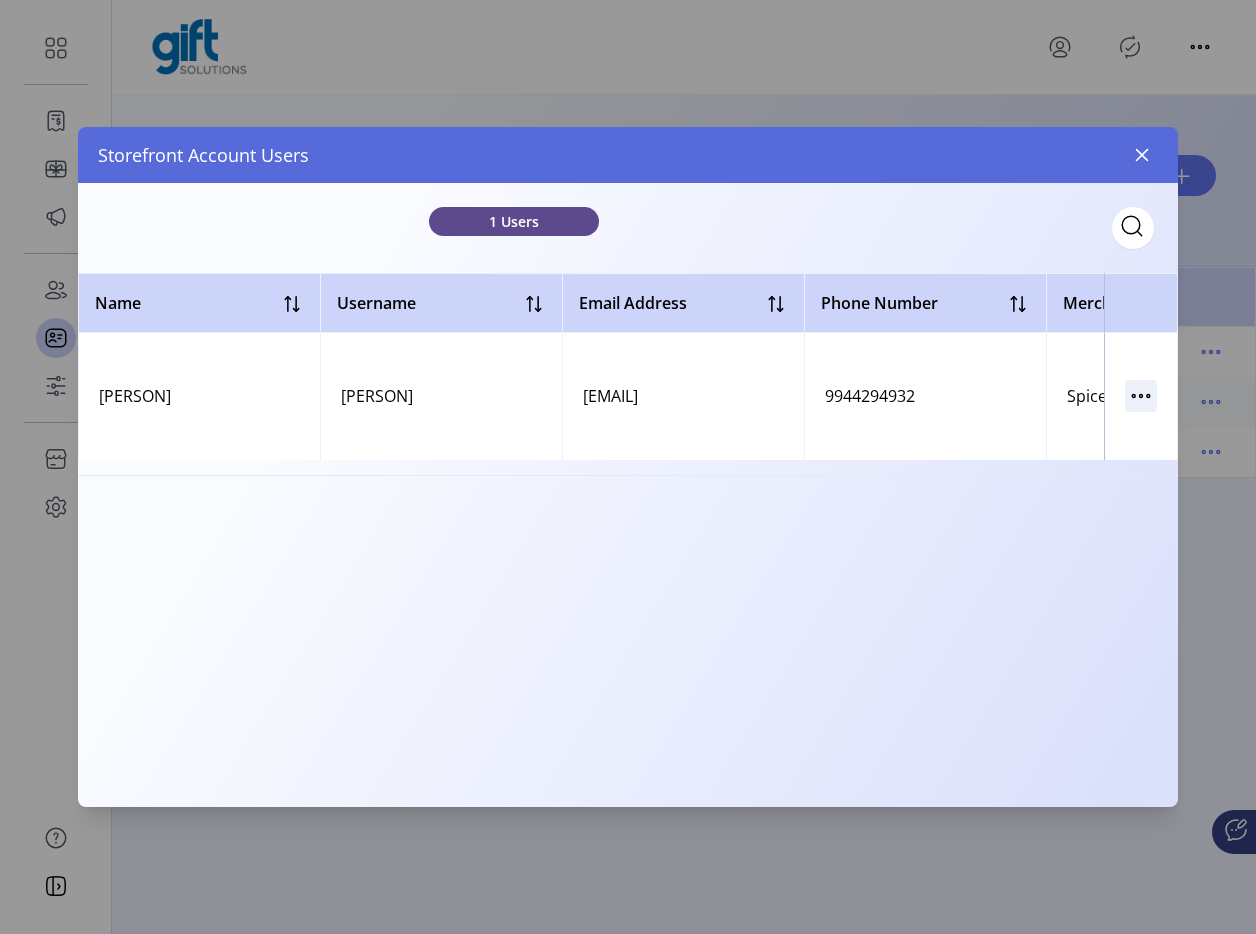 click 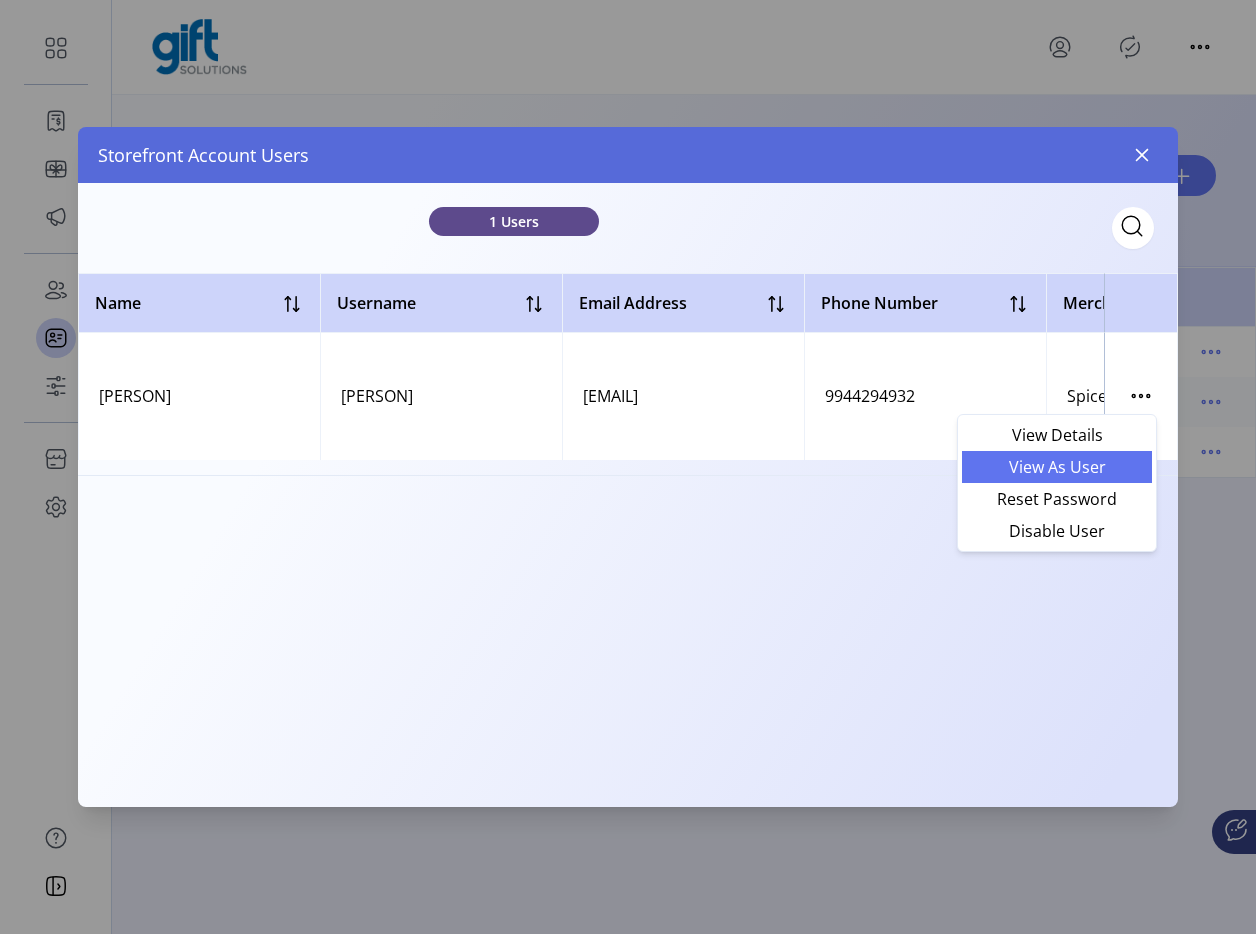 click on "View As User" at bounding box center (1057, 467) 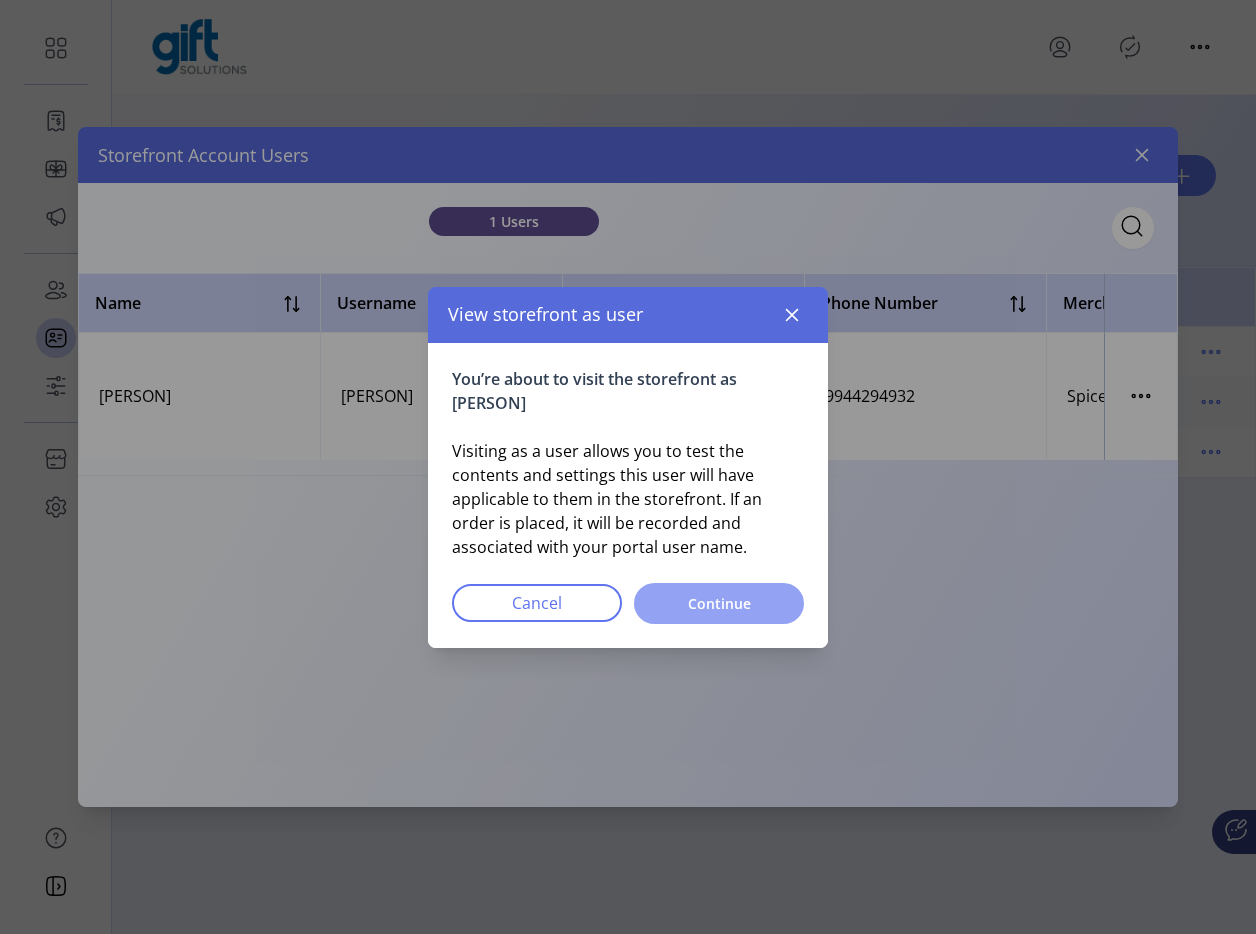 click on "Continue" 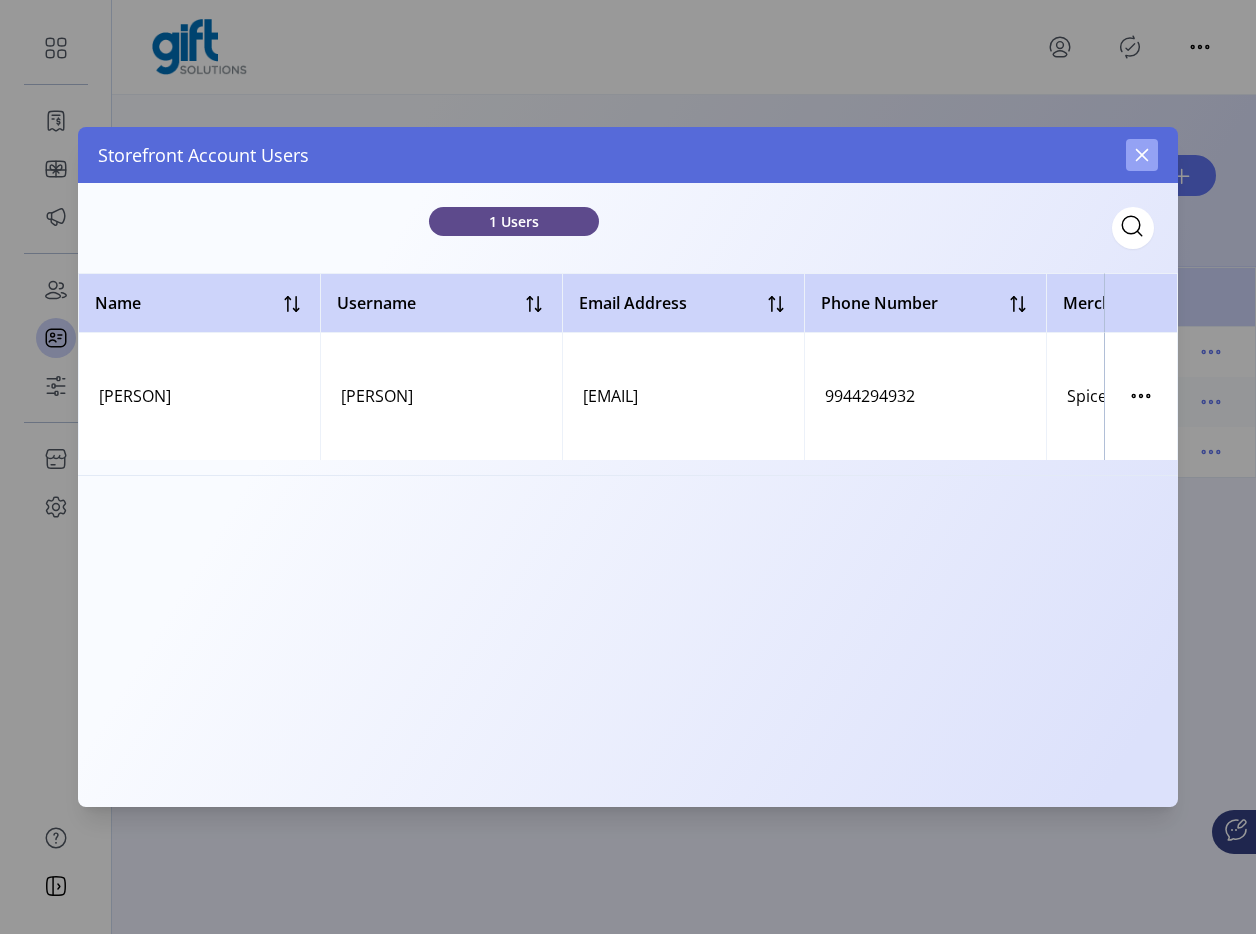 click 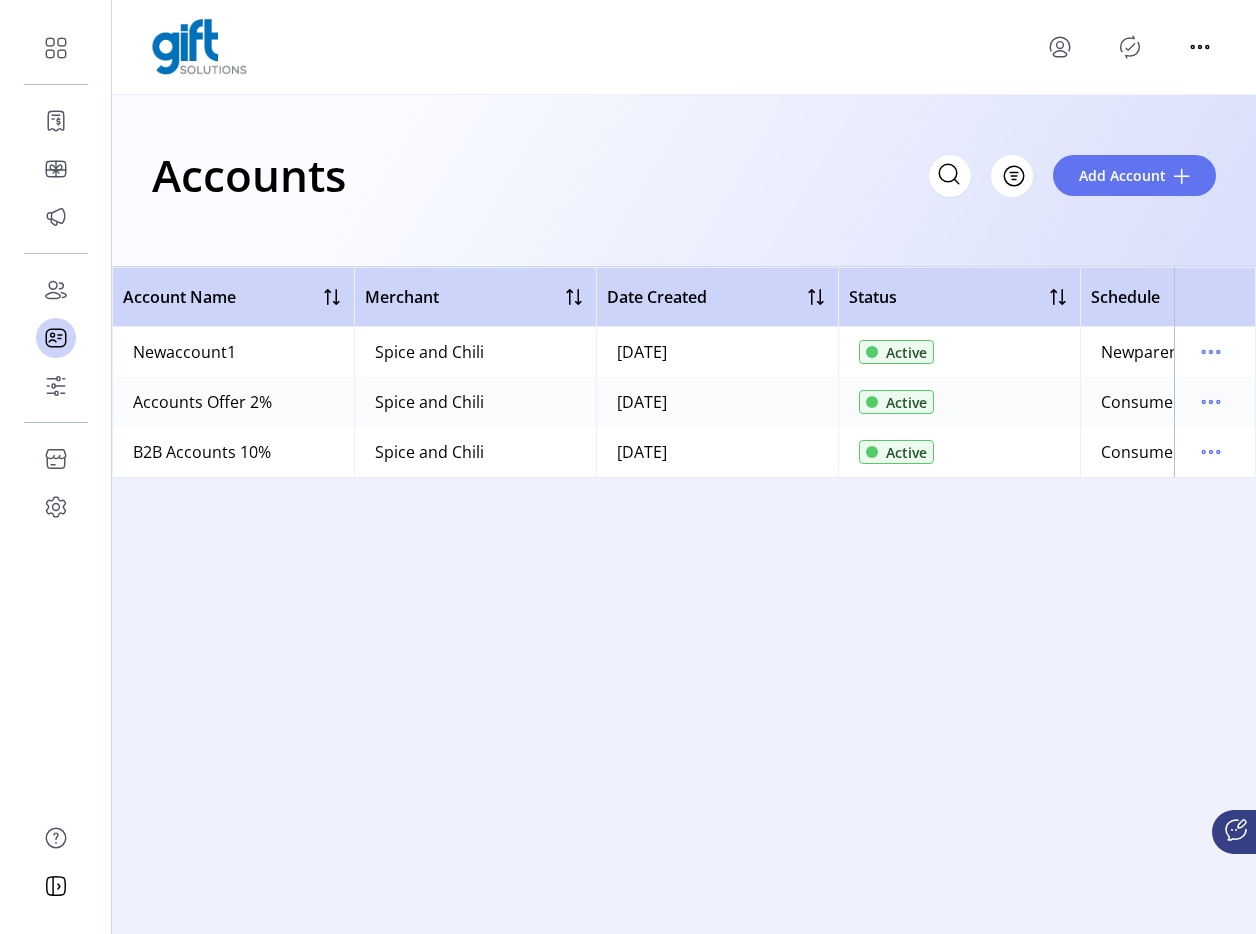 click 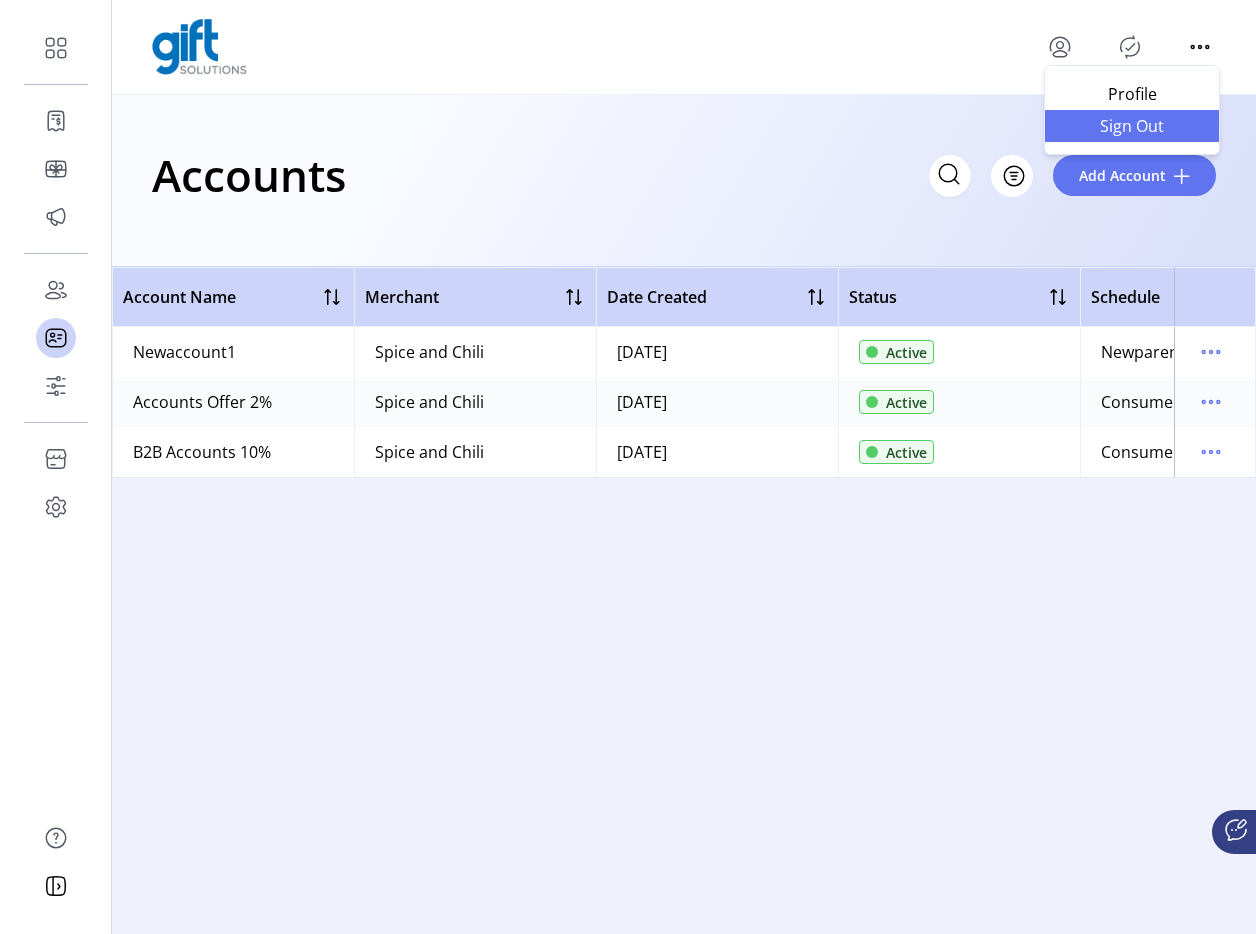 click on "Sign Out" at bounding box center (1132, 126) 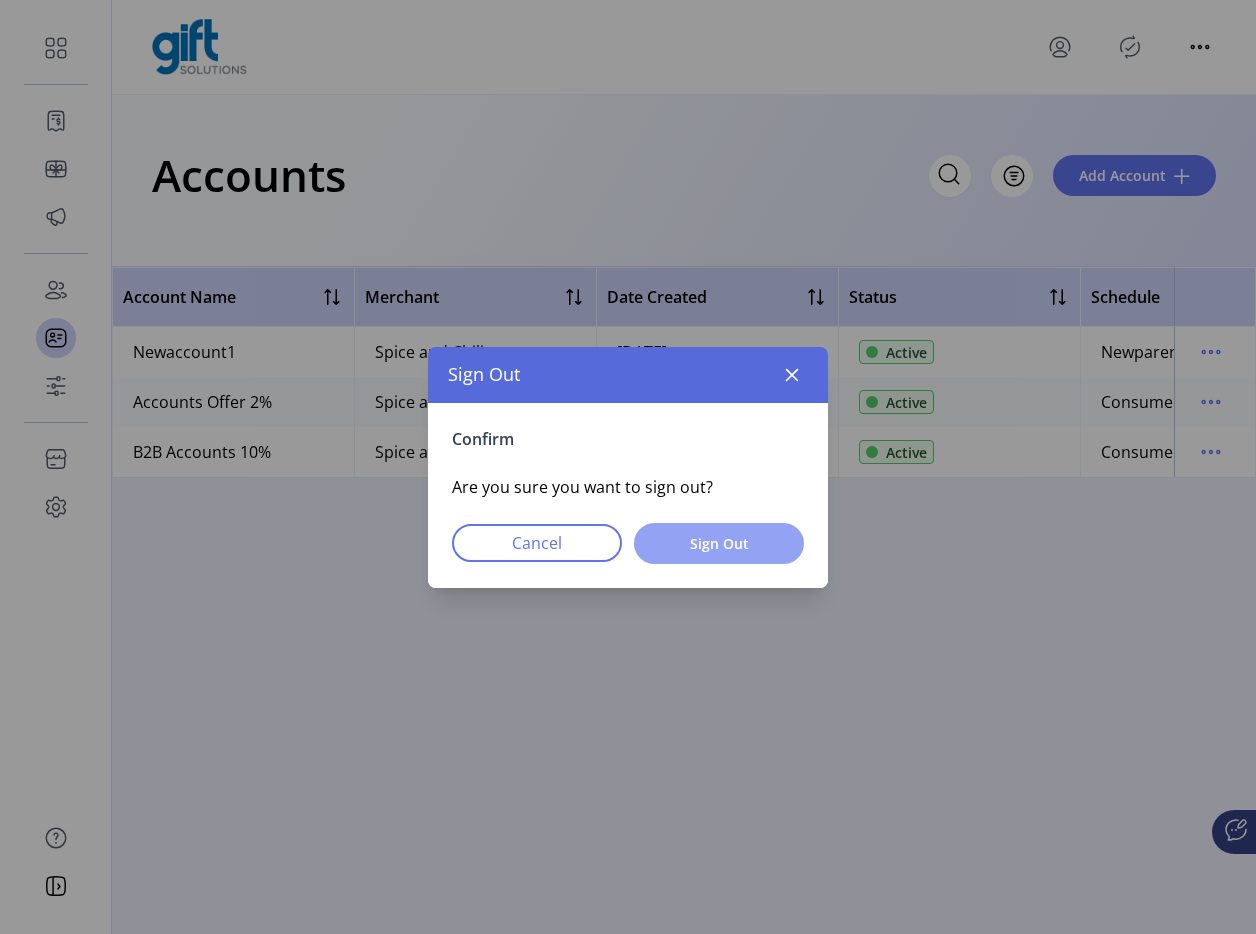 click on "Sign Out" at bounding box center (719, 543) 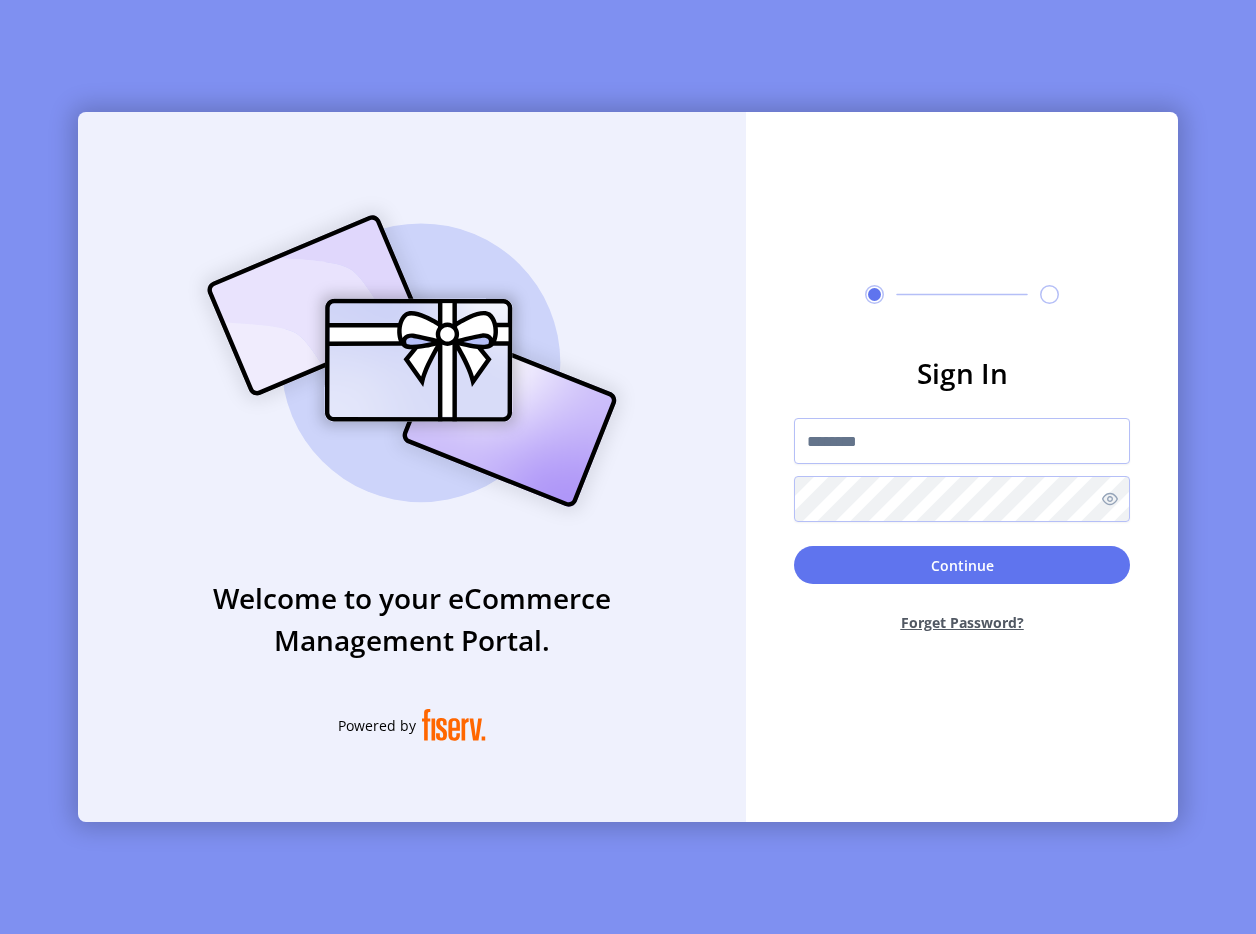 drag, startPoint x: 916, startPoint y: 408, endPoint x: 896, endPoint y: 439, distance: 36.891735 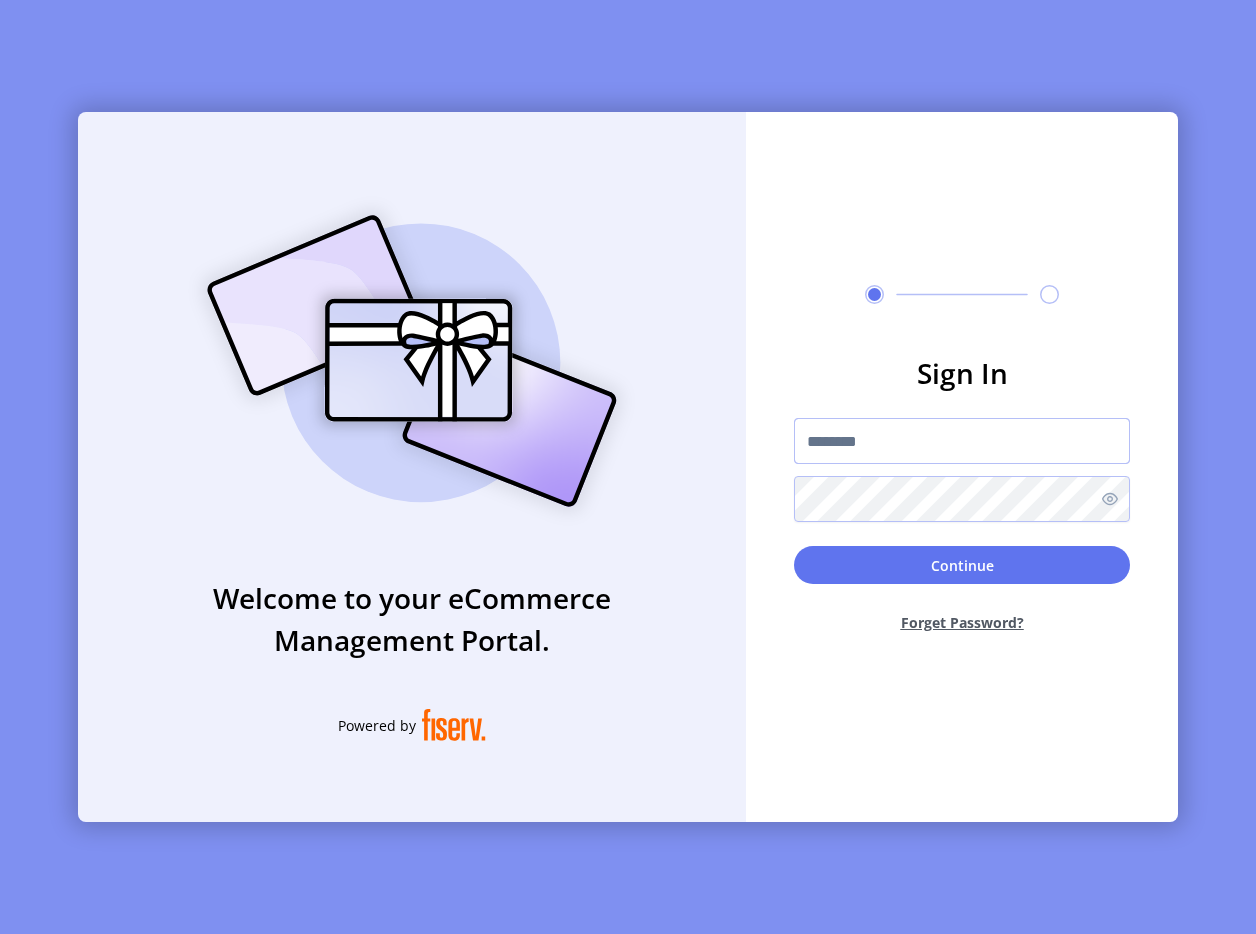 click at bounding box center (962, 441) 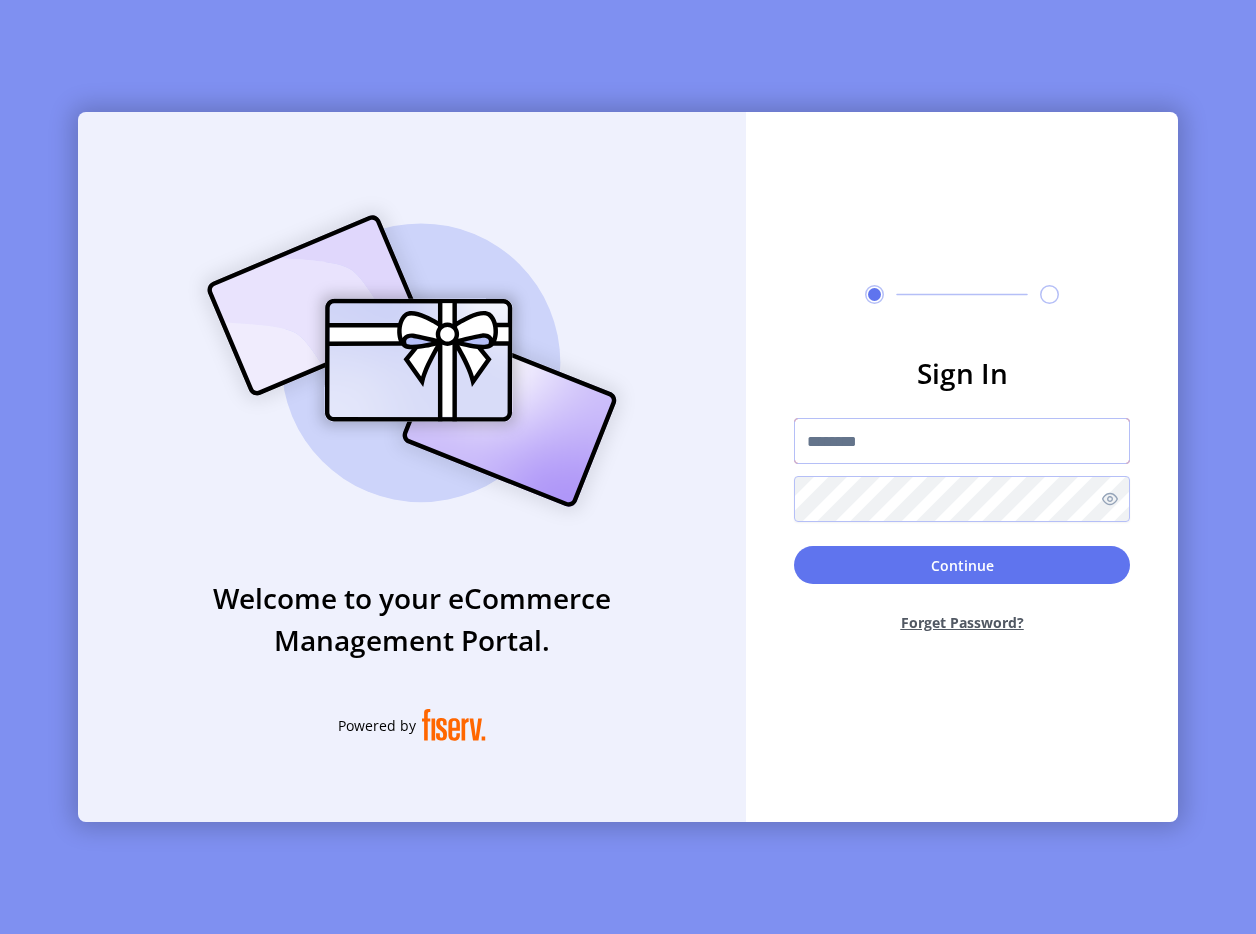 type on "**********" 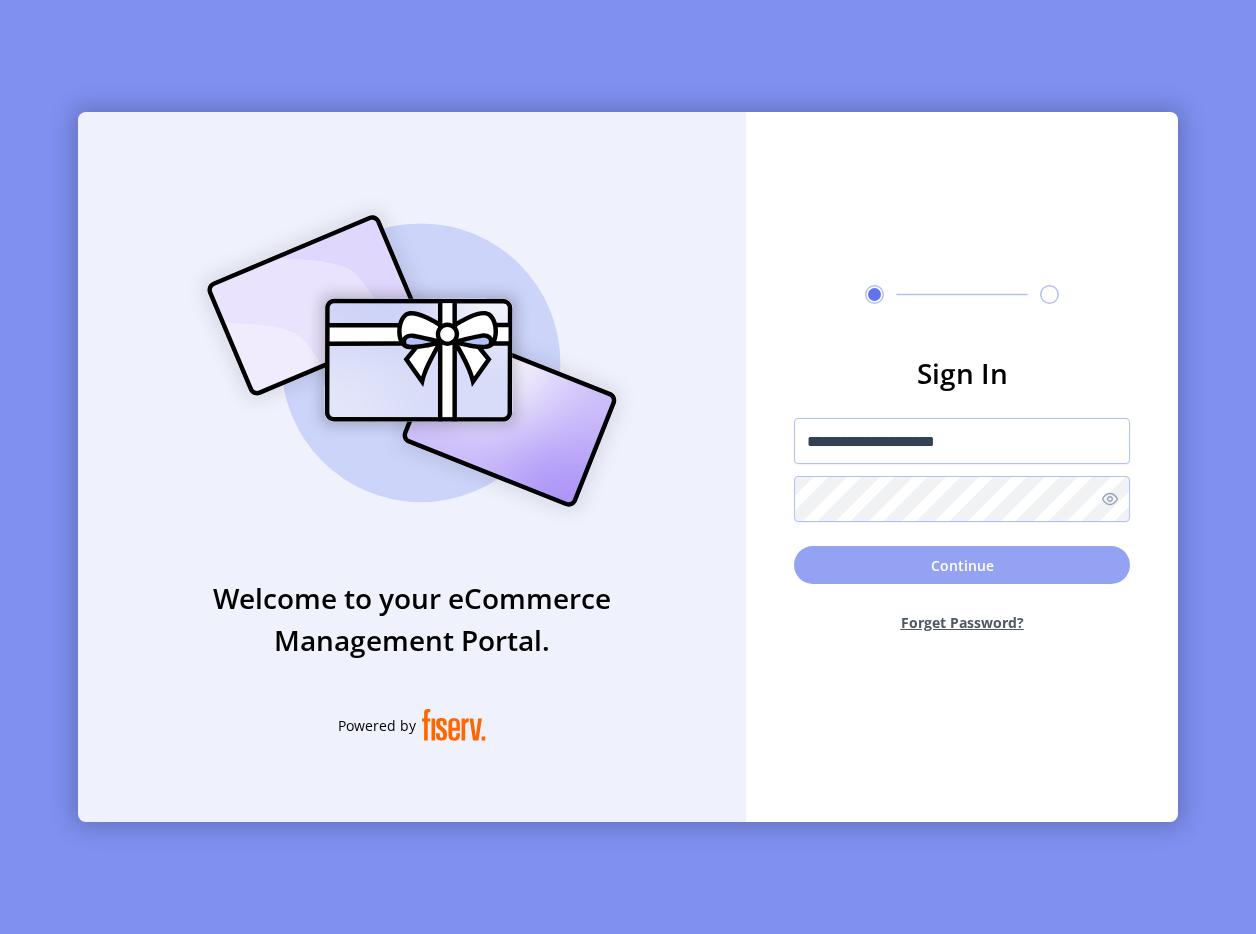 click on "Continue" 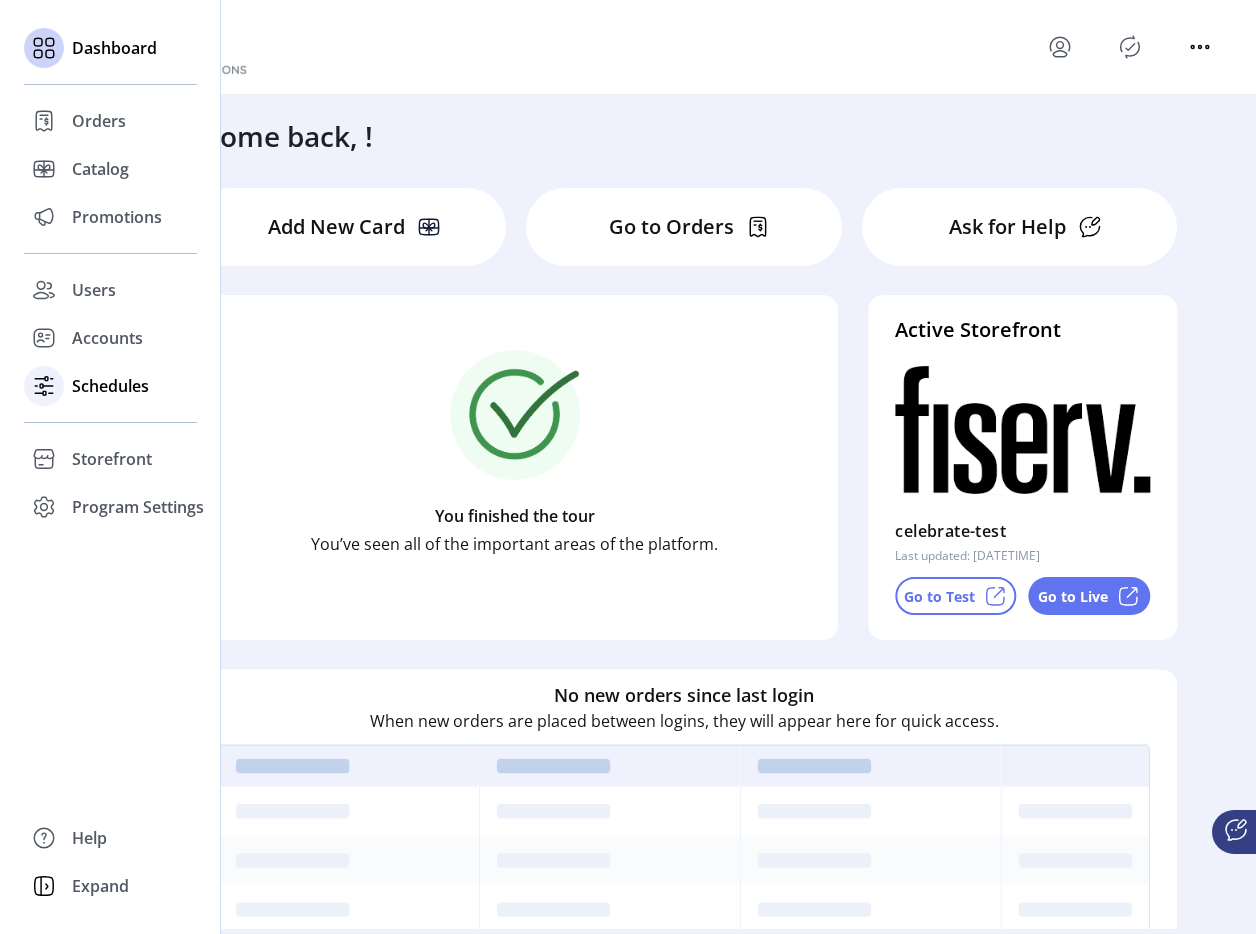 click 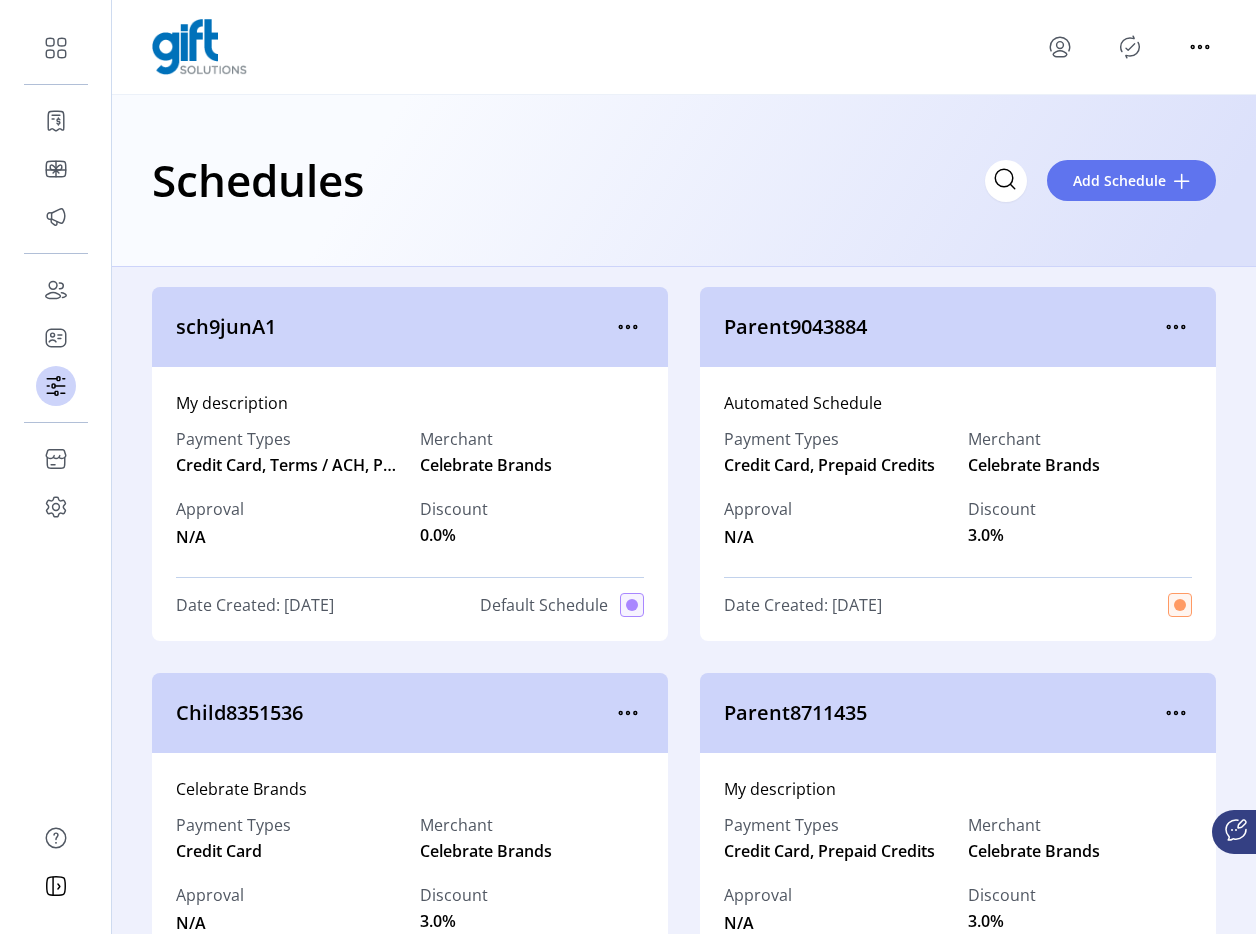 click 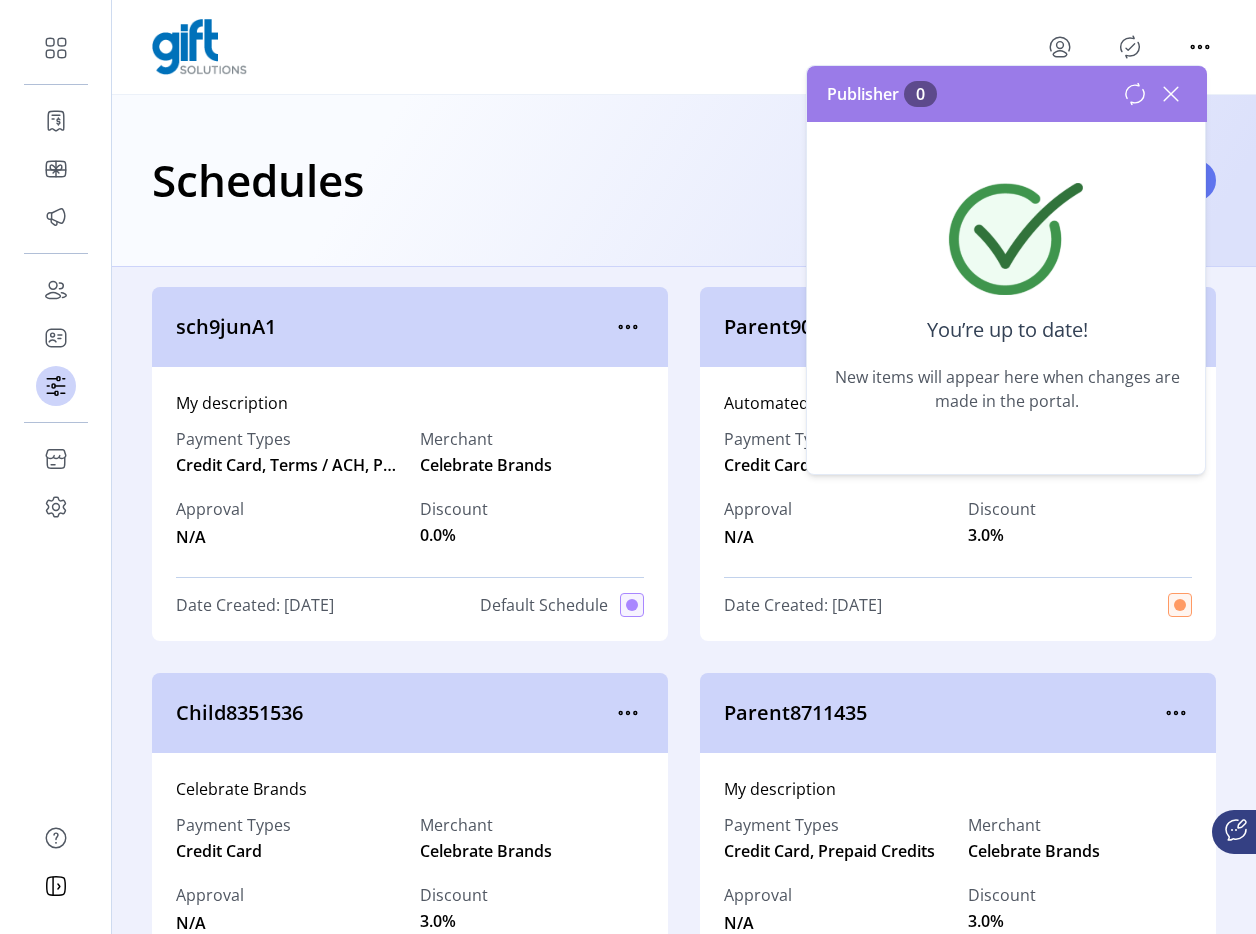 click on "Publisher  0" at bounding box center (1007, 94) 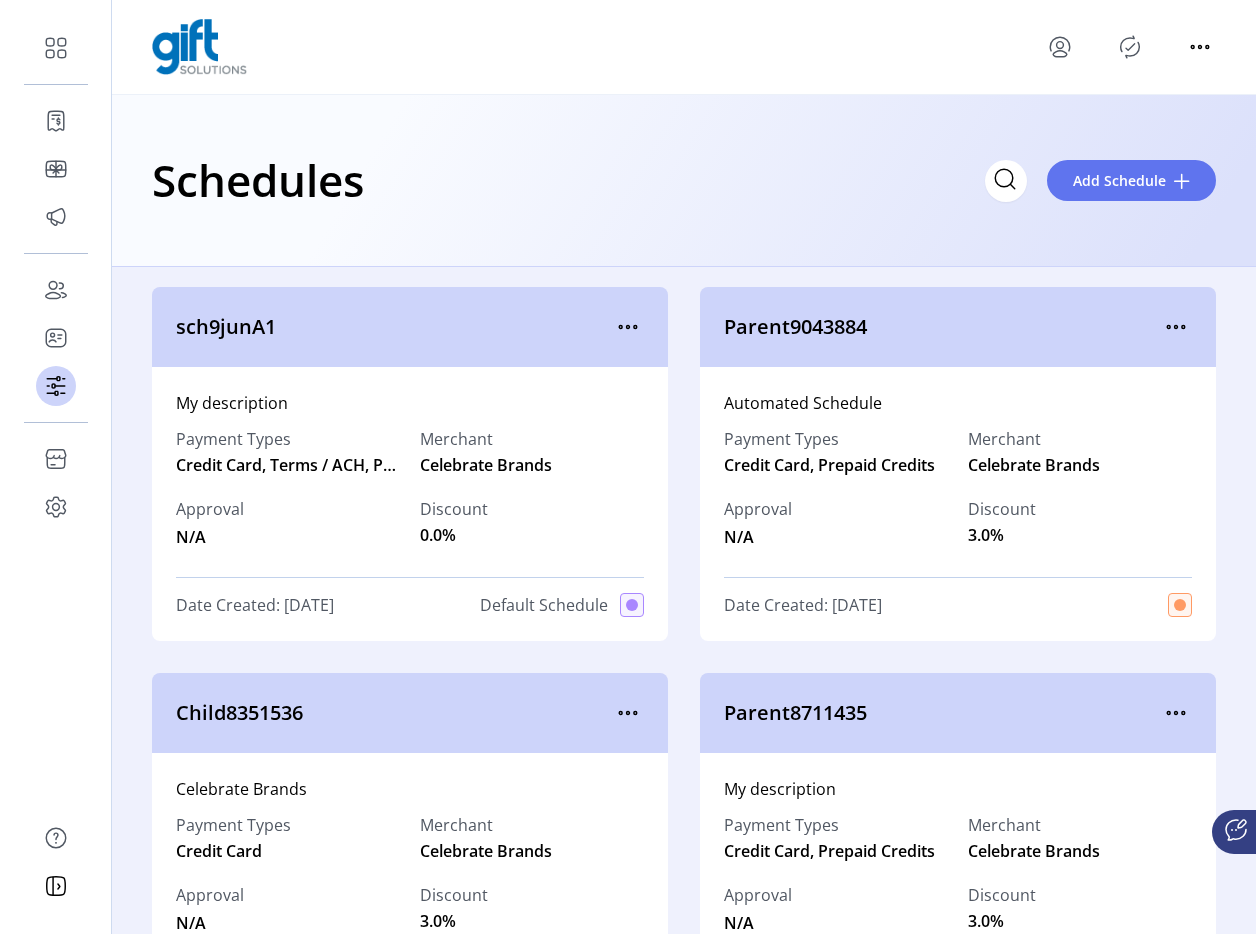 click on "Schedules
Add Schedule" 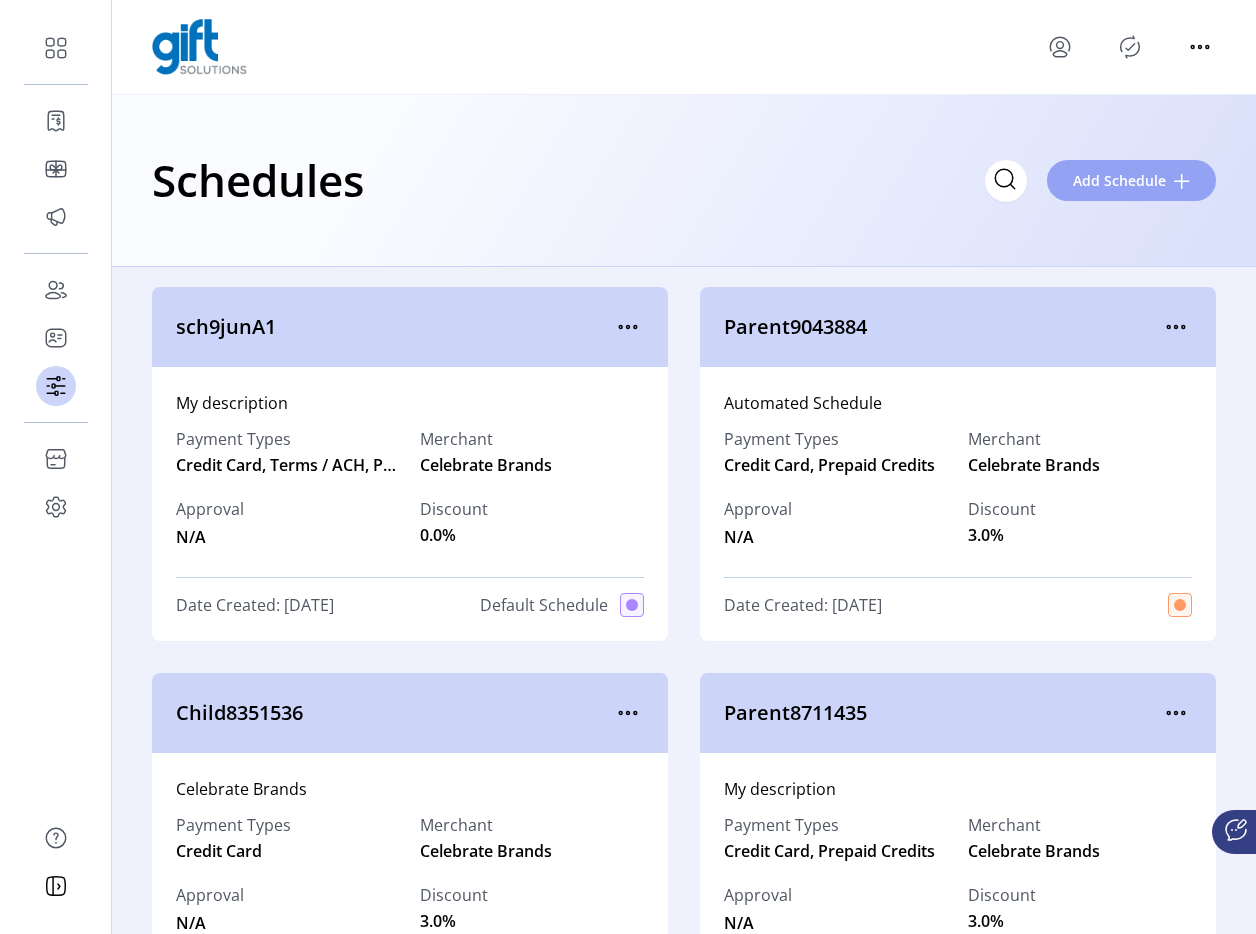 click on "Add Schedule" 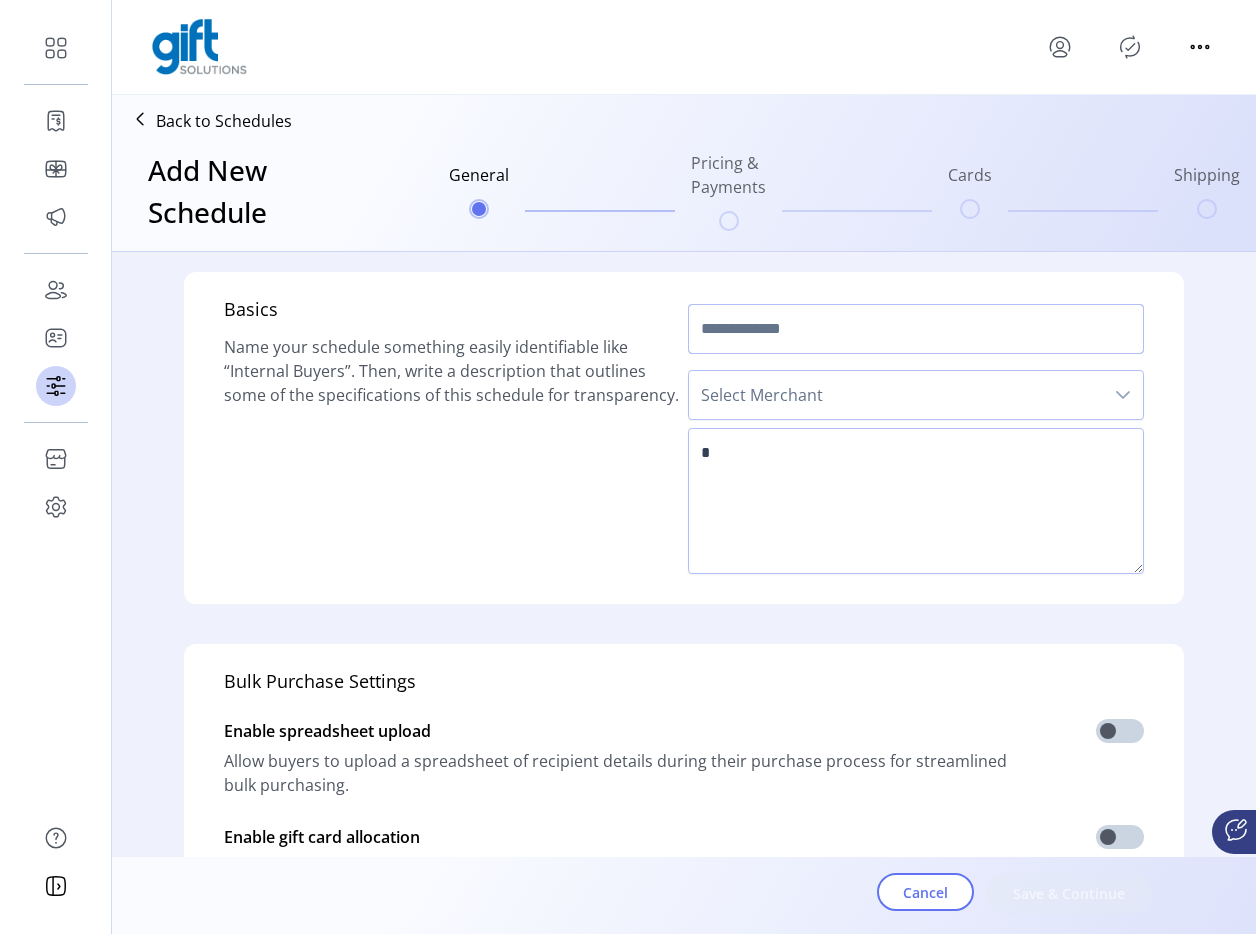 click 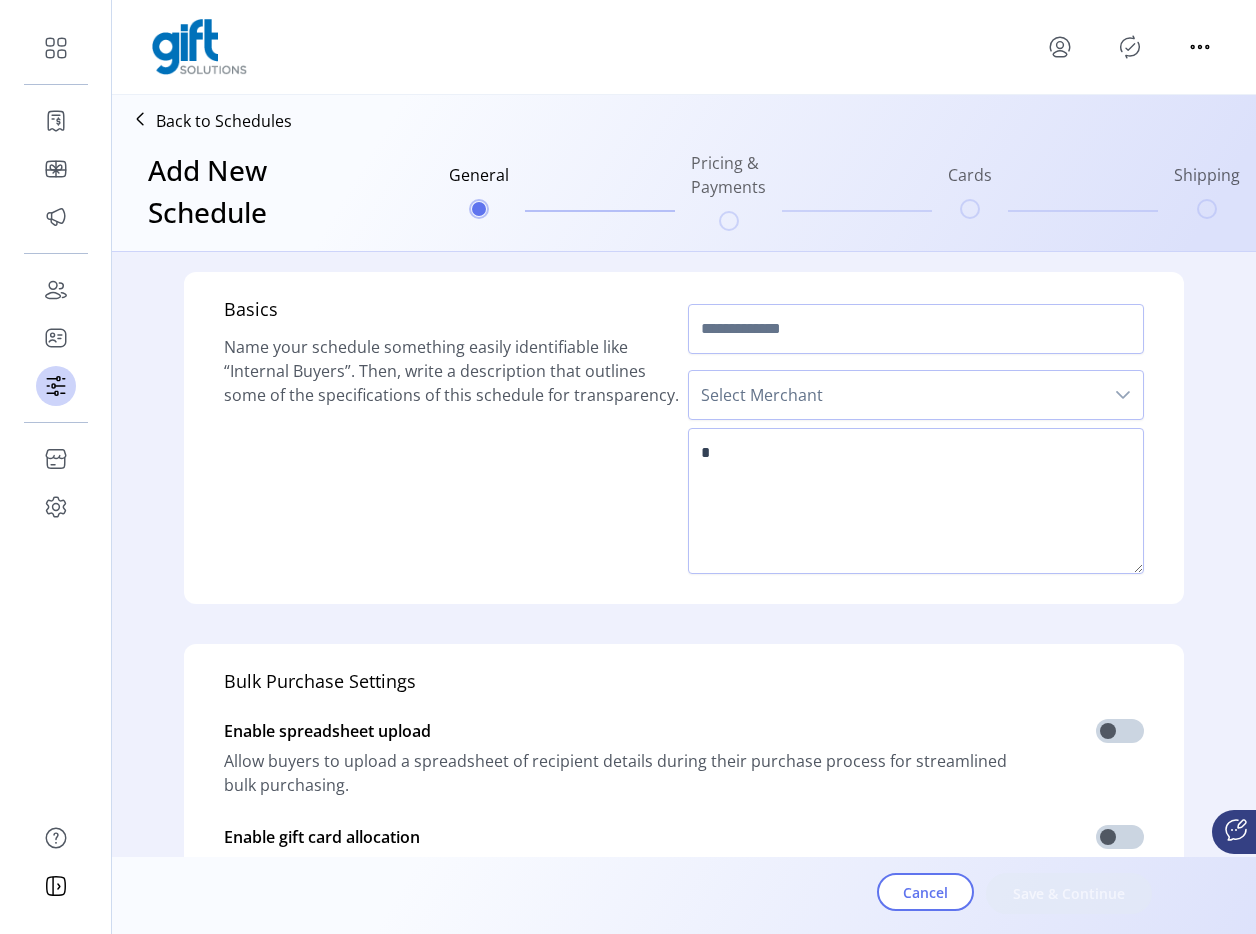 click on "Select Merchant" at bounding box center (896, 395) 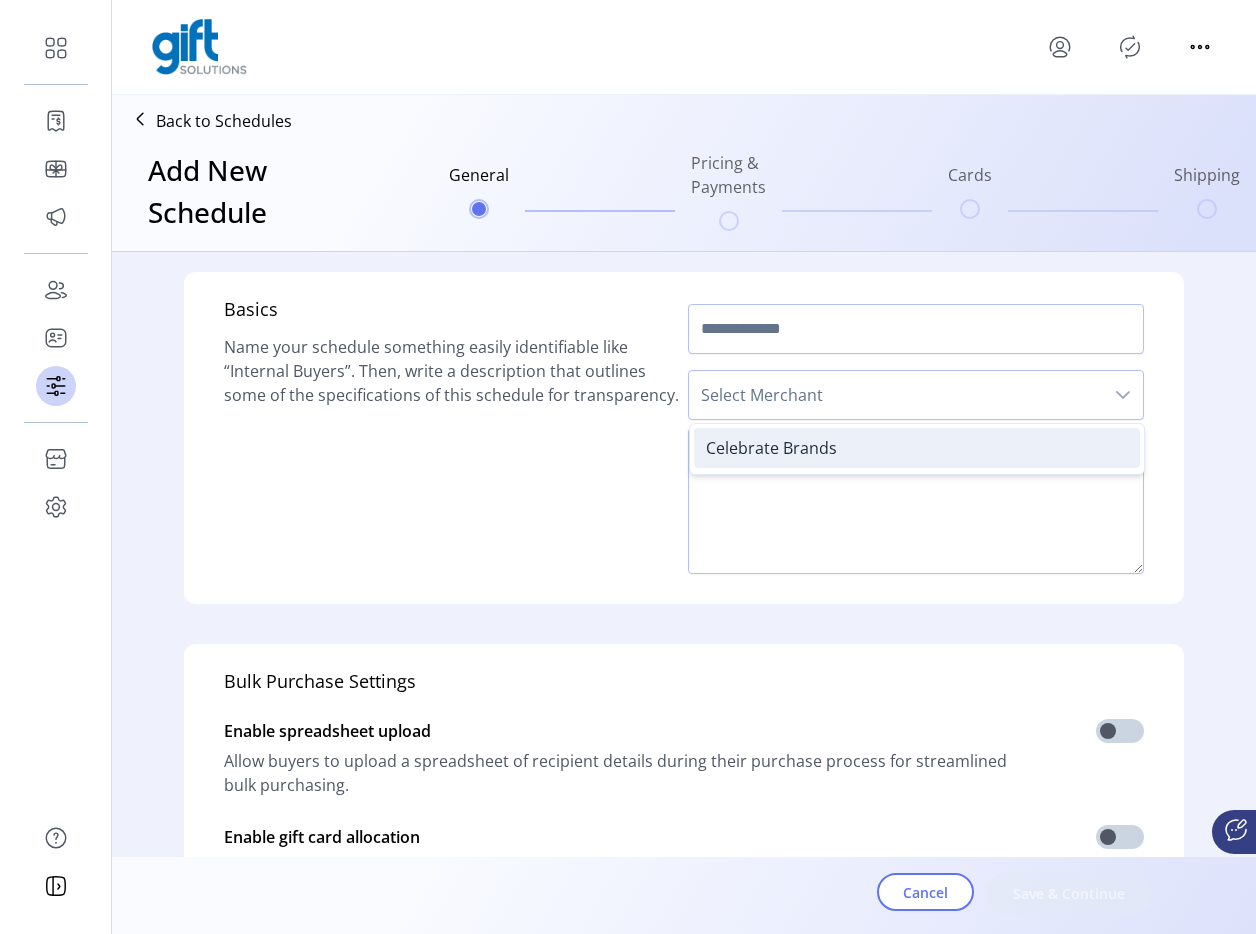 click on "Celebrate Brands" at bounding box center [771, 448] 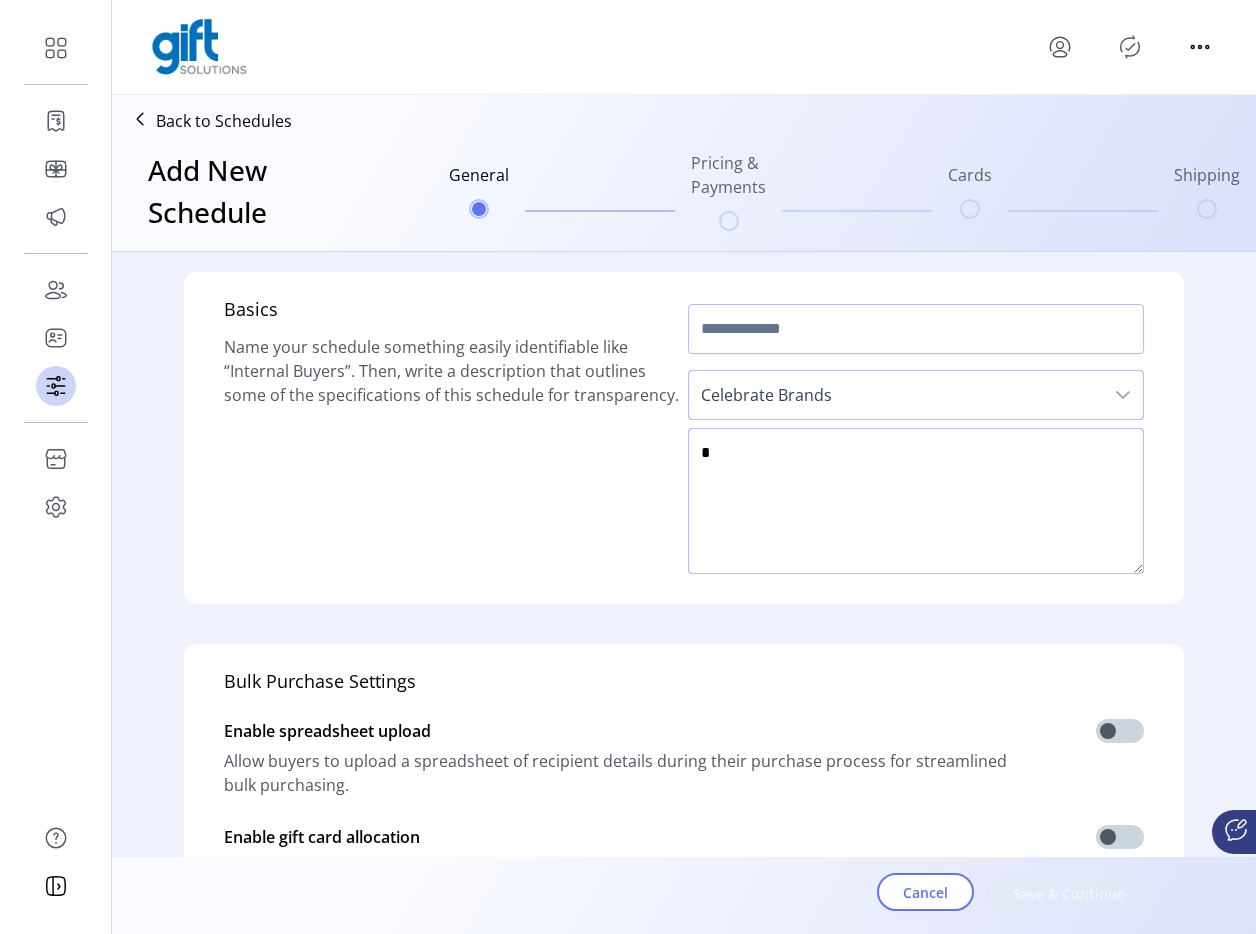 click 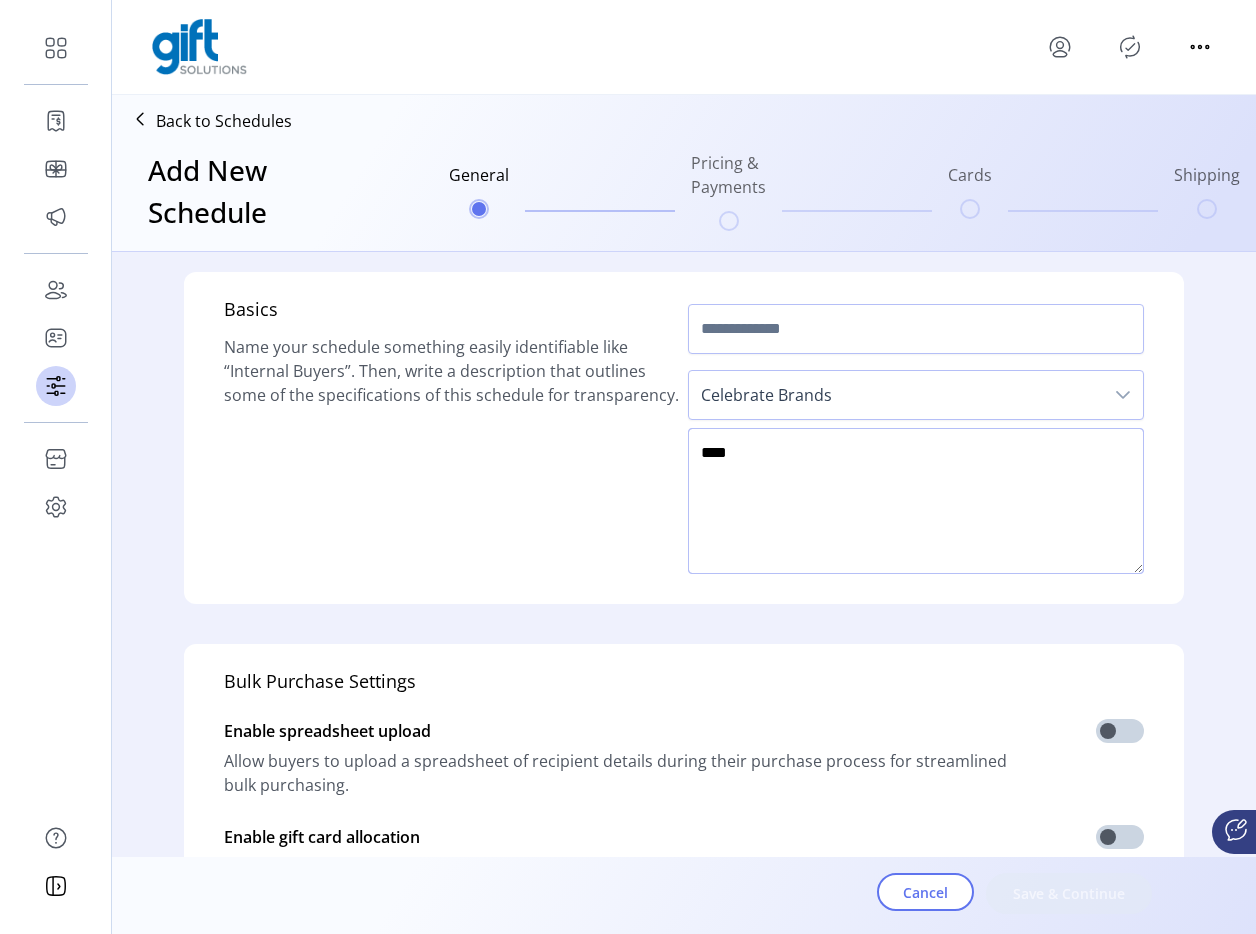 type on "****" 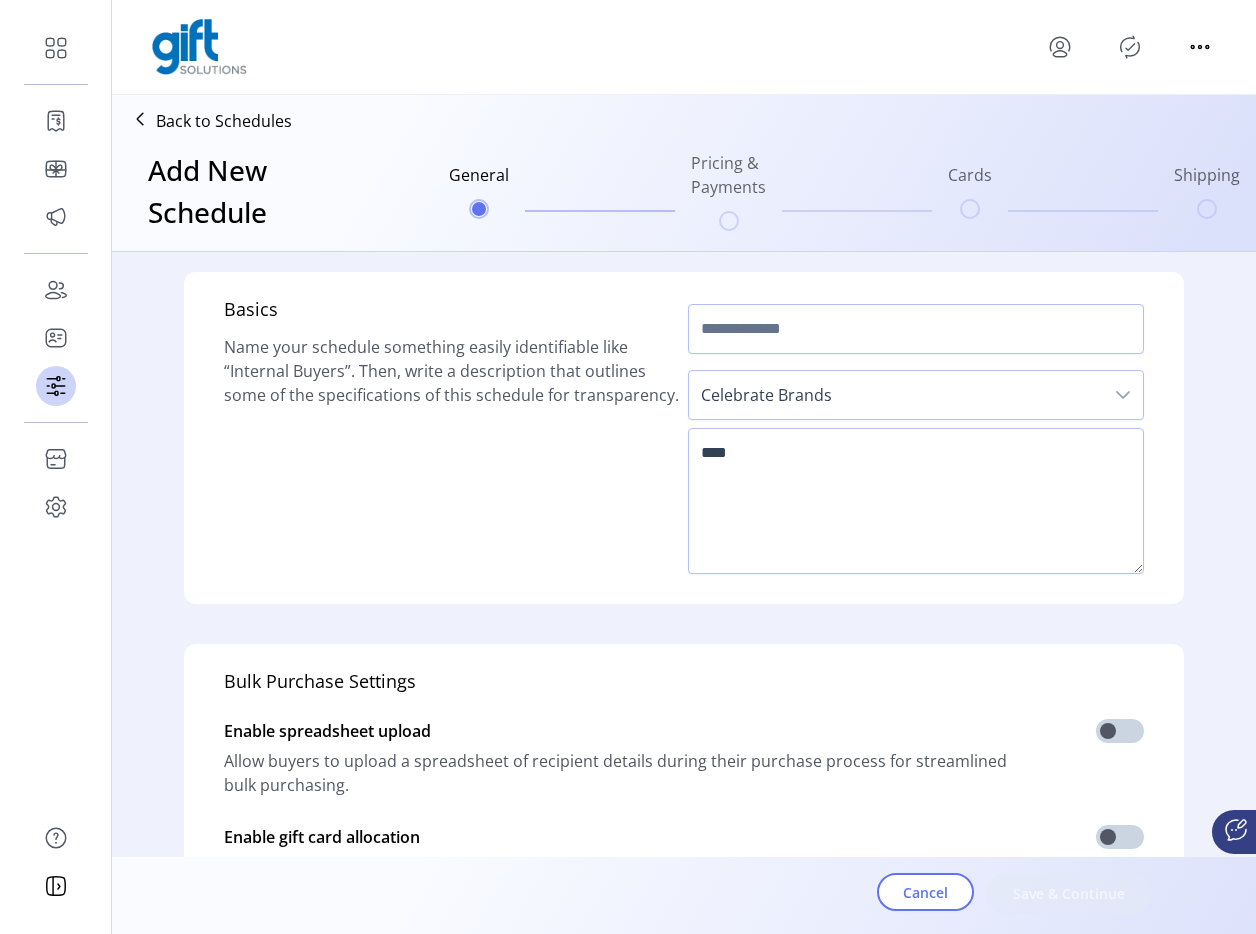 click 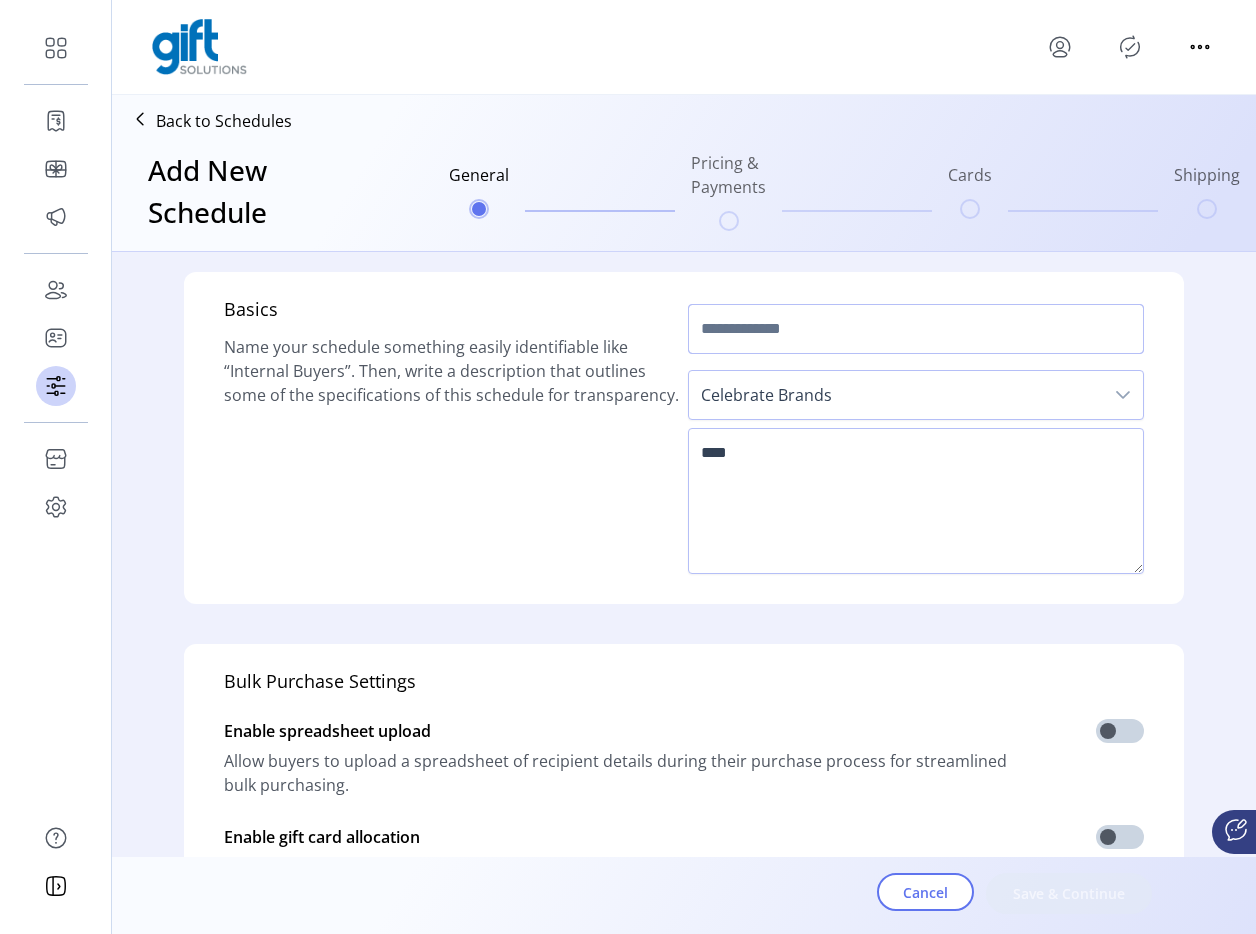 click 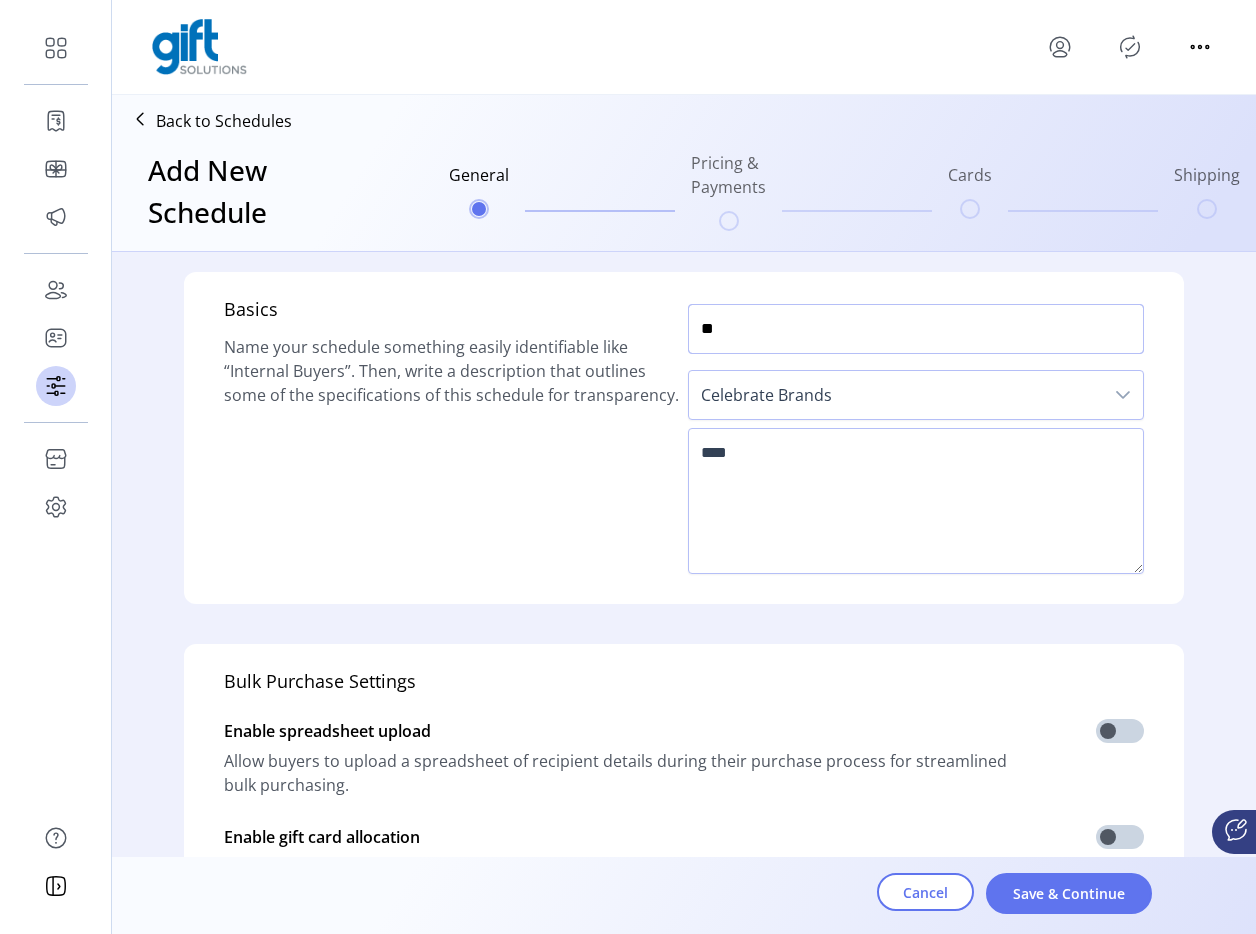 type on "*" 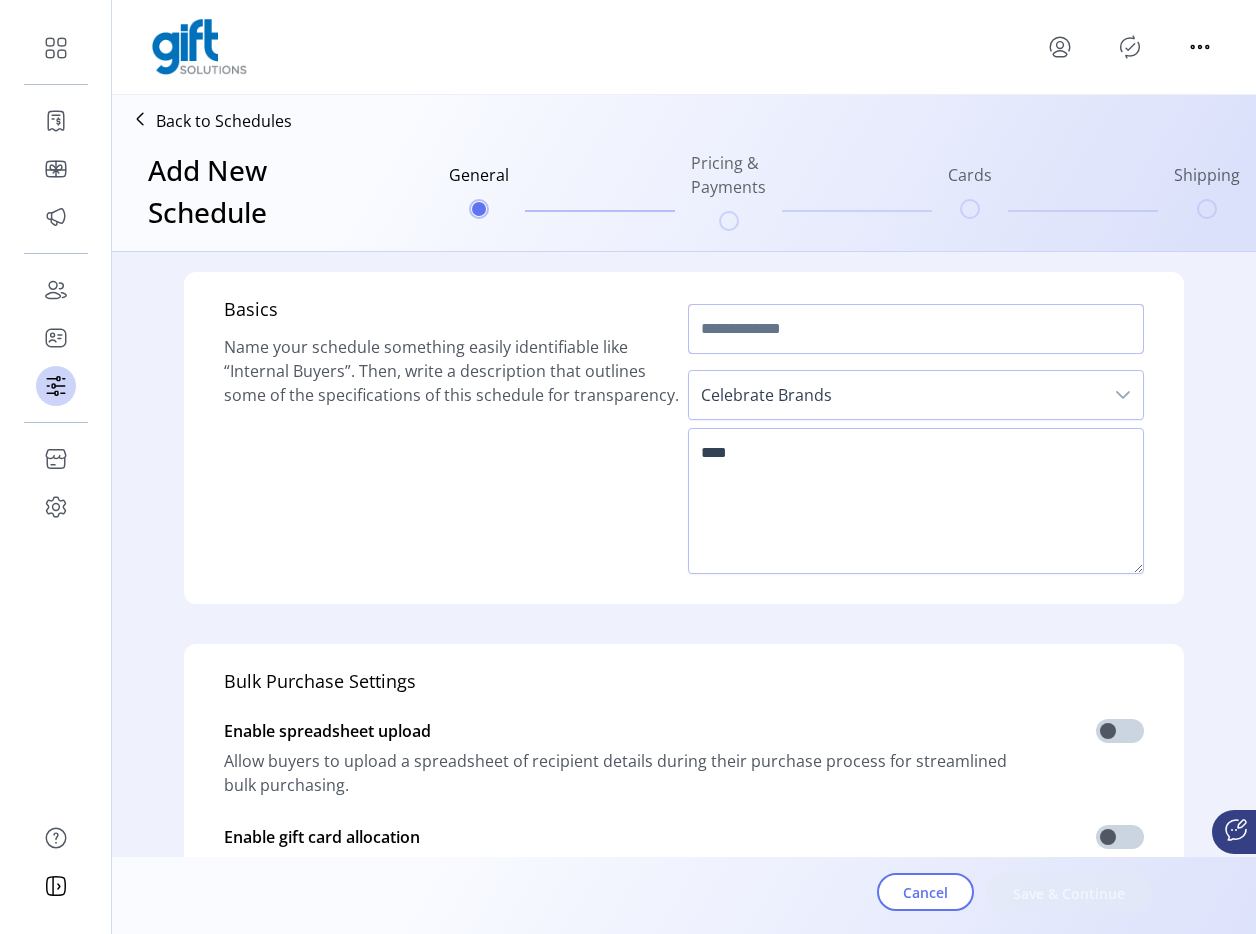 click 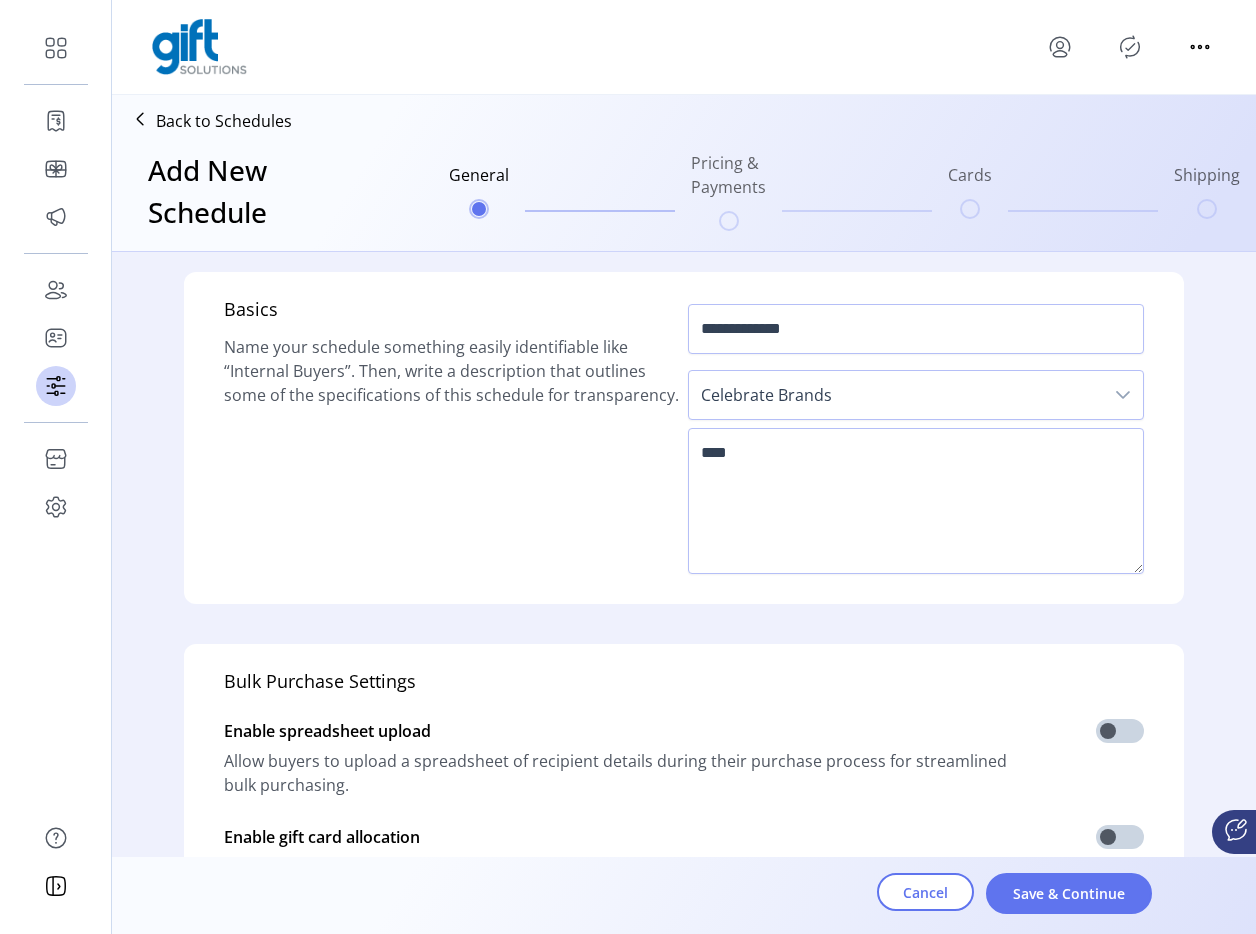 click on "Celebrate Brands" at bounding box center [896, 395] 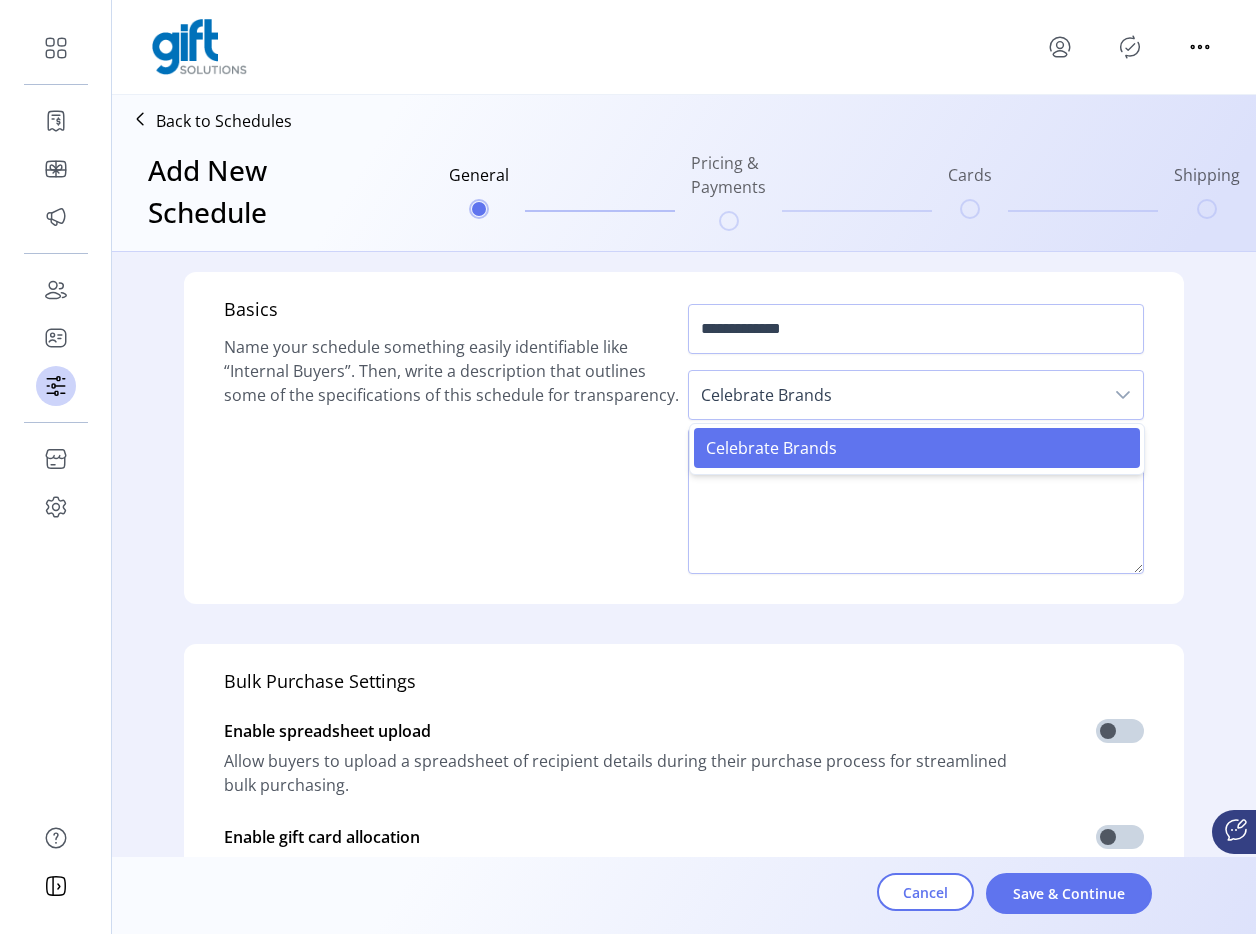 click on "Celebrate Brands" at bounding box center (771, 448) 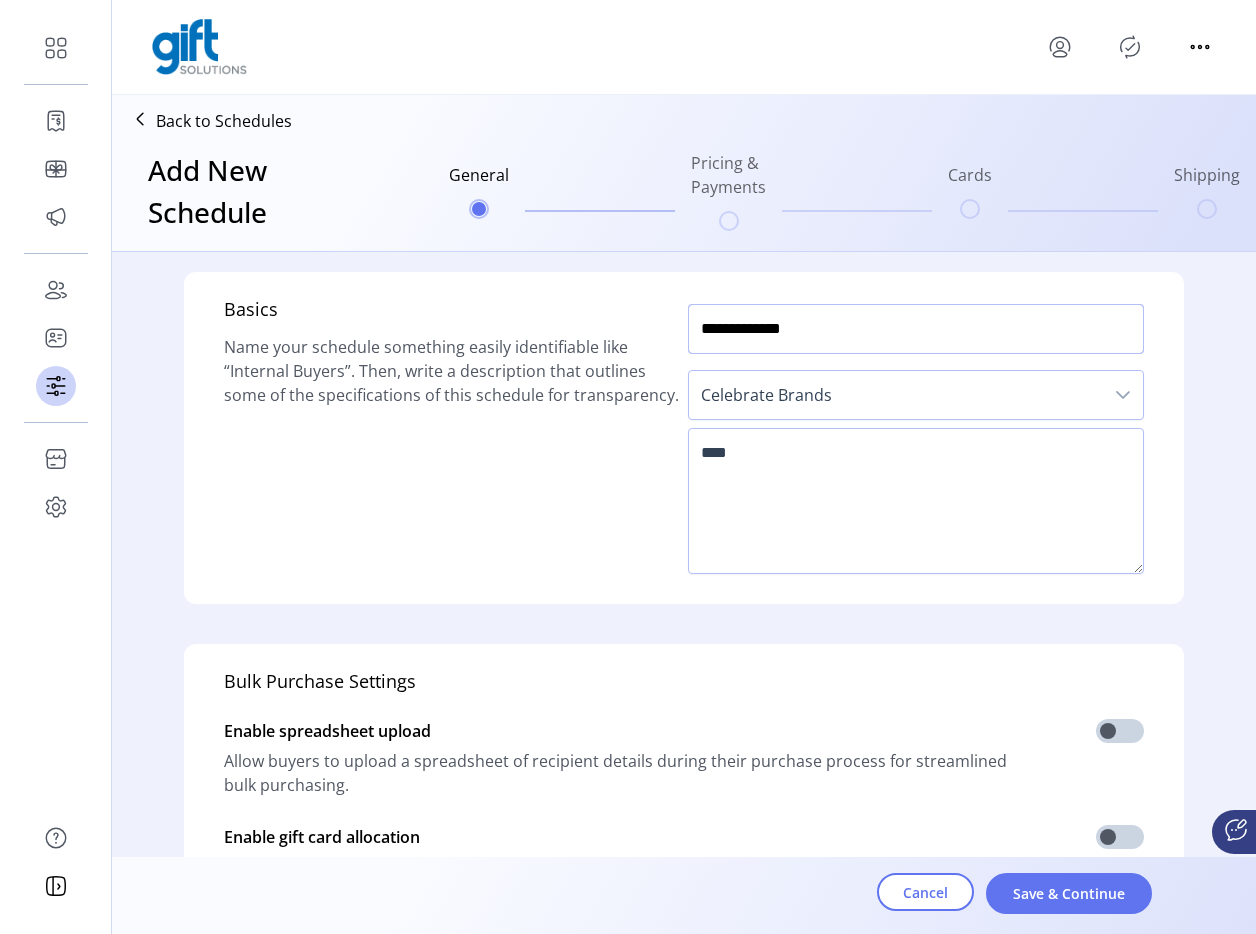 drag, startPoint x: 703, startPoint y: 334, endPoint x: 603, endPoint y: 328, distance: 100.17984 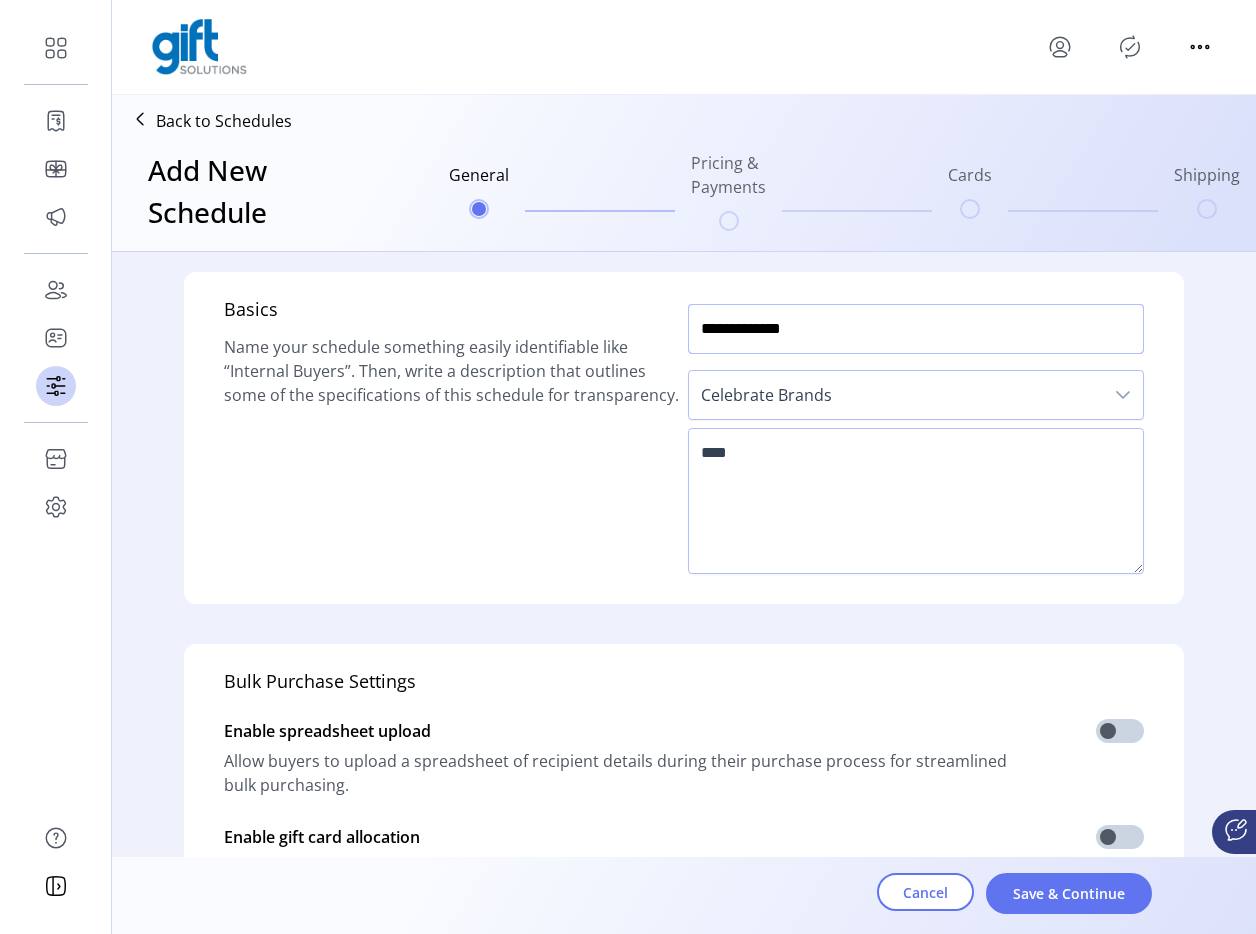 click on "**********" 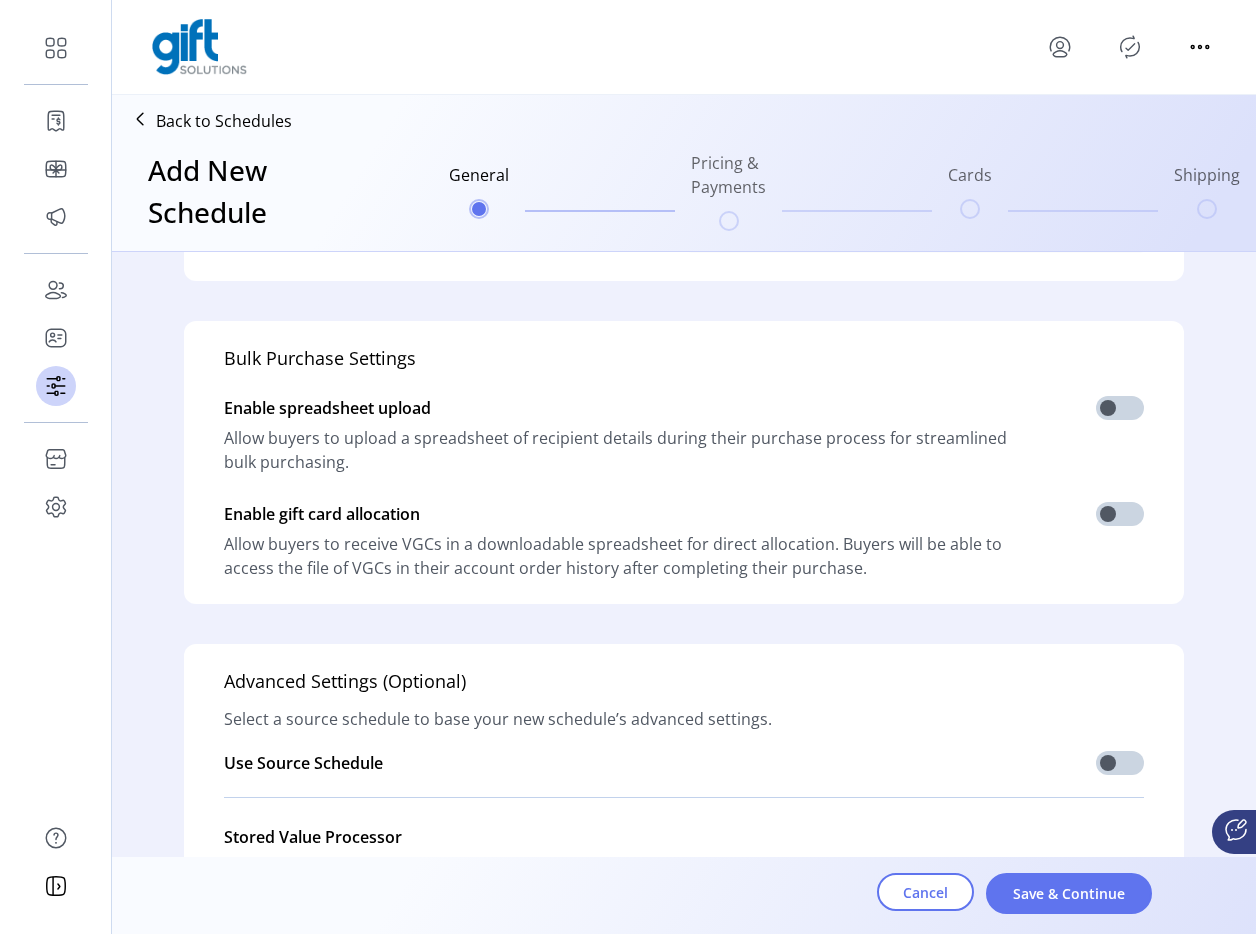 scroll, scrollTop: 325, scrollLeft: 0, axis: vertical 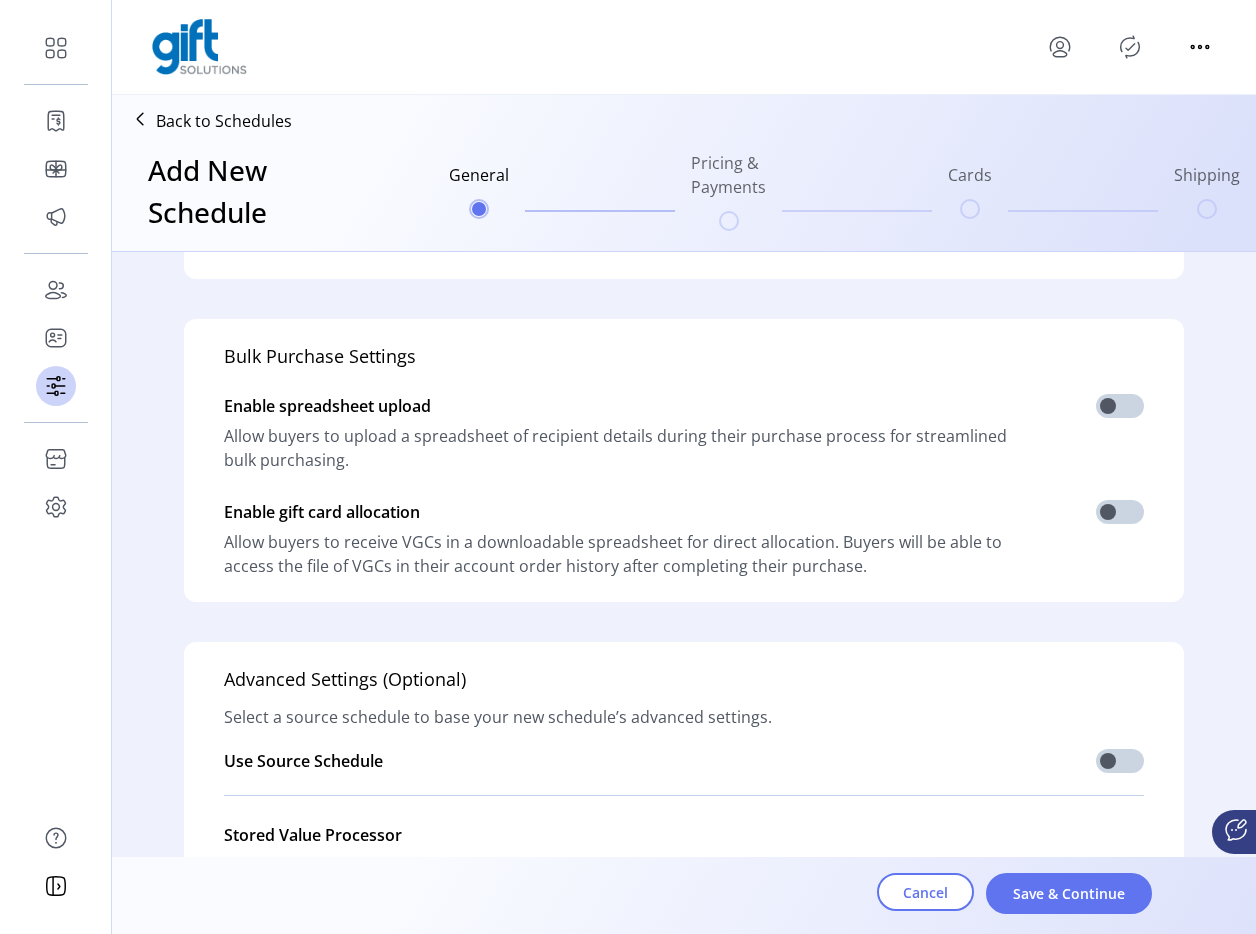 type on "**********" 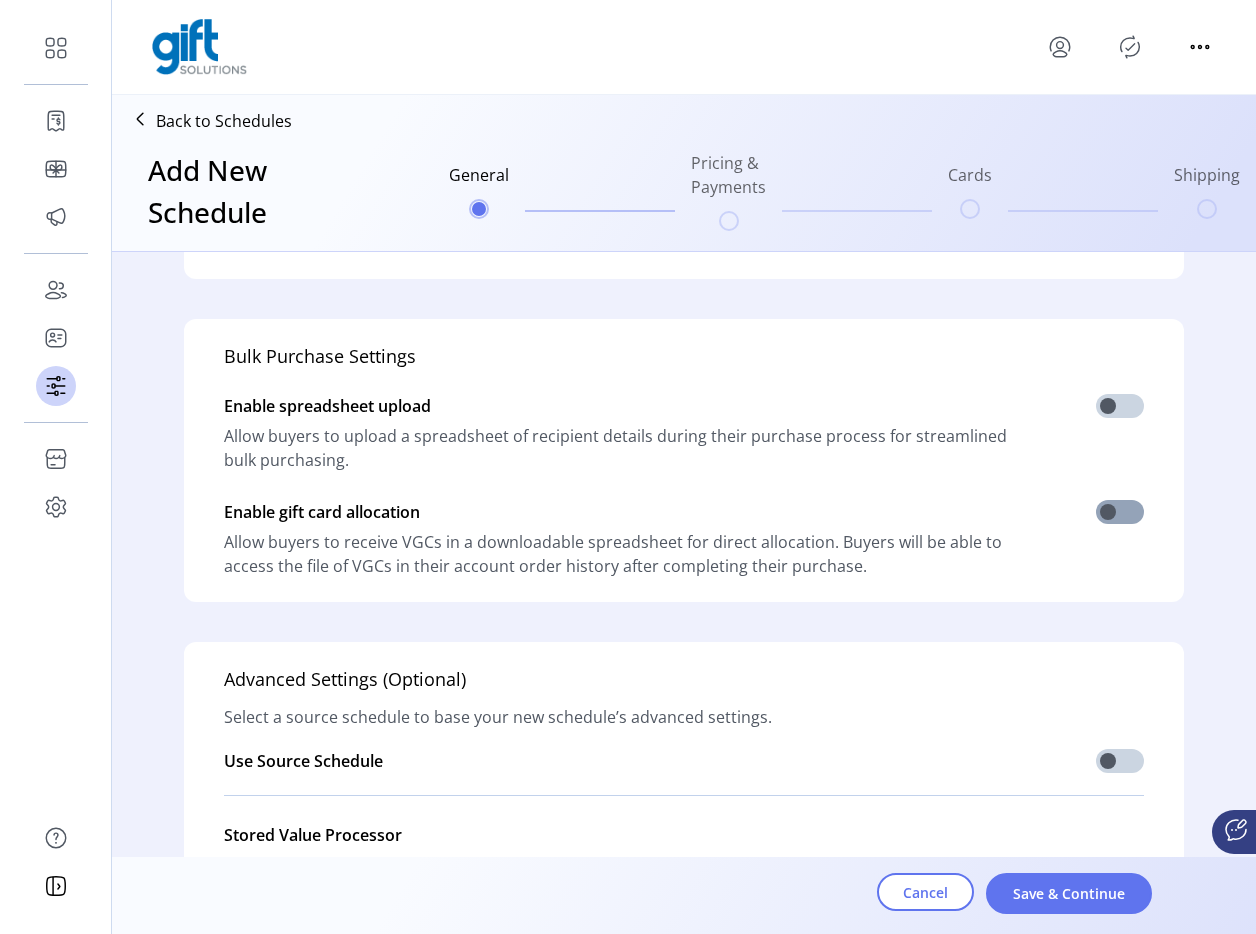 click 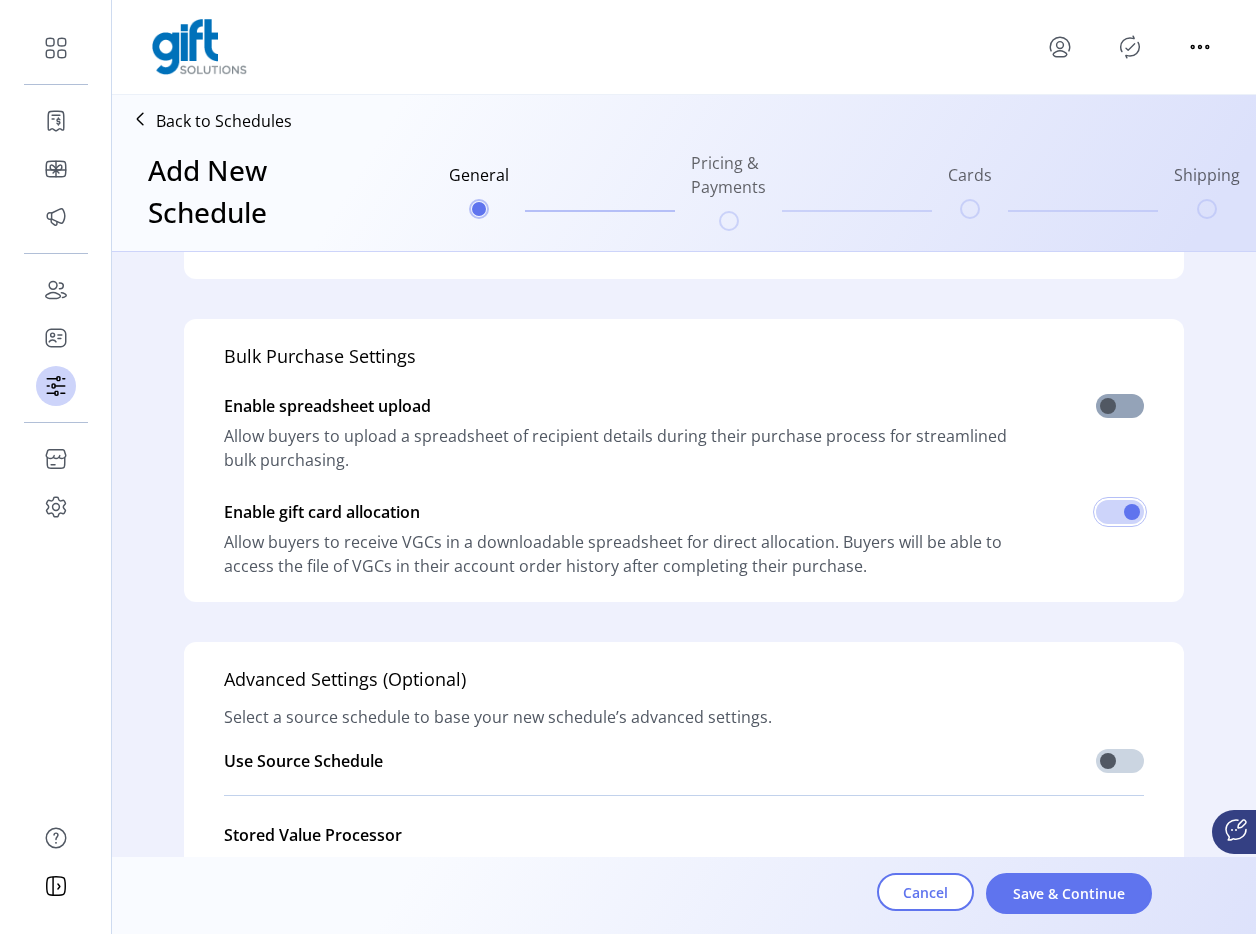 click 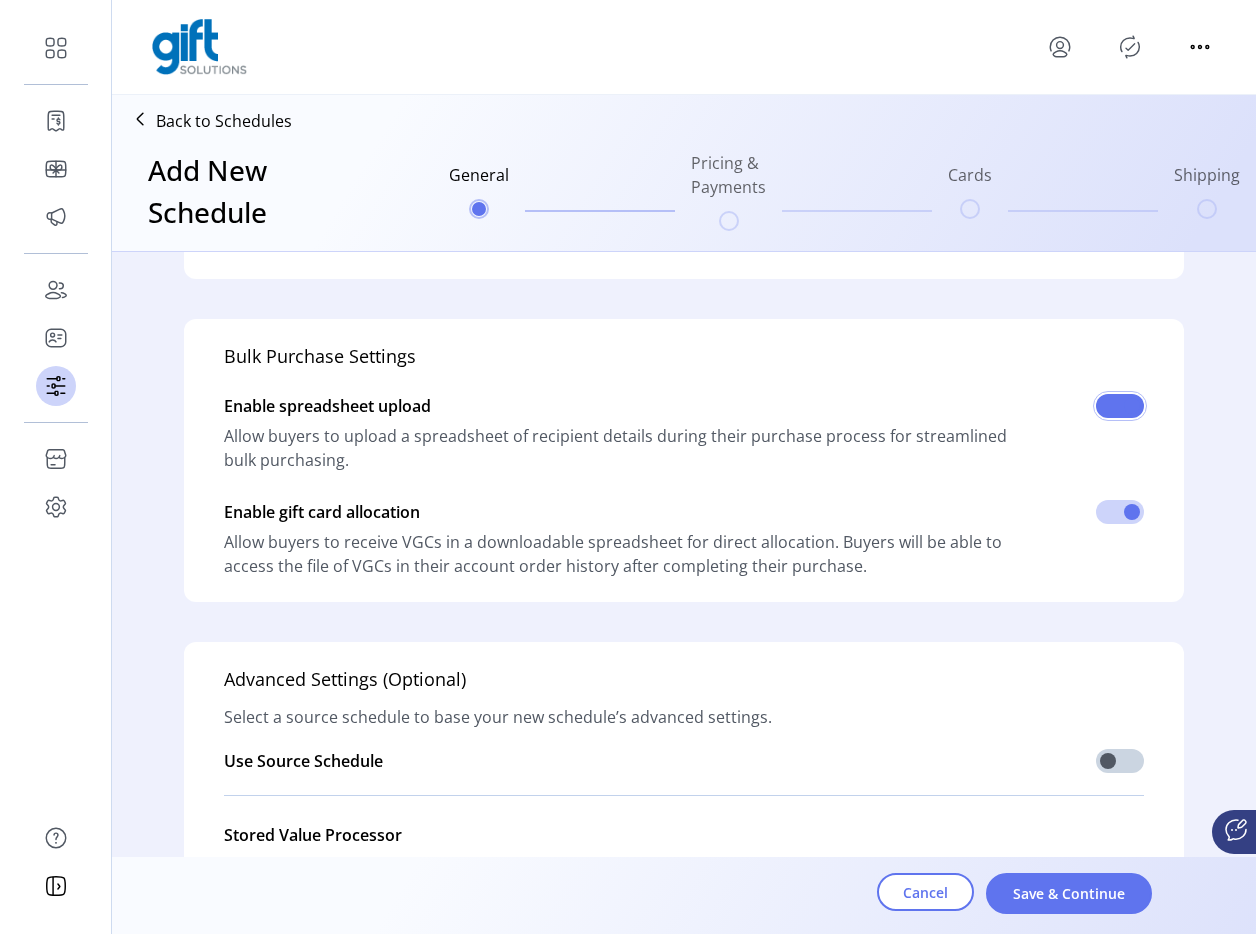 scroll, scrollTop: 12, scrollLeft: 7, axis: both 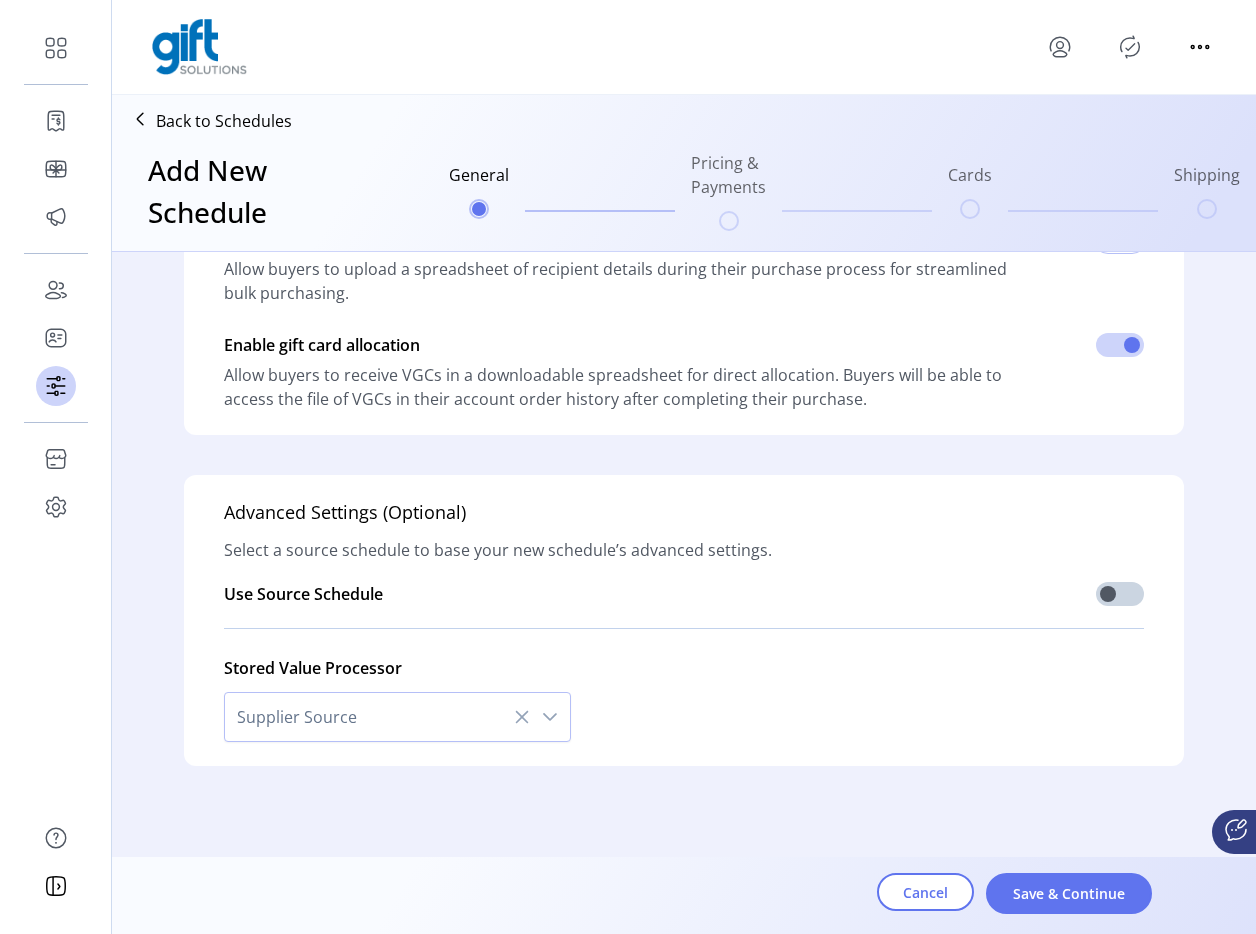 click on "Supplier Source" at bounding box center (377, 717) 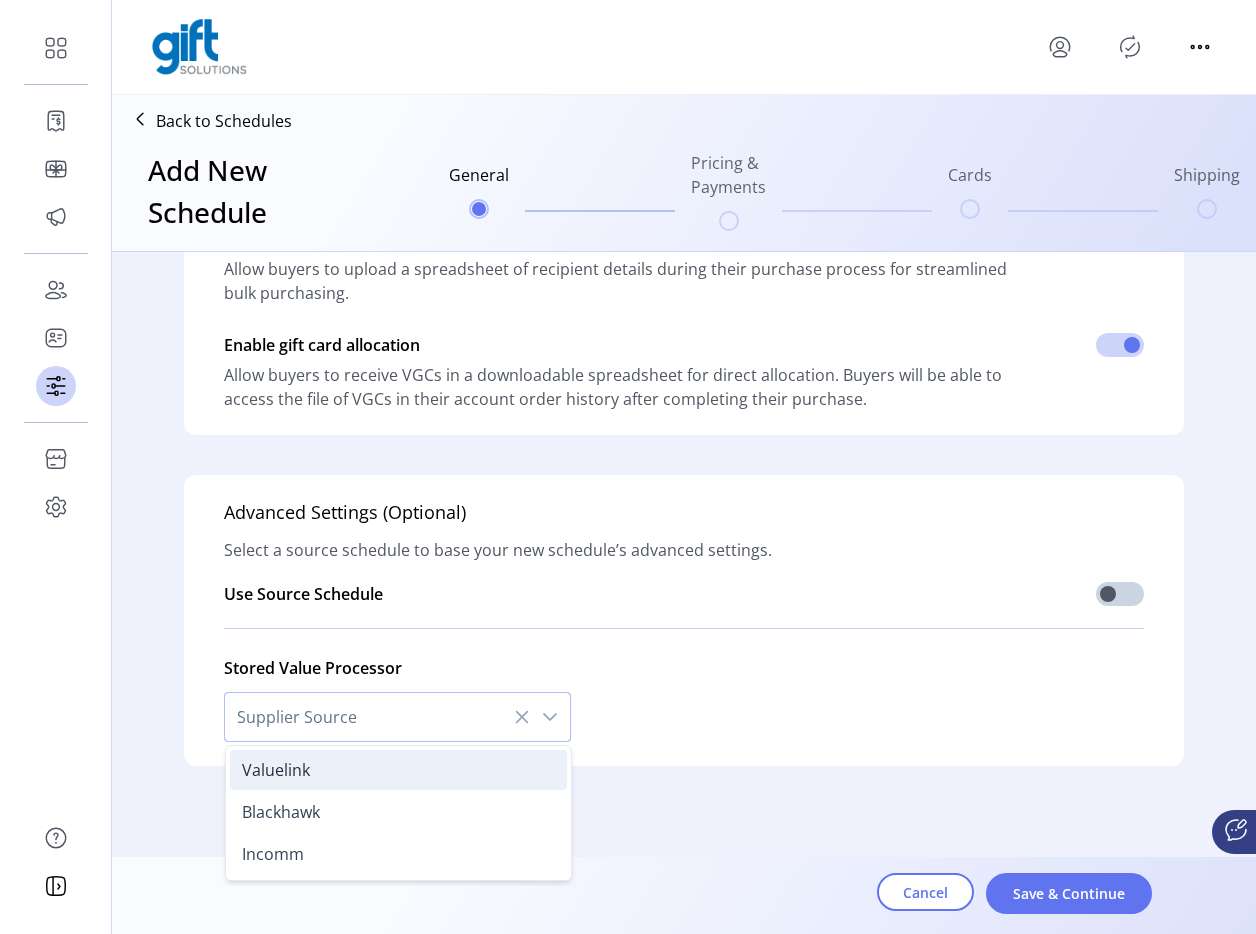 click on "Valuelink" at bounding box center (398, 770) 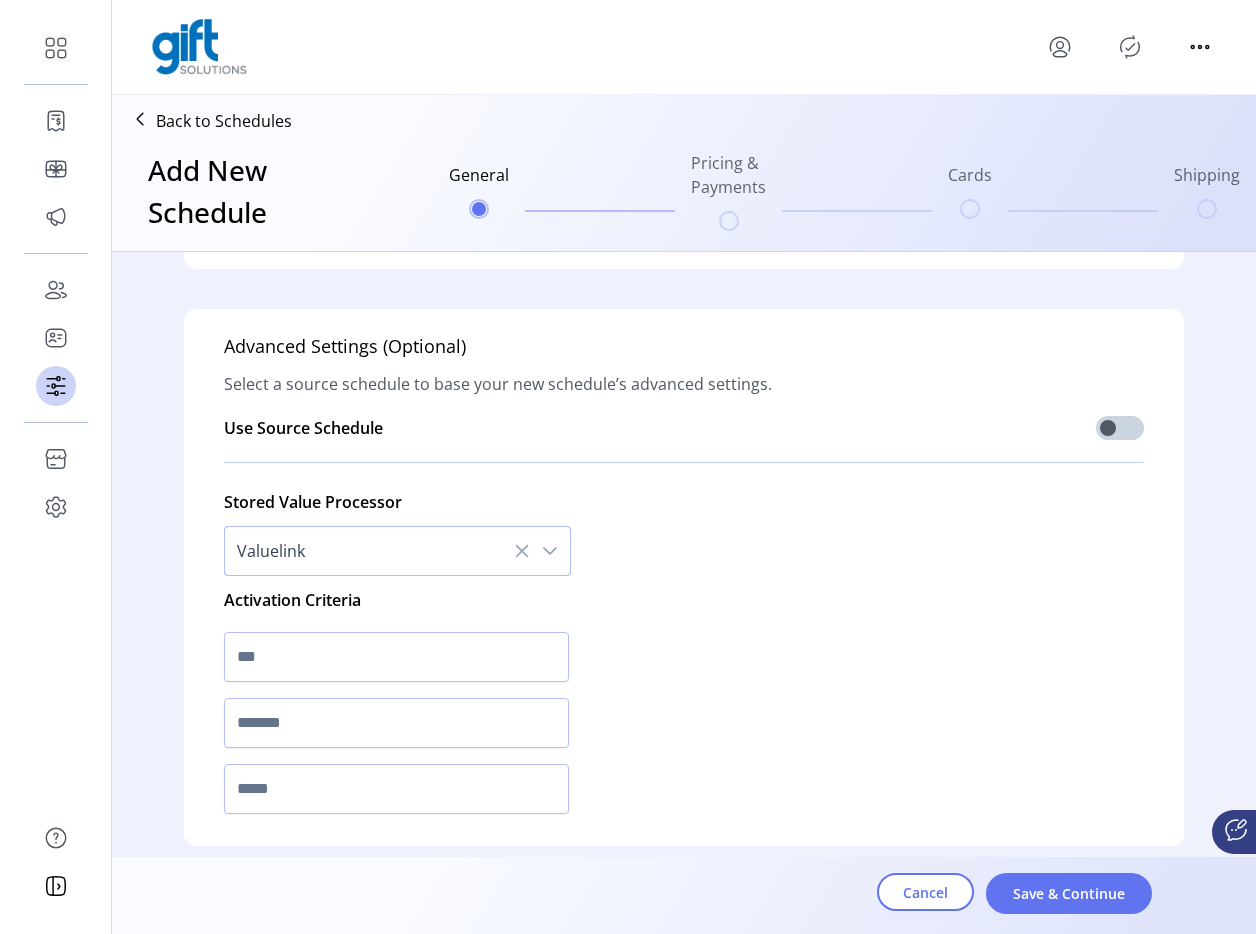 scroll, scrollTop: 738, scrollLeft: 0, axis: vertical 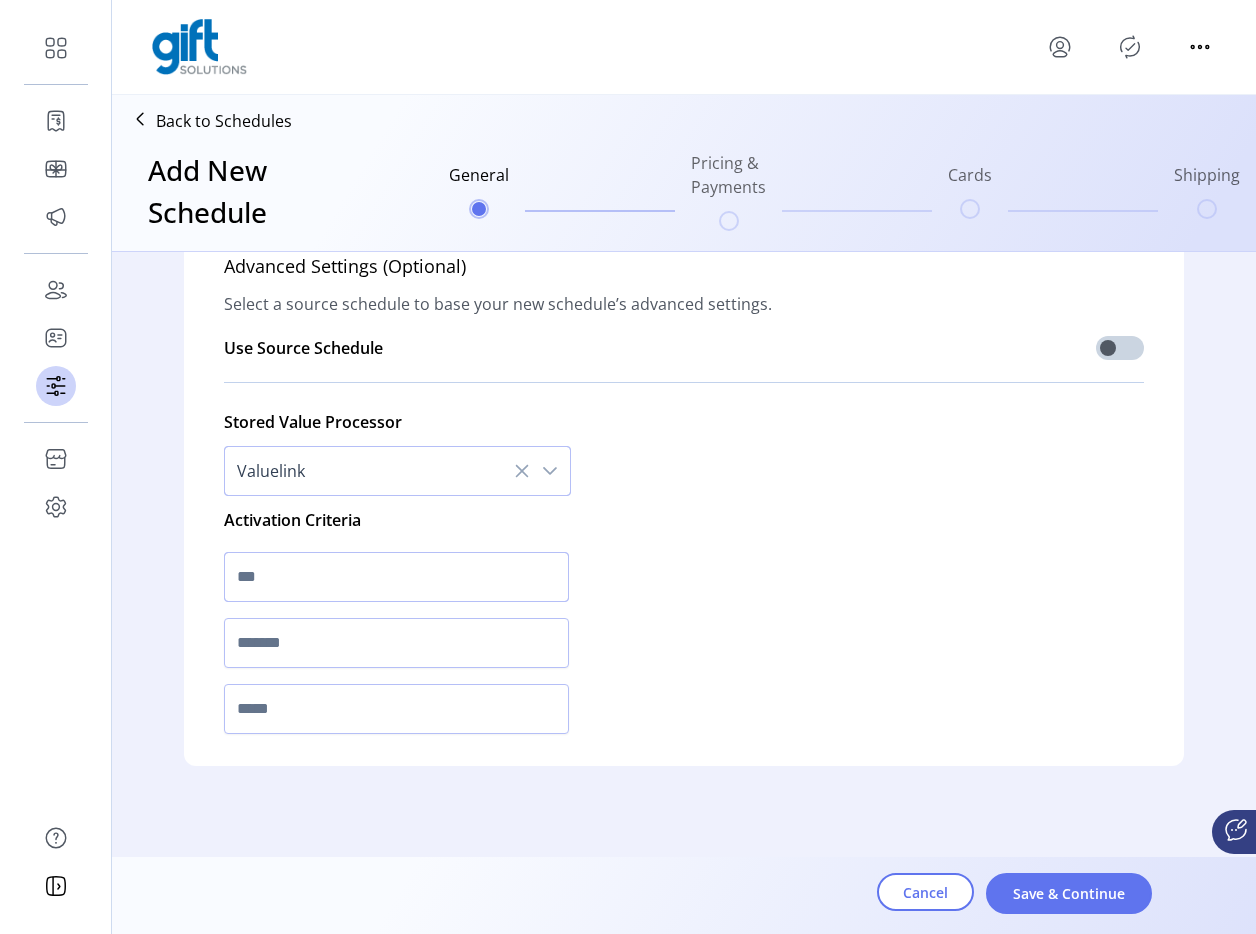 click 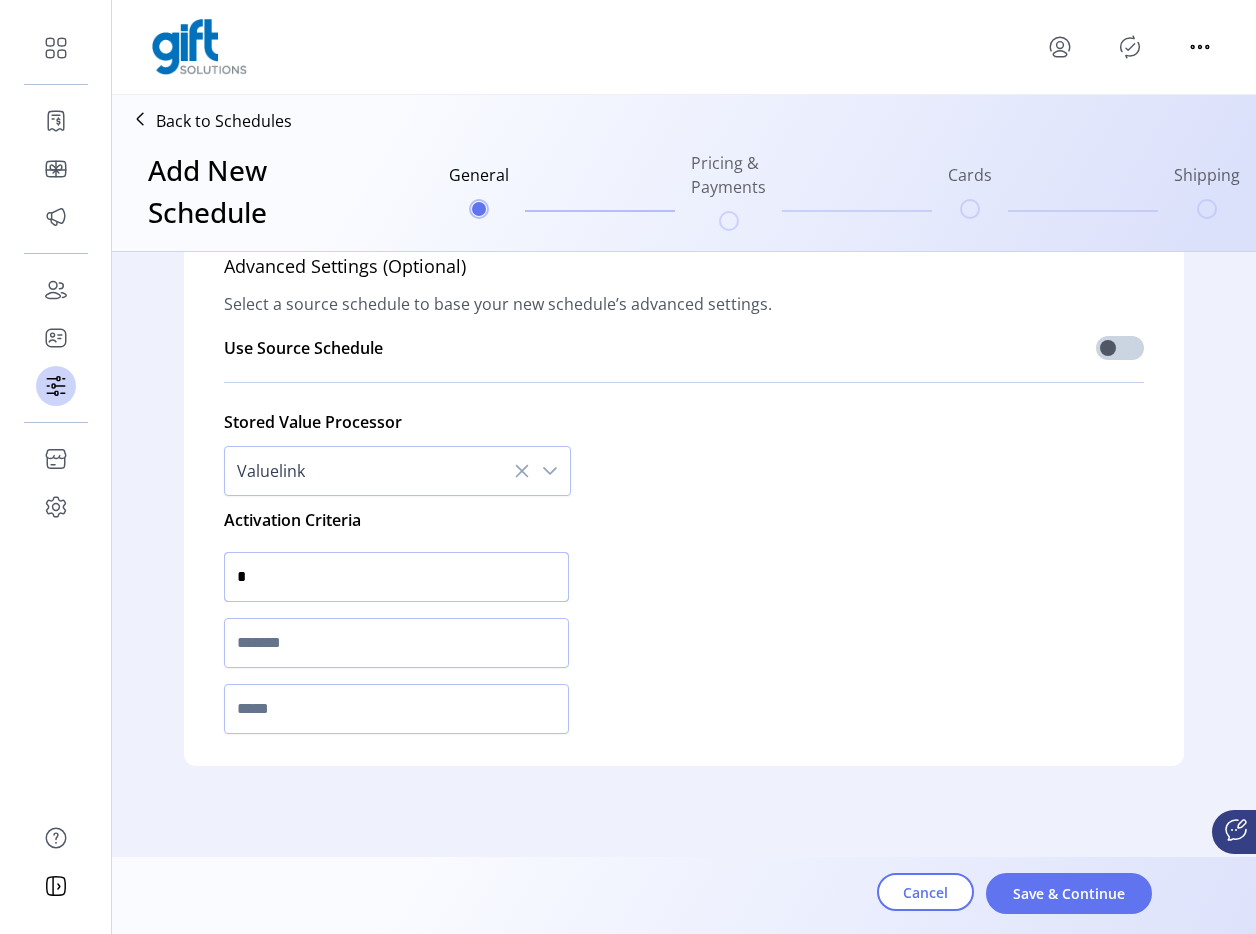 type on "*" 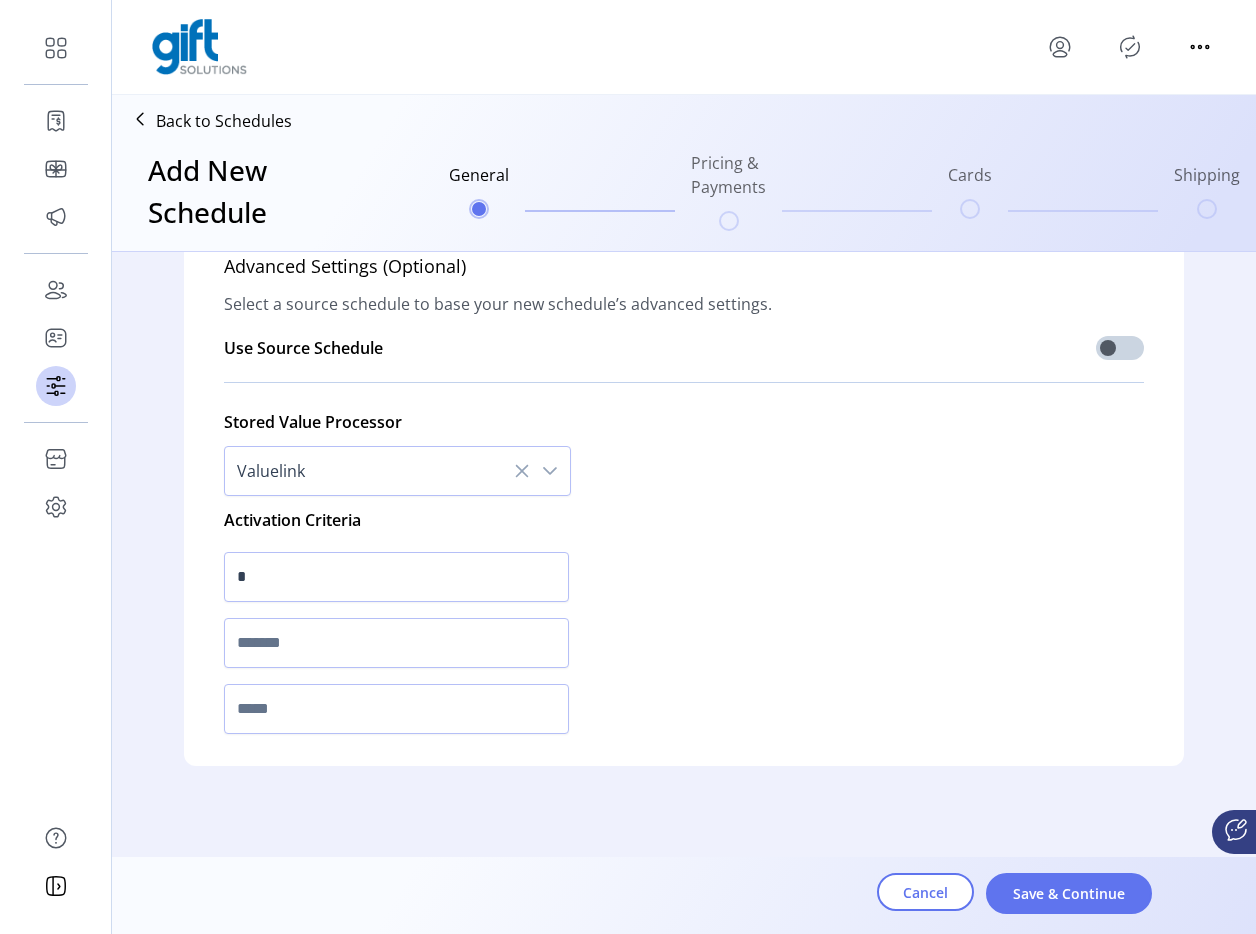 click 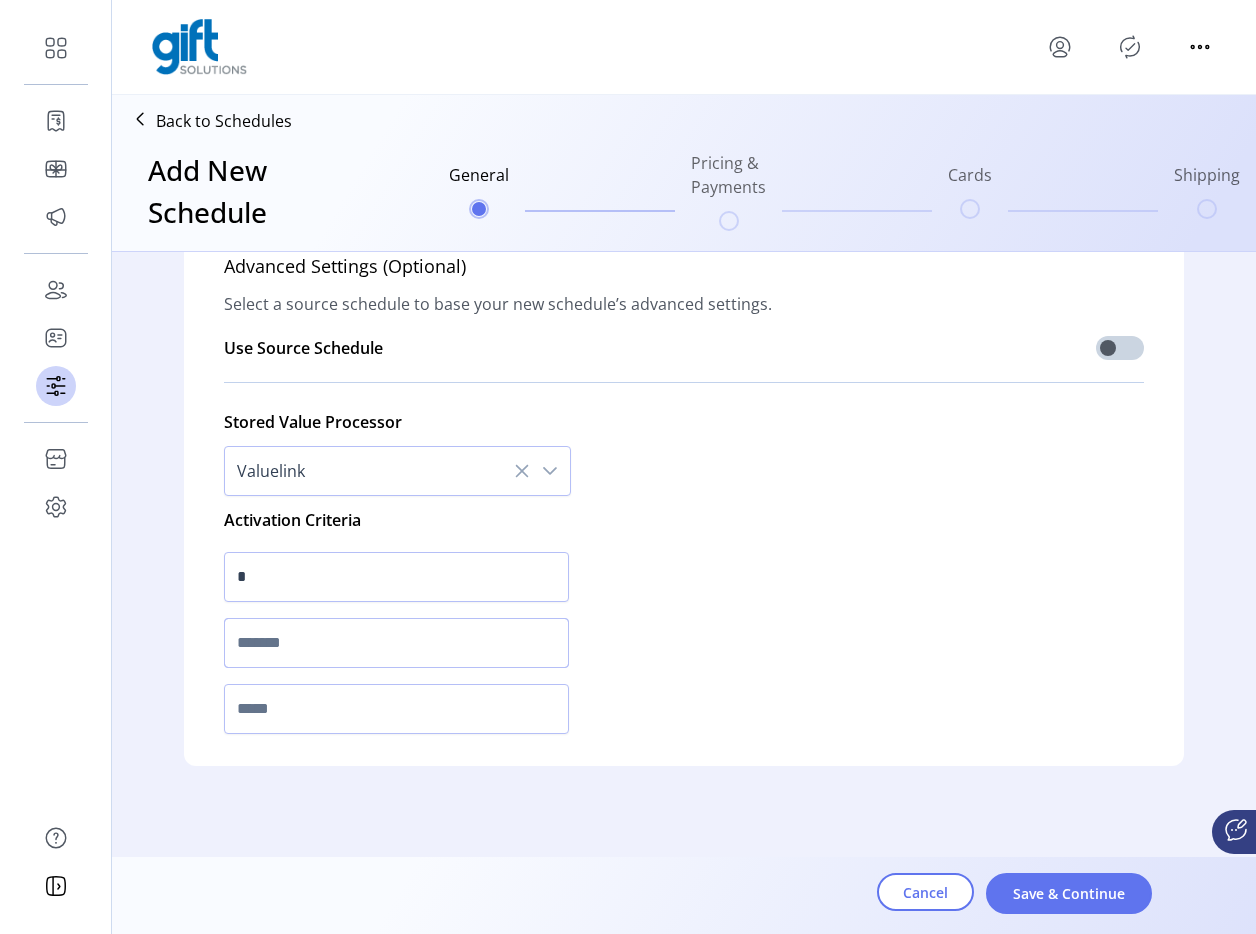 click 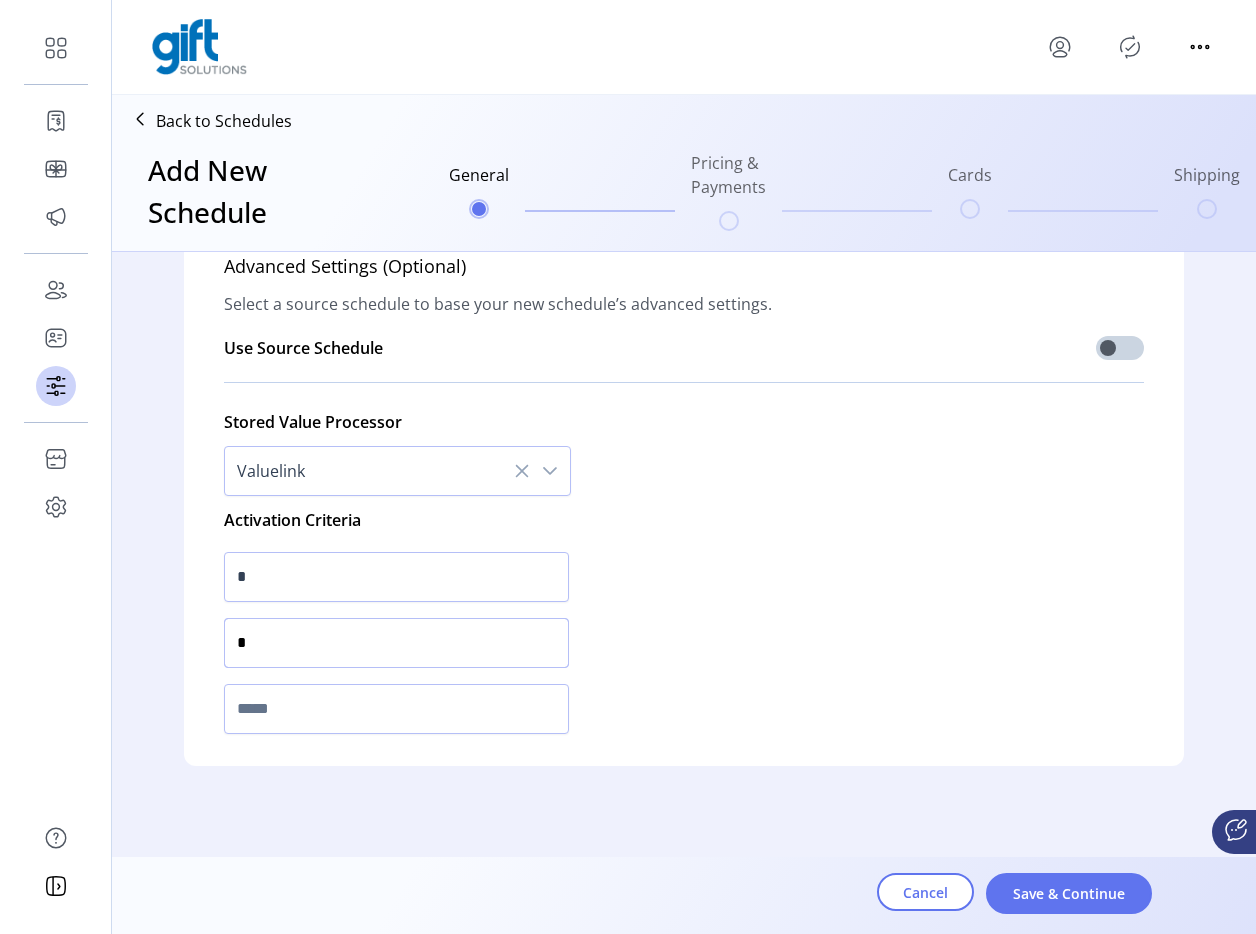 type on "*" 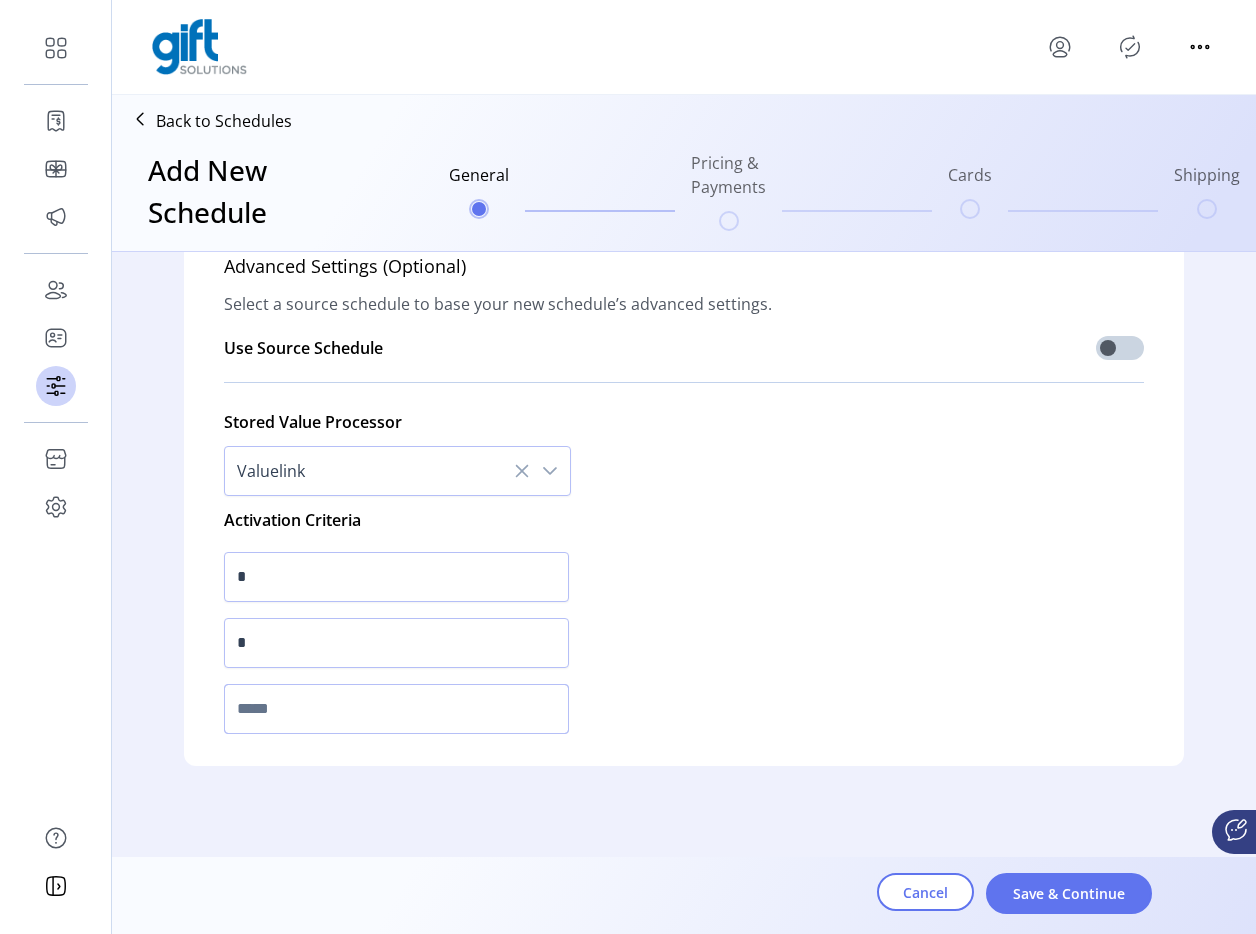 click 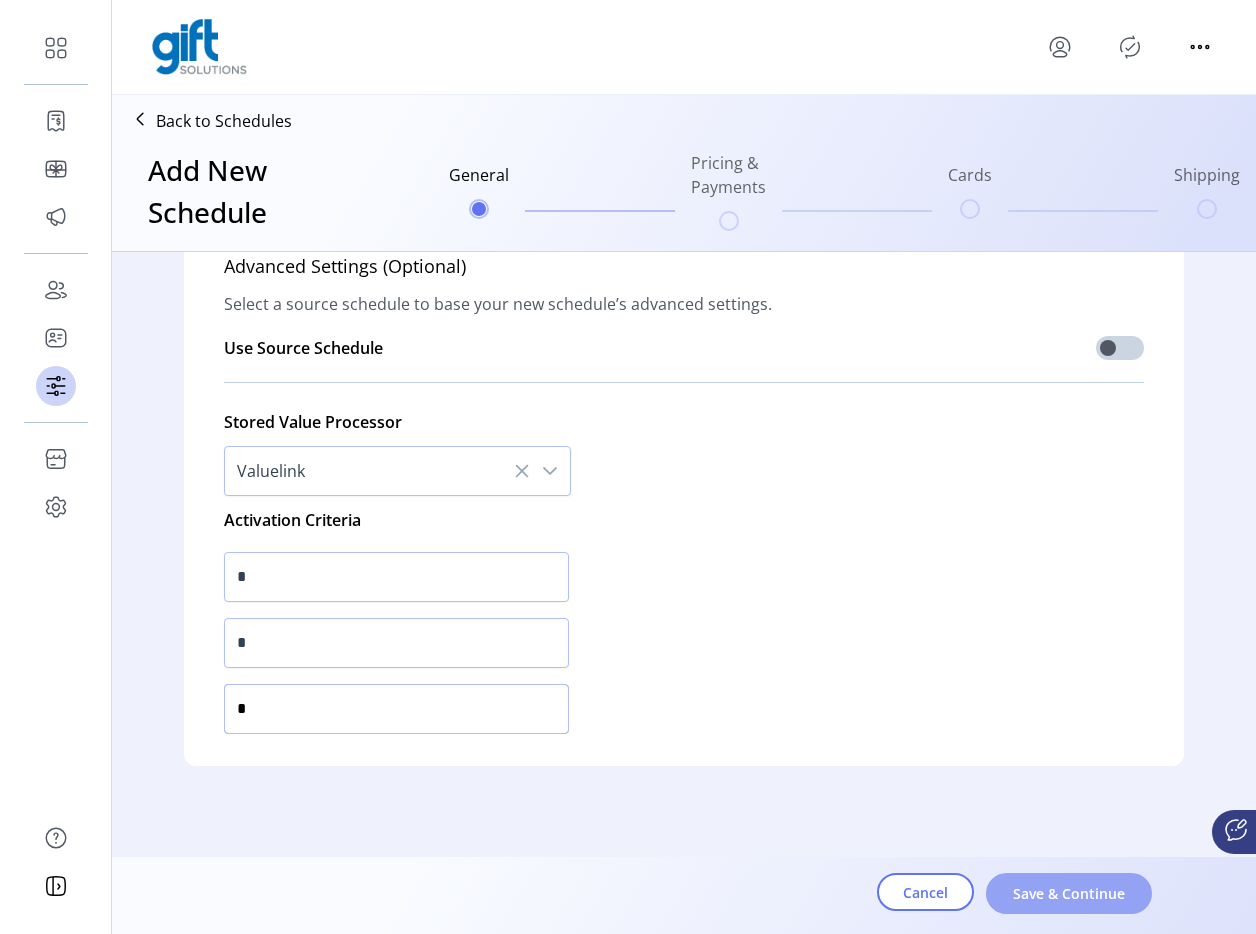 type on "*" 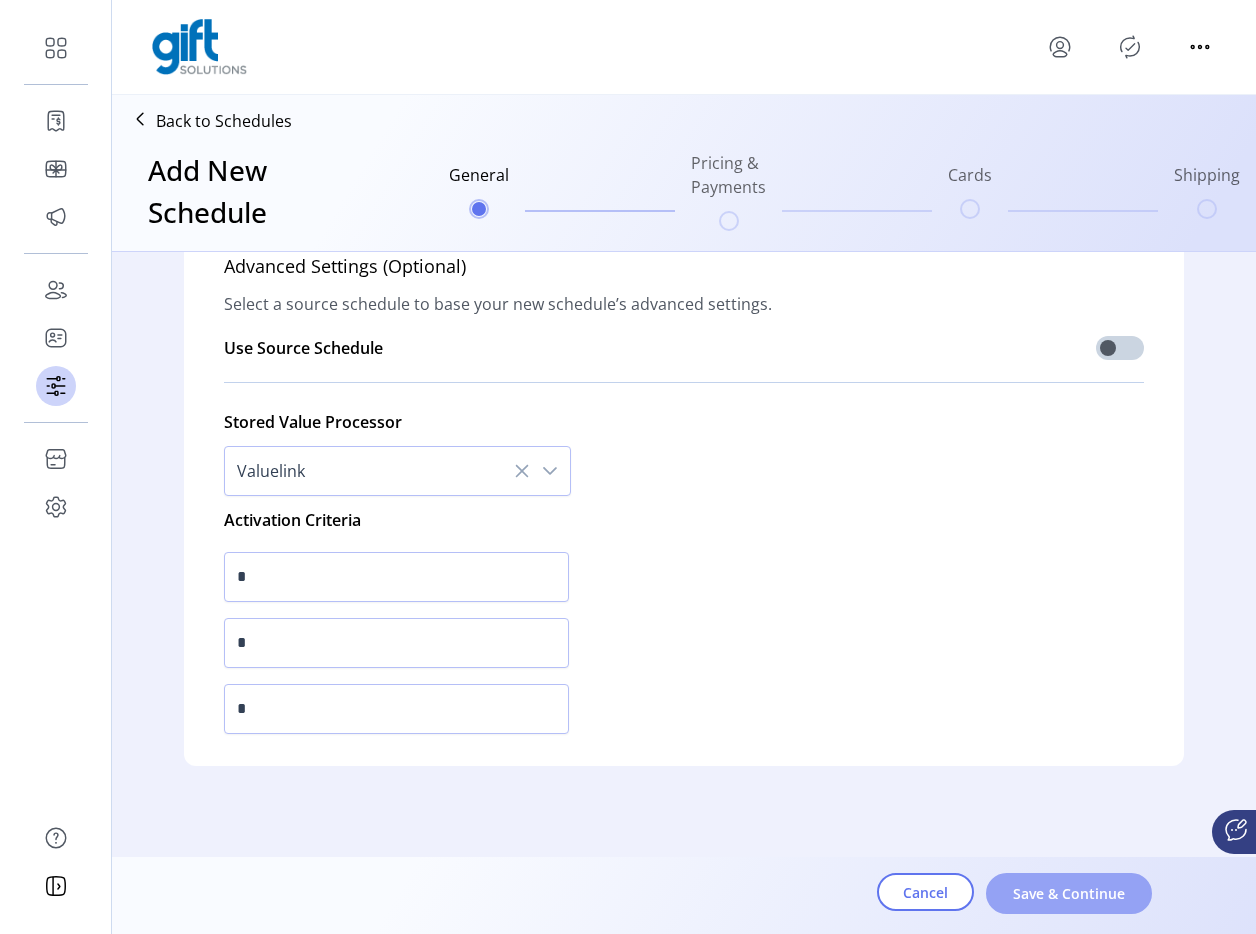 click on "Save & Continue" 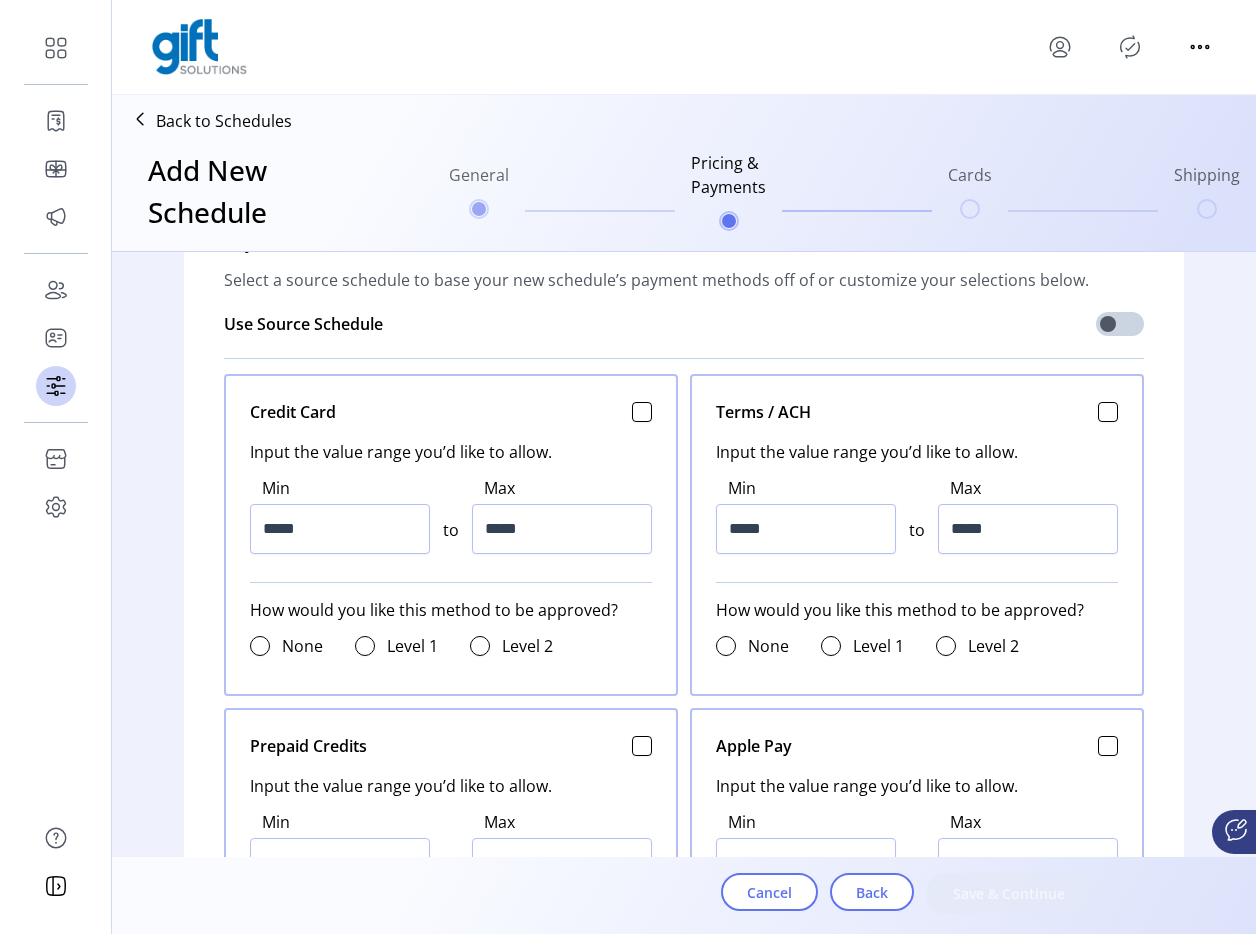 scroll, scrollTop: 801, scrollLeft: 0, axis: vertical 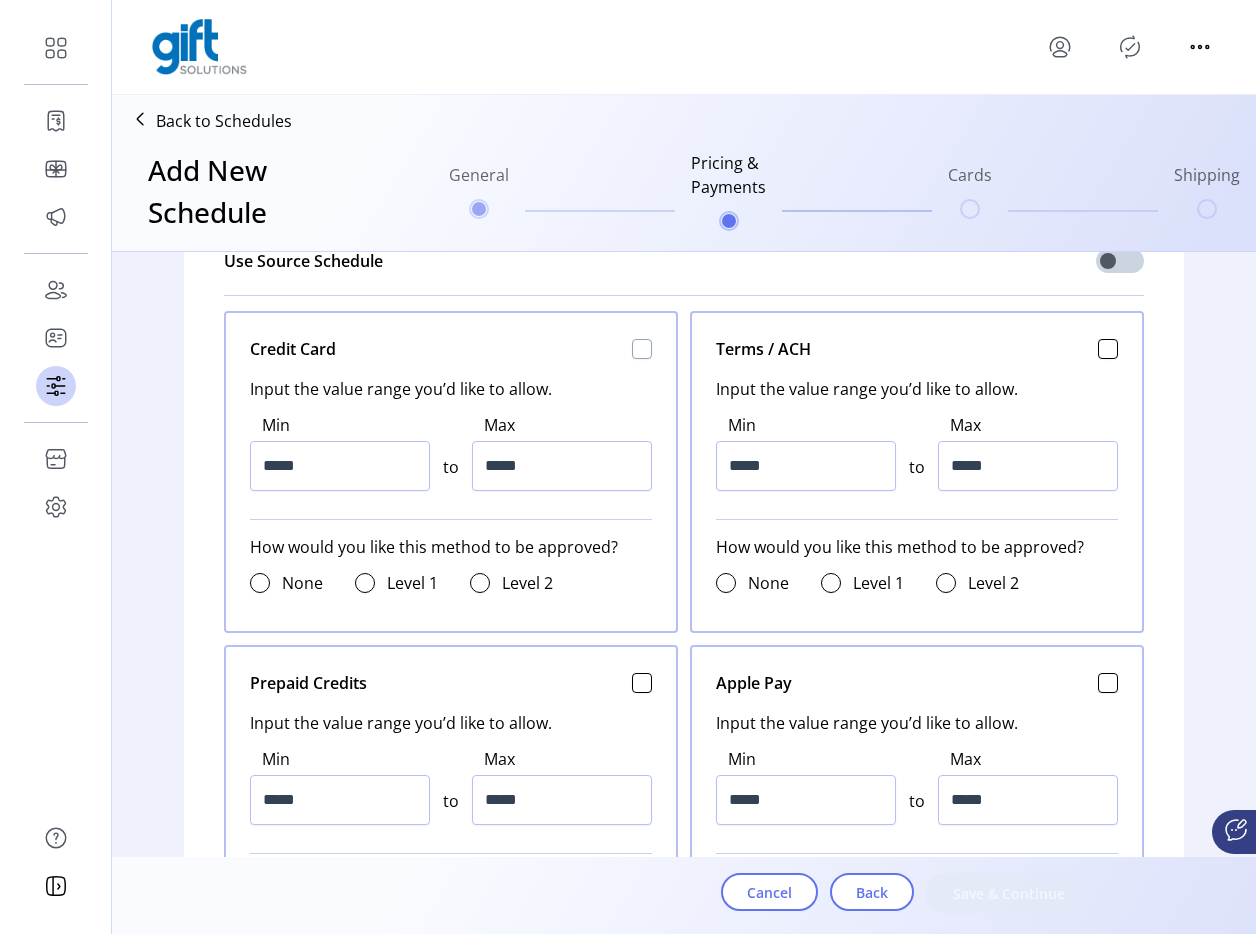 click 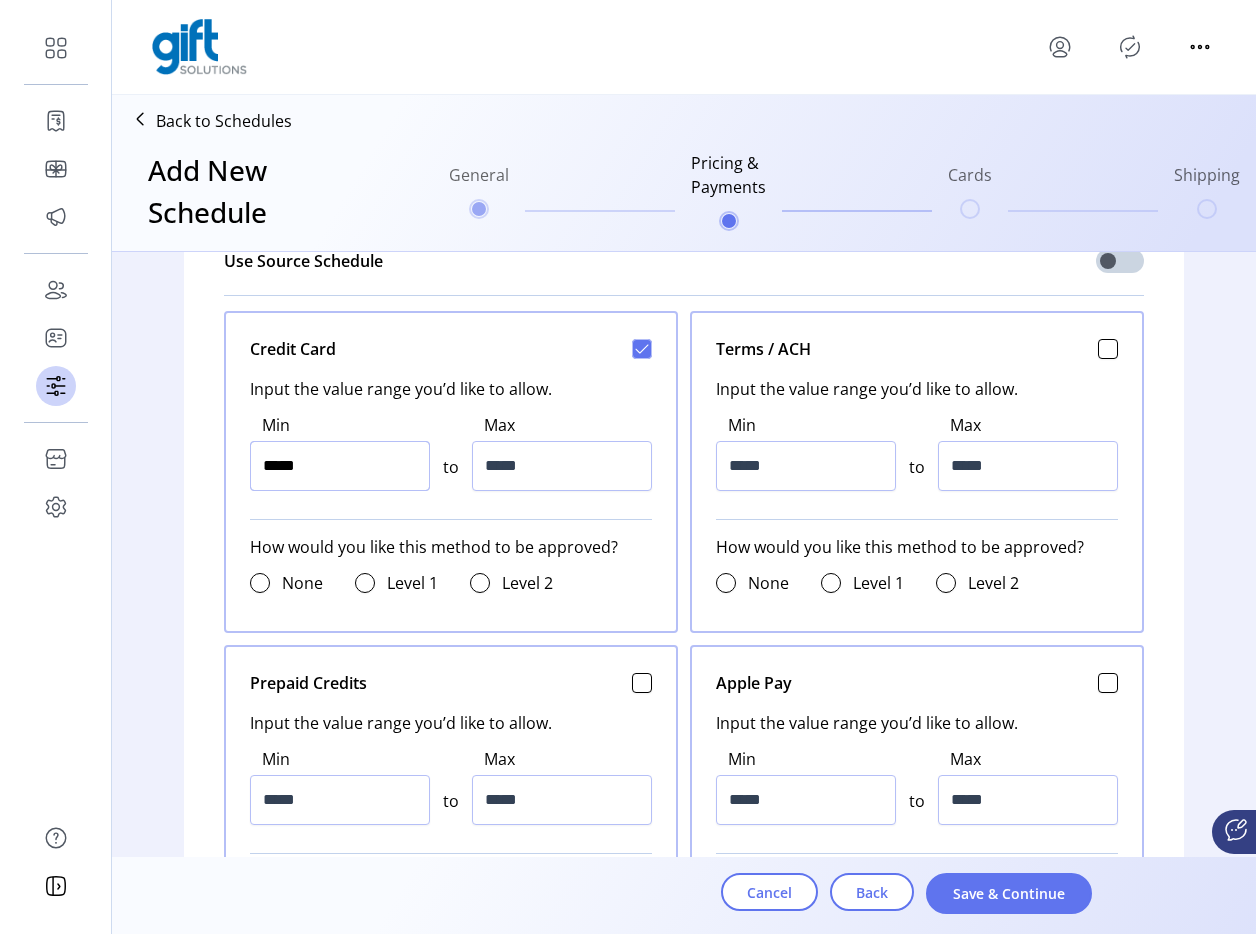 click on "*****" at bounding box center [340, -187] 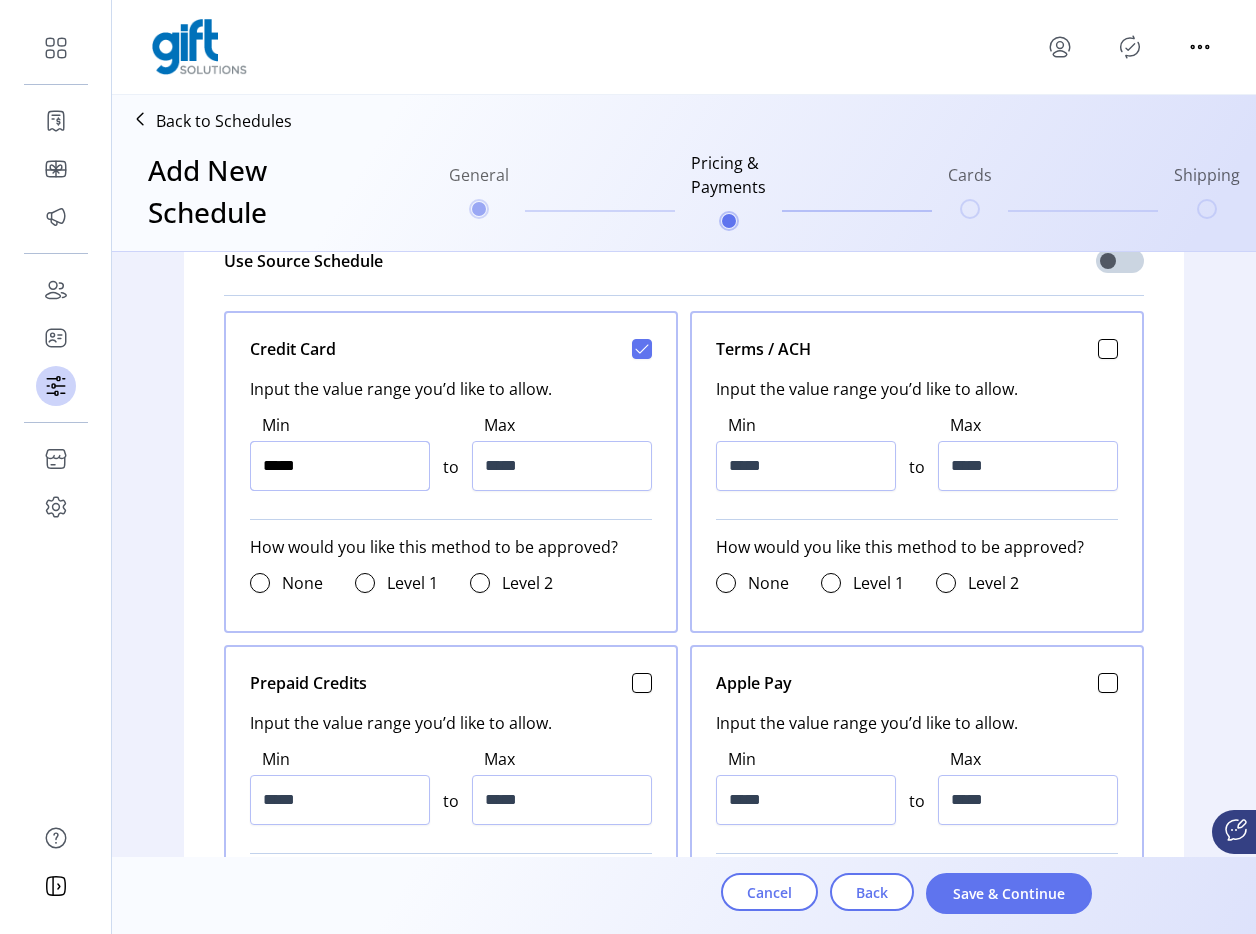 click on "*****" at bounding box center (340, 466) 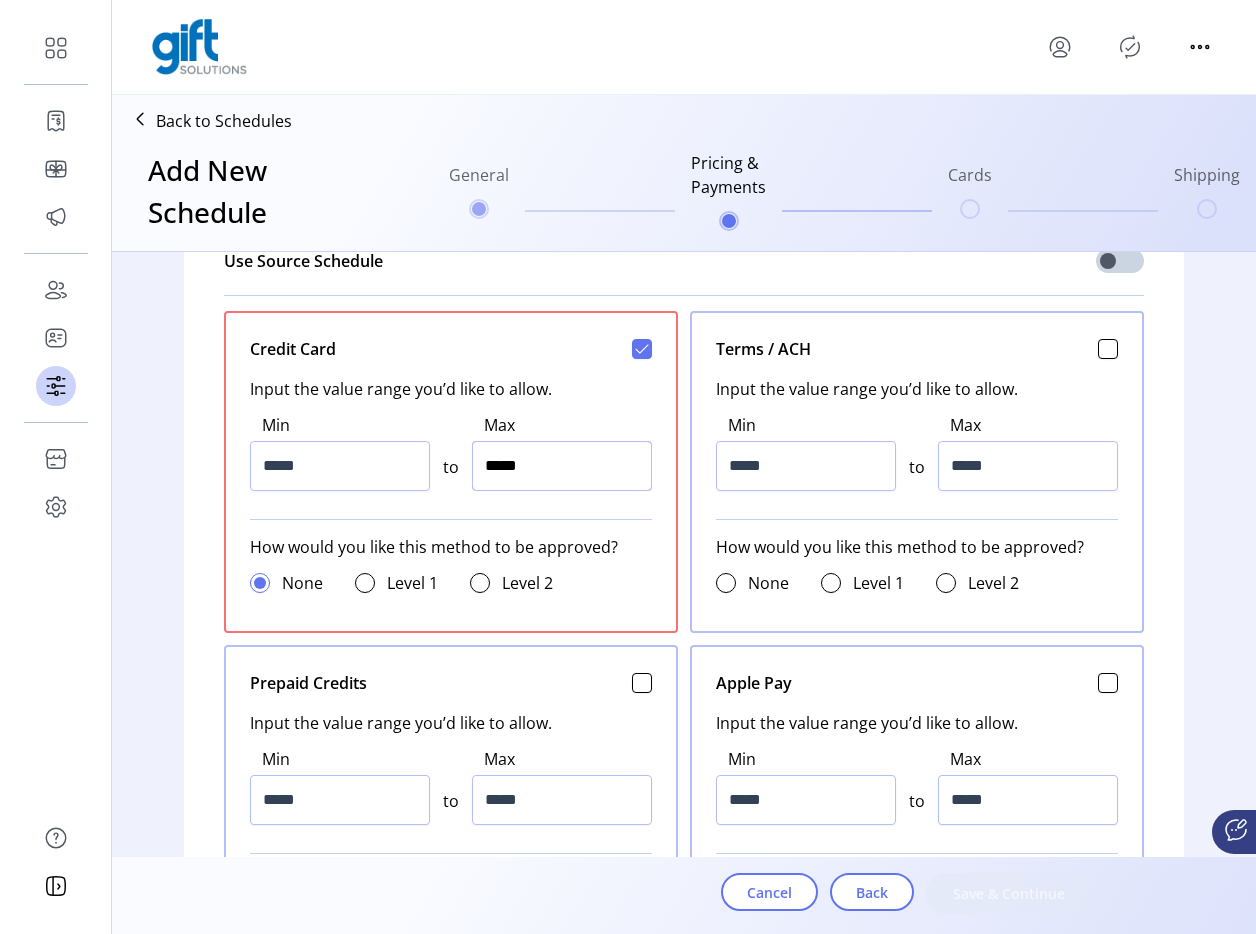 click on "*****" at bounding box center (562, 466) 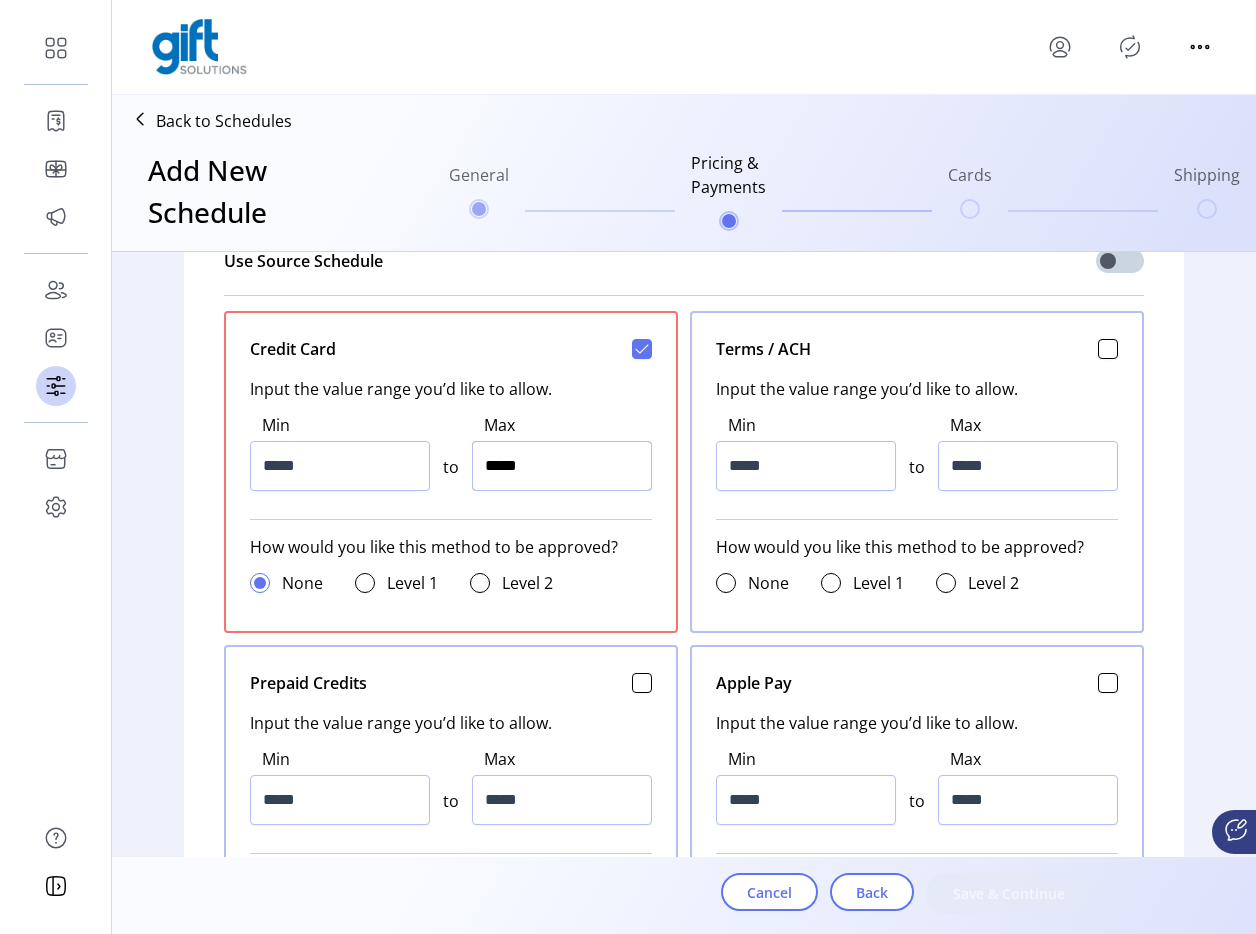 click on "*****" at bounding box center [562, 466] 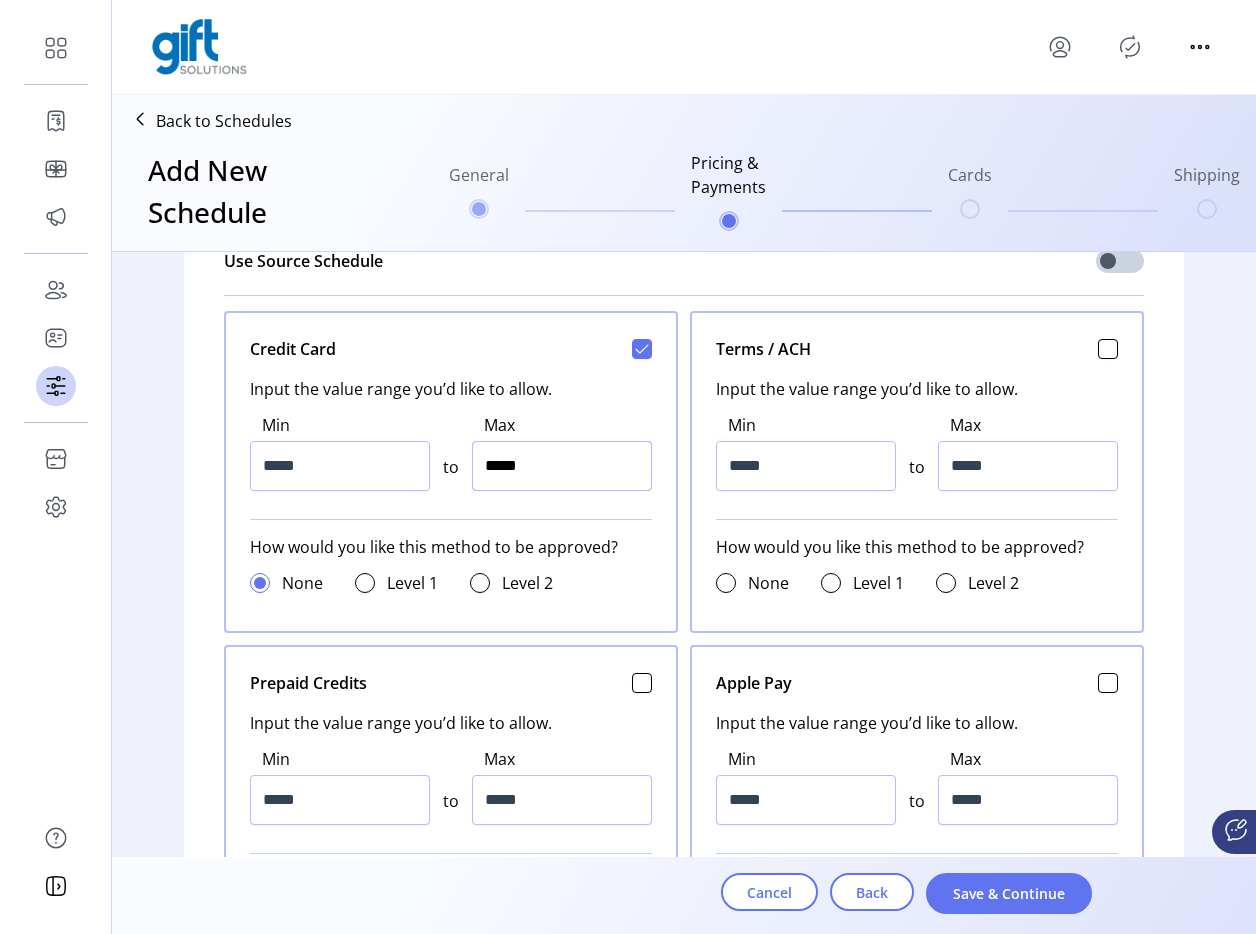 click on "*****" at bounding box center [562, 466] 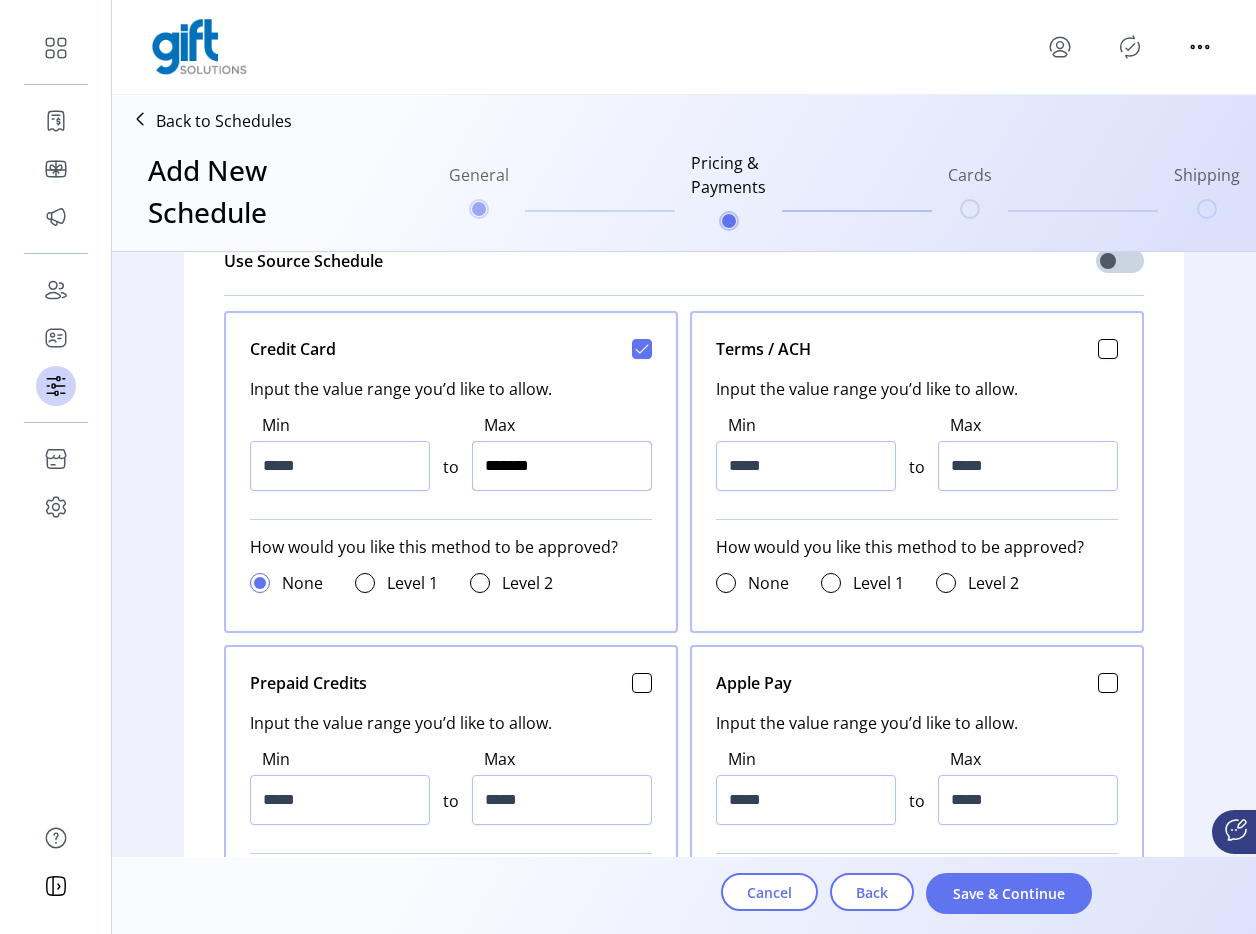 type on "*********" 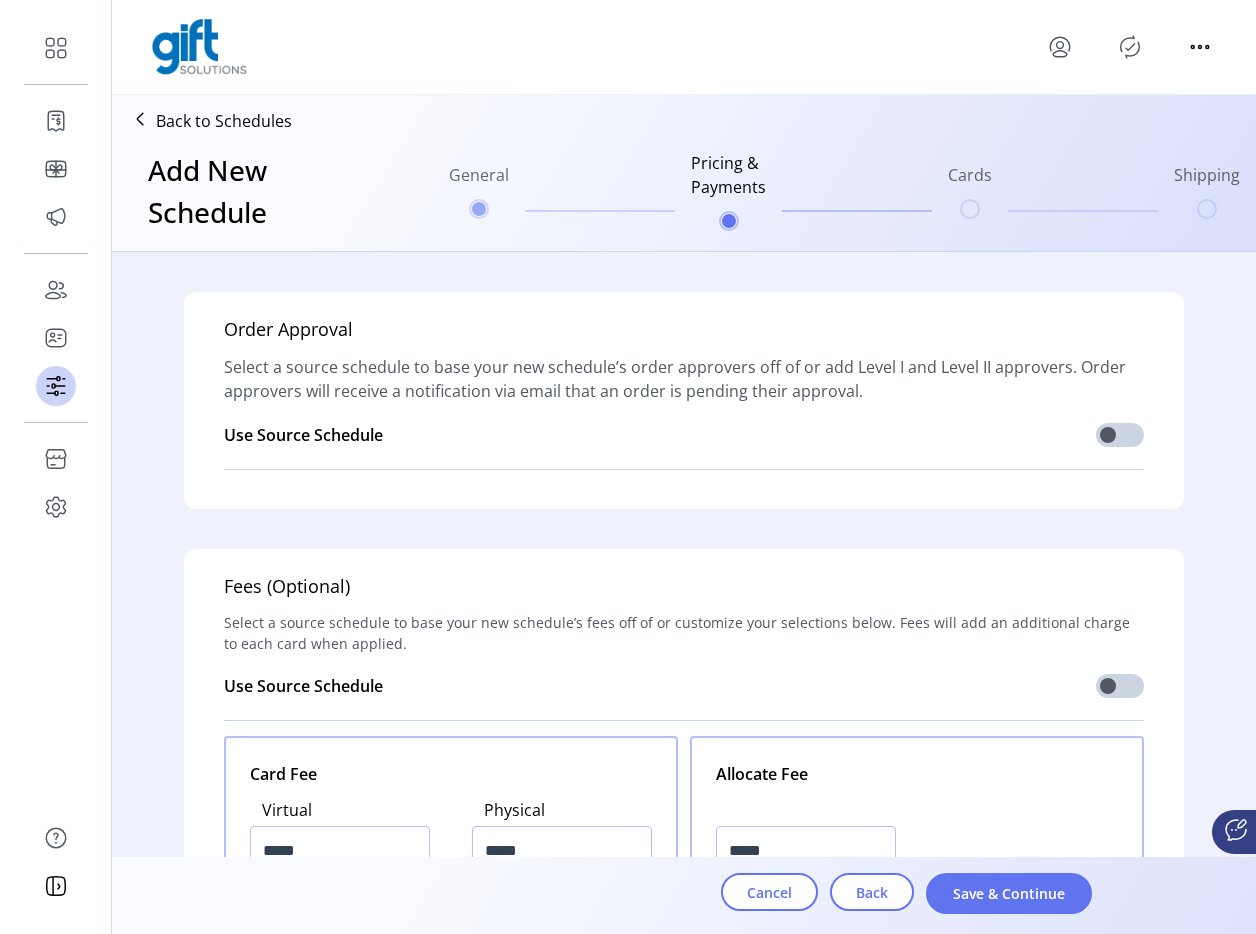 scroll, scrollTop: 1942, scrollLeft: 0, axis: vertical 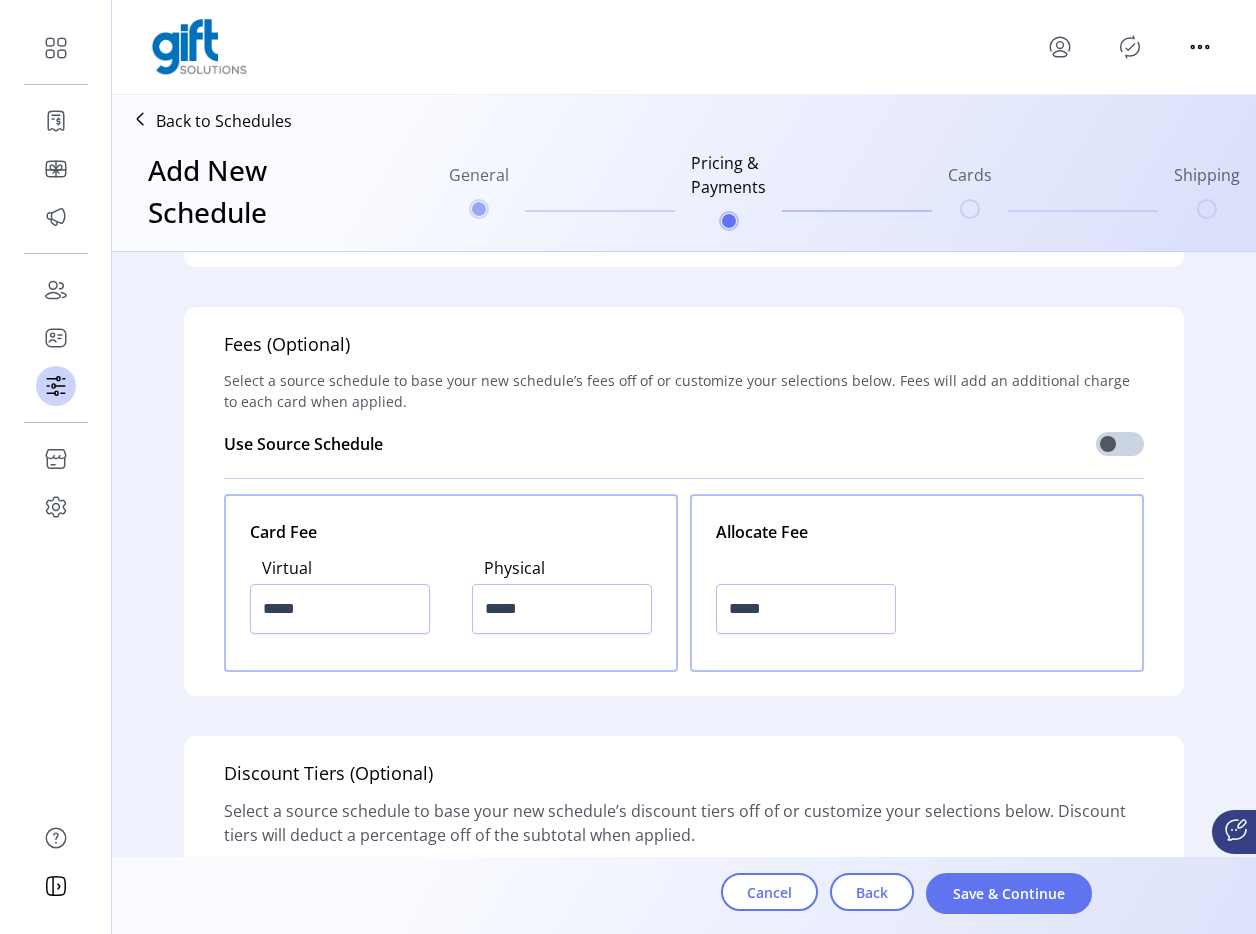 click on "Virtual" 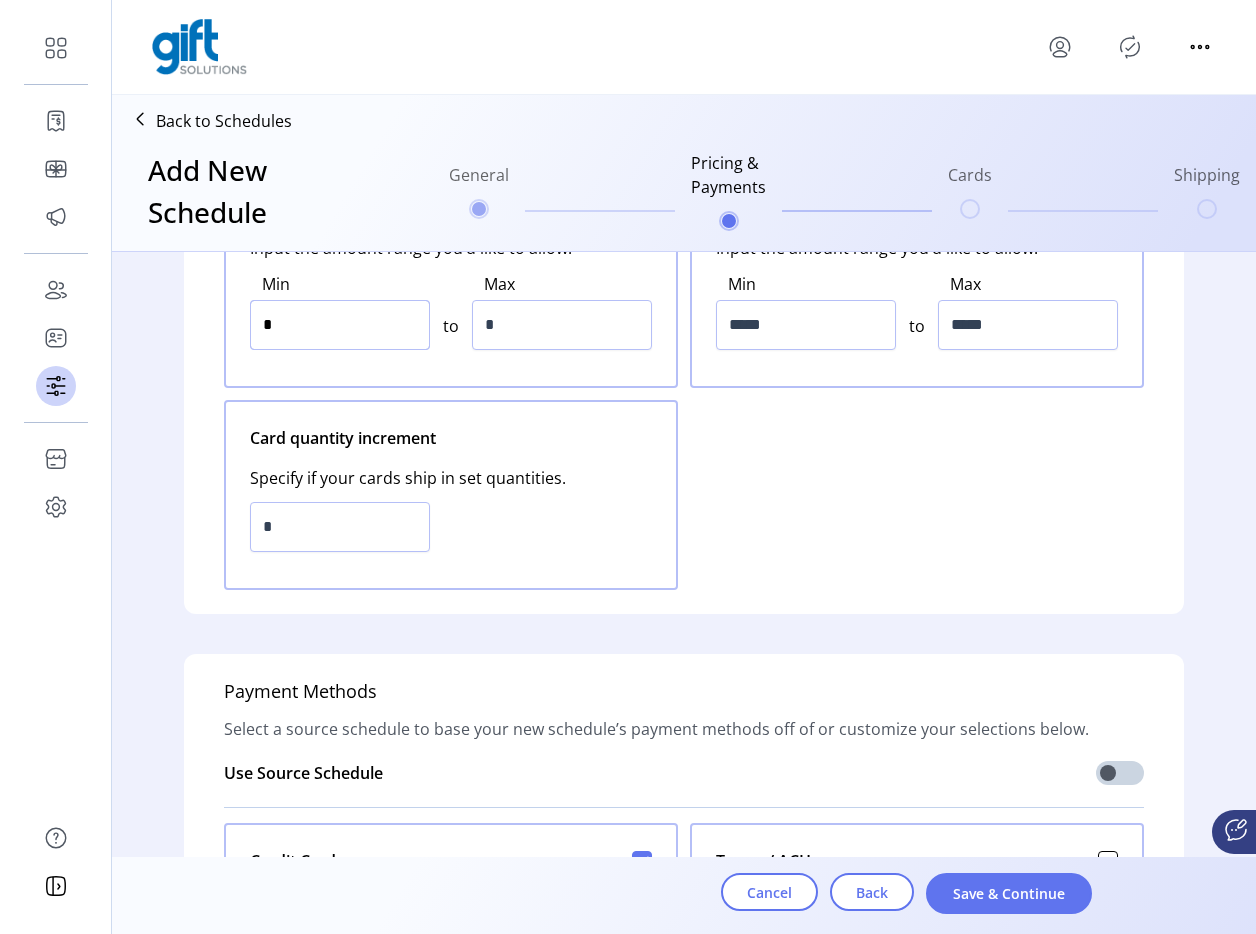 scroll, scrollTop: 0, scrollLeft: 0, axis: both 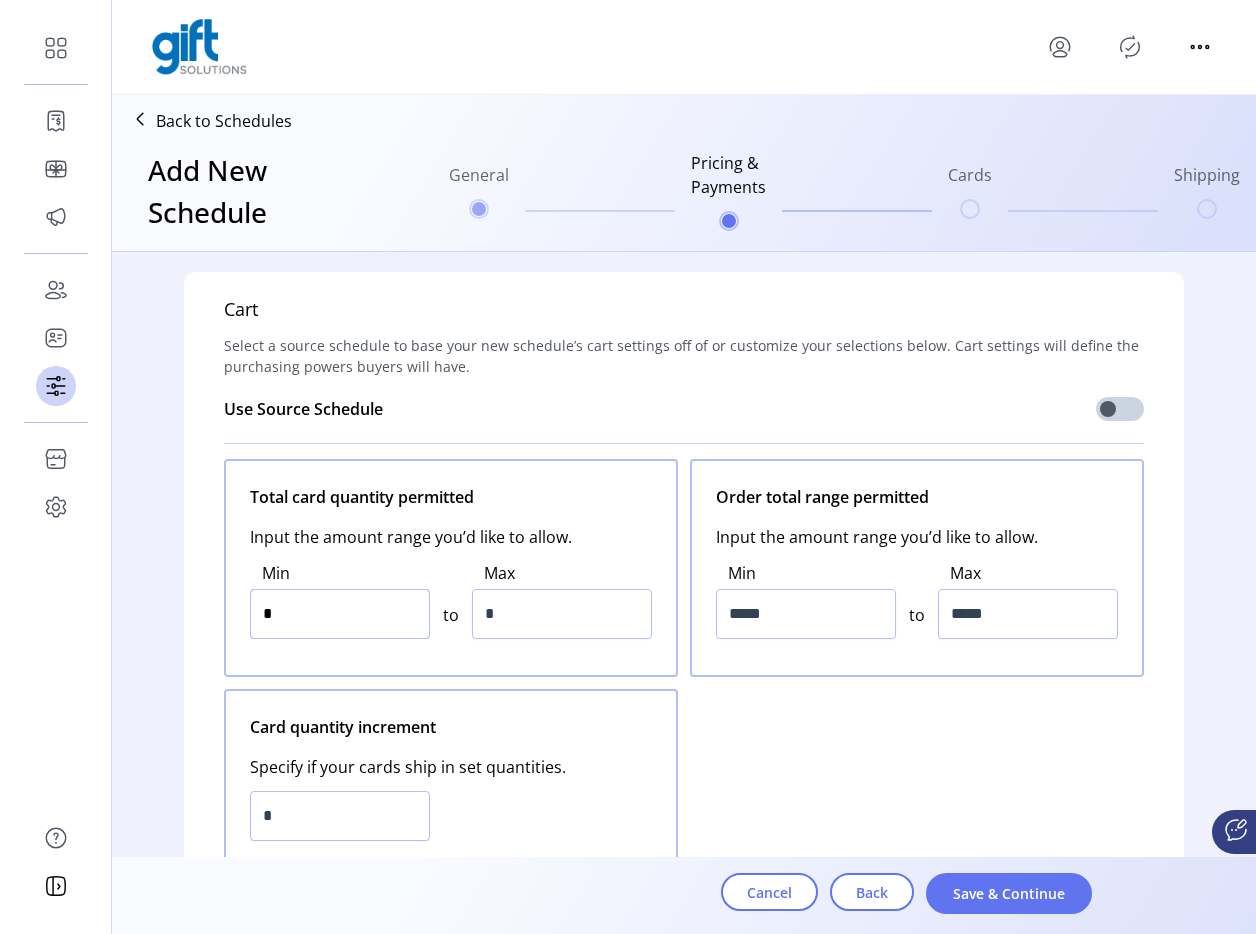click on "*" at bounding box center [340, 614] 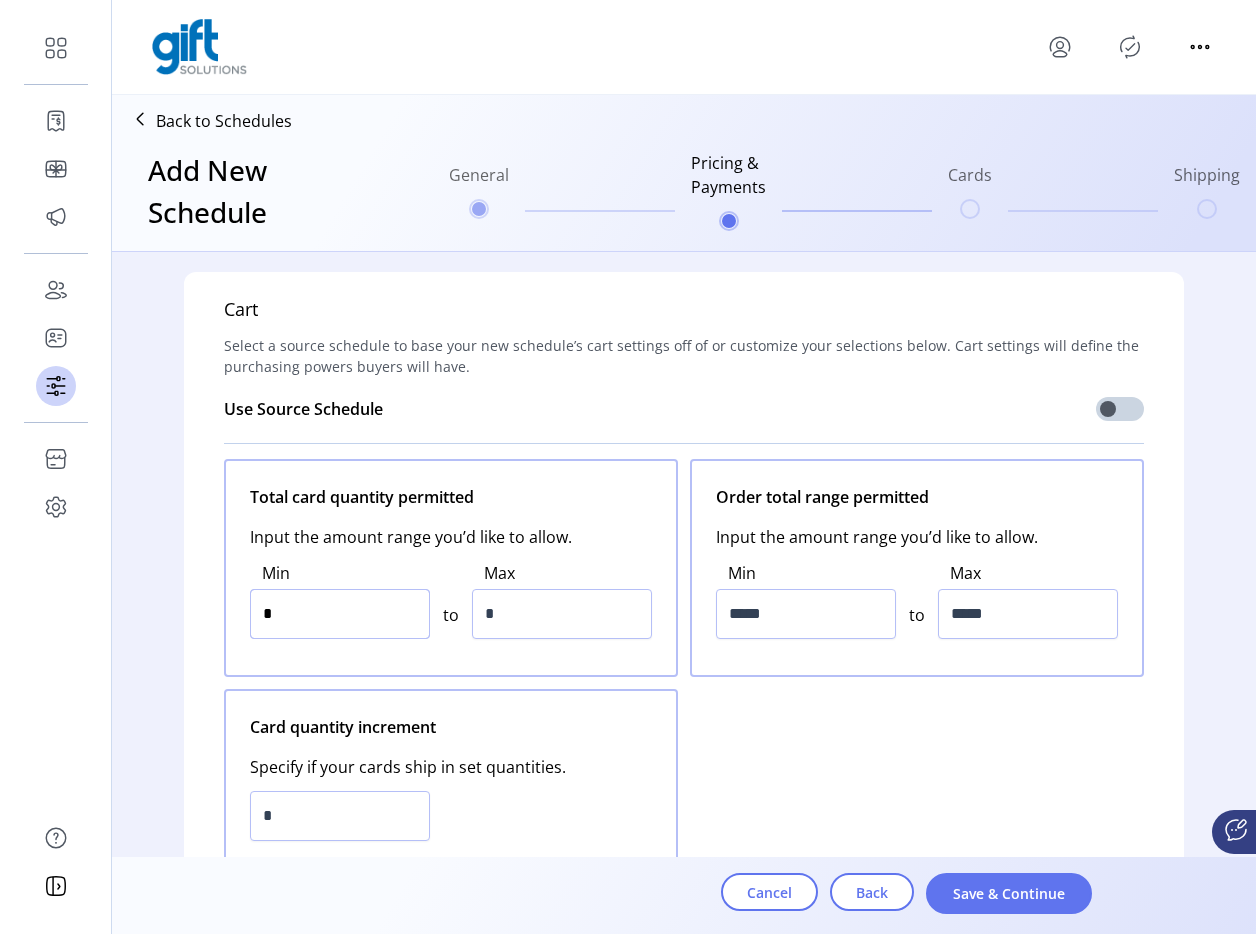 click on "*" at bounding box center [340, 614] 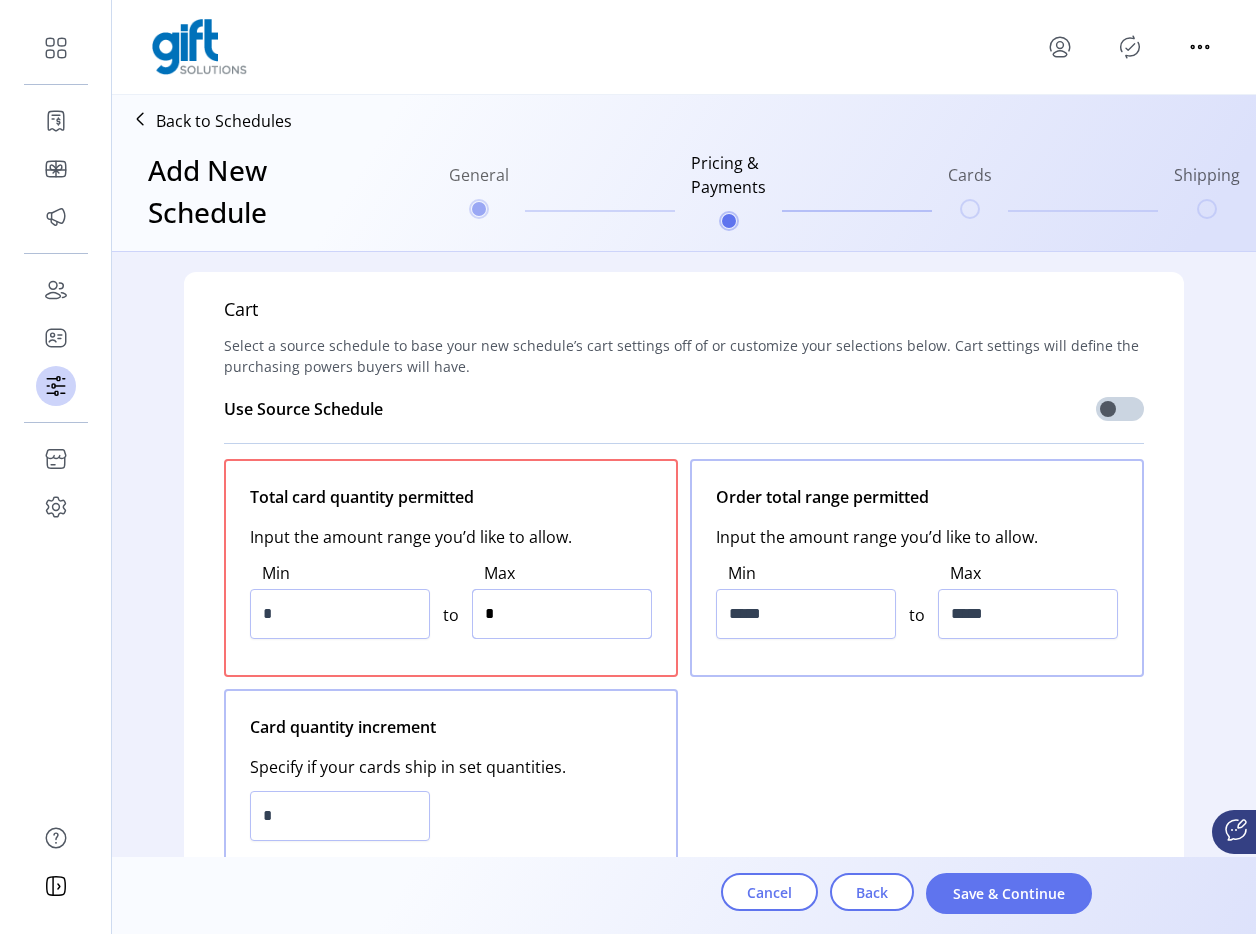 click on "*" at bounding box center [562, 614] 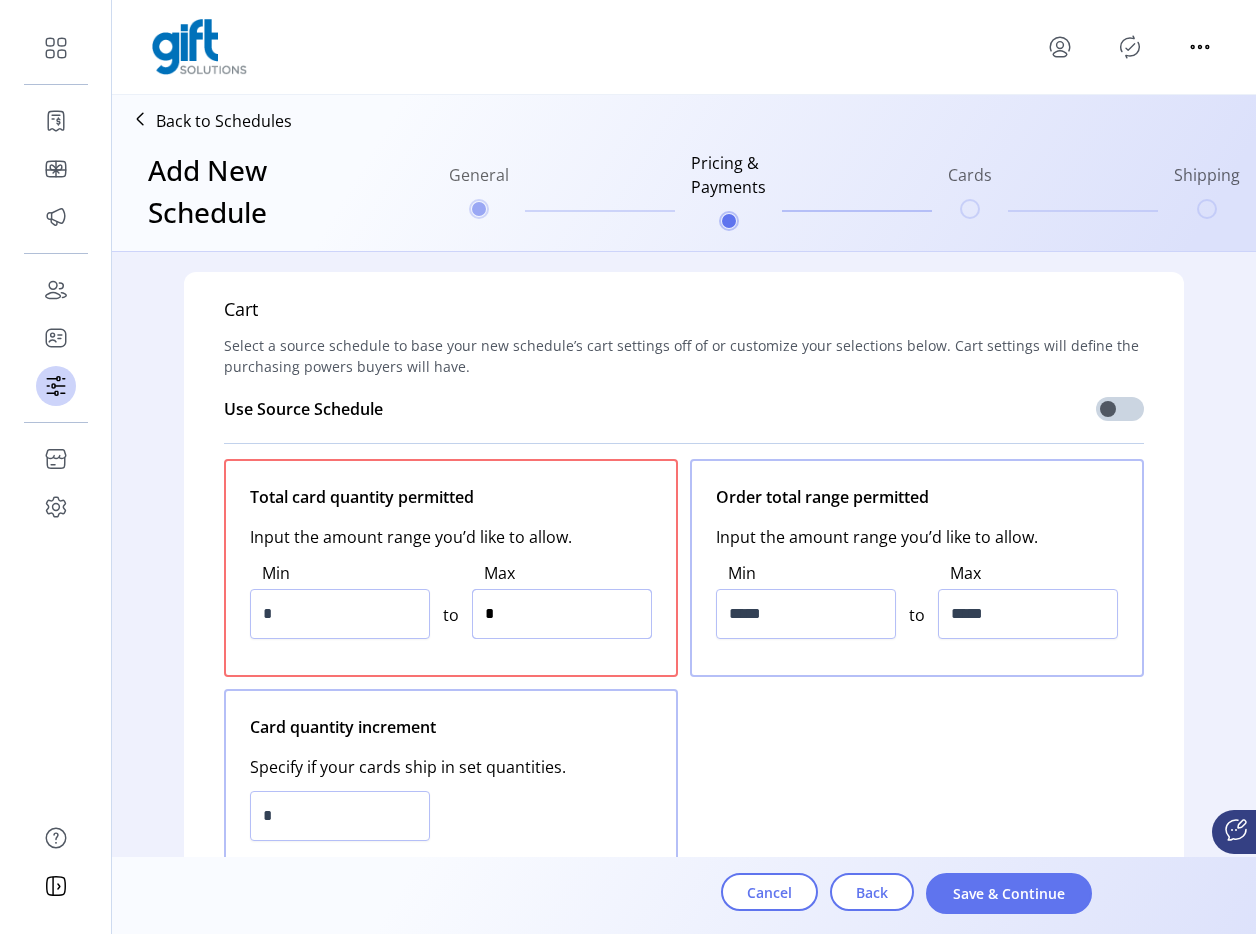 click on "*" at bounding box center [562, 614] 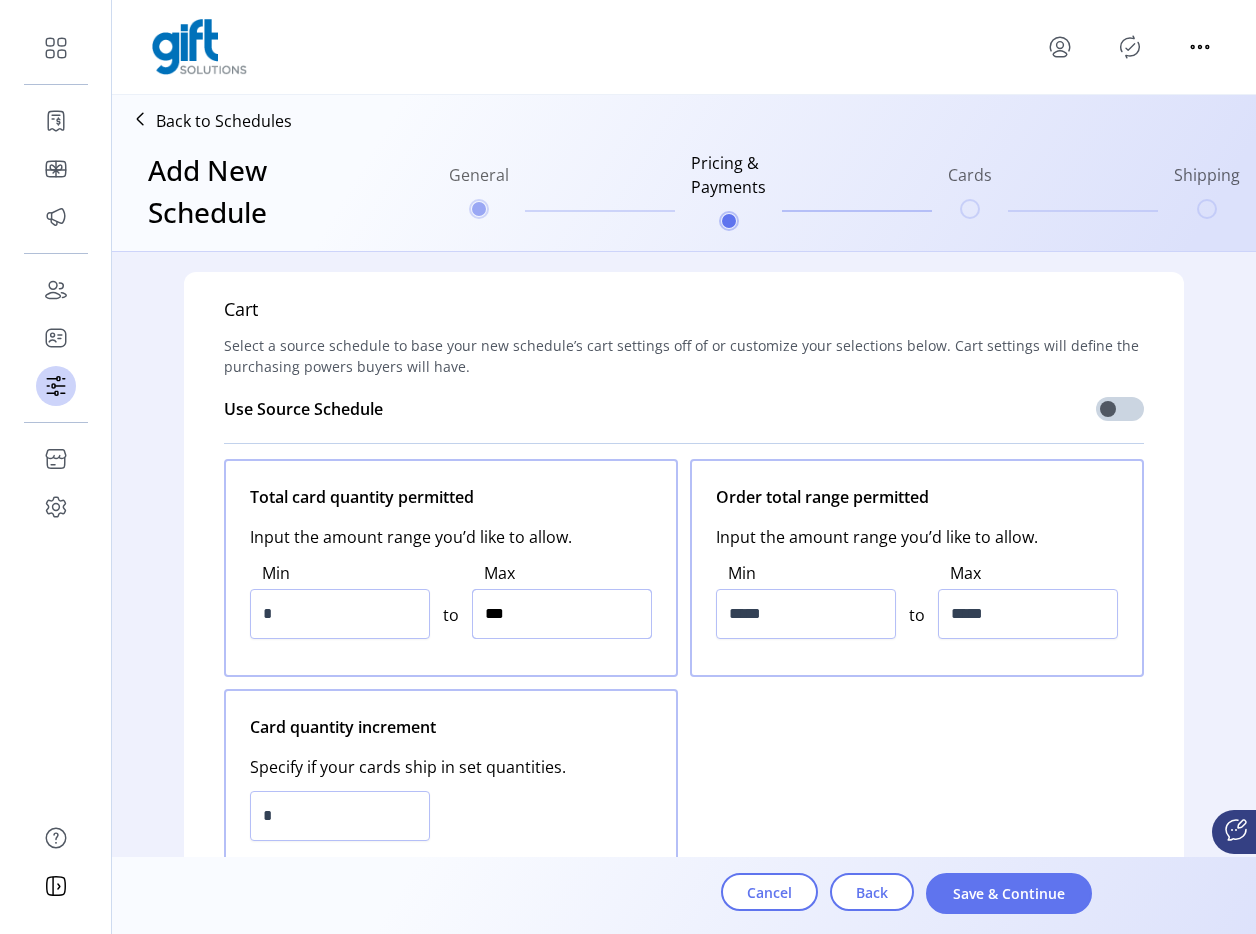 type on "*****" 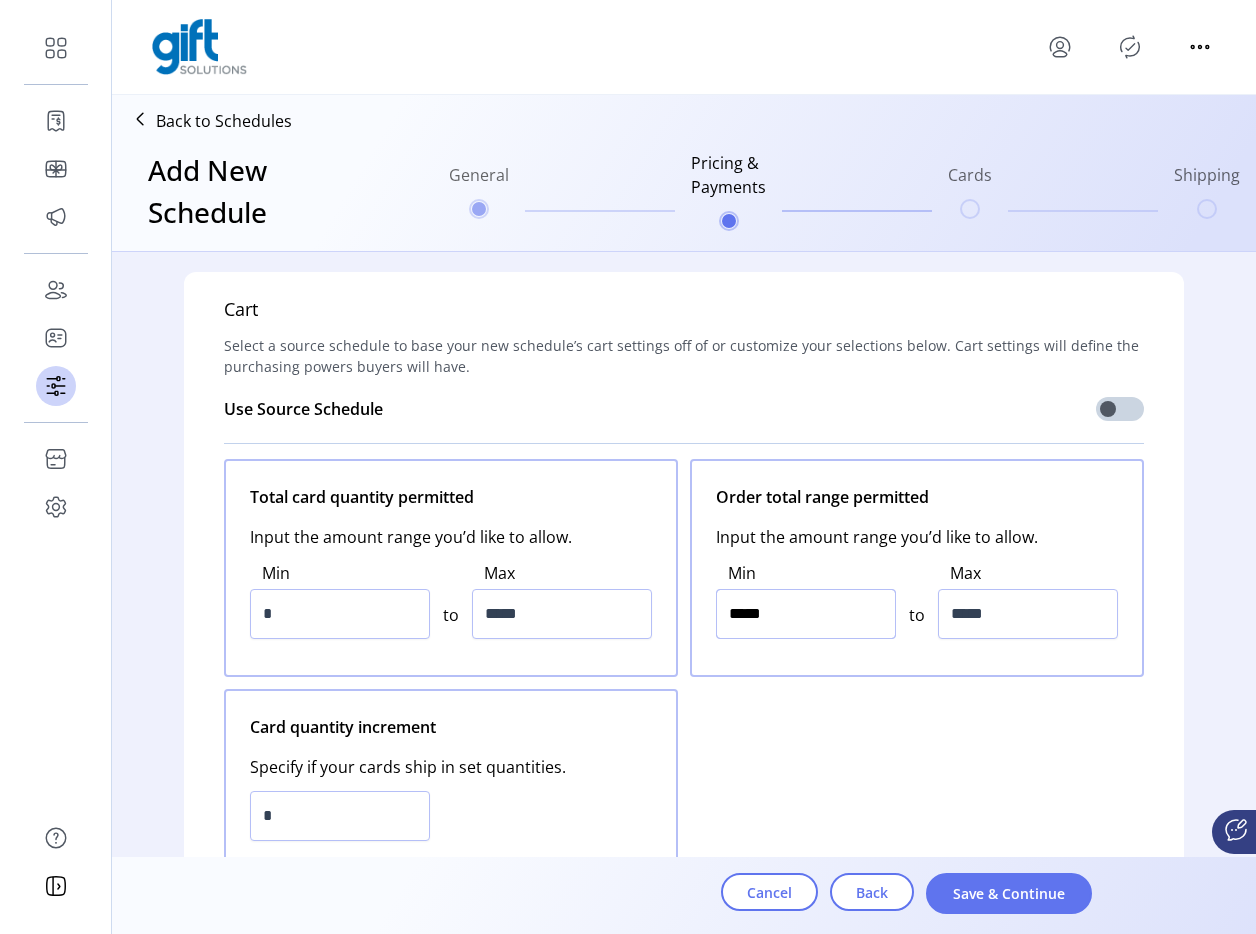click on "*****" at bounding box center [806, 614] 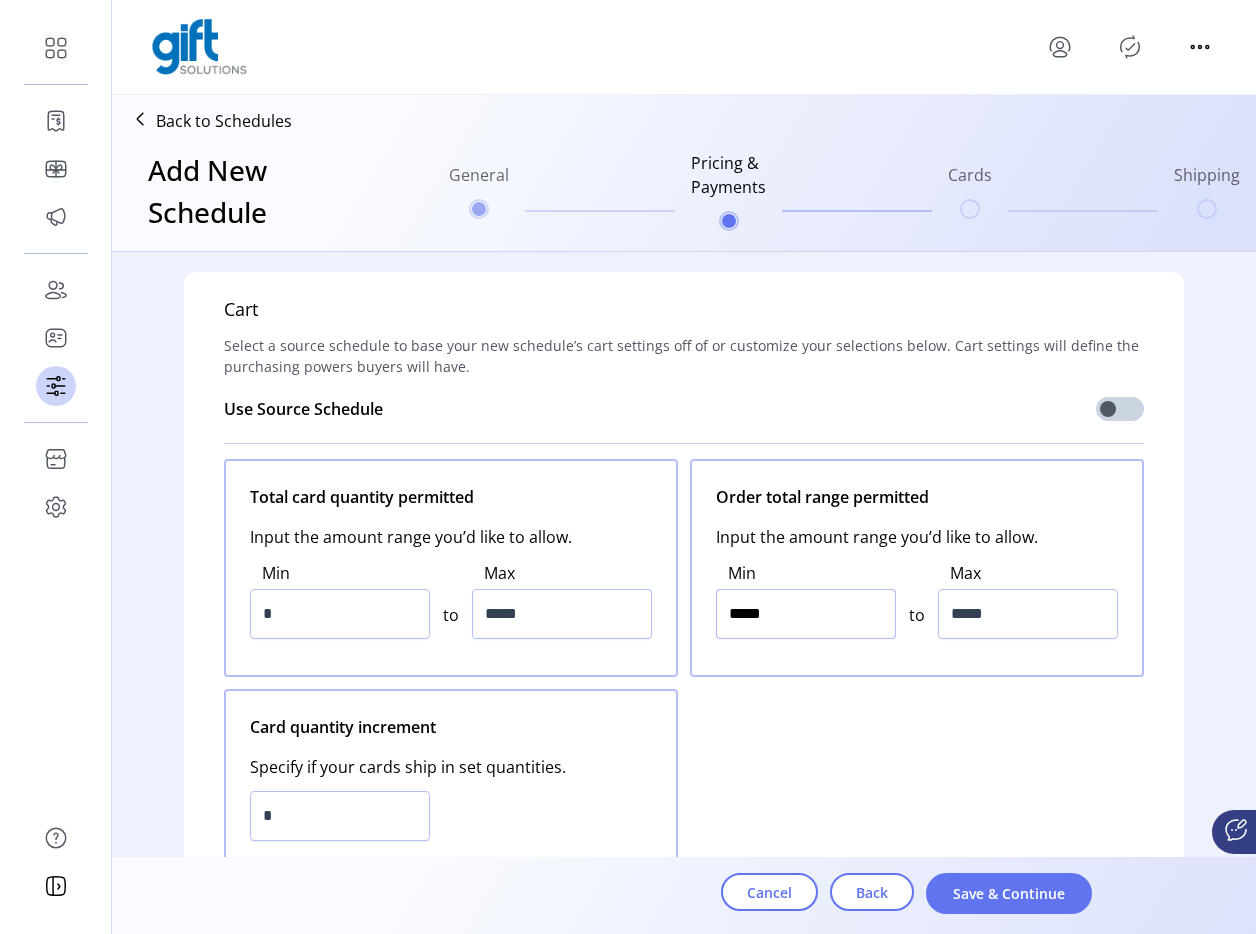 click on "*****" at bounding box center (806, 614) 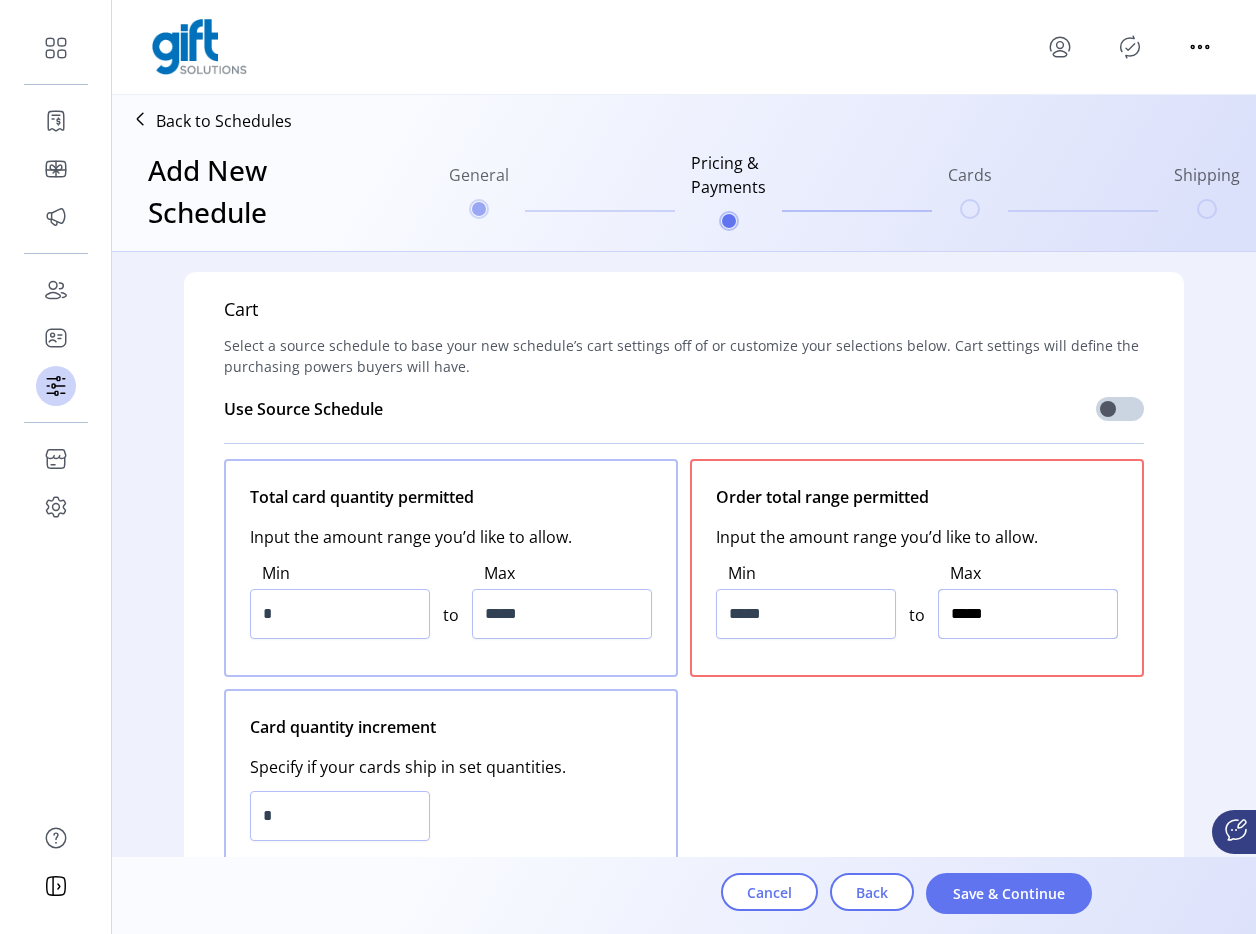 click on "*****" at bounding box center [1028, 614] 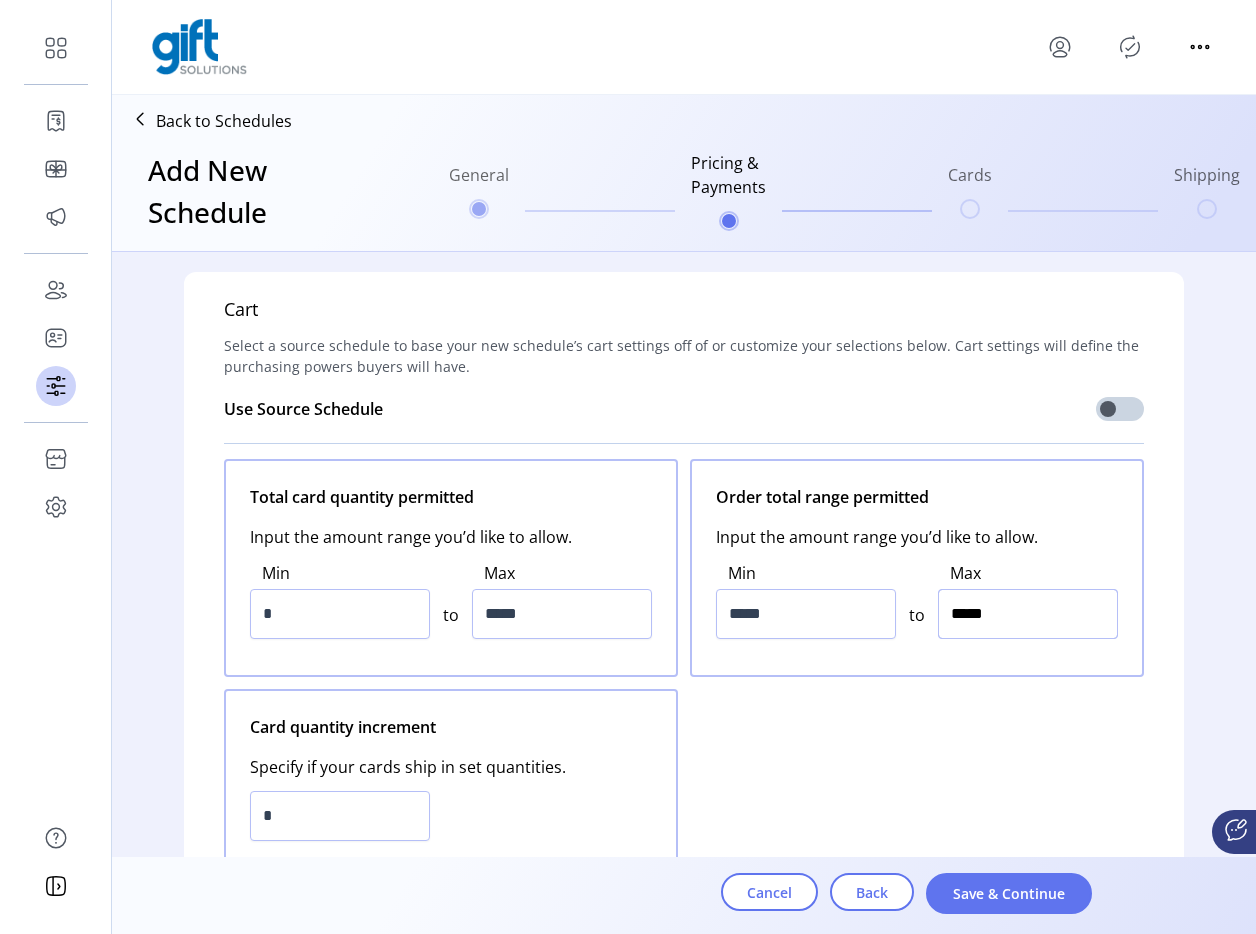 click on "*****" at bounding box center (1028, 614) 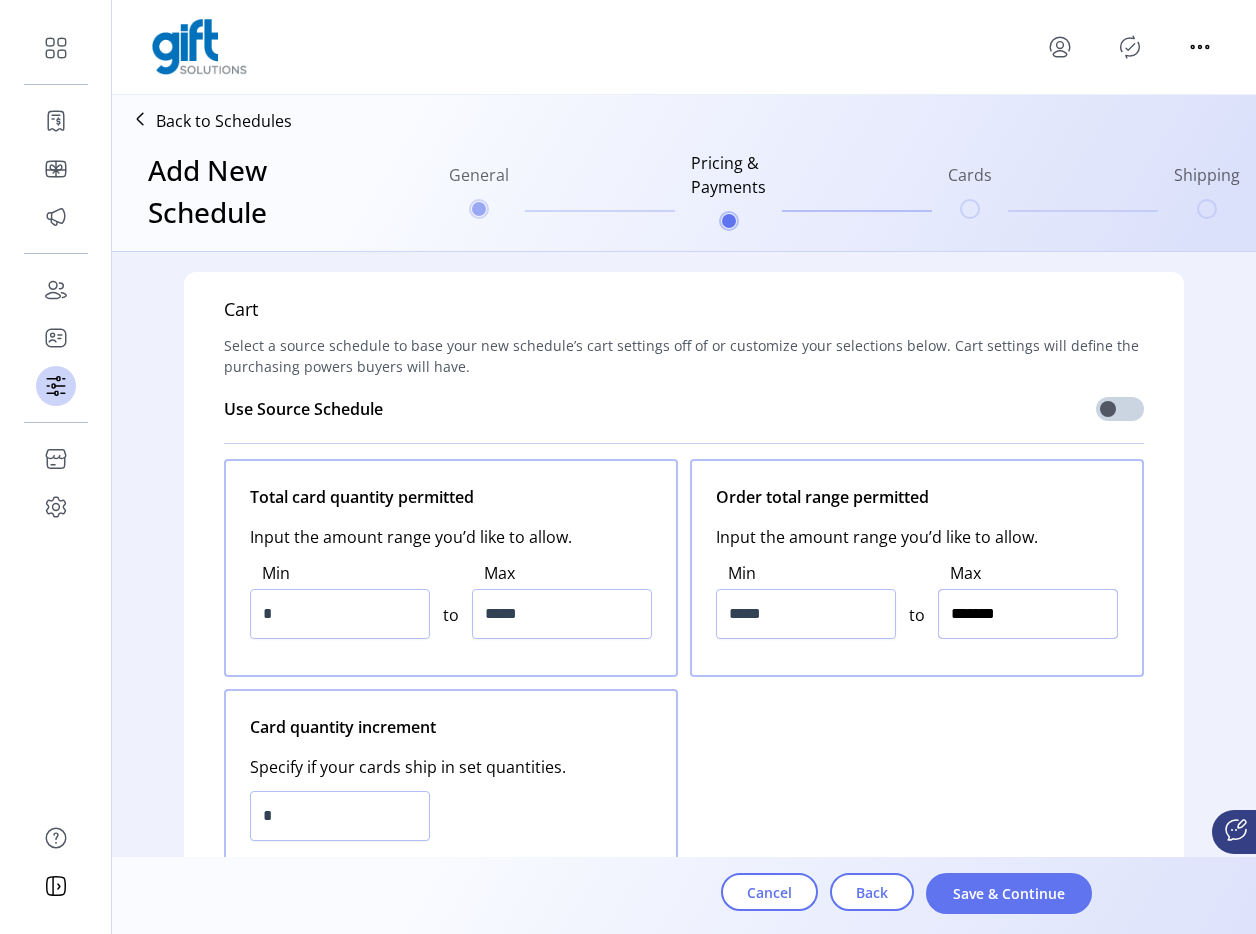 type on "*********" 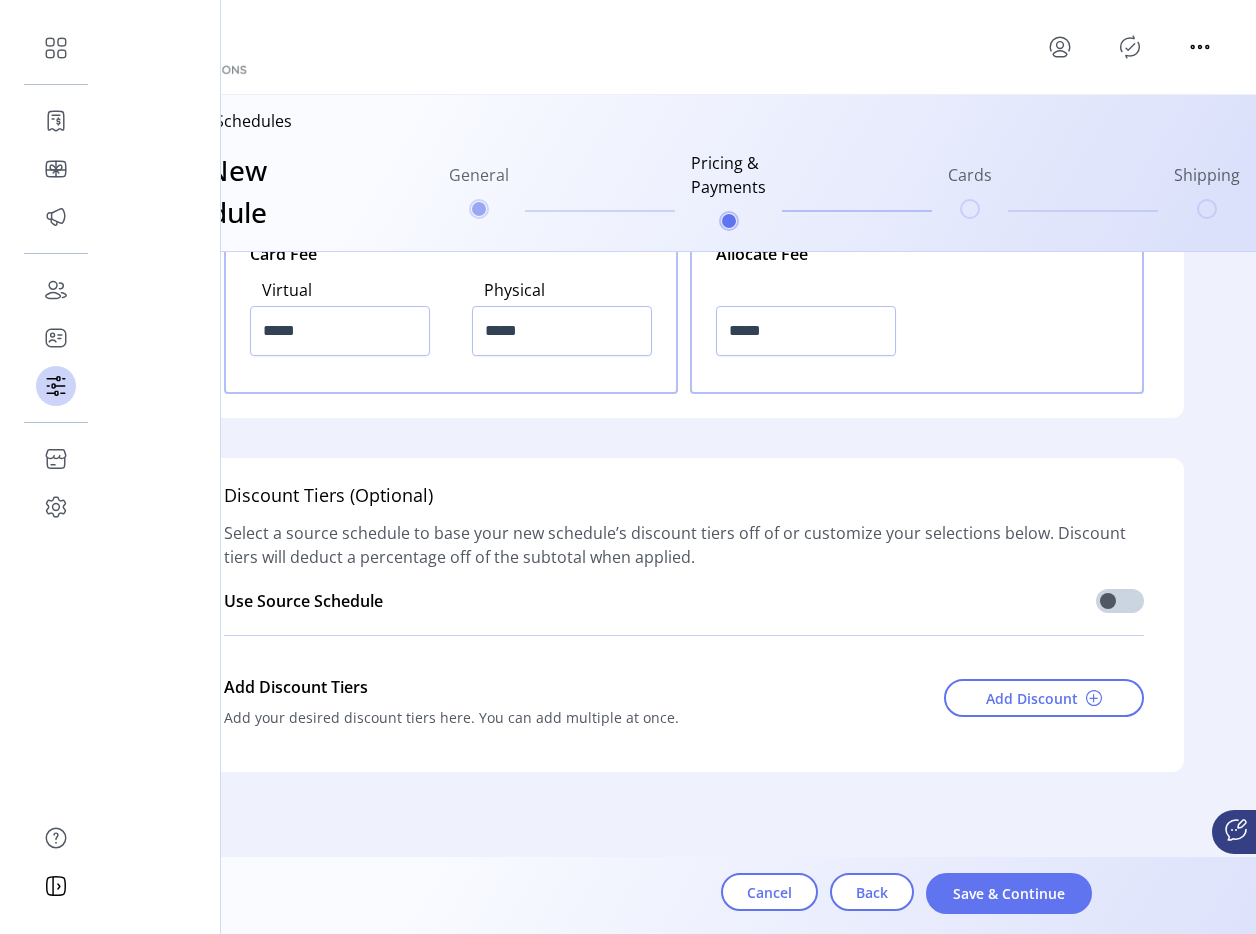 scroll, scrollTop: 2393, scrollLeft: 0, axis: vertical 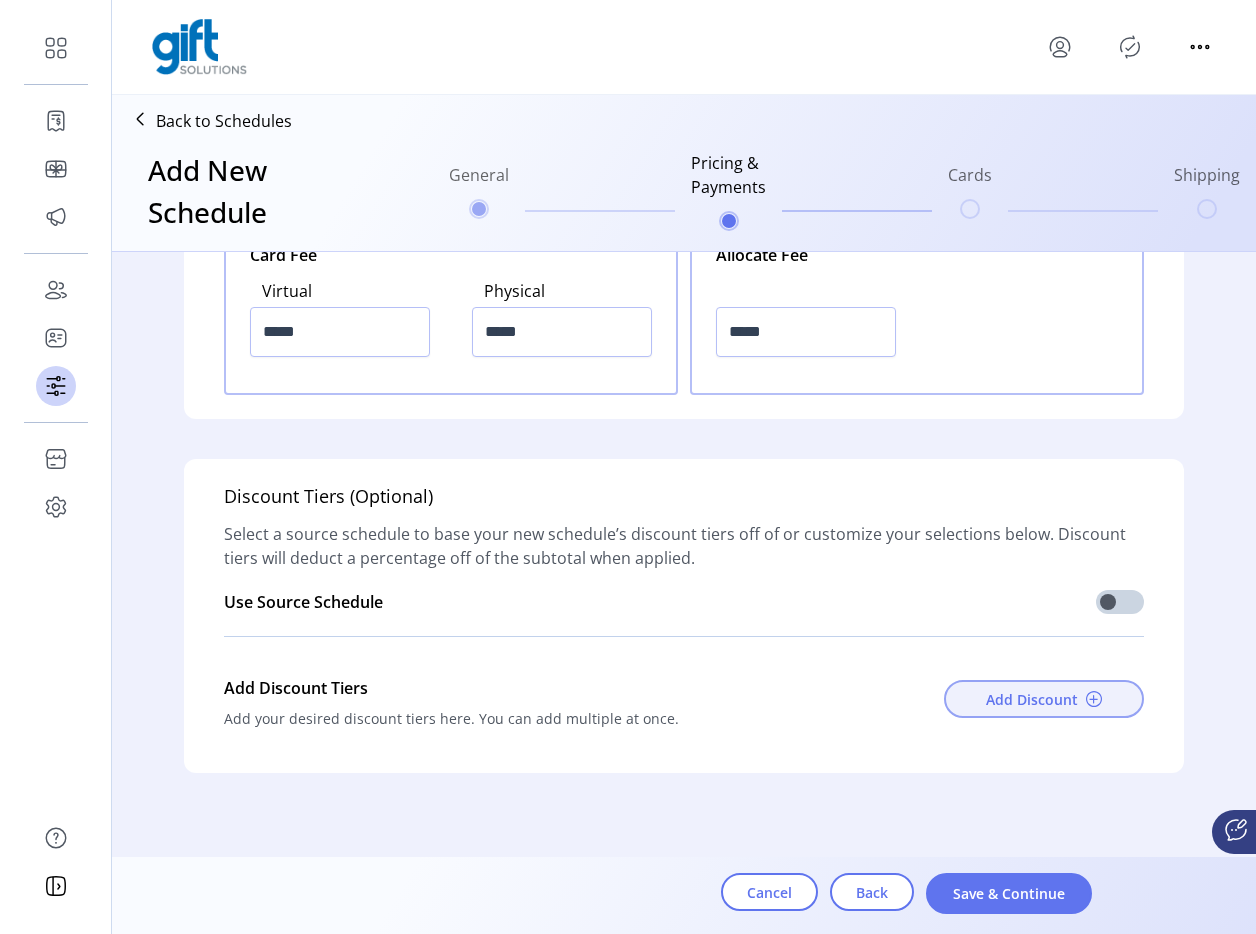 click on "Add Discount" 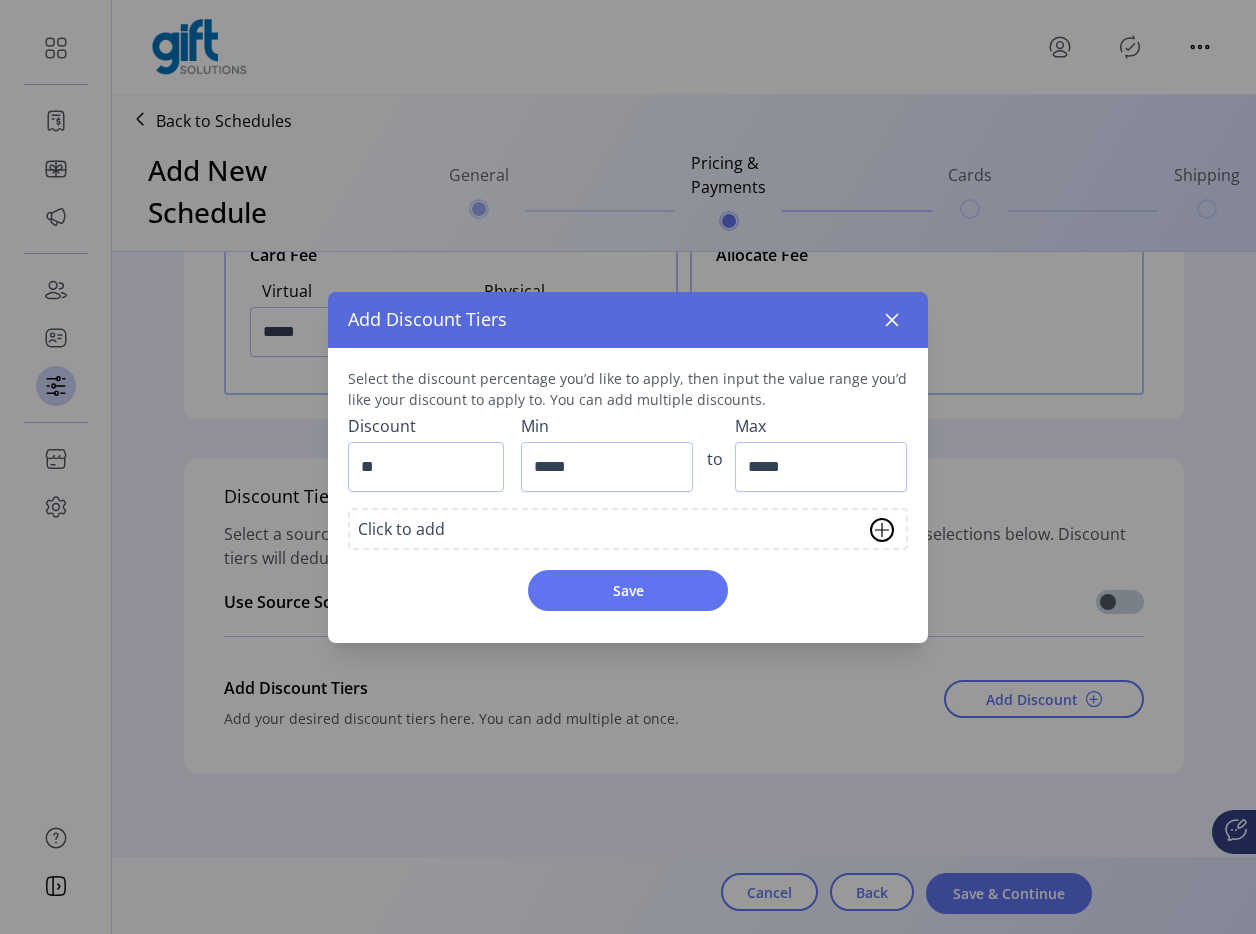 click on "**" 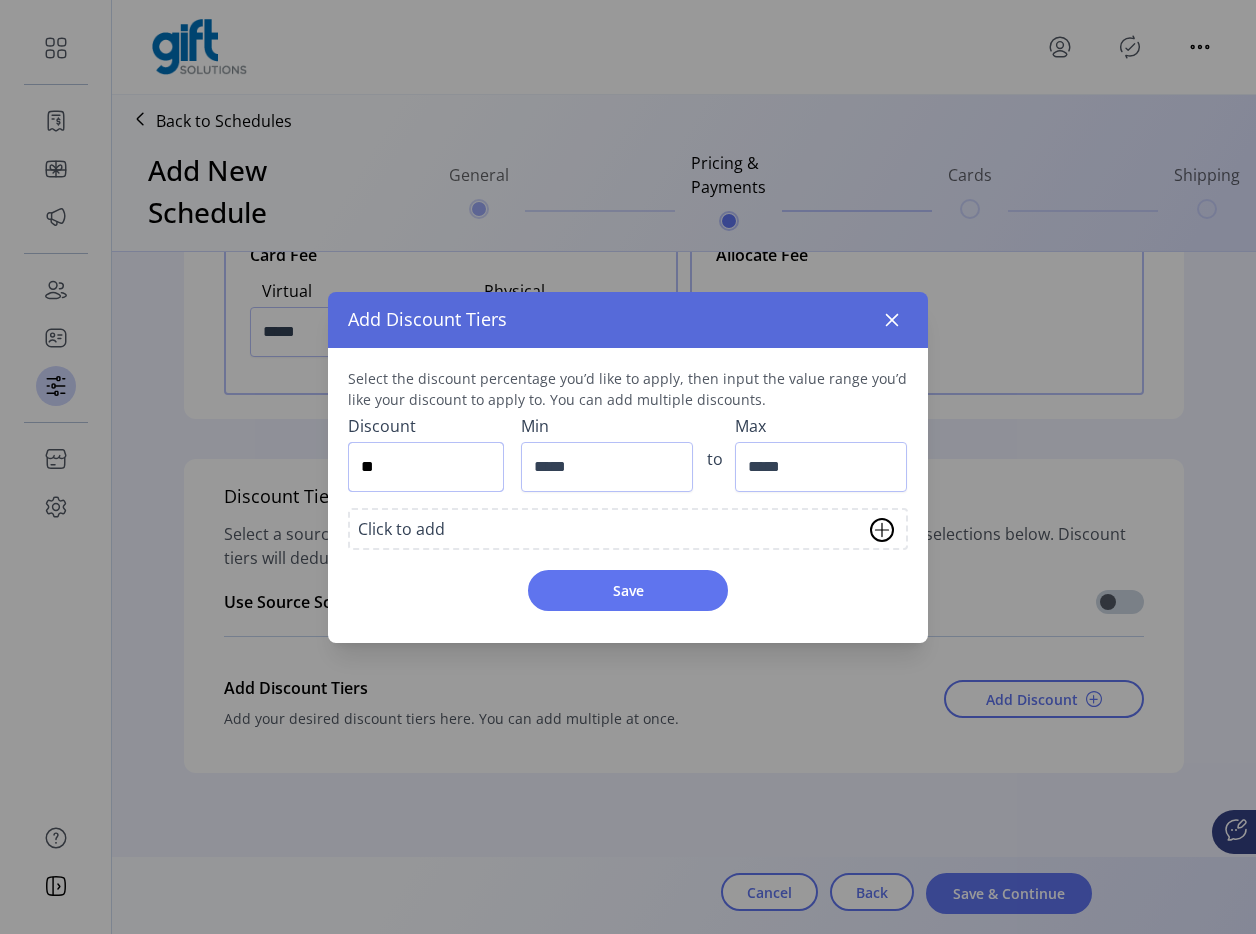 click on "**" at bounding box center (426, 467) 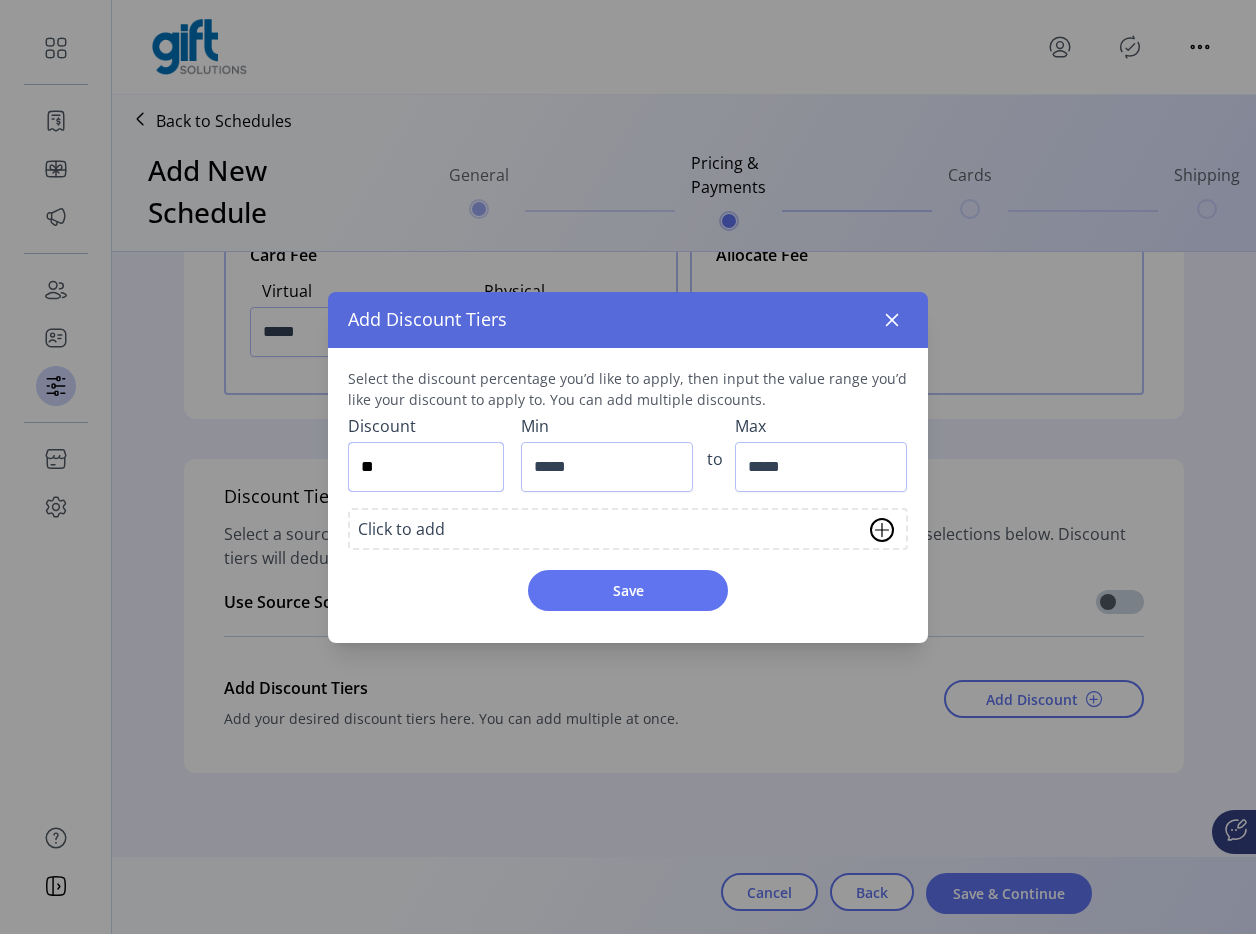 click on "**" at bounding box center (426, 467) 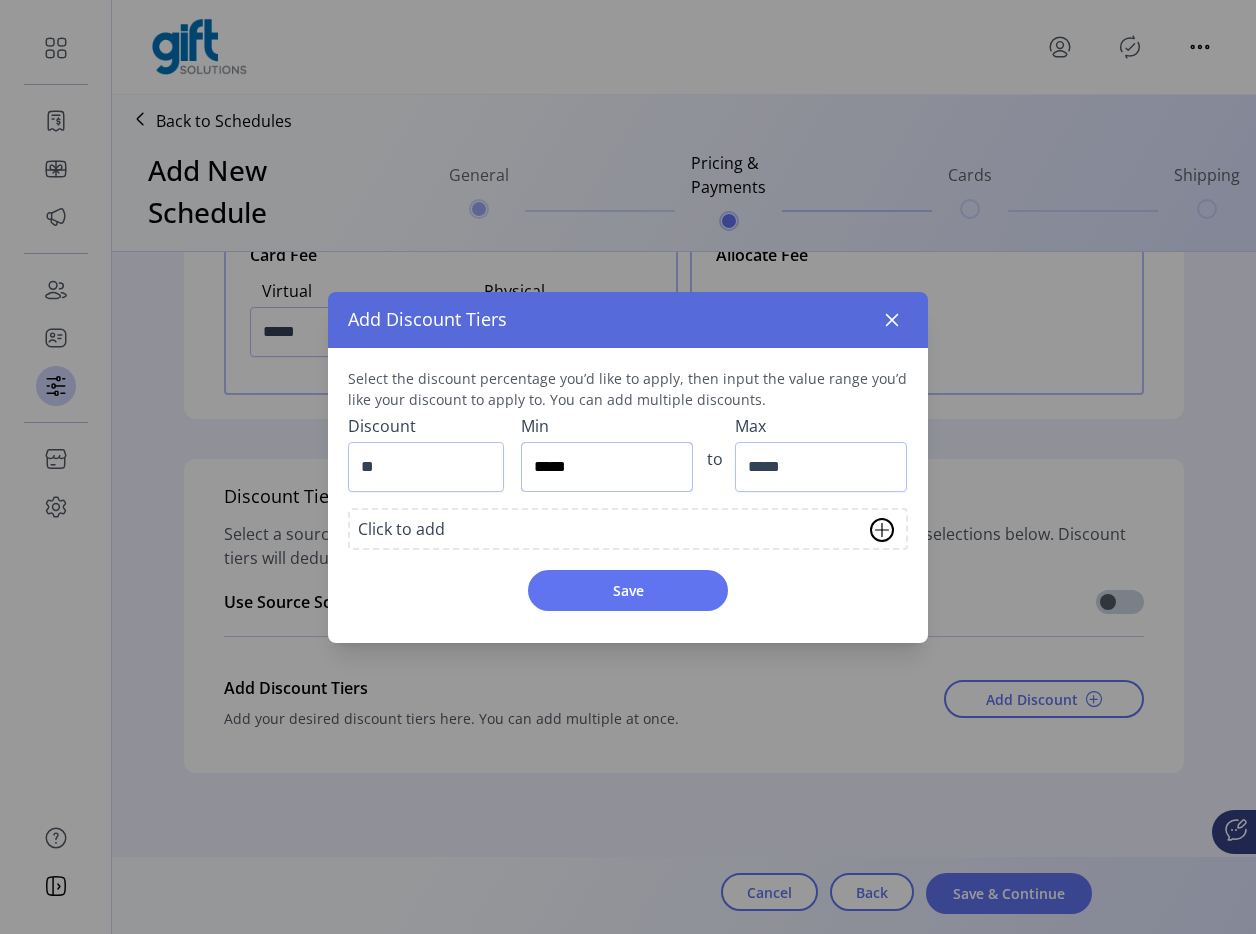 click on "*****" at bounding box center [607, 467] 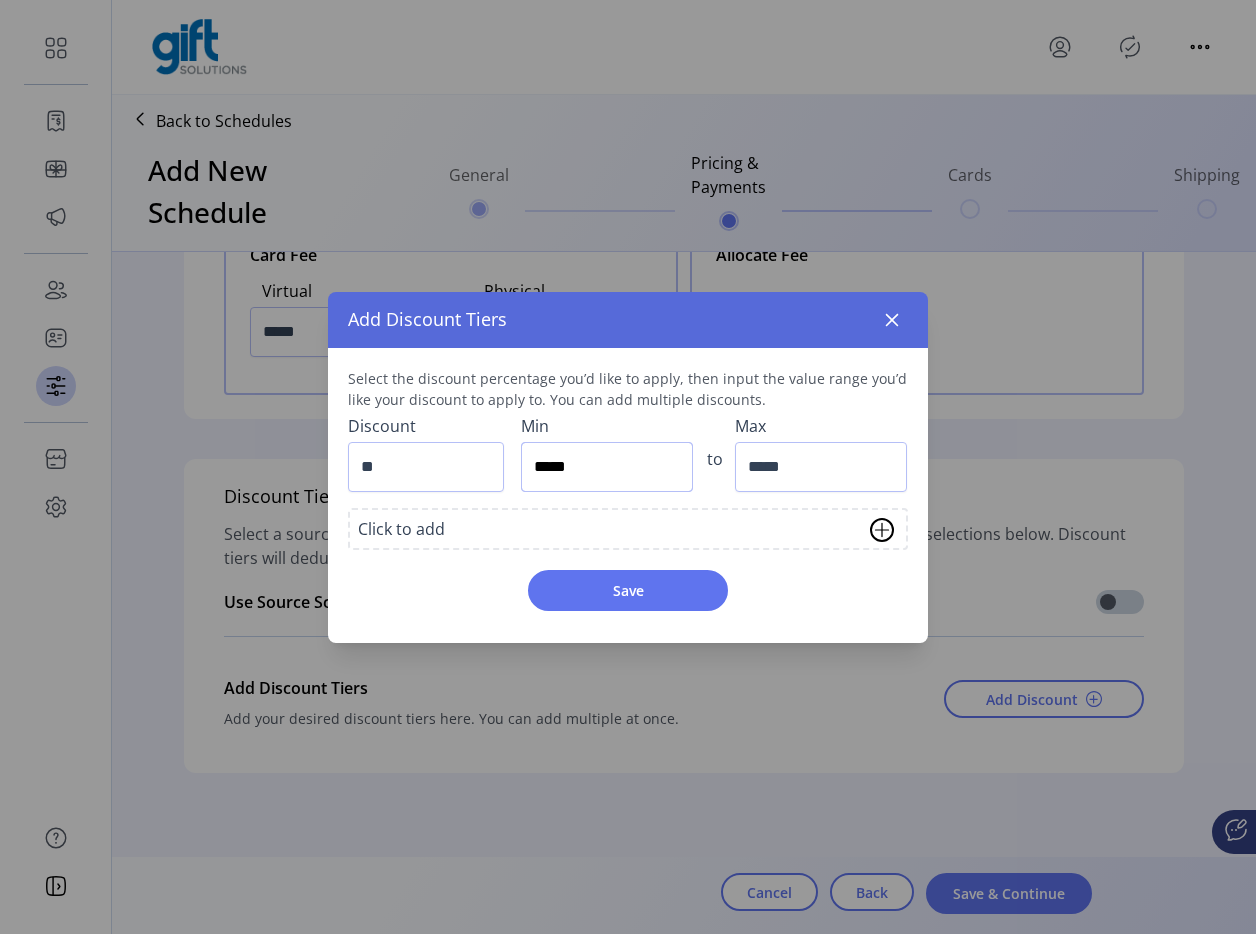 click on "*****" at bounding box center (607, 467) 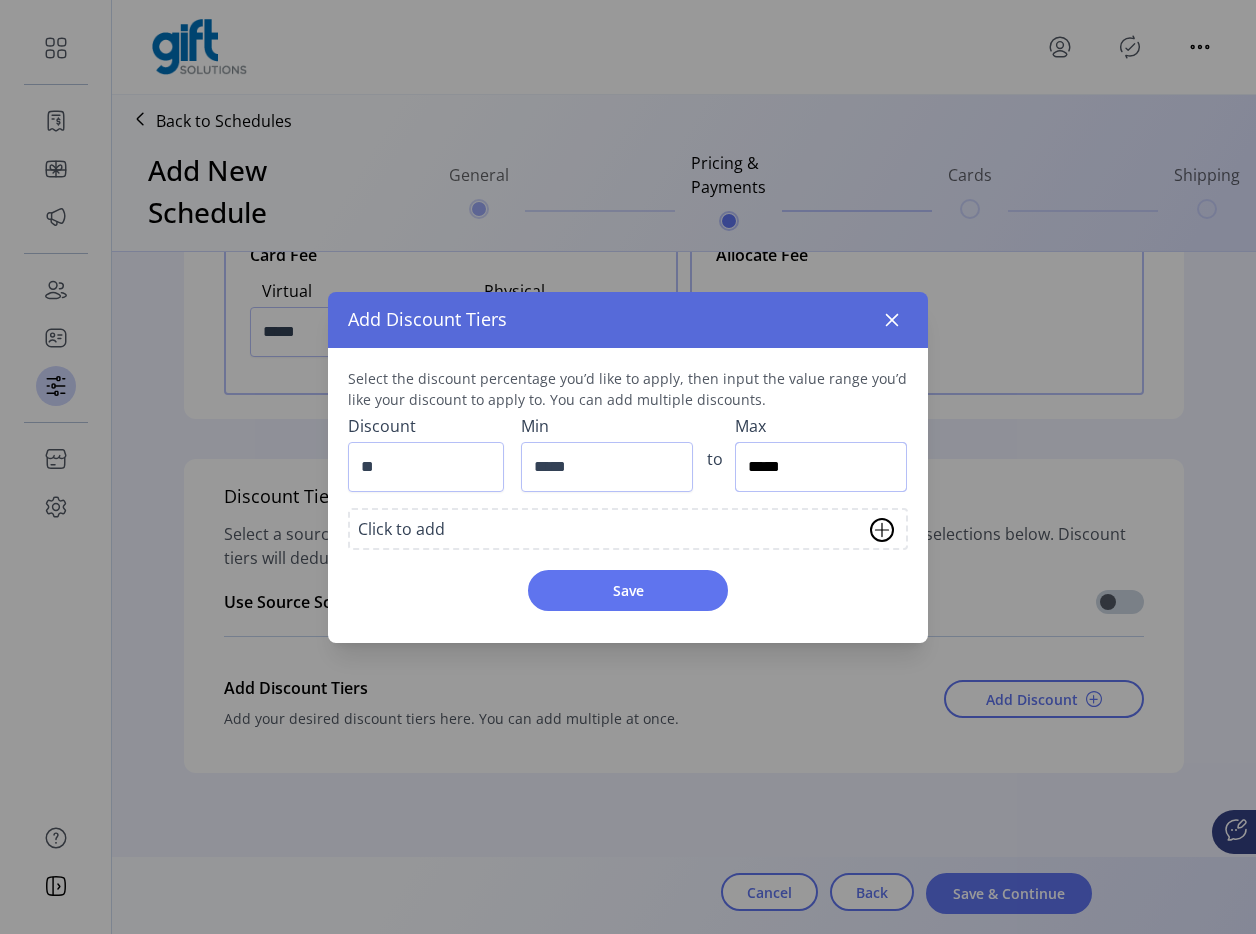 click on "*****" at bounding box center [821, 467] 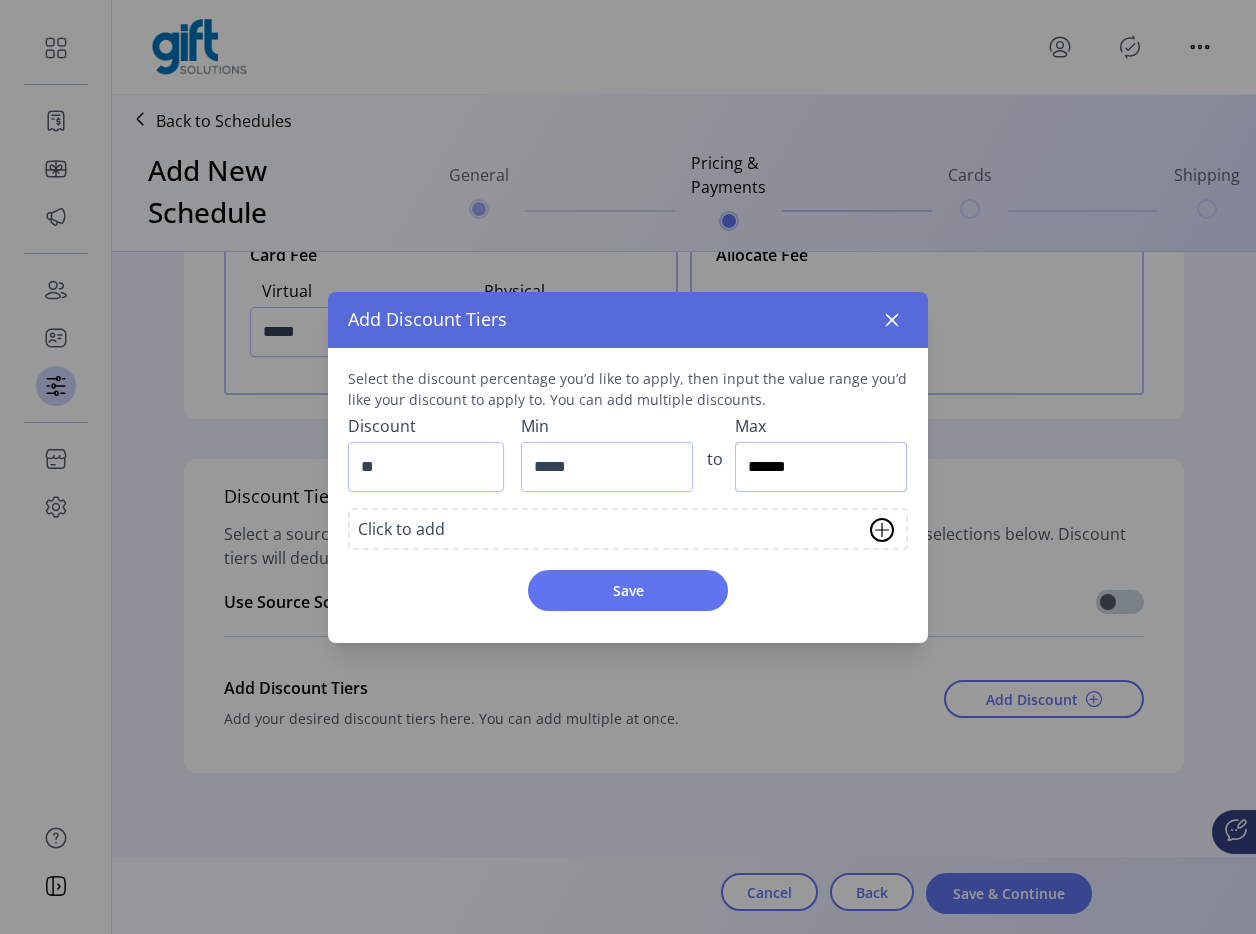 click on "******" at bounding box center [821, 467] 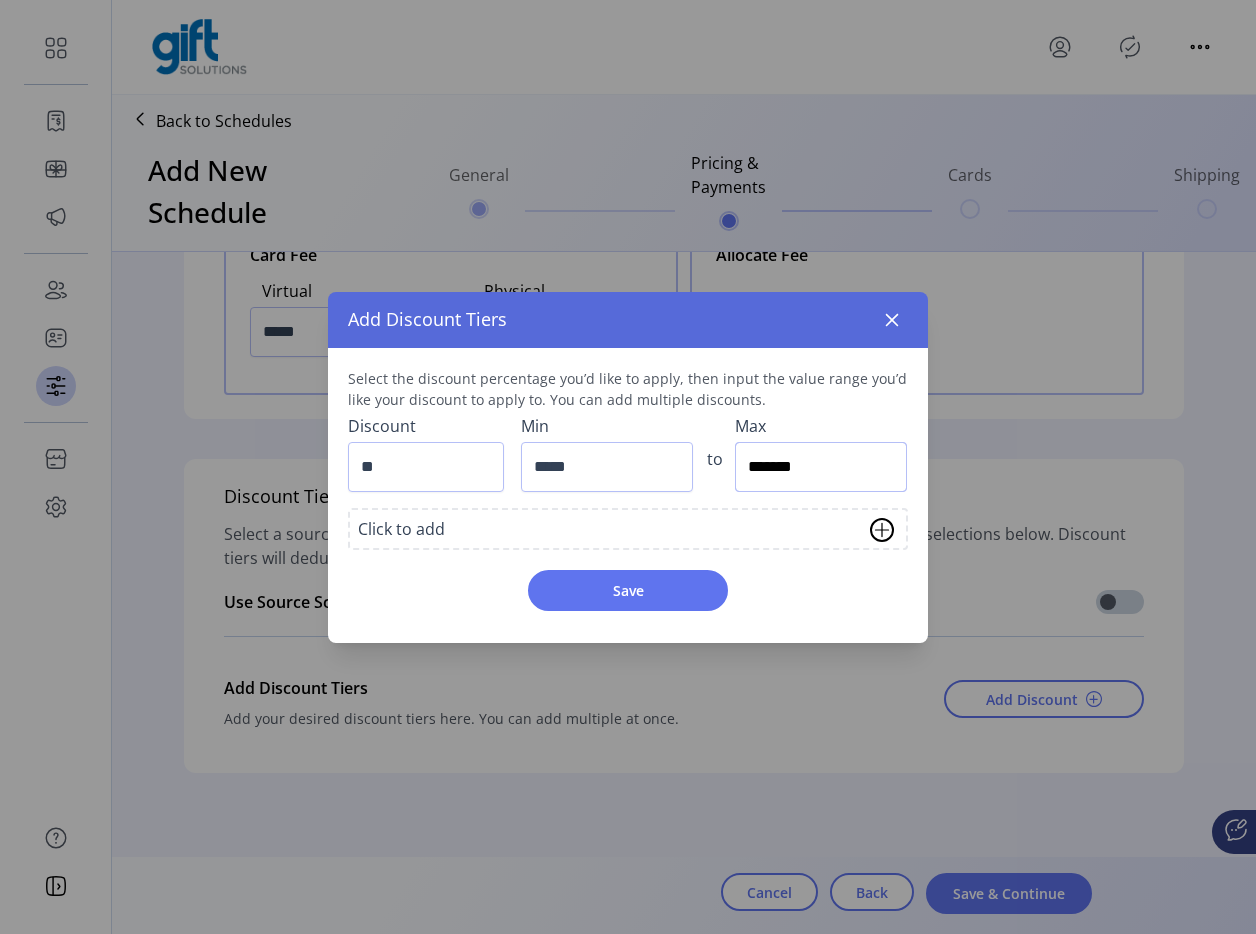 type on "*********" 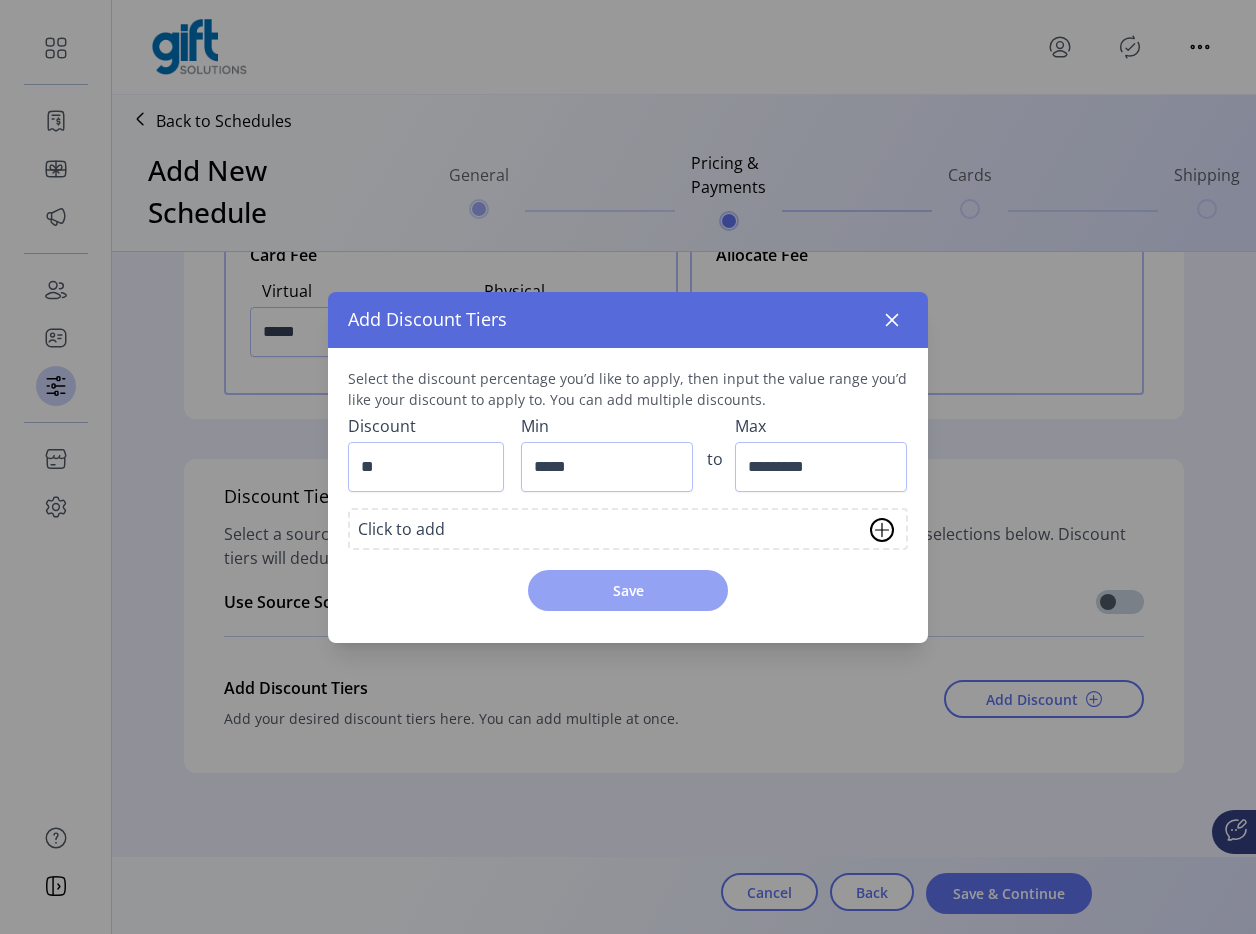 click on "Save" 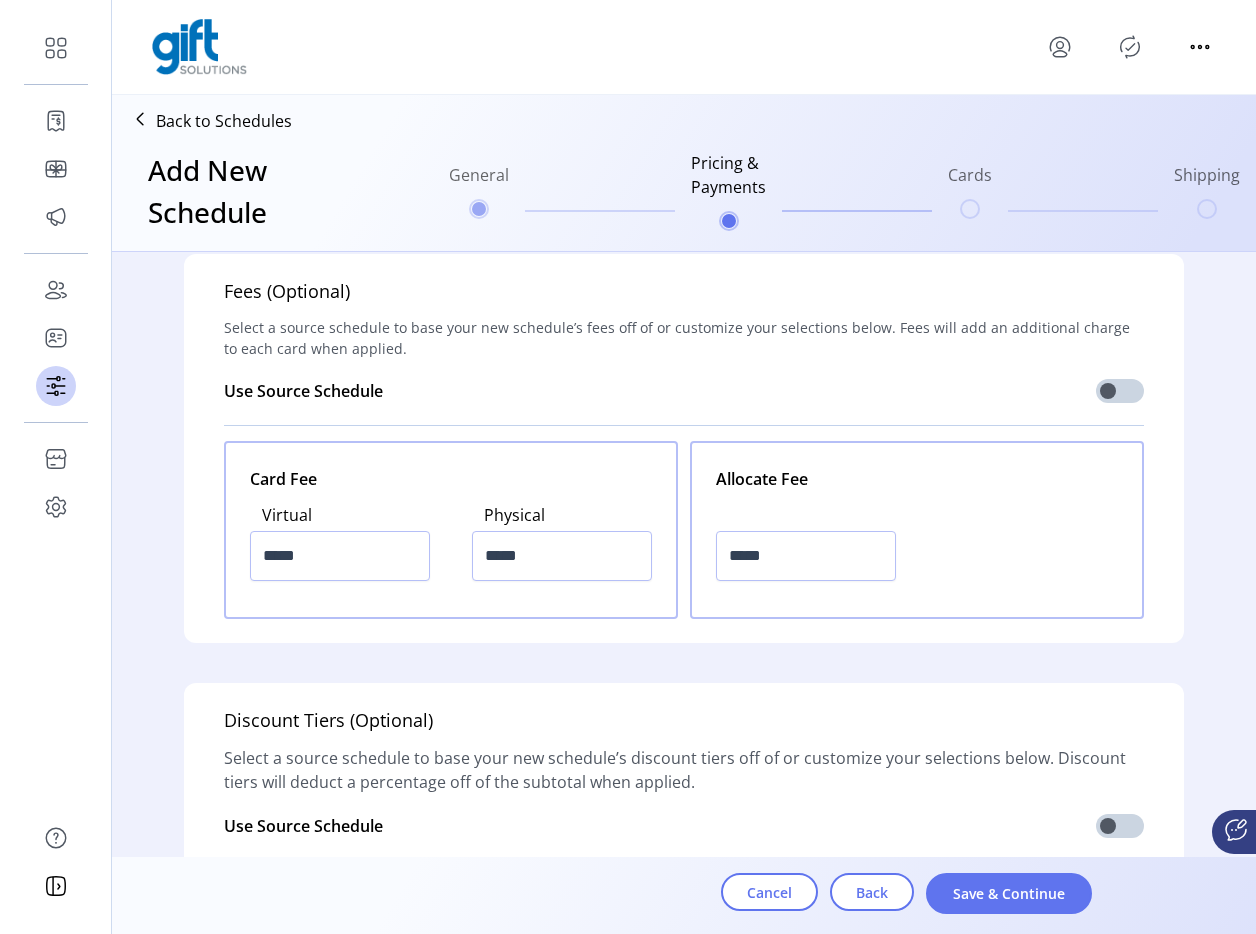 scroll, scrollTop: 2199, scrollLeft: 0, axis: vertical 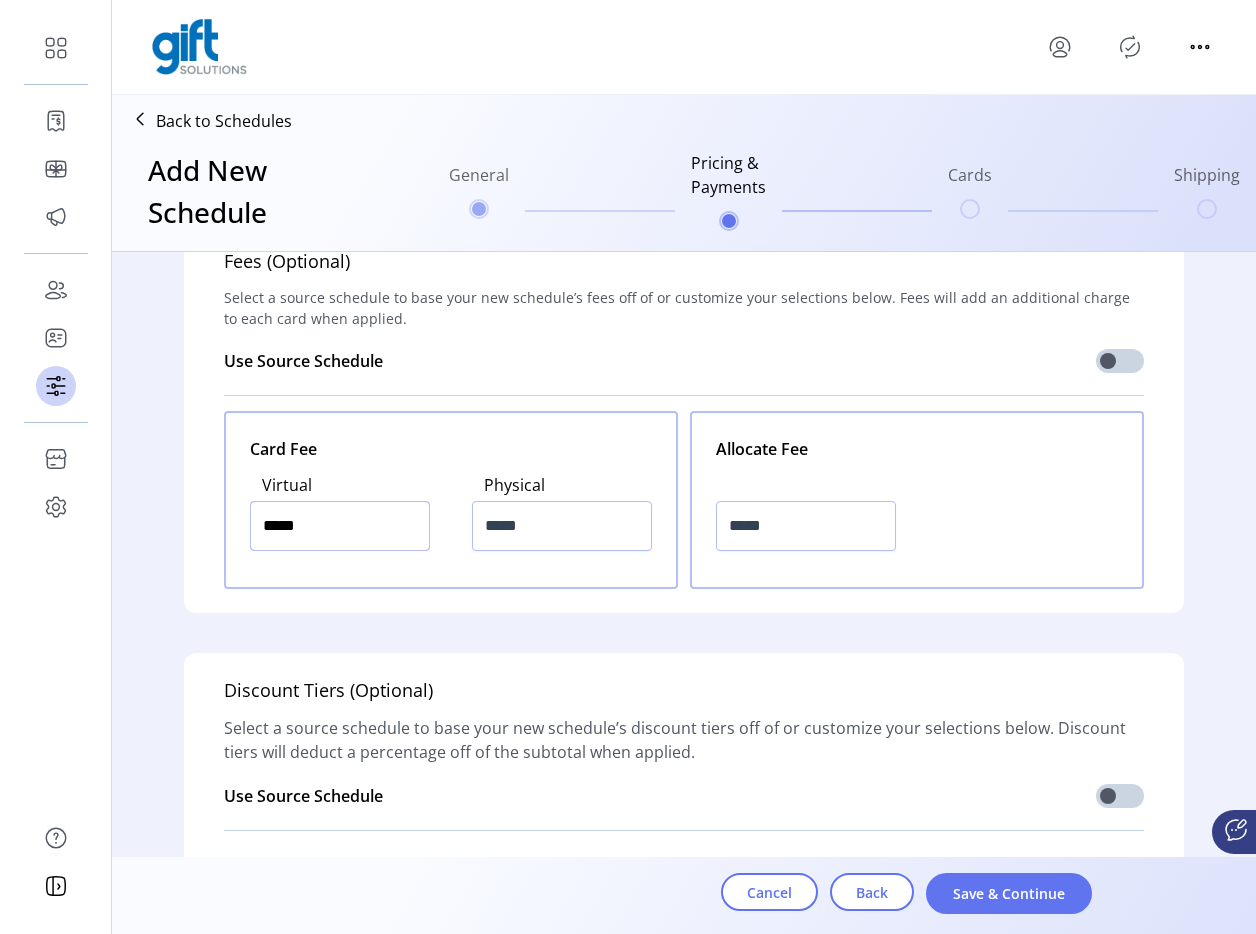 click on "*****" at bounding box center (806, -932) 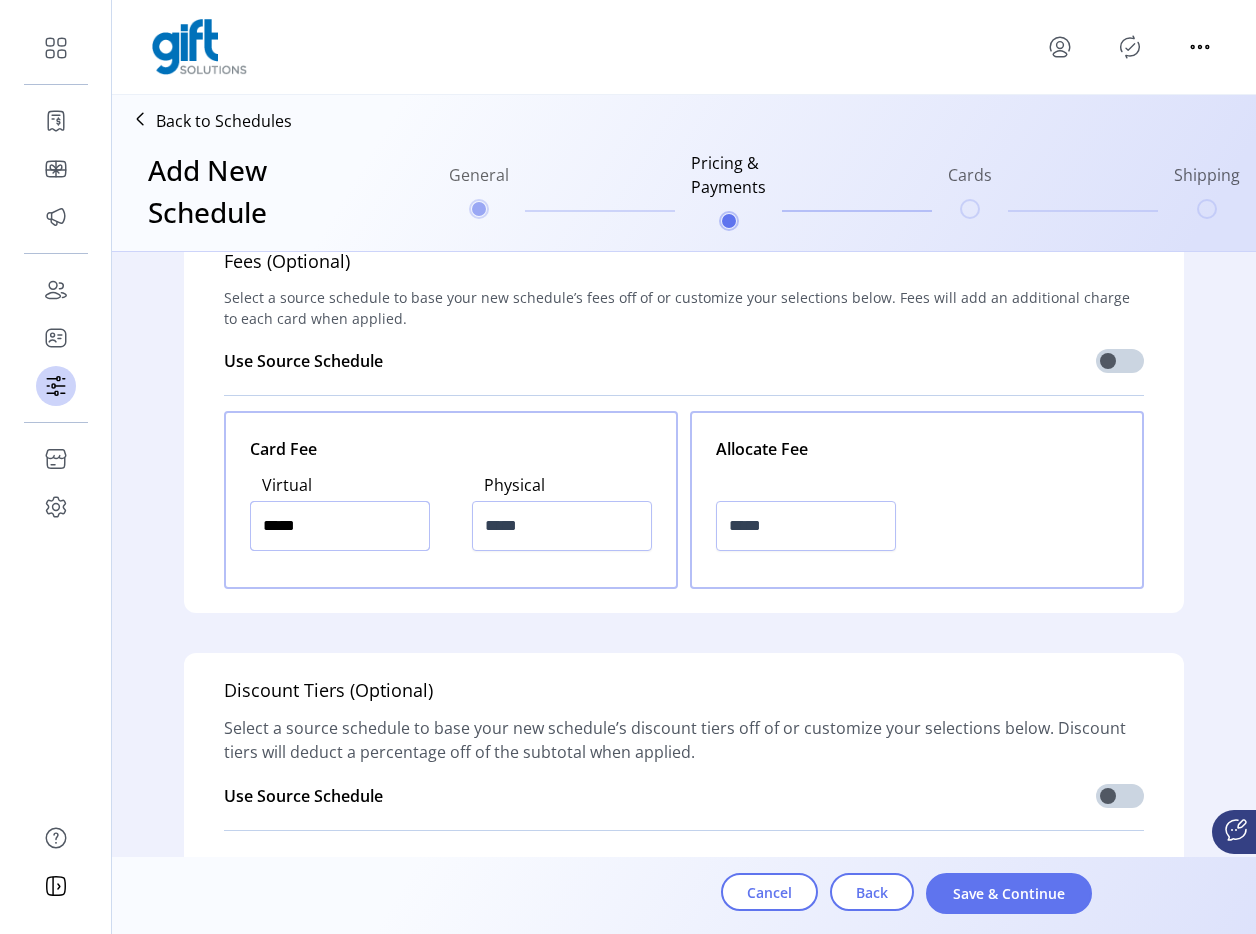 click on "*****" at bounding box center [340, 526] 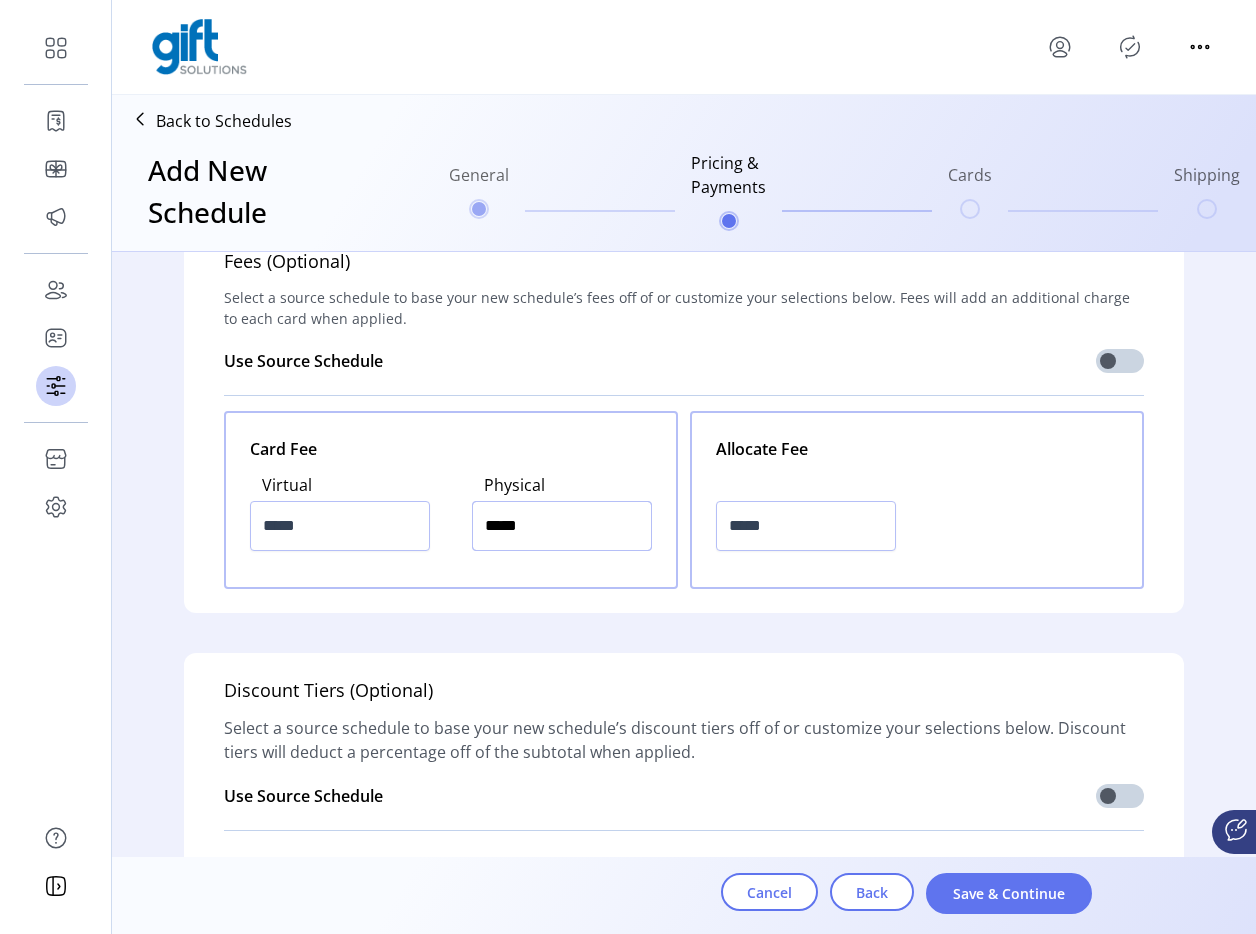 type on "*****" 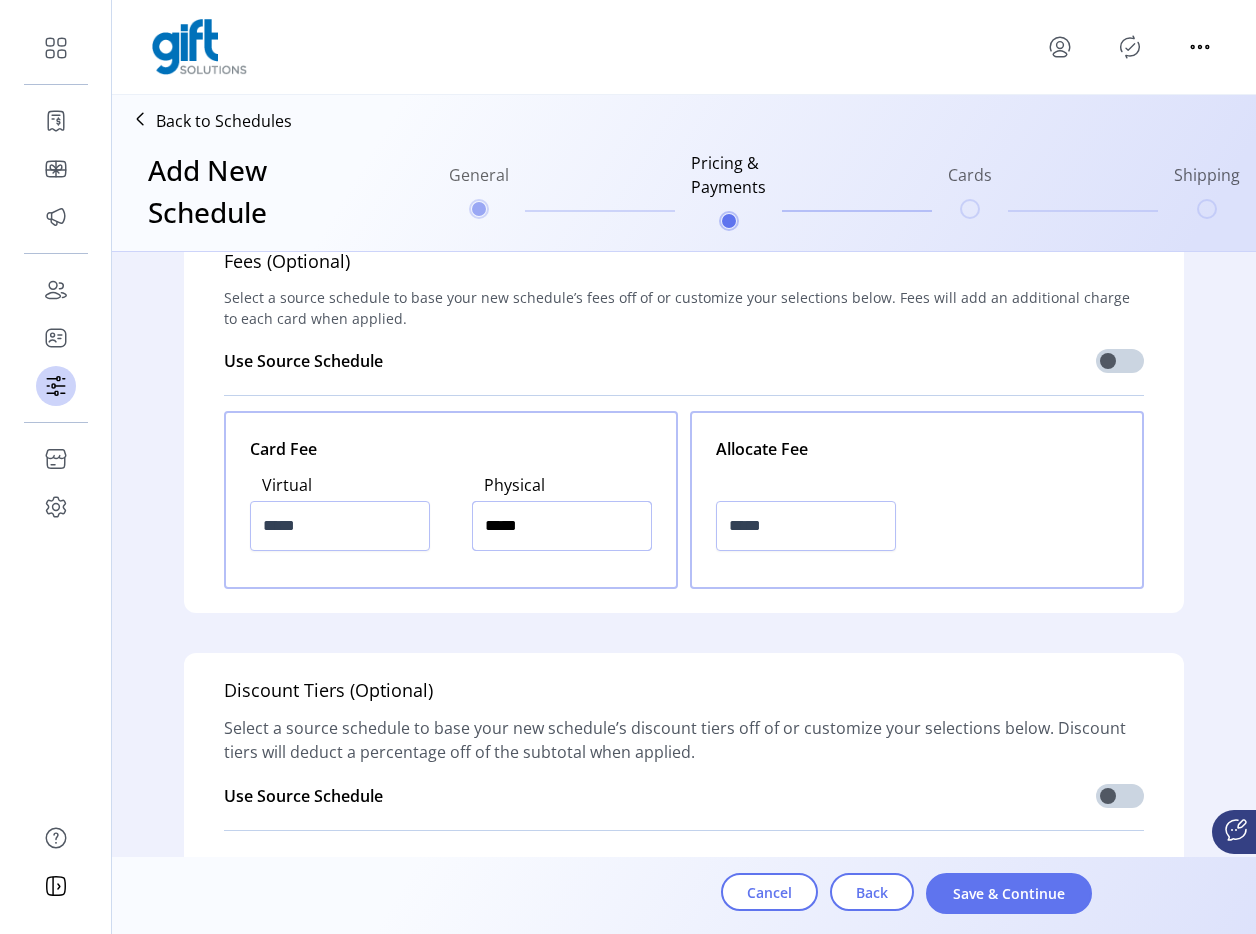 click on "*****" at bounding box center [562, 526] 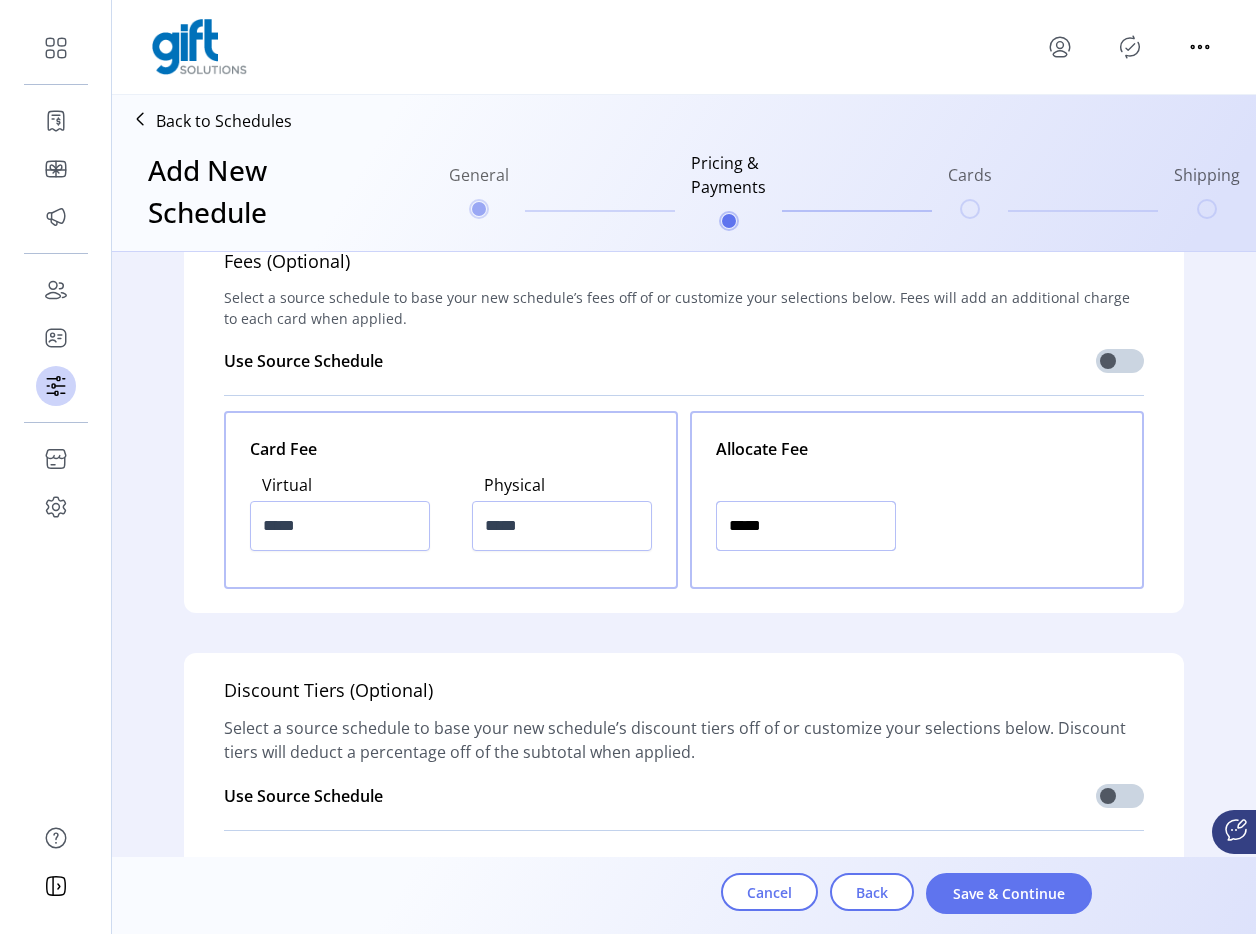 click on "*****" at bounding box center (806, 526) 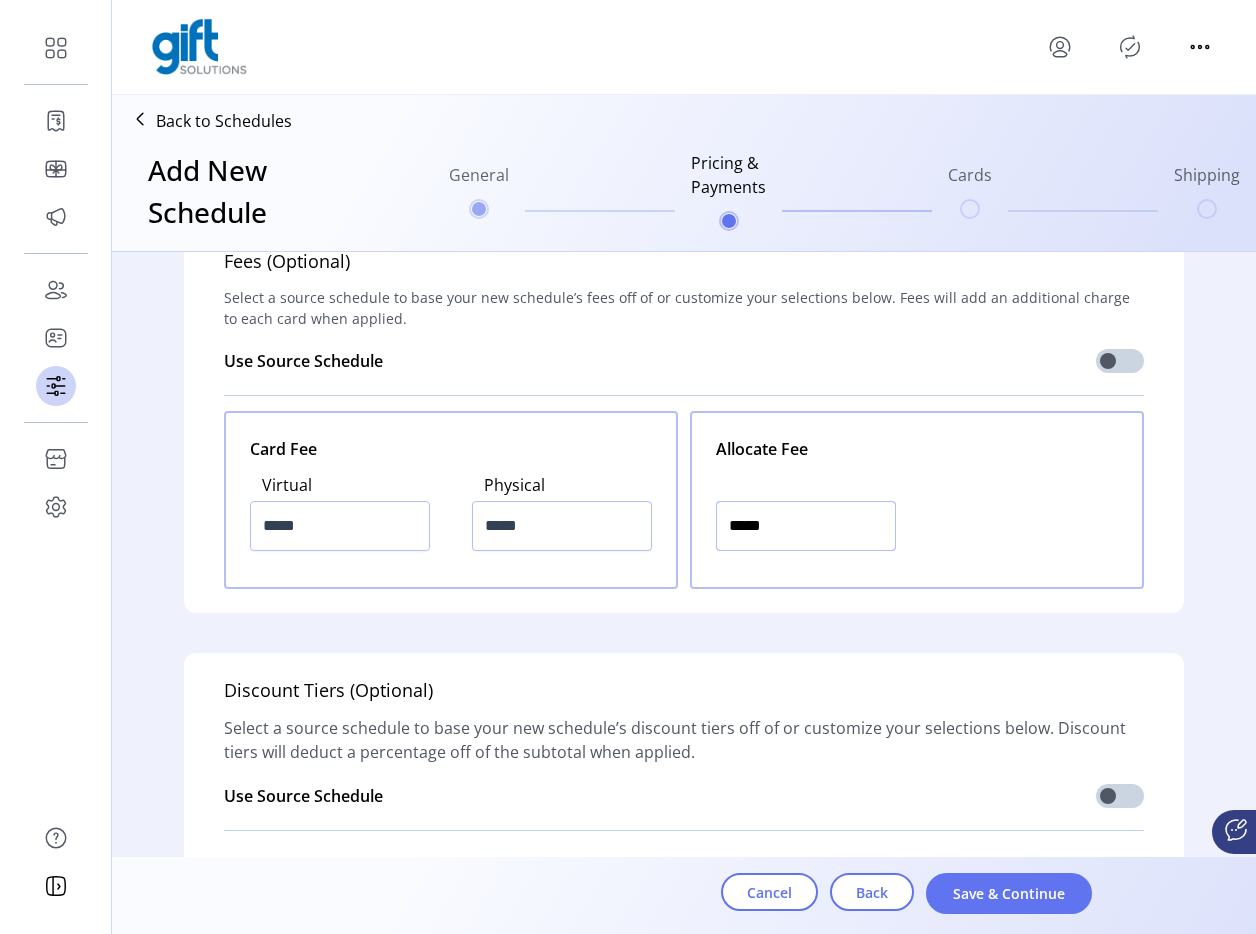 click on "*****" at bounding box center [806, 526] 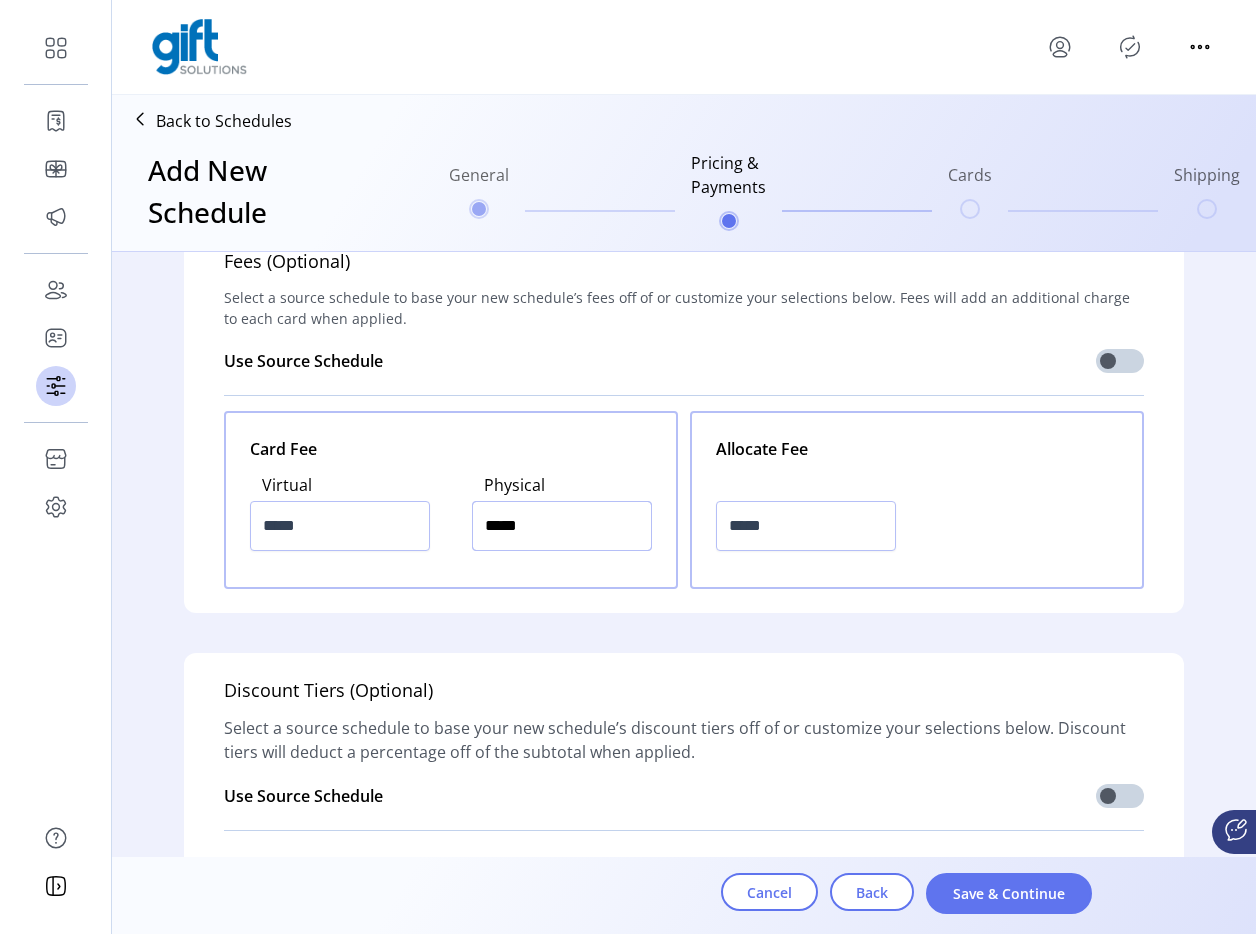 drag, startPoint x: 517, startPoint y: 525, endPoint x: 609, endPoint y: 586, distance: 110.38569 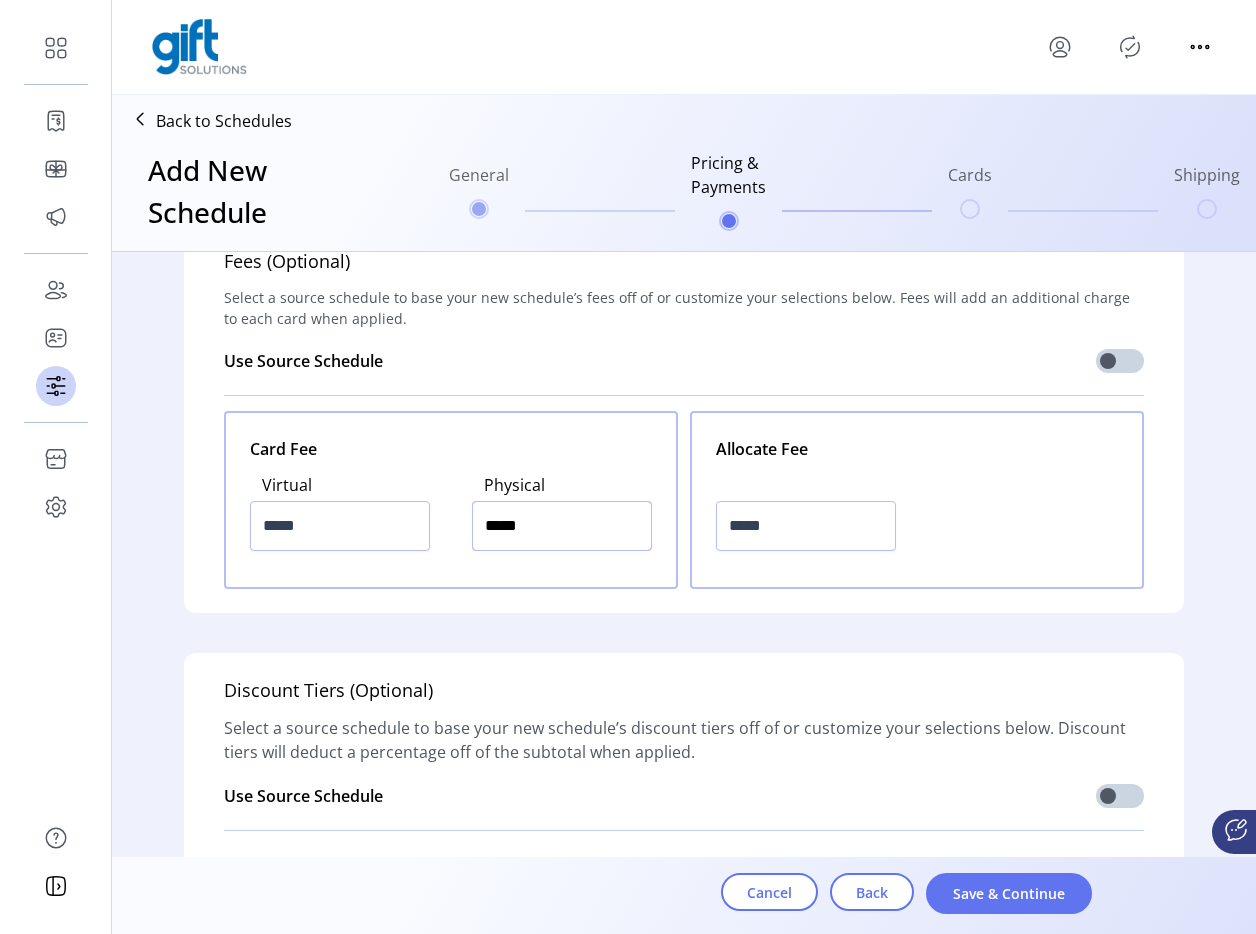 click on "*****" at bounding box center (562, 526) 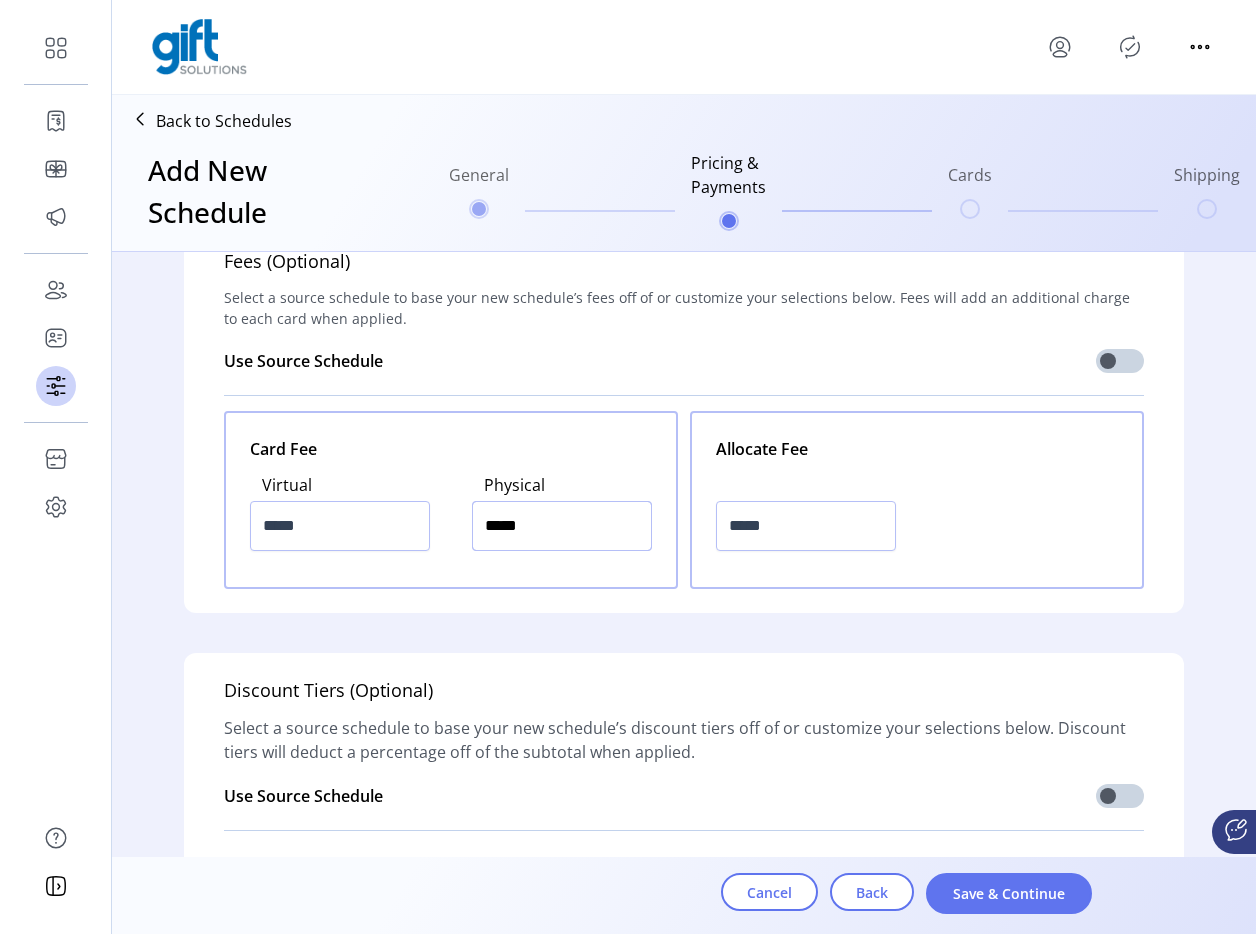 drag, startPoint x: 508, startPoint y: 530, endPoint x: 465, endPoint y: 529, distance: 43.011627 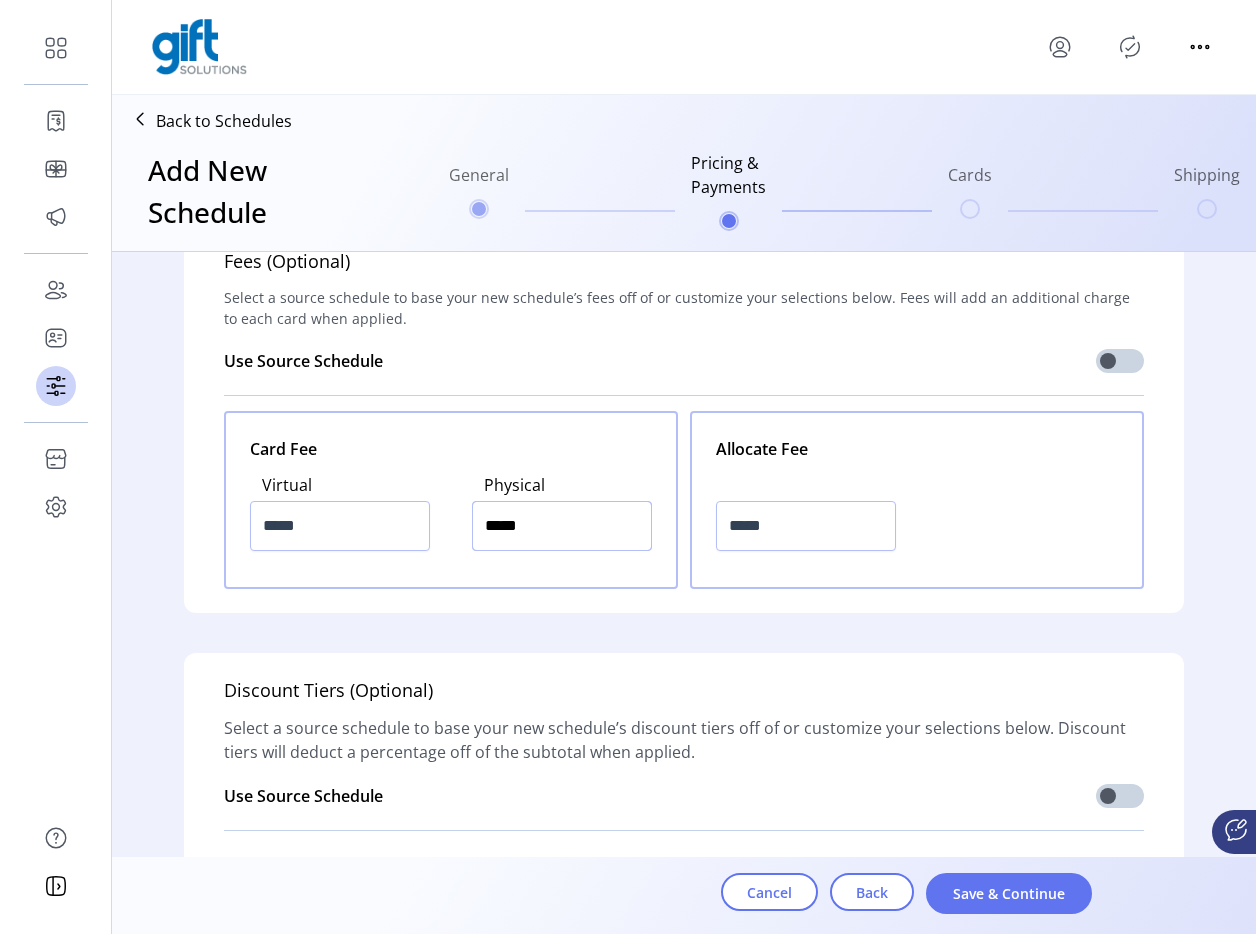 click on "Virtual  *****  Physical  *****" 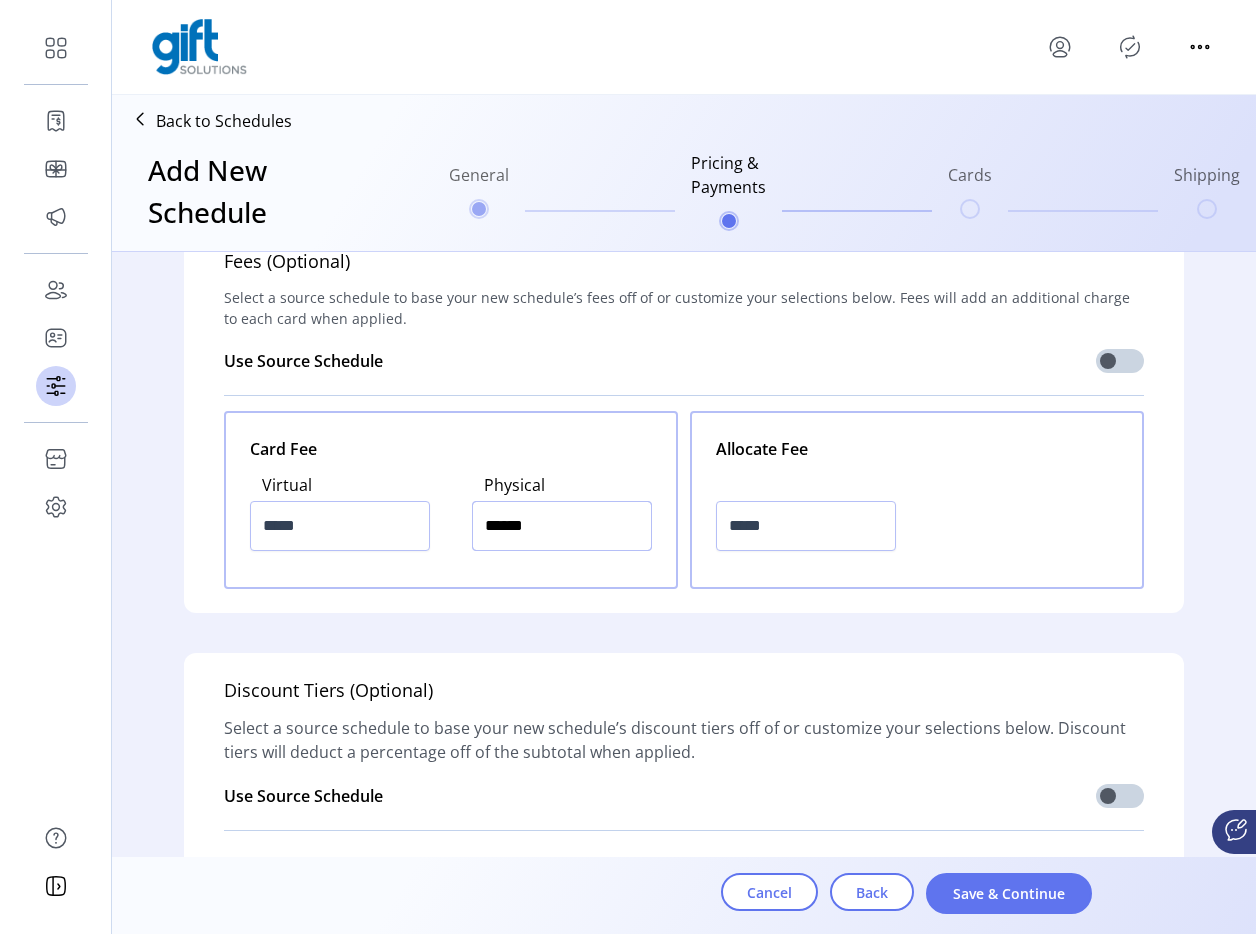 drag, startPoint x: 517, startPoint y: 530, endPoint x: 470, endPoint y: 530, distance: 47 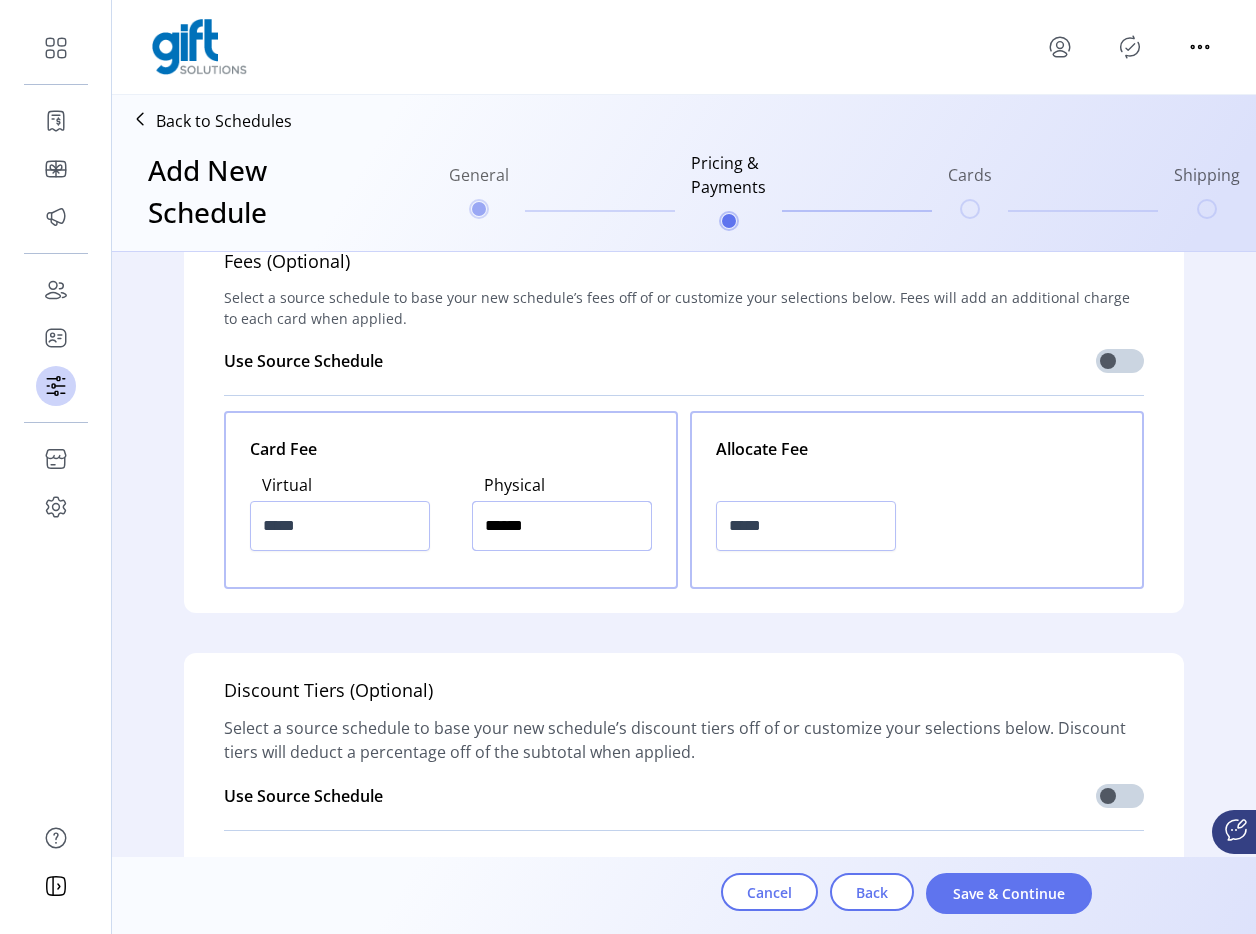 click on "******" at bounding box center [562, 526] 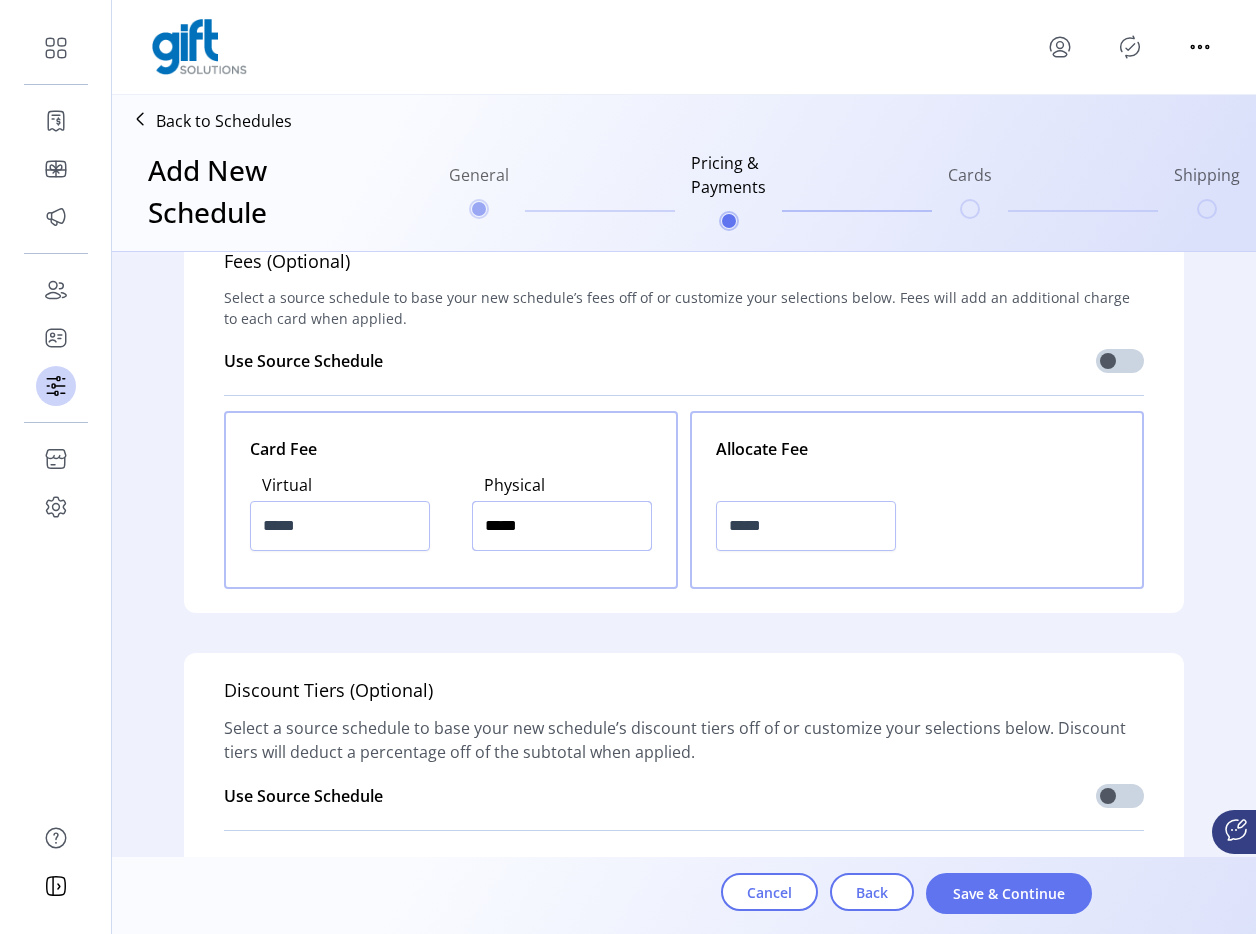type on "*****" 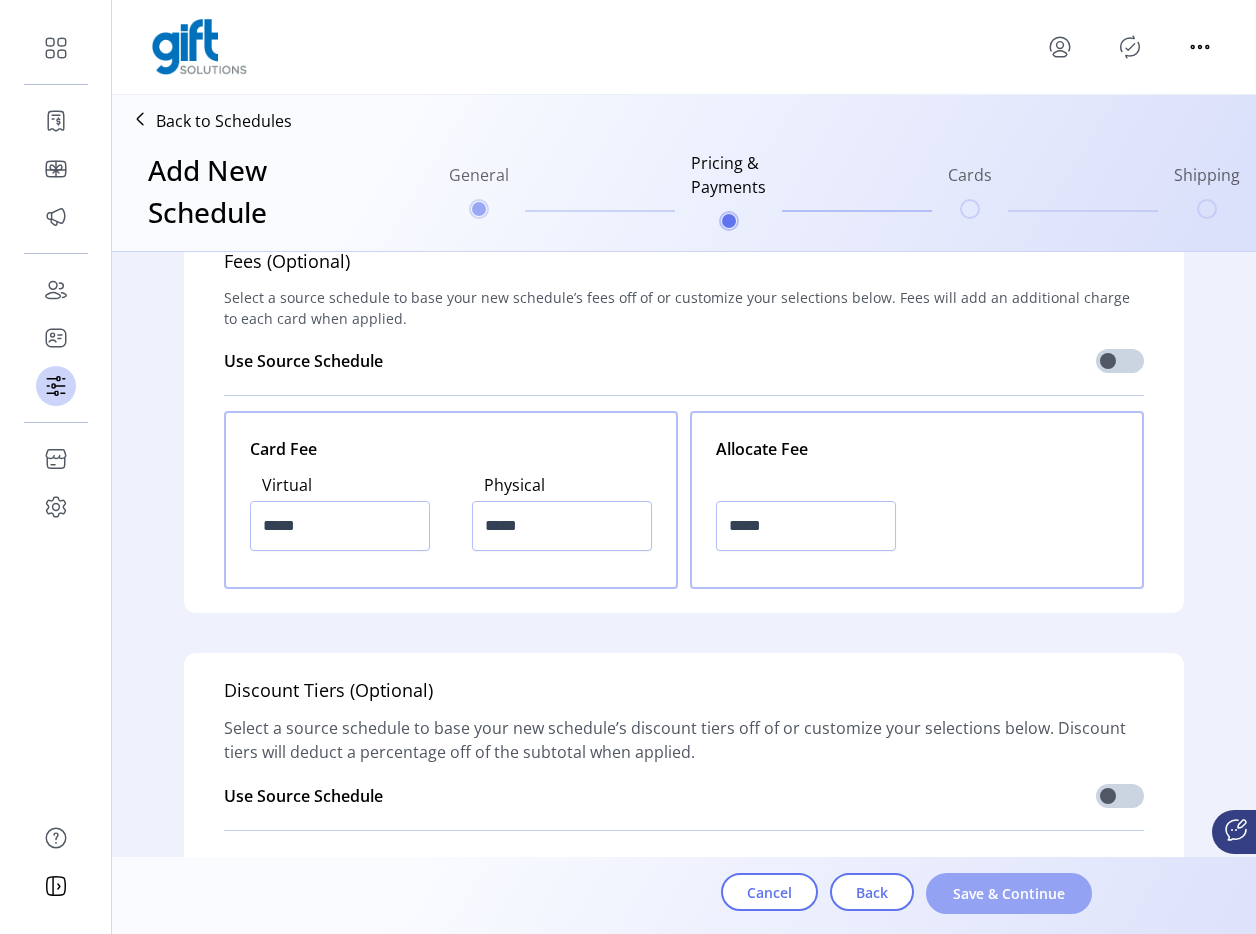 click on "Save & Continue" 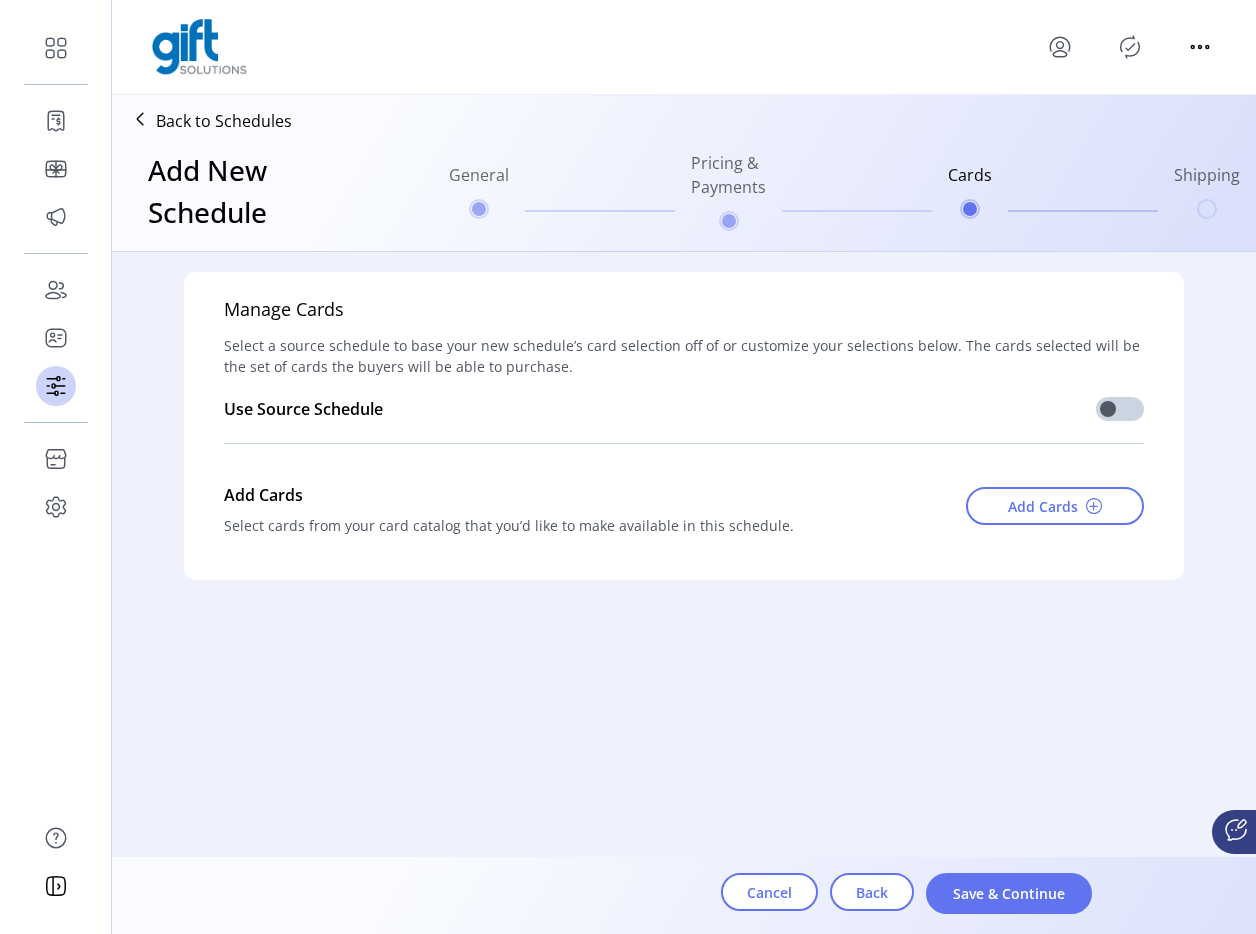 scroll, scrollTop: 0, scrollLeft: 0, axis: both 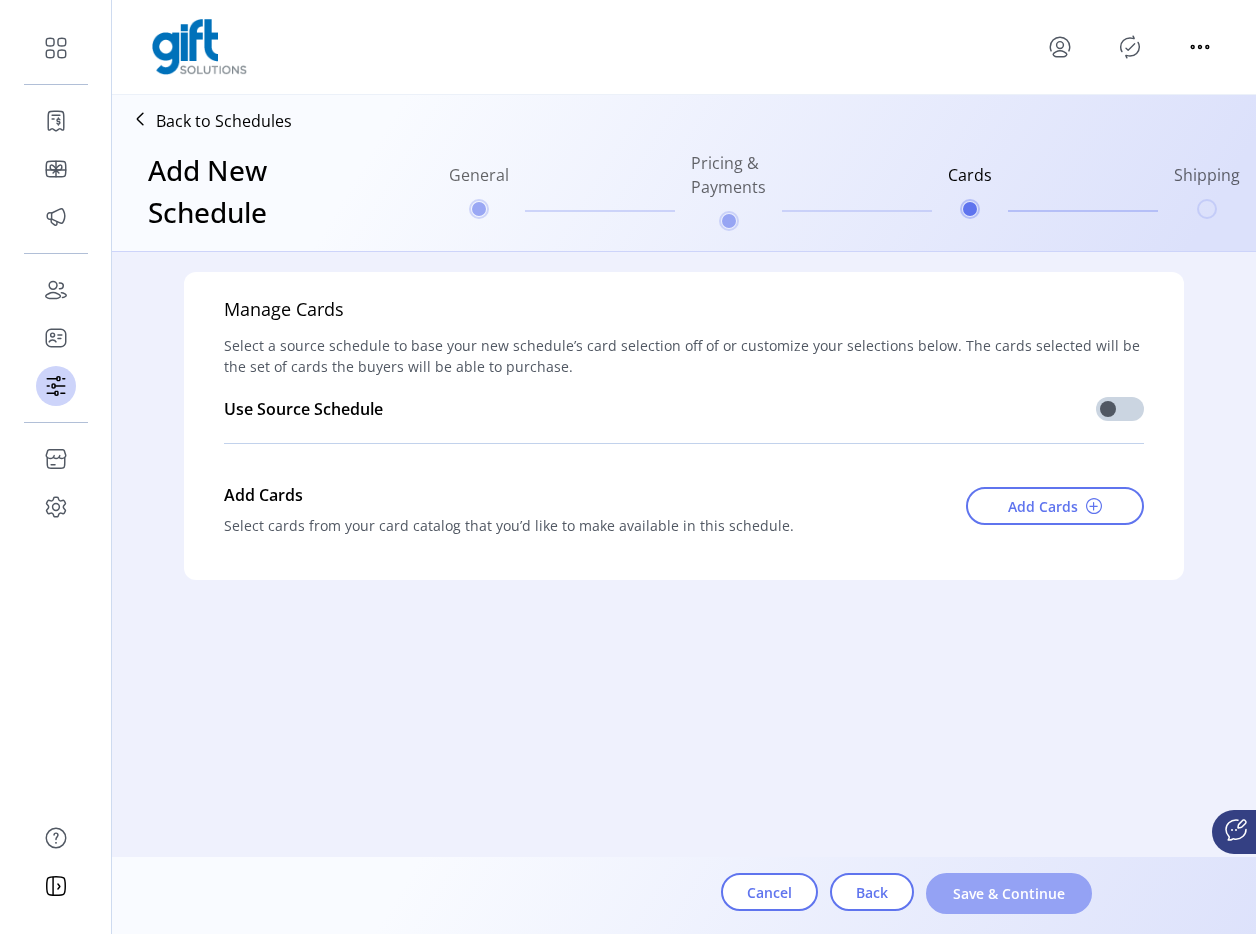 click on "Save & Continue" 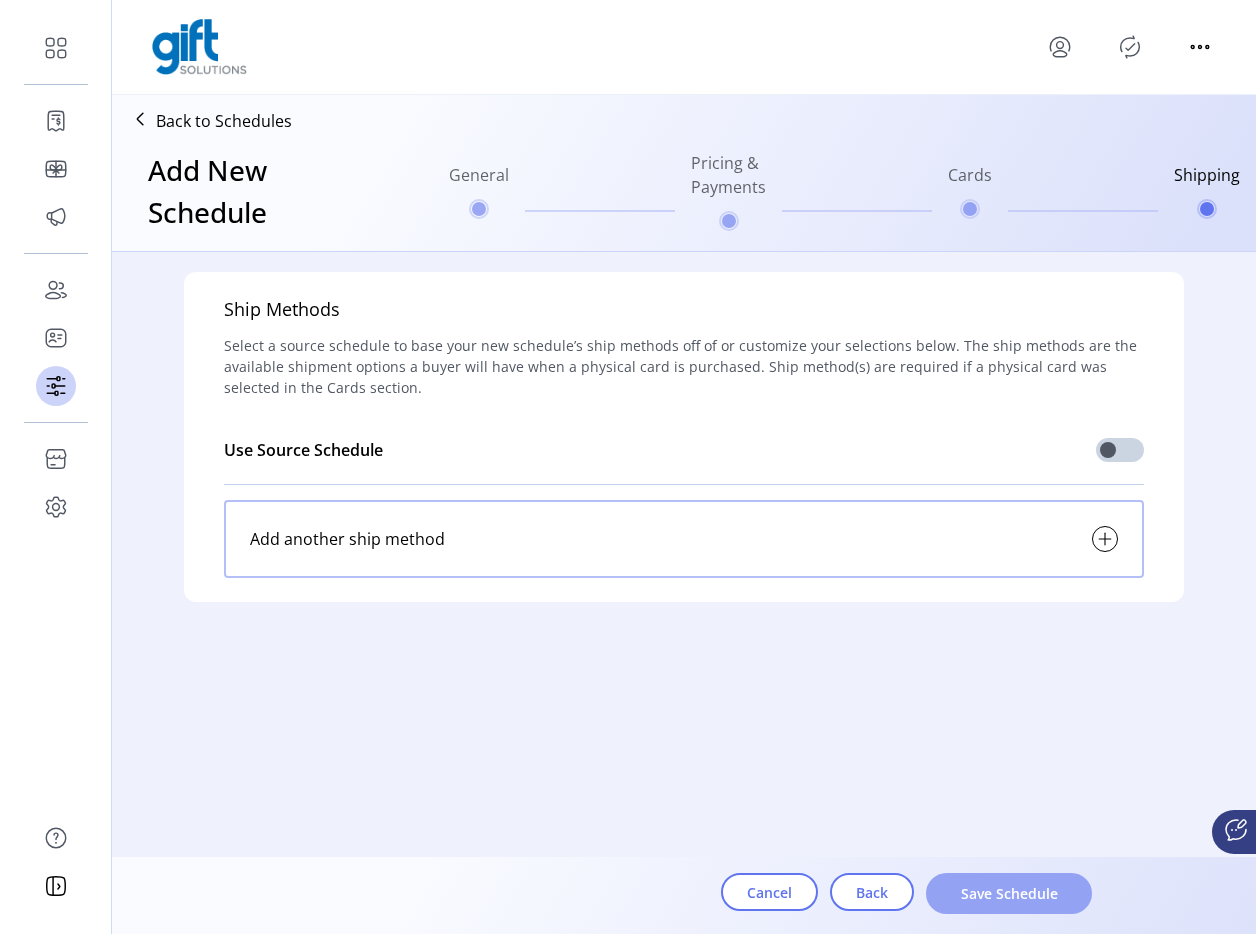 click on "Save Schedule" 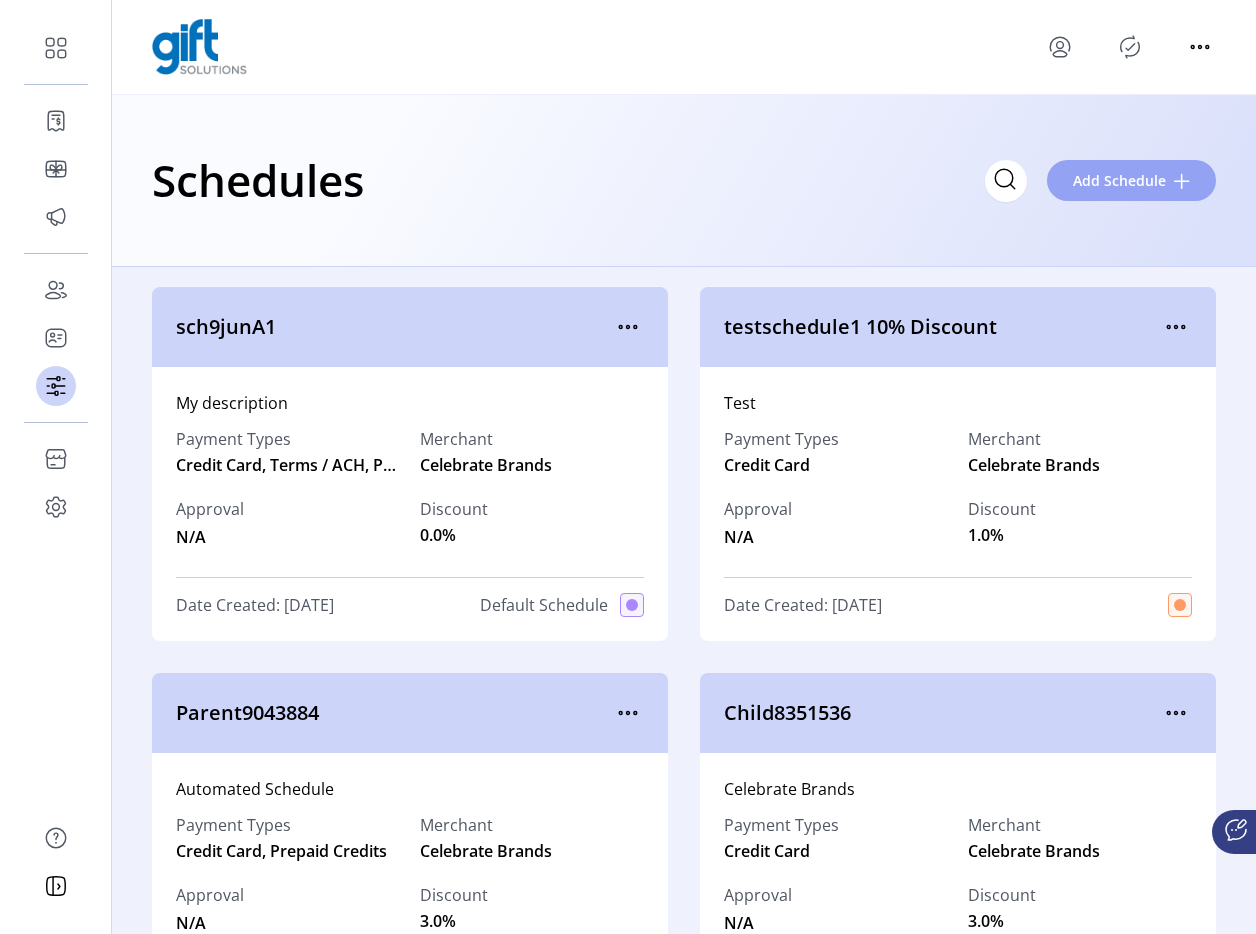 click on "Add Schedule" 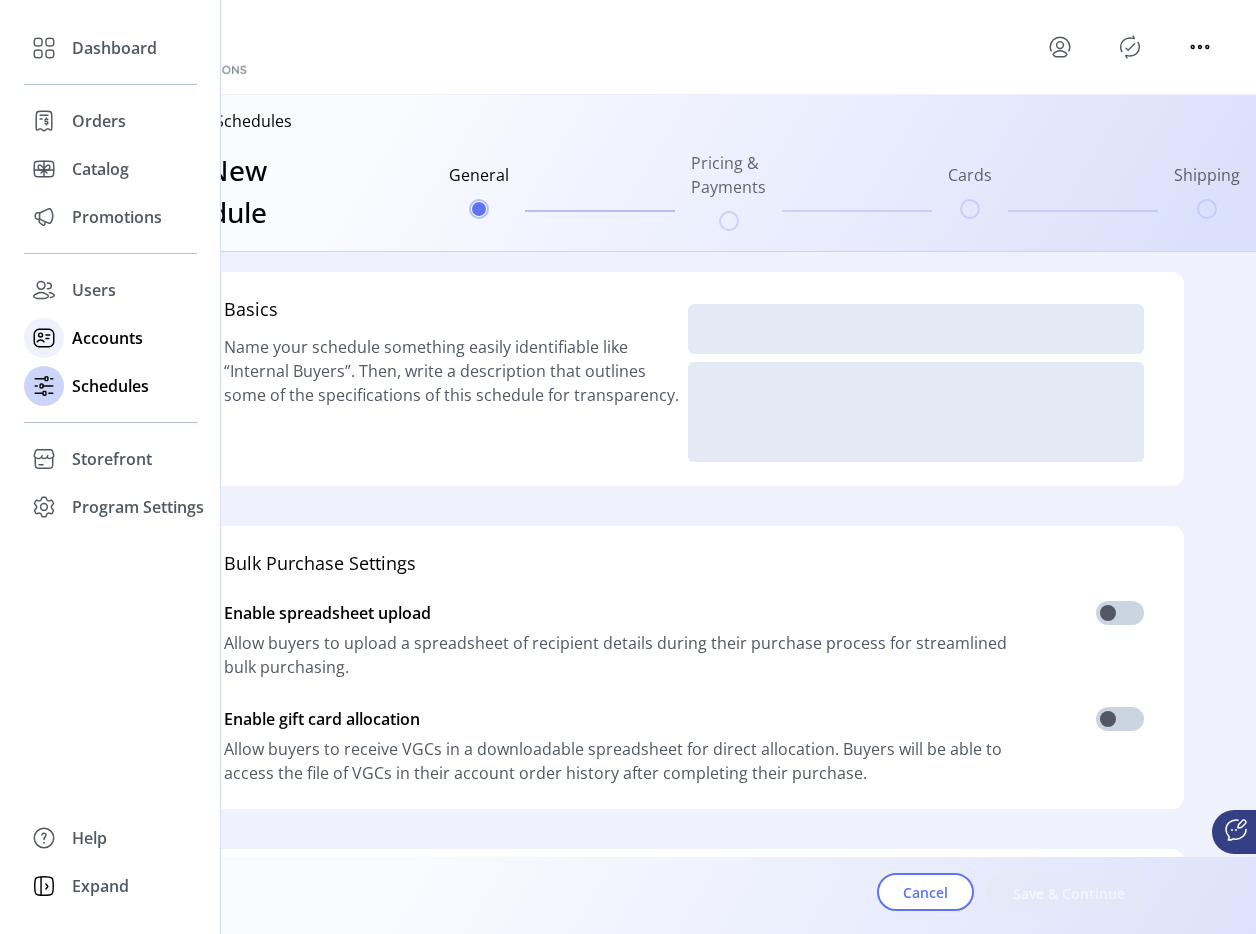 click on "Accounts" 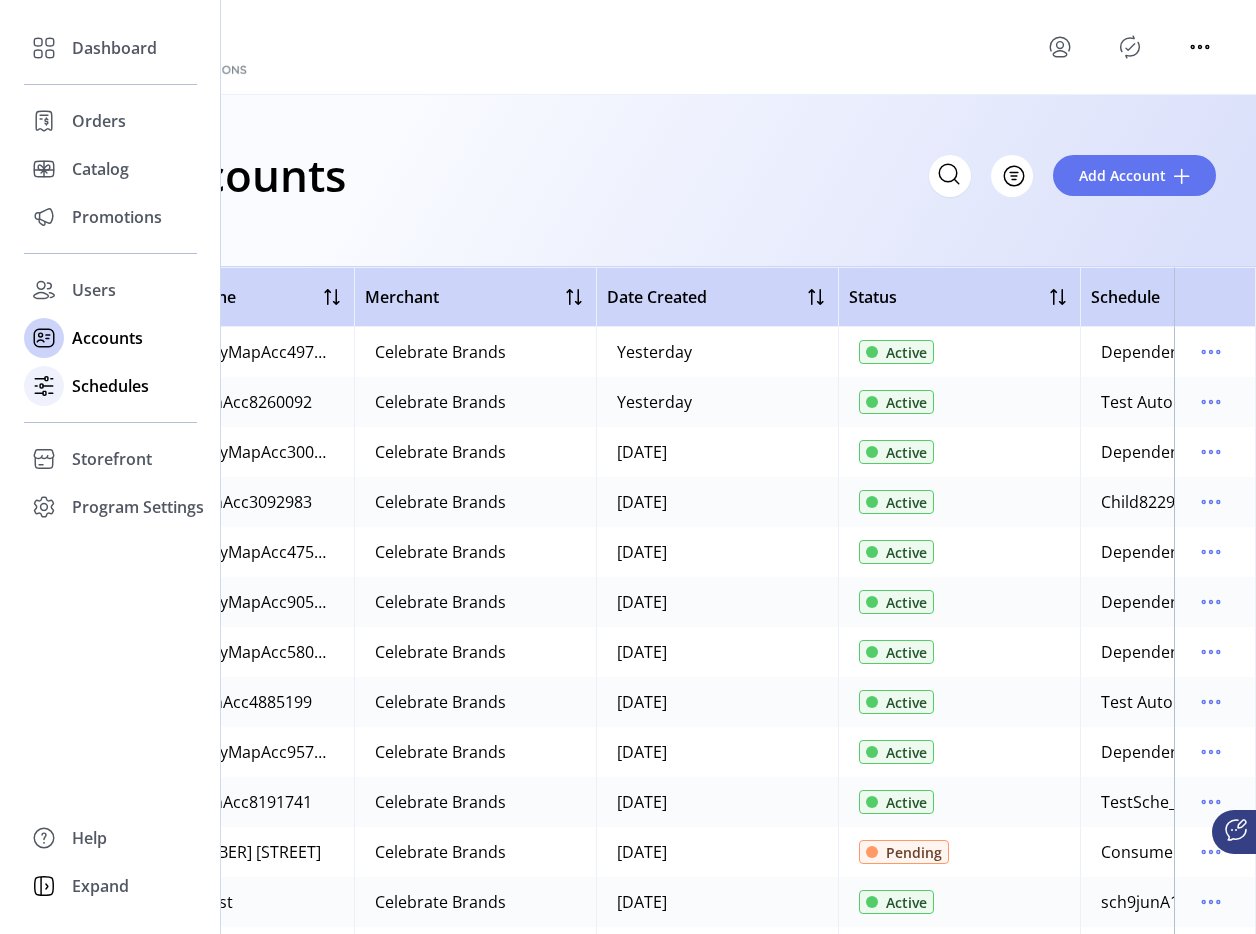 click 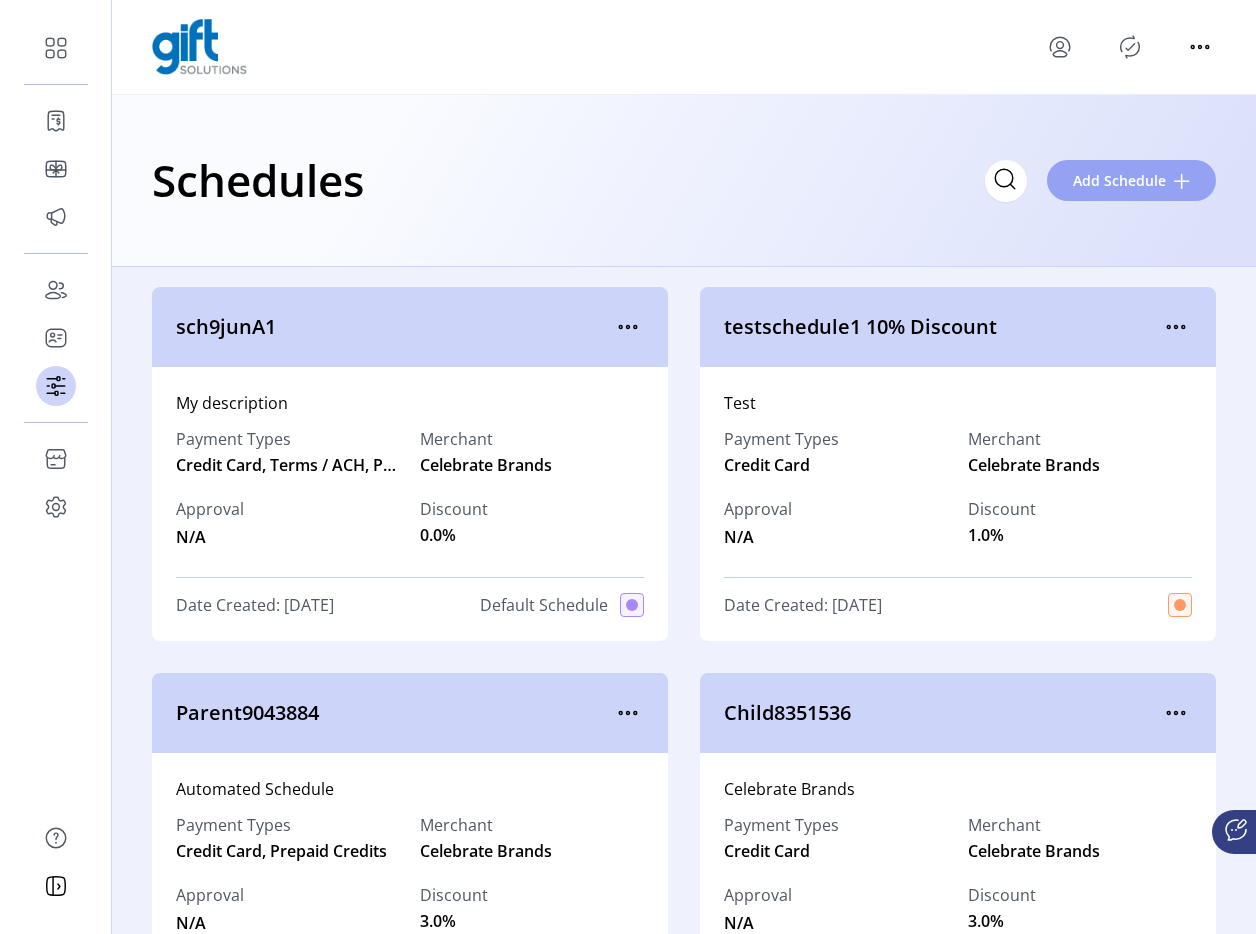 click on "Add Schedule" 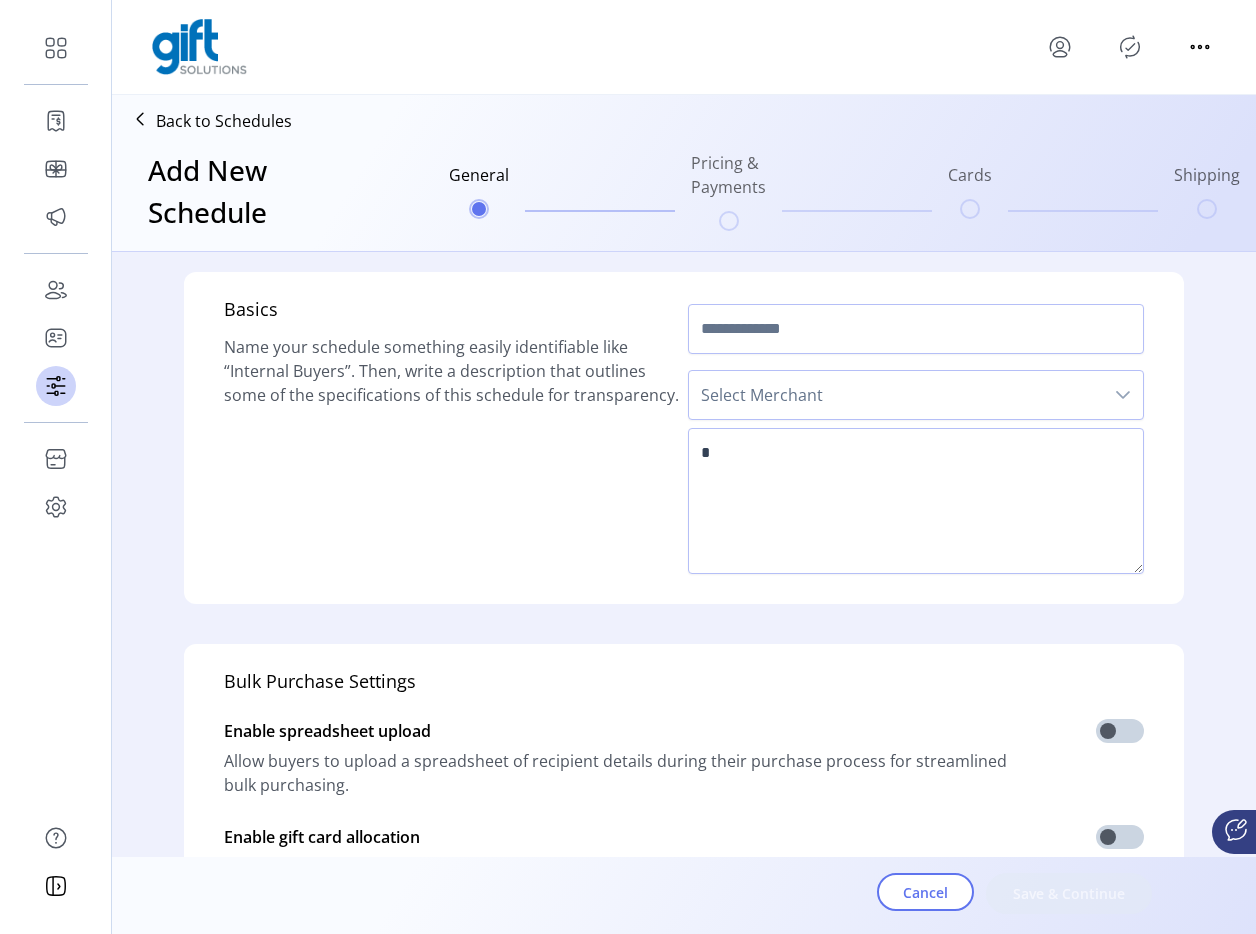 click on "Select Merchant" at bounding box center [896, 395] 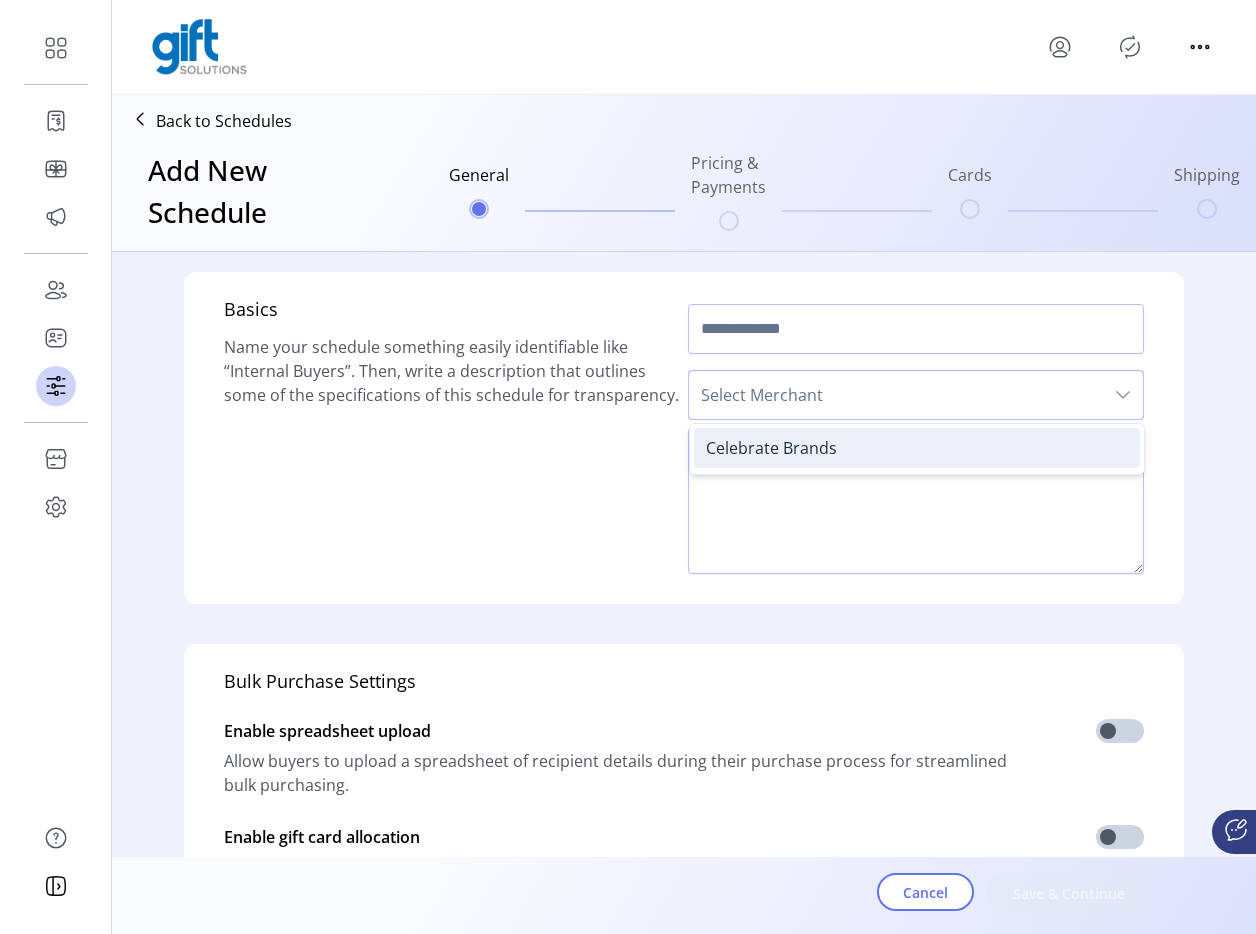 click on "Celebrate Brands" at bounding box center [771, 448] 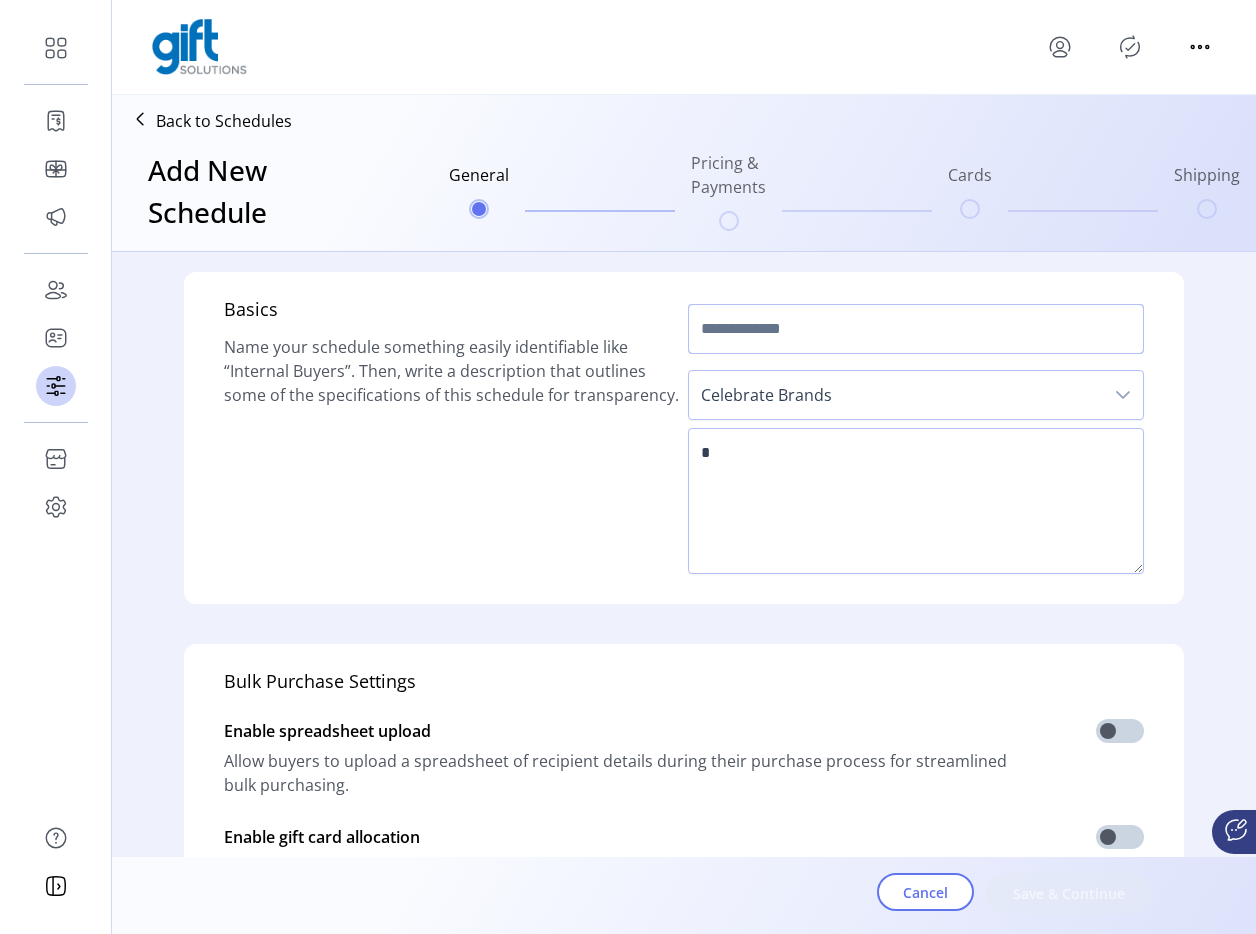 click 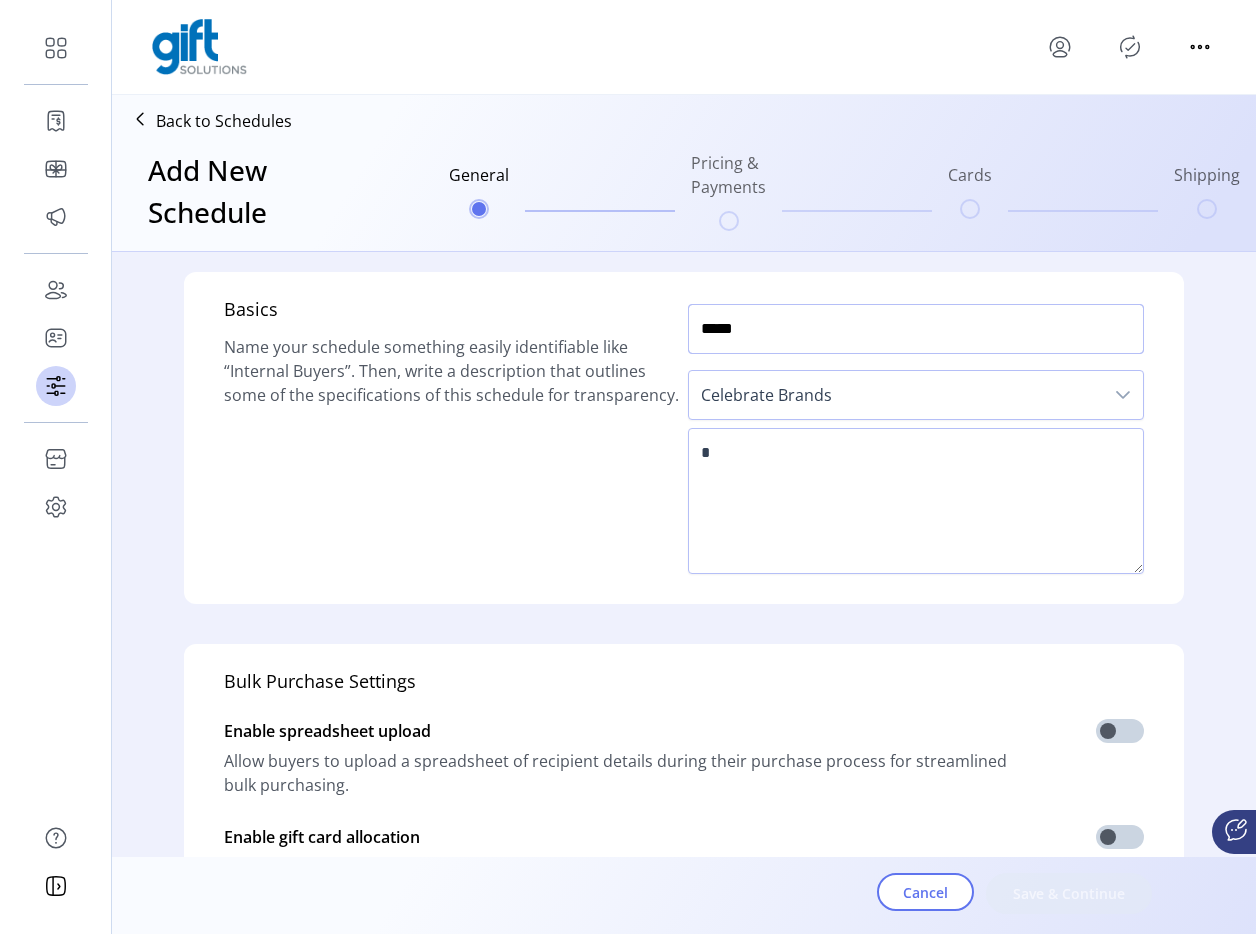 type on "*****" 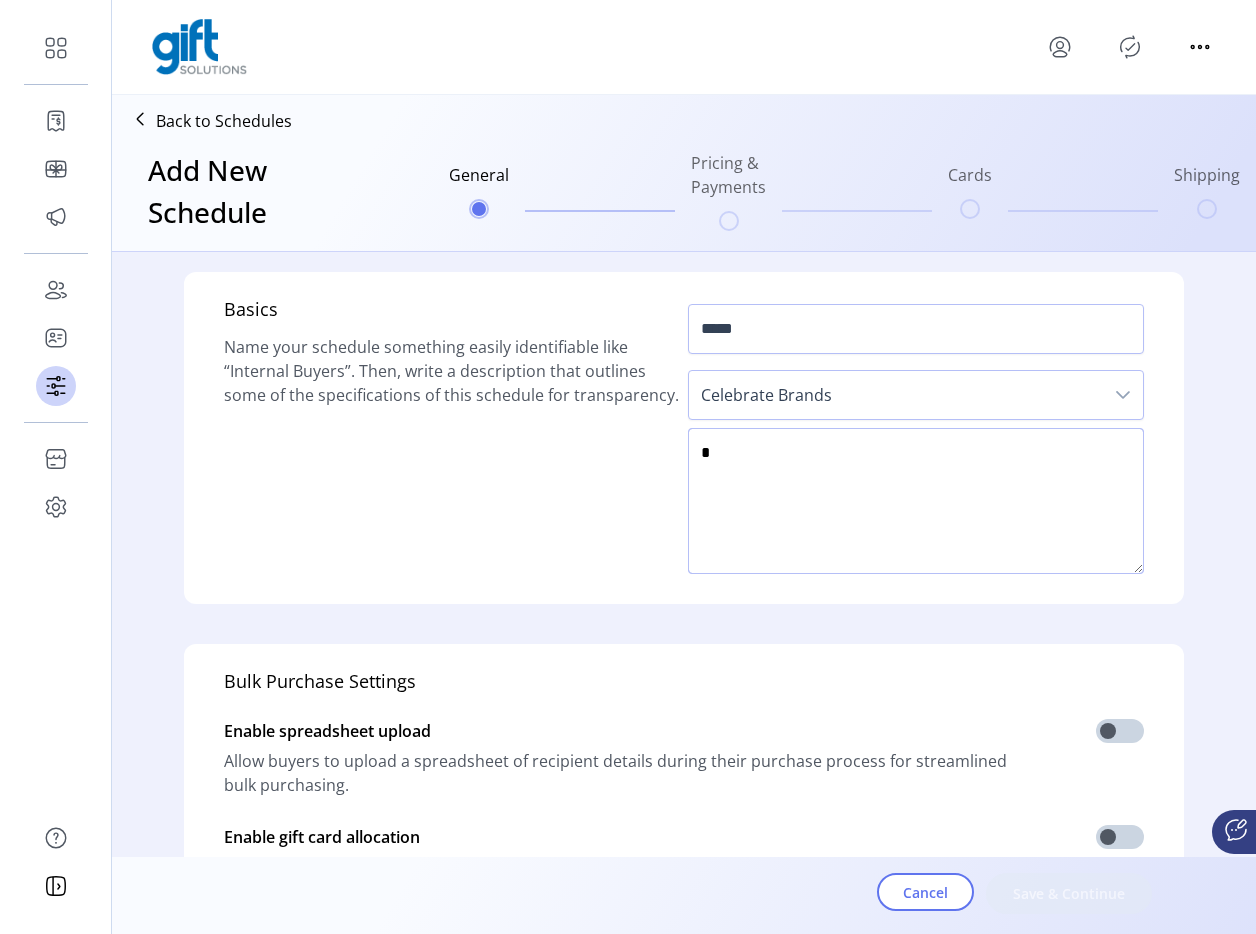 click 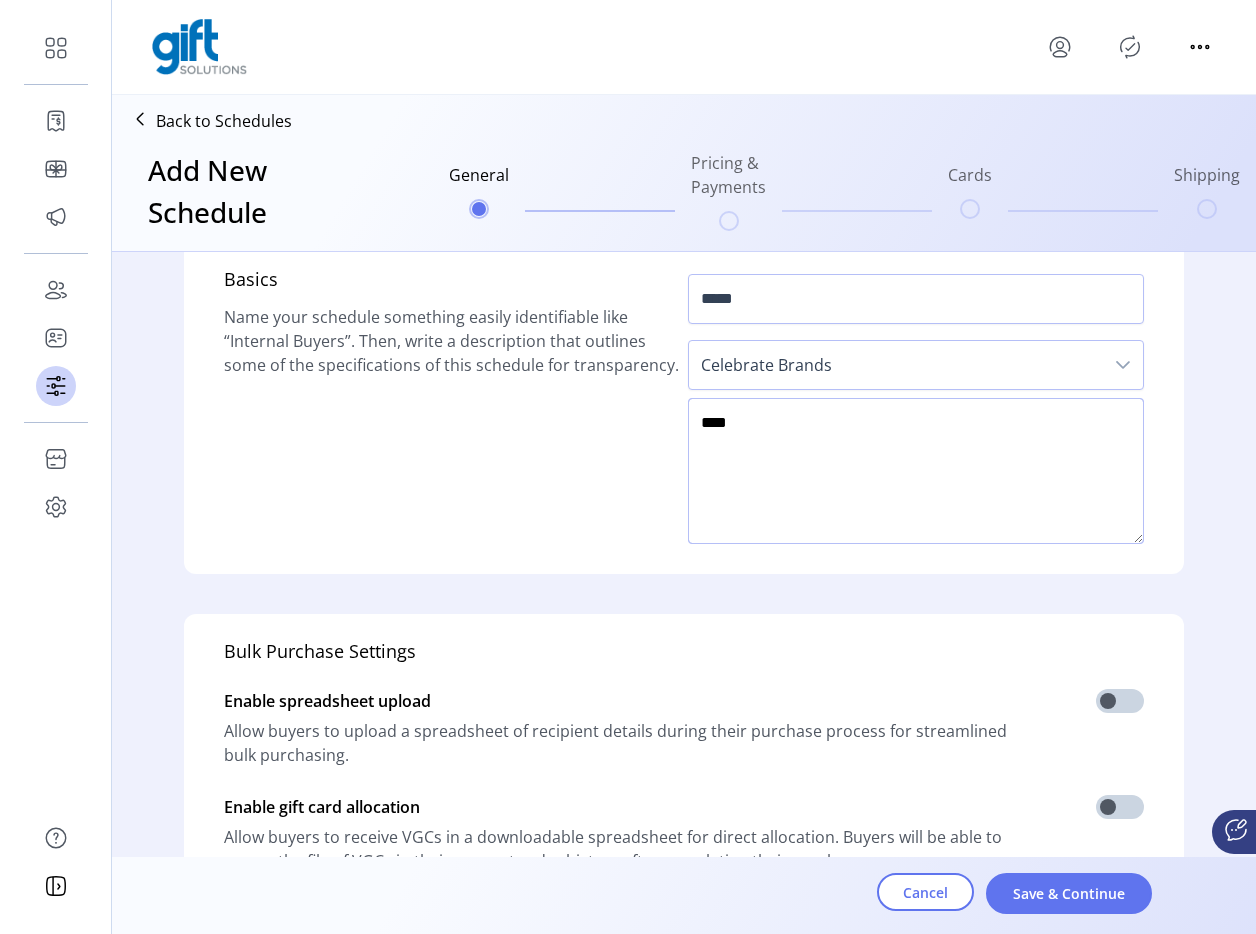 scroll, scrollTop: 34, scrollLeft: 0, axis: vertical 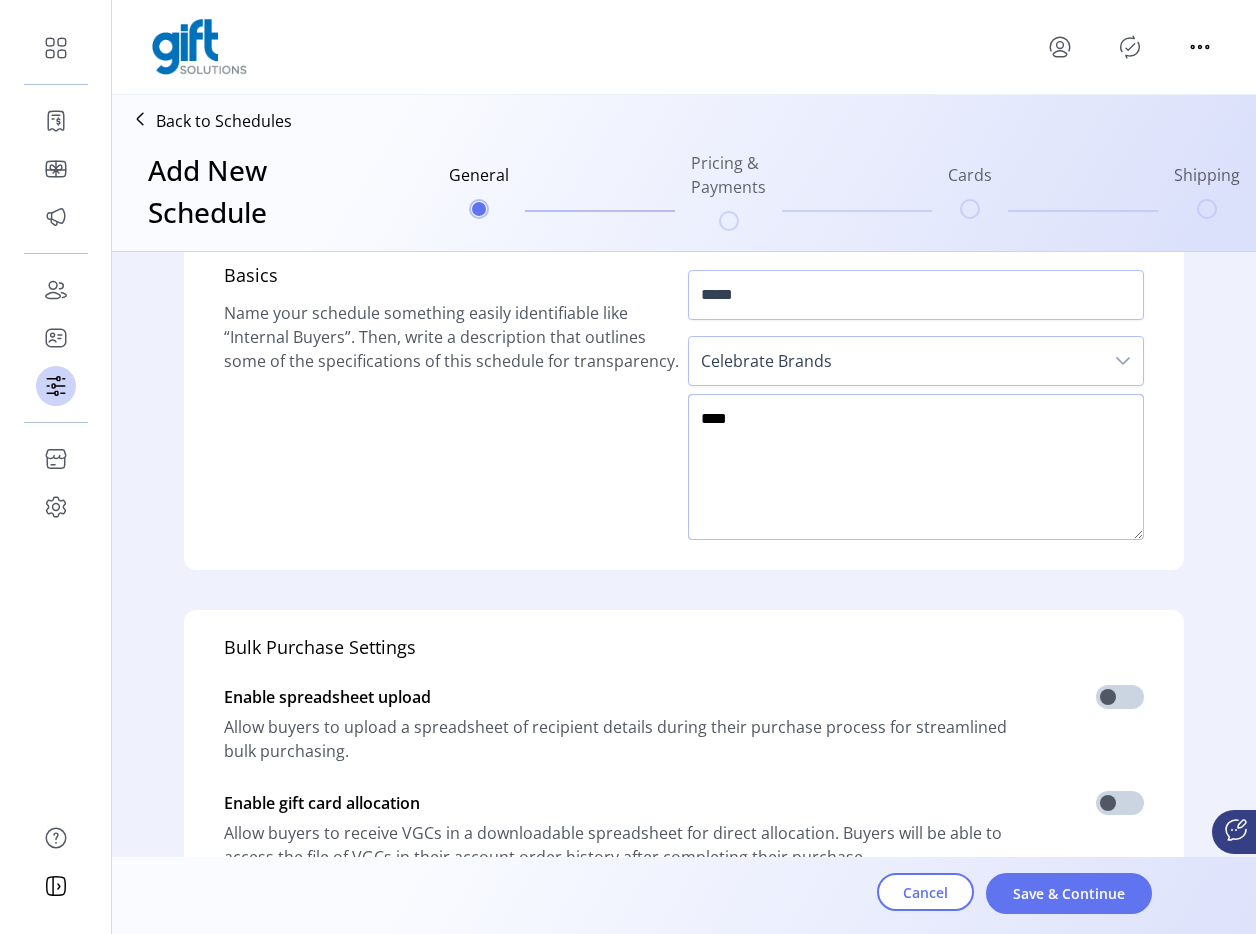 type on "****" 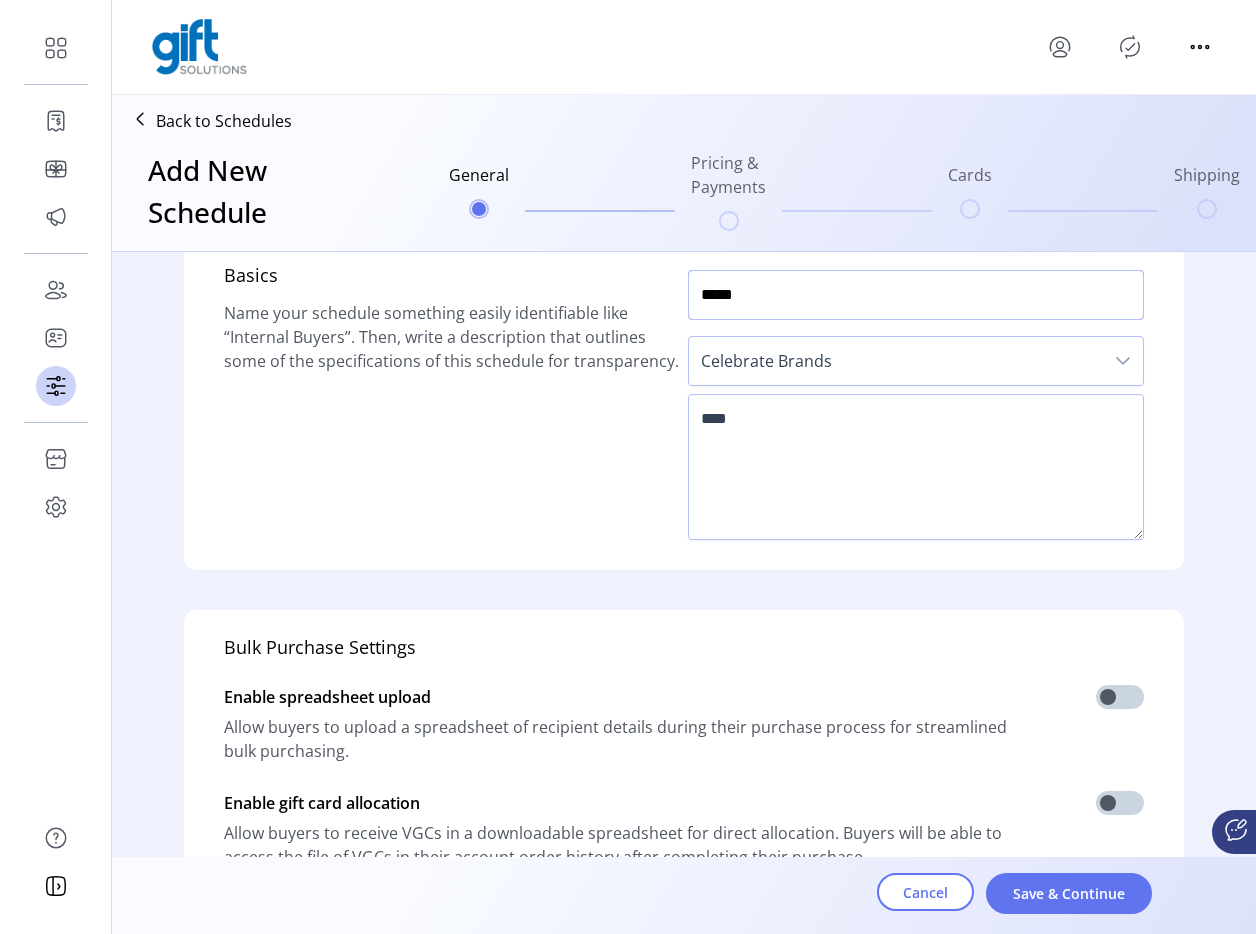 click on "*****" 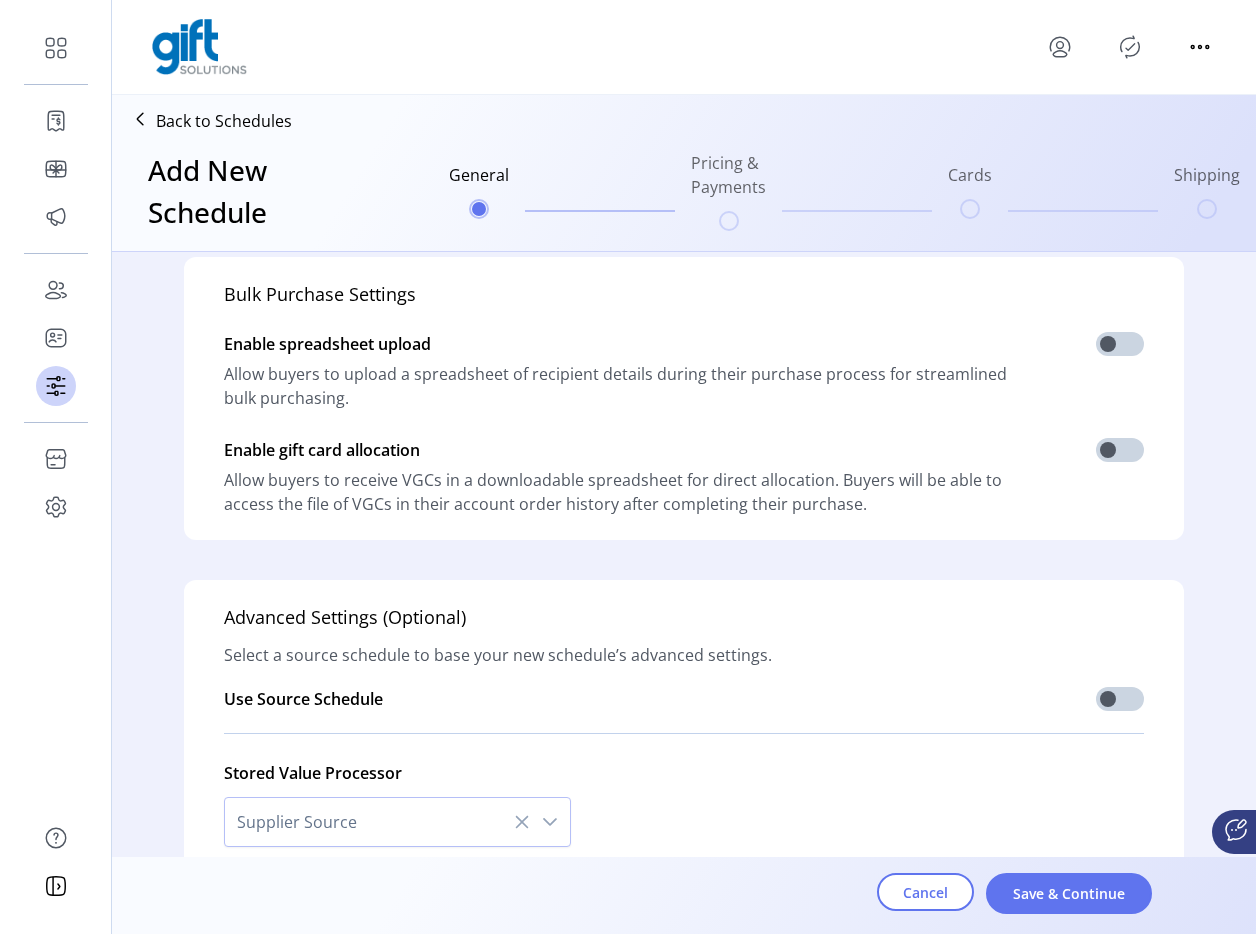 scroll, scrollTop: 492, scrollLeft: 0, axis: vertical 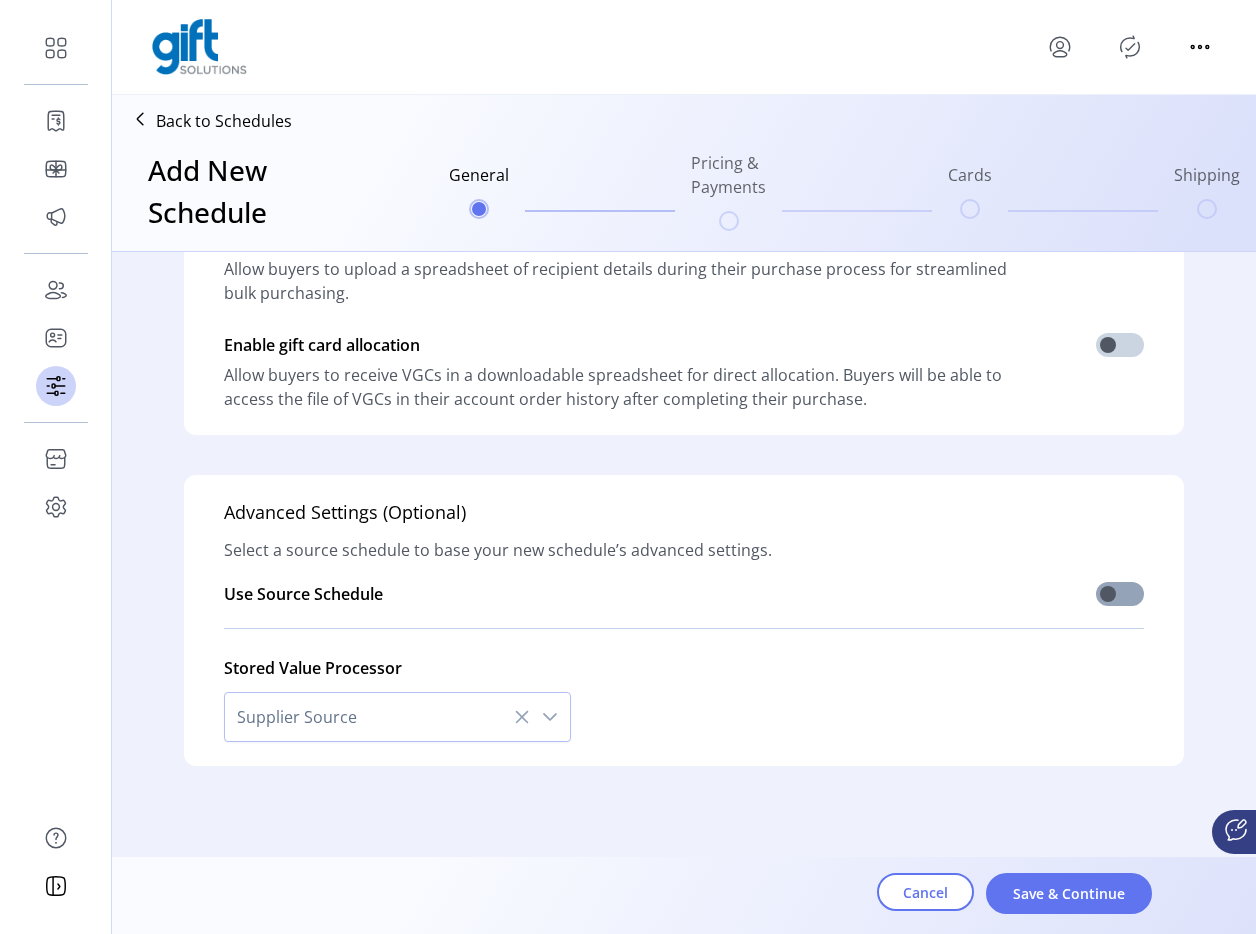 type on "********" 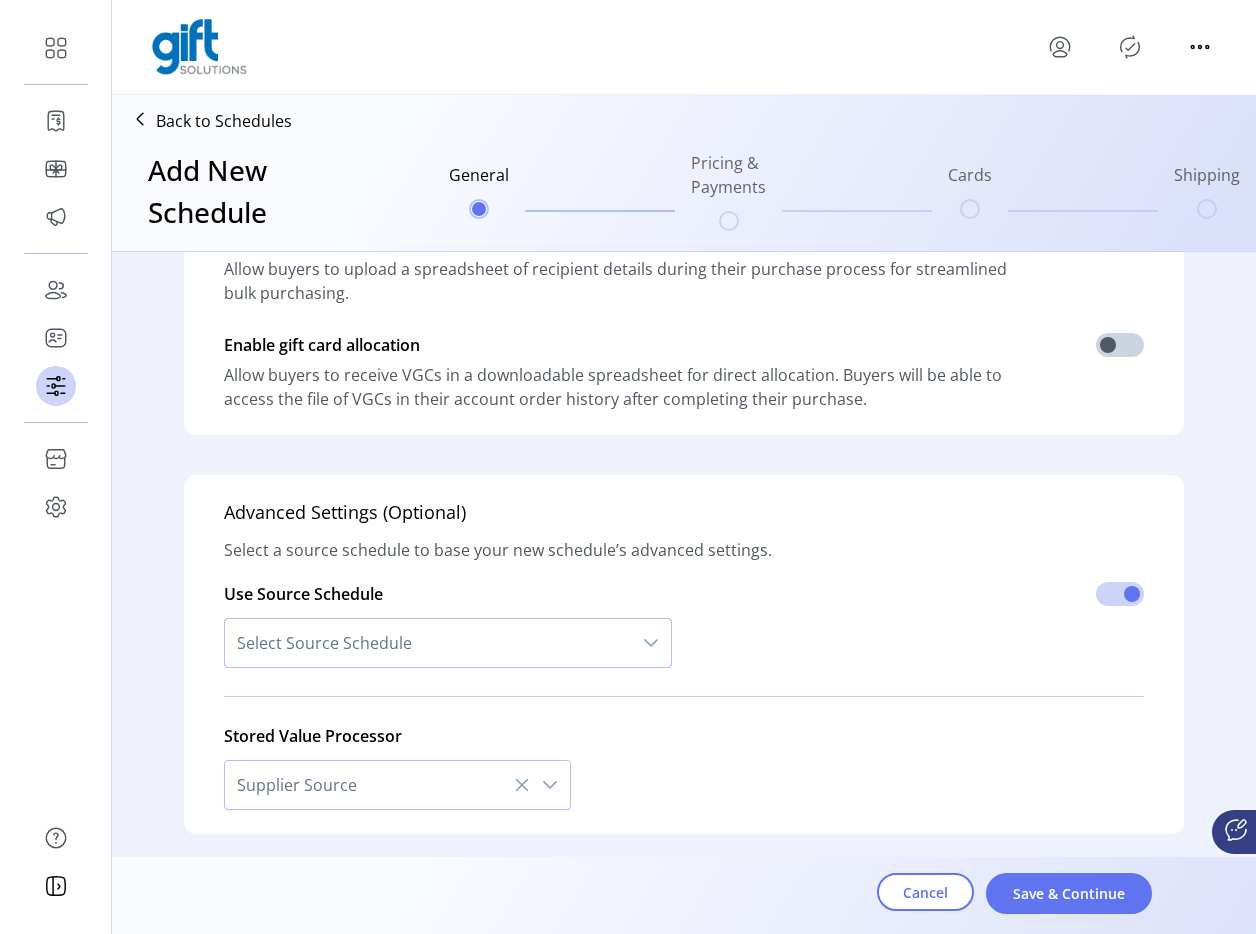 click on "Select Source Schedule" at bounding box center [428, 643] 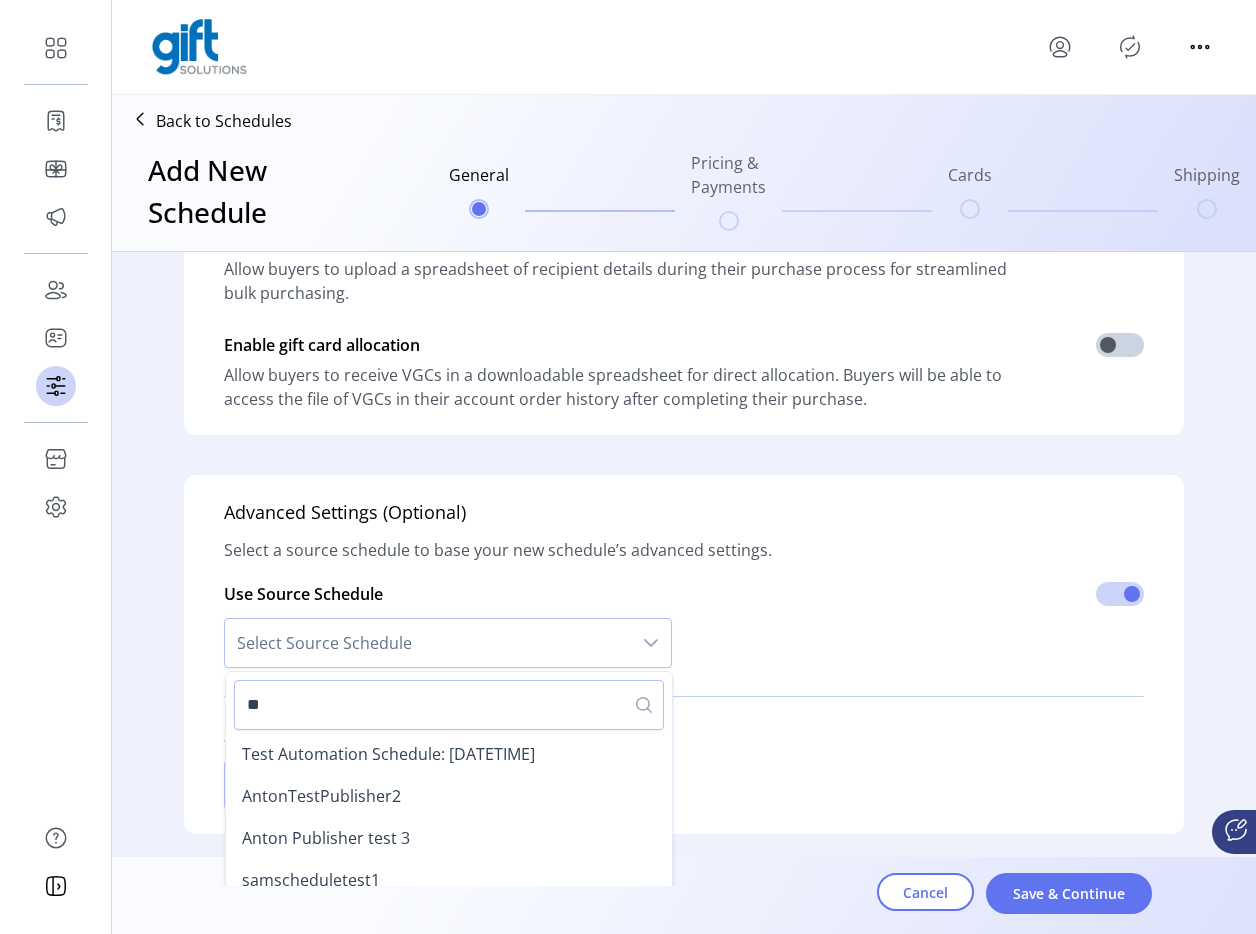 type on "***" 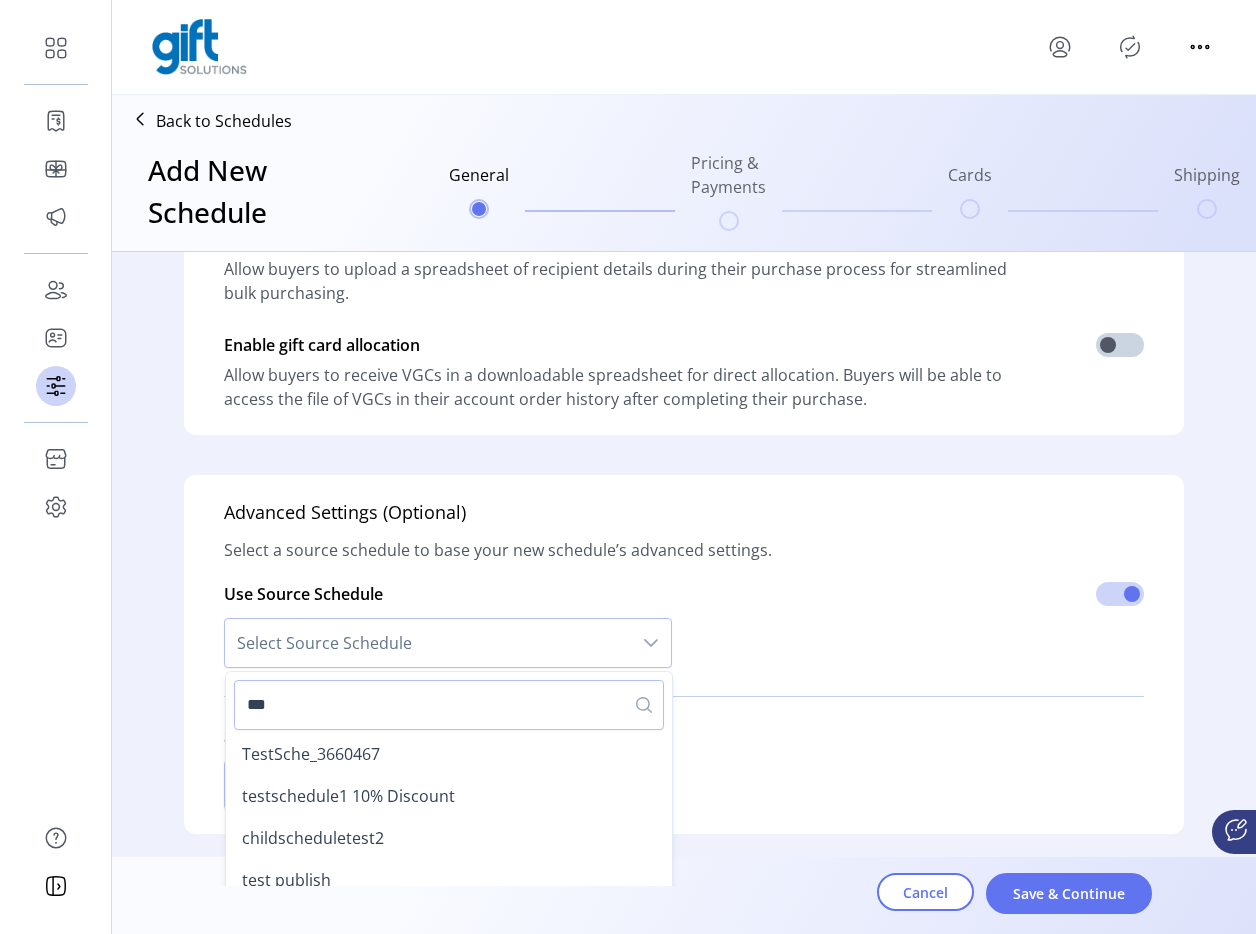scroll, scrollTop: 4092, scrollLeft: 0, axis: vertical 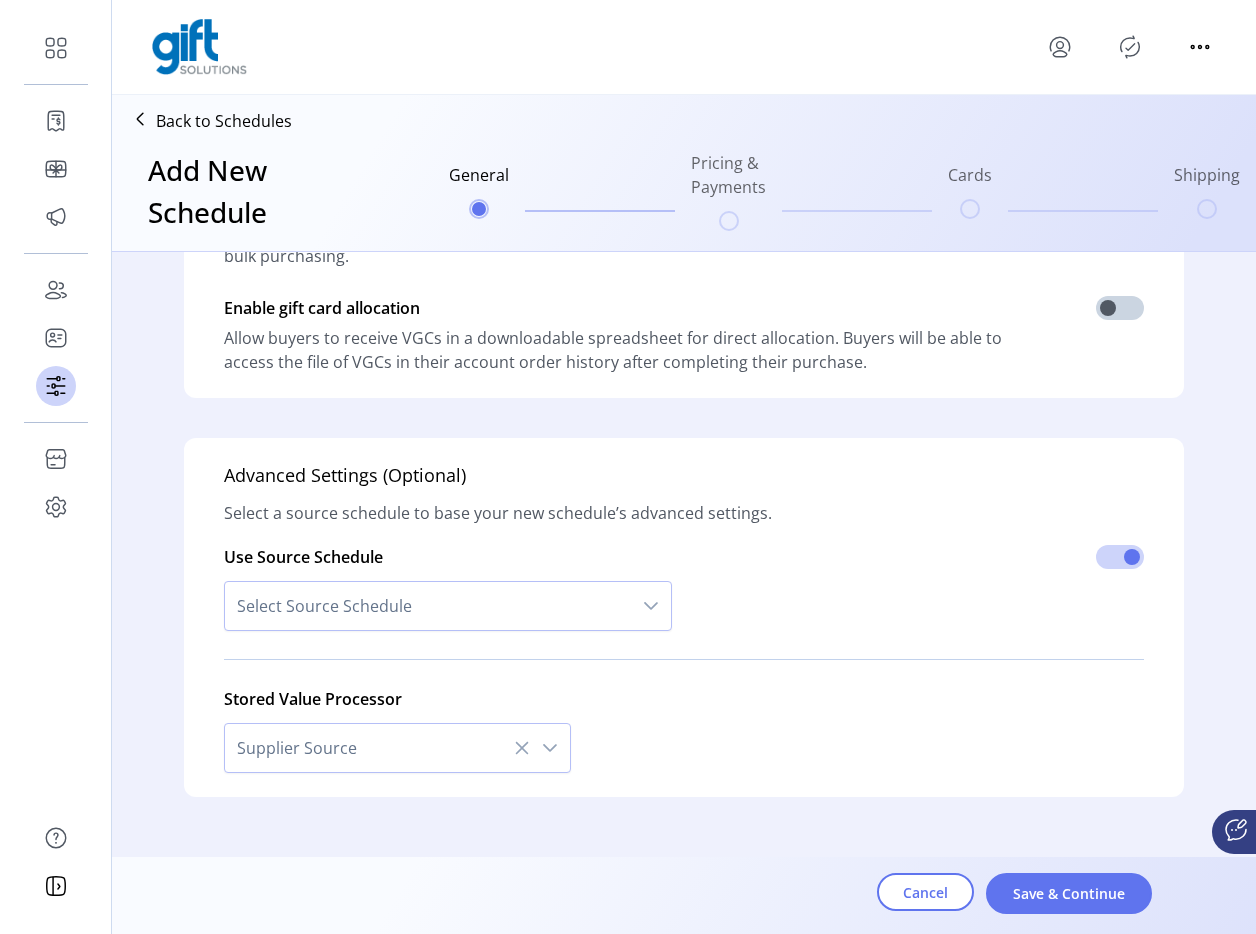 click on "Select Source Schedule" at bounding box center [428, 606] 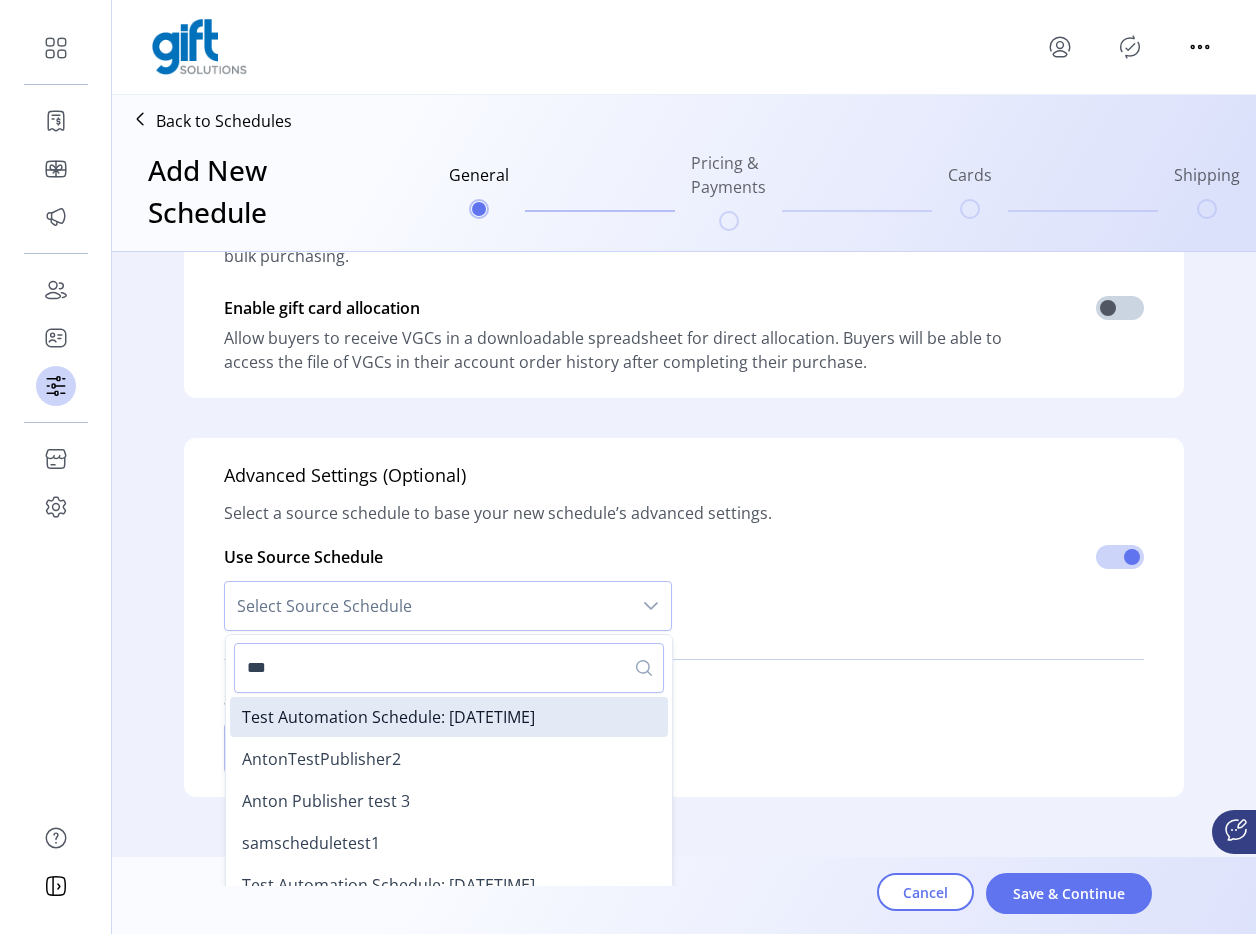 click on "***" at bounding box center (449, 668) 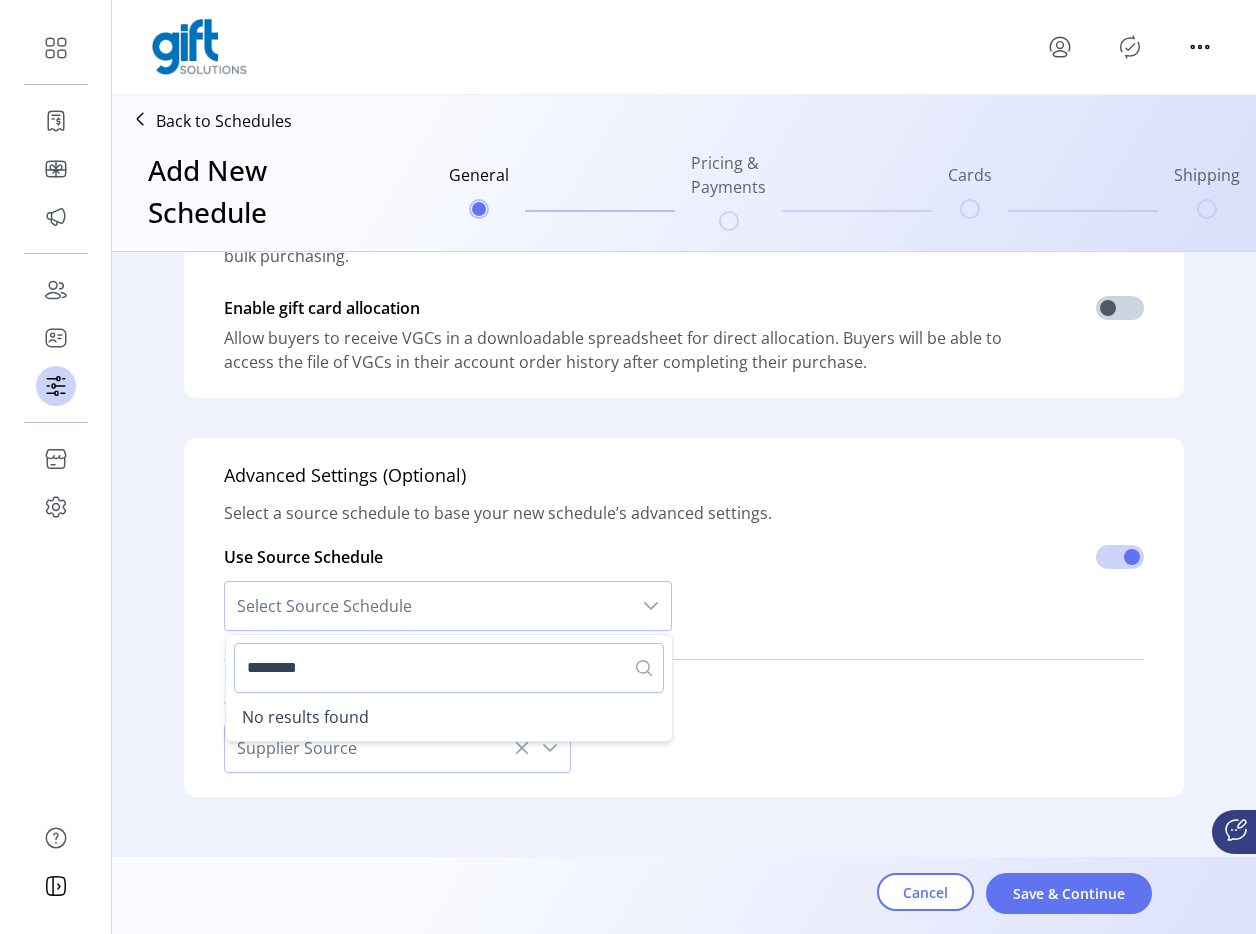 click on "********" at bounding box center [449, 668] 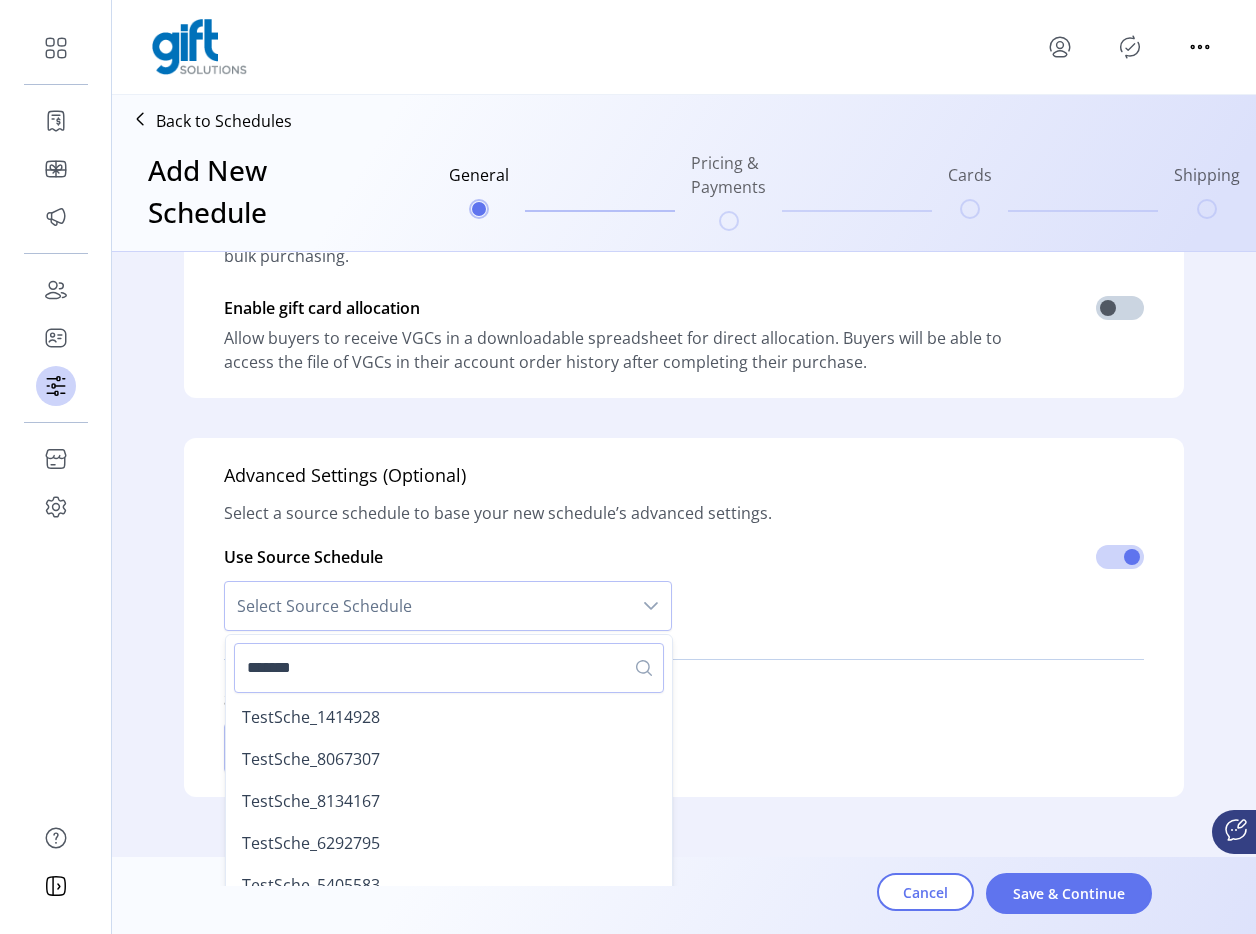 click on "*******" at bounding box center (449, 668) 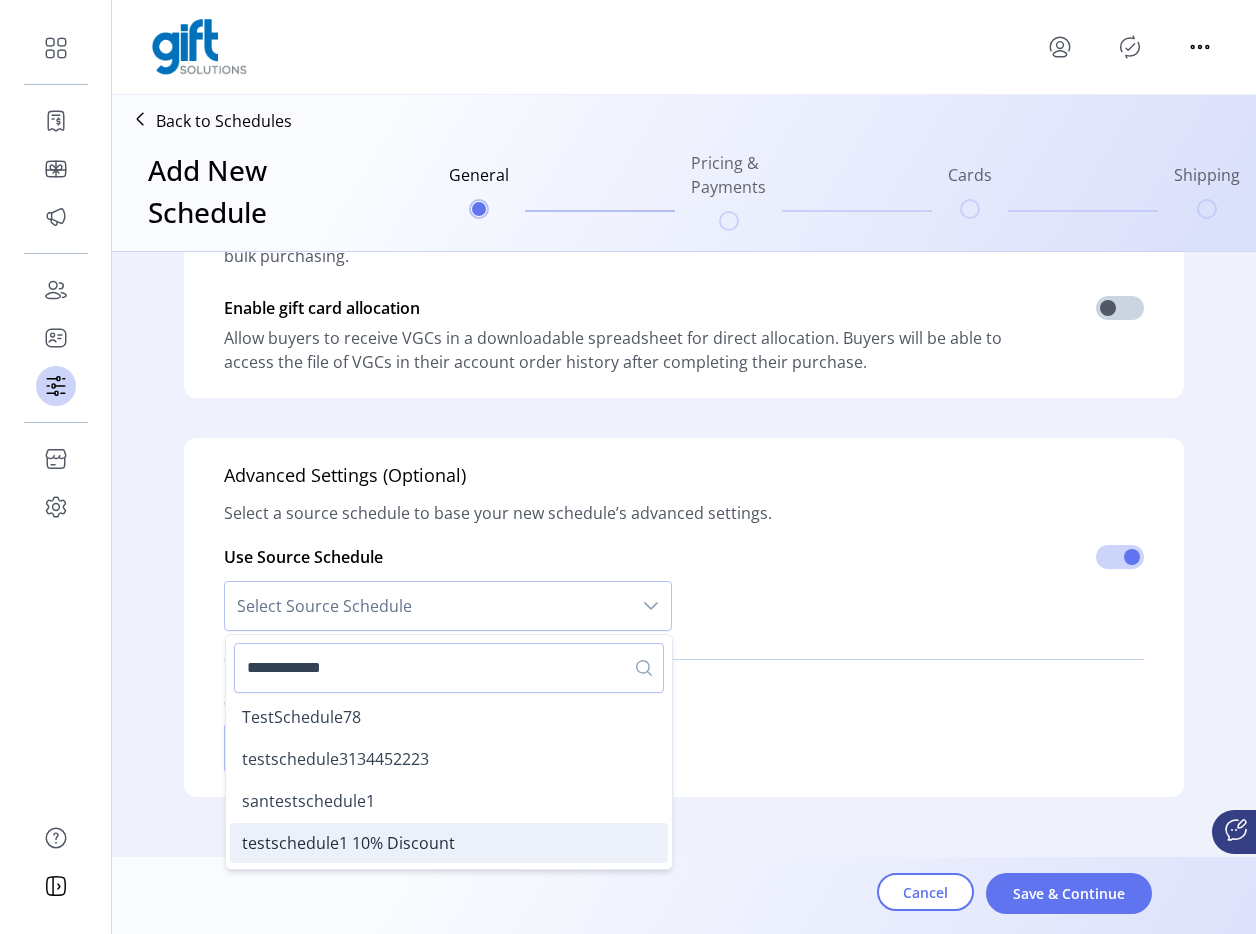 type on "**********" 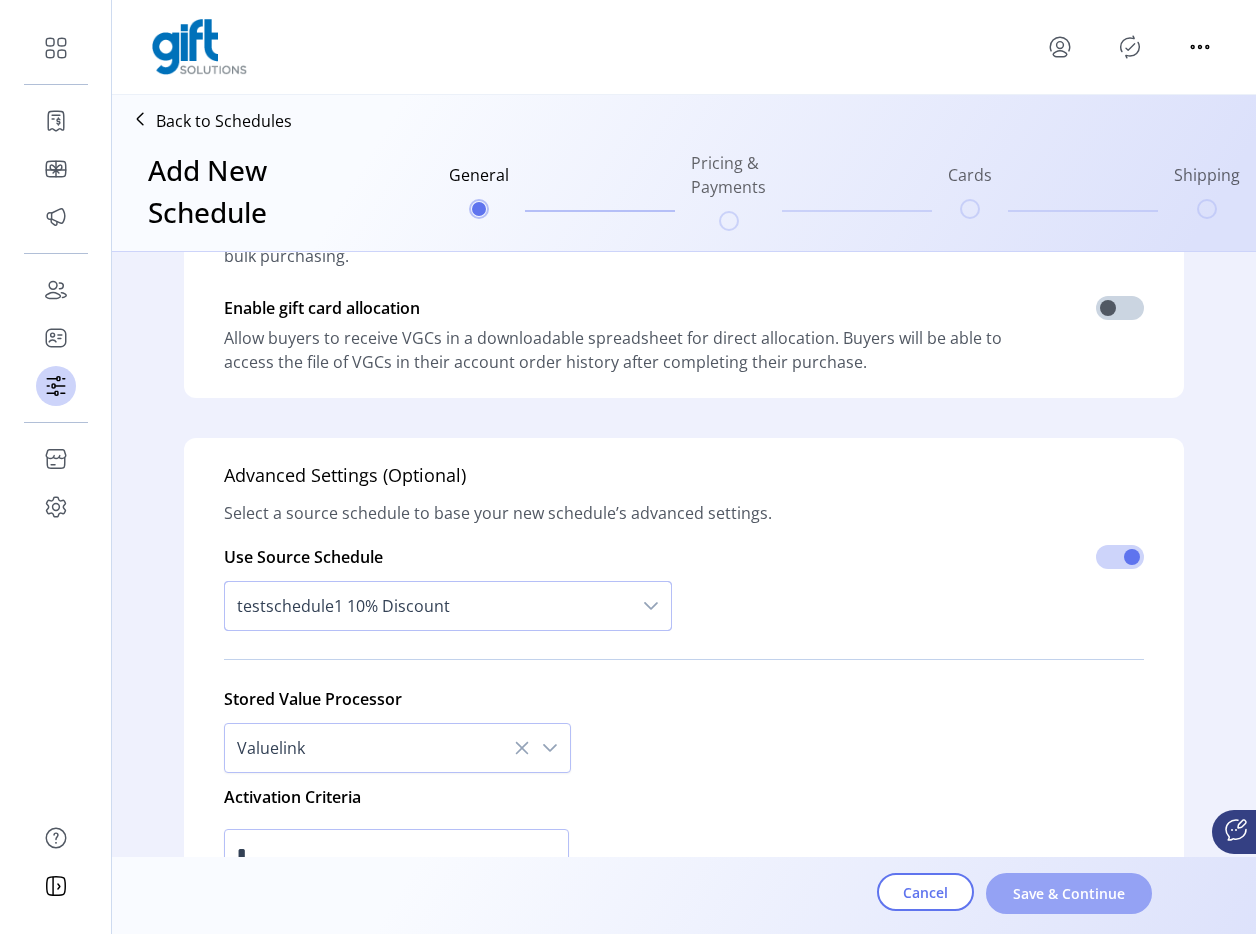 click on "Save & Continue" 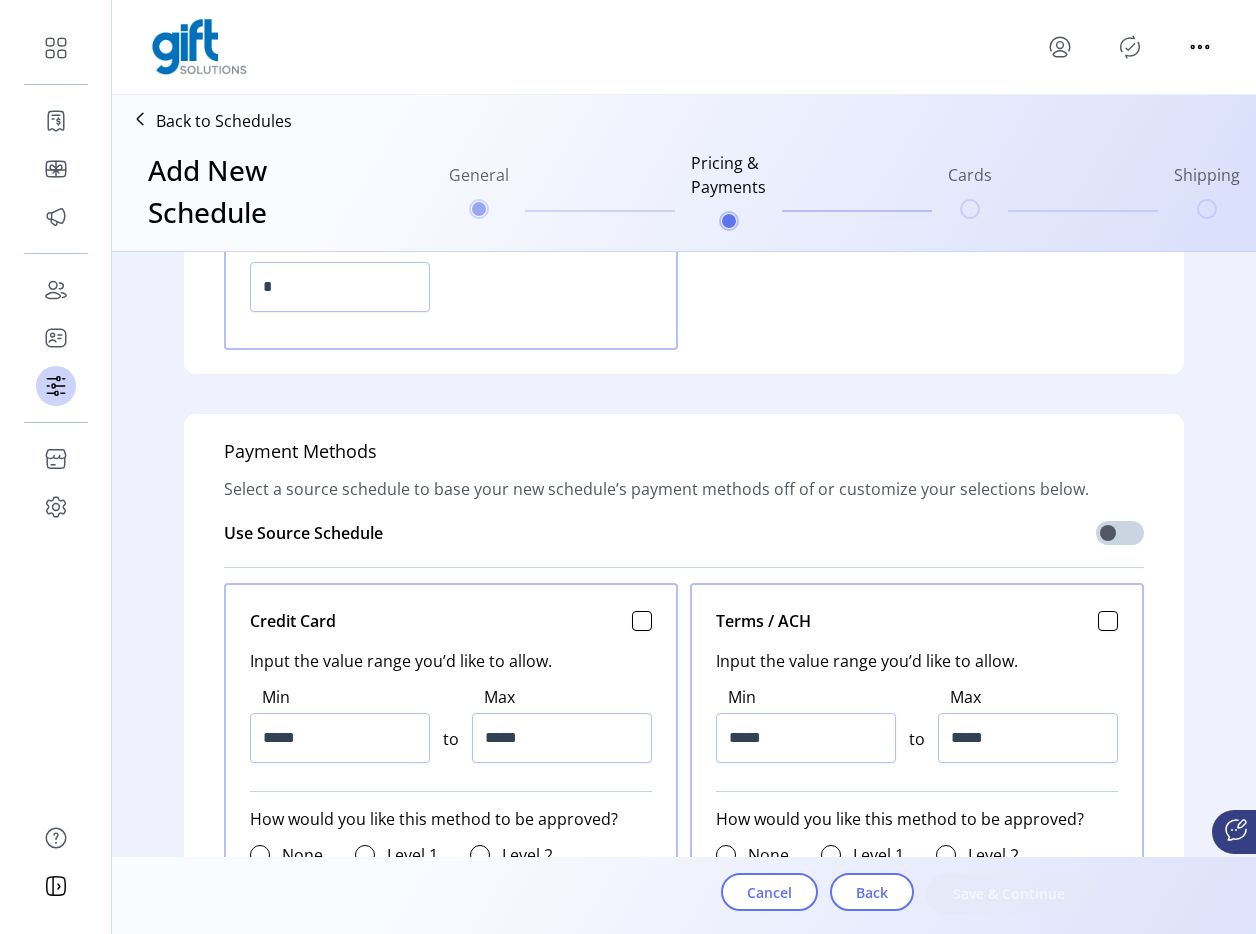 click on "Cancel Back Save & Continue" 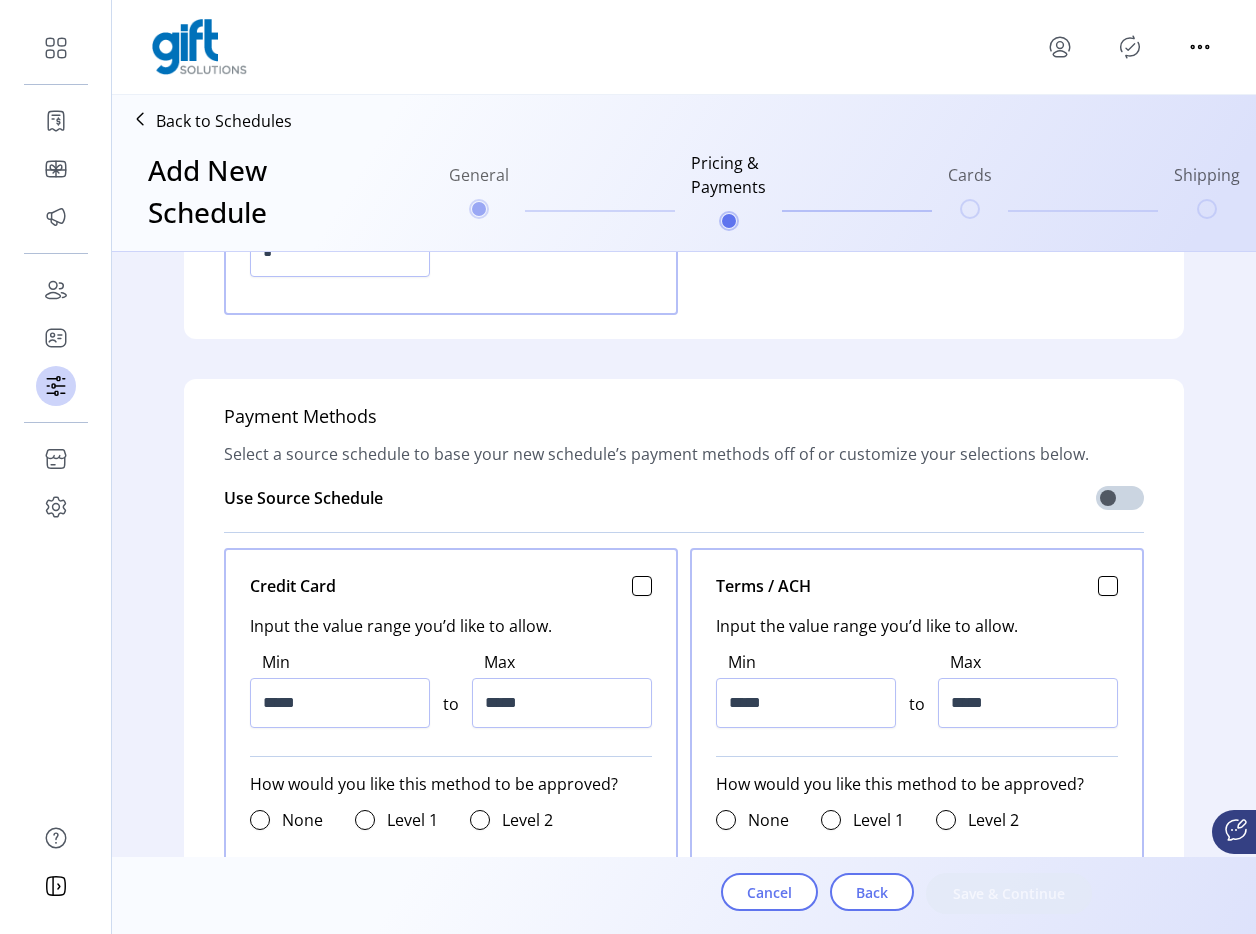 scroll, scrollTop: 605, scrollLeft: 0, axis: vertical 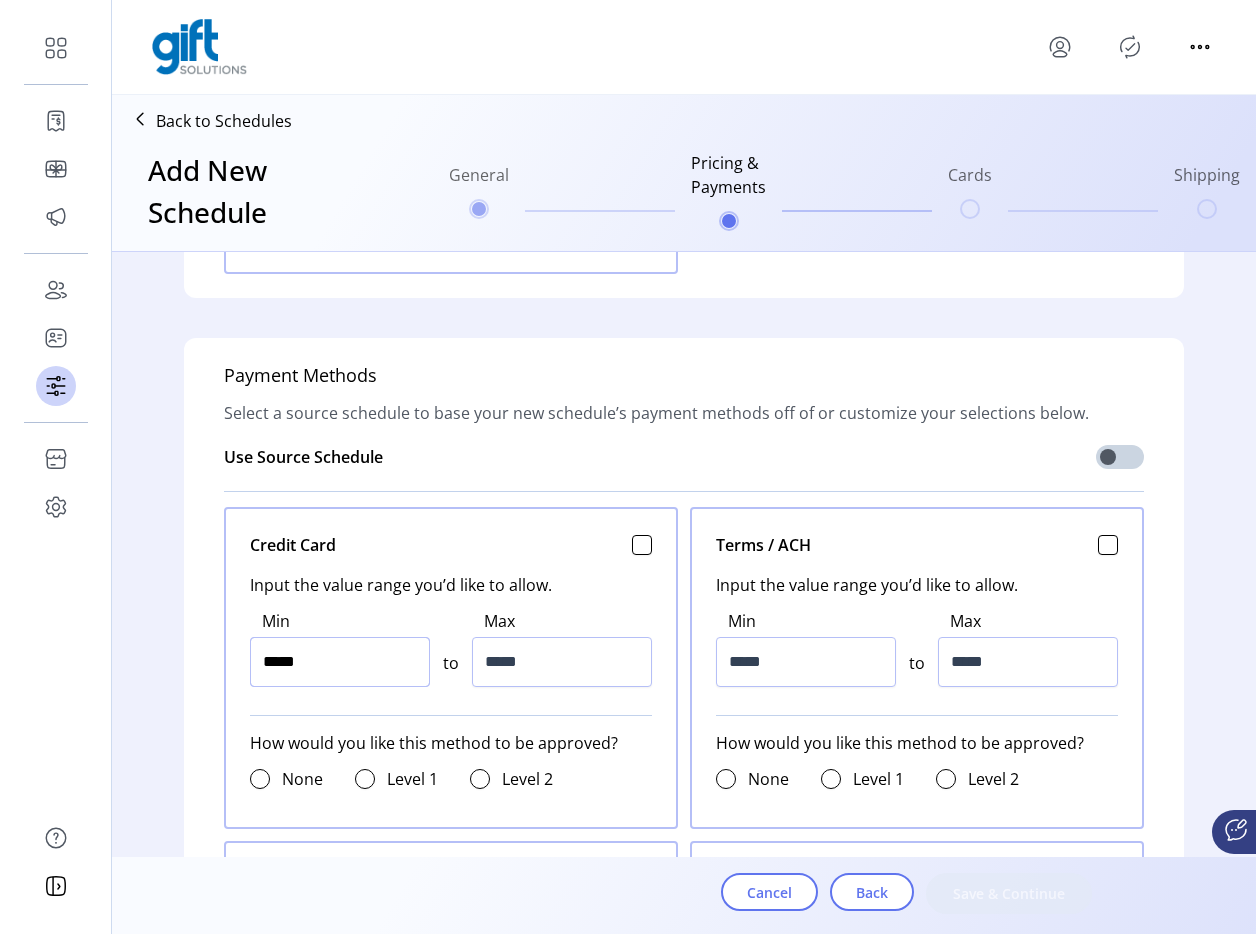 click on "*****" at bounding box center [340, 662] 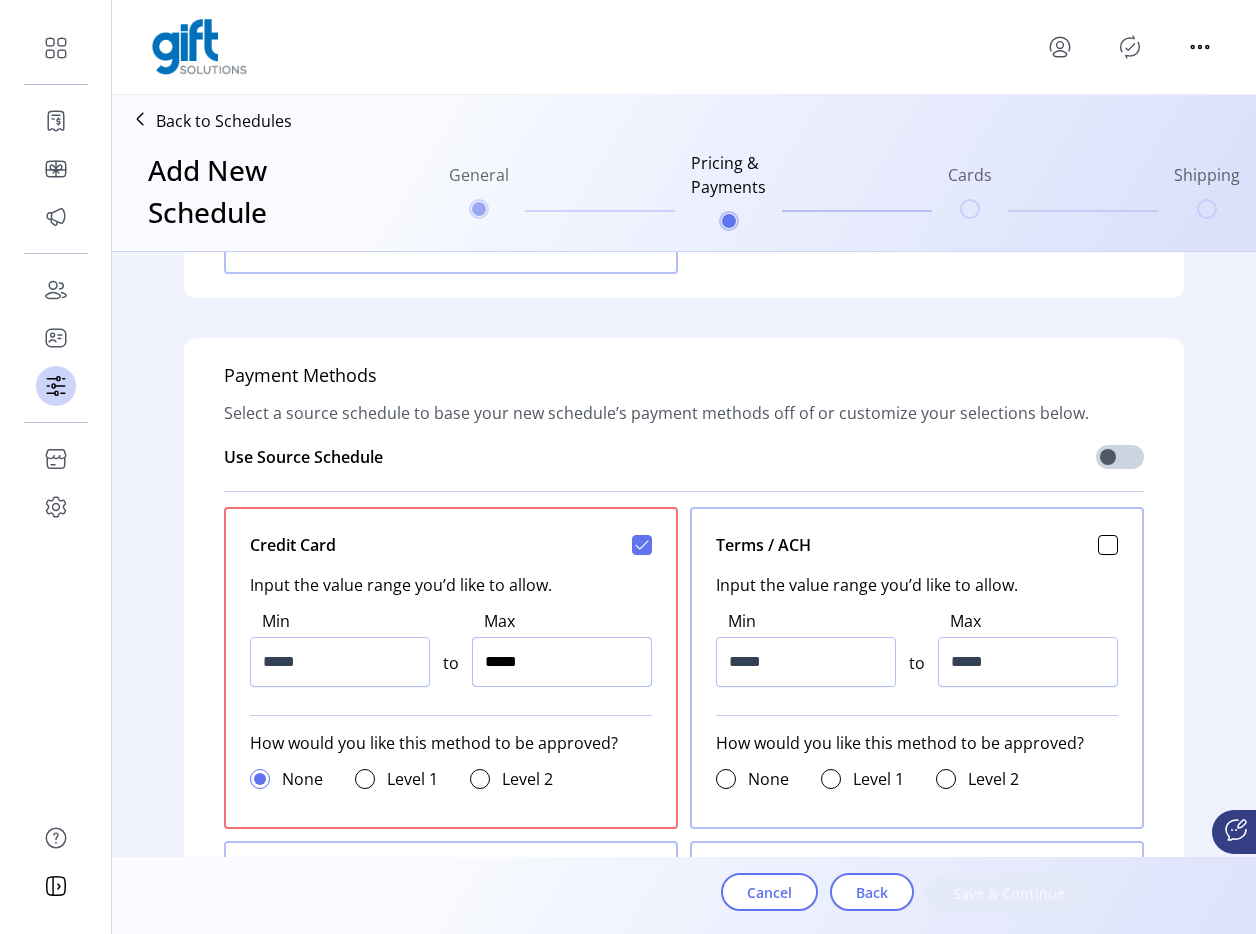click on "*****" at bounding box center [562, 662] 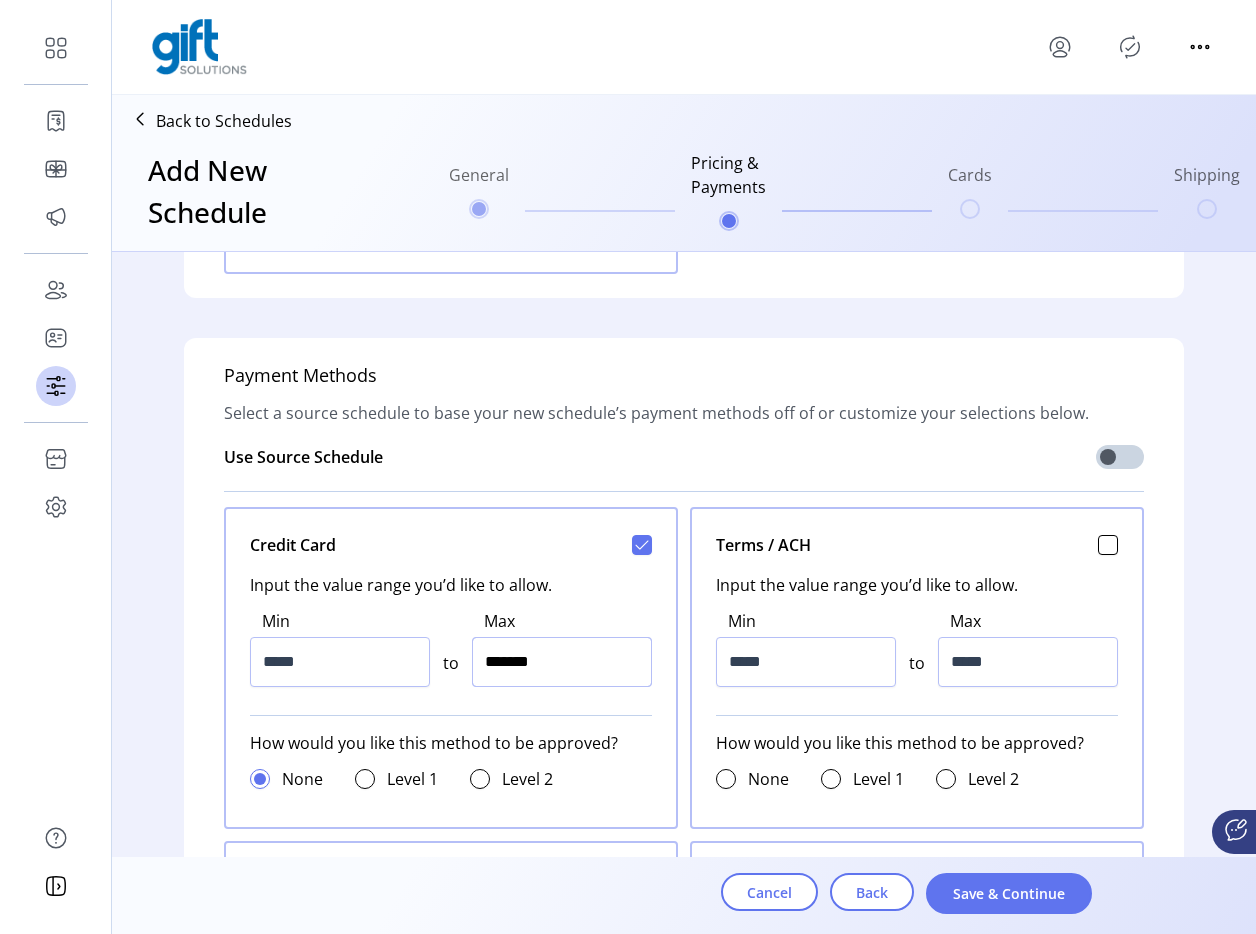 type on "*********" 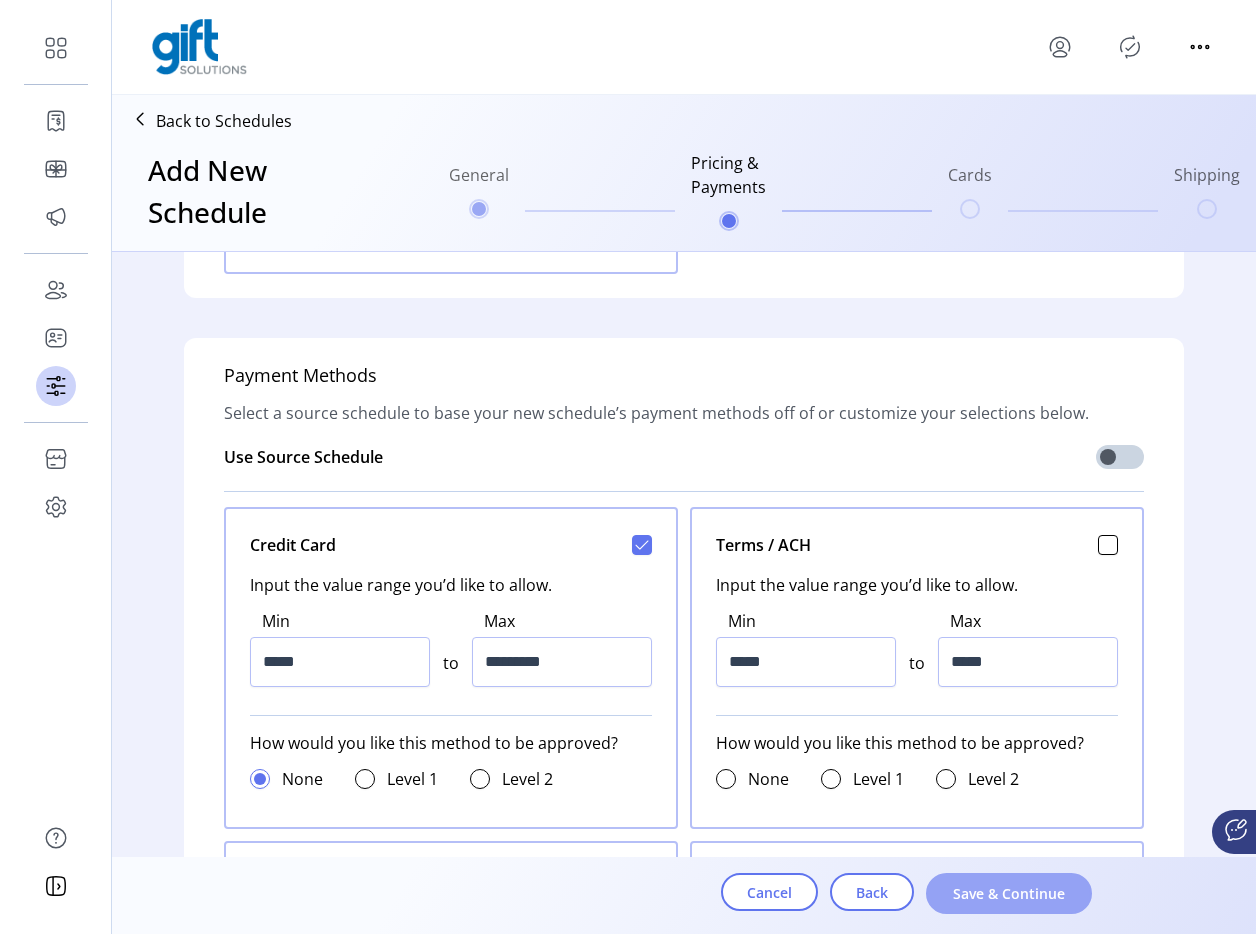 click on "Save & Continue" 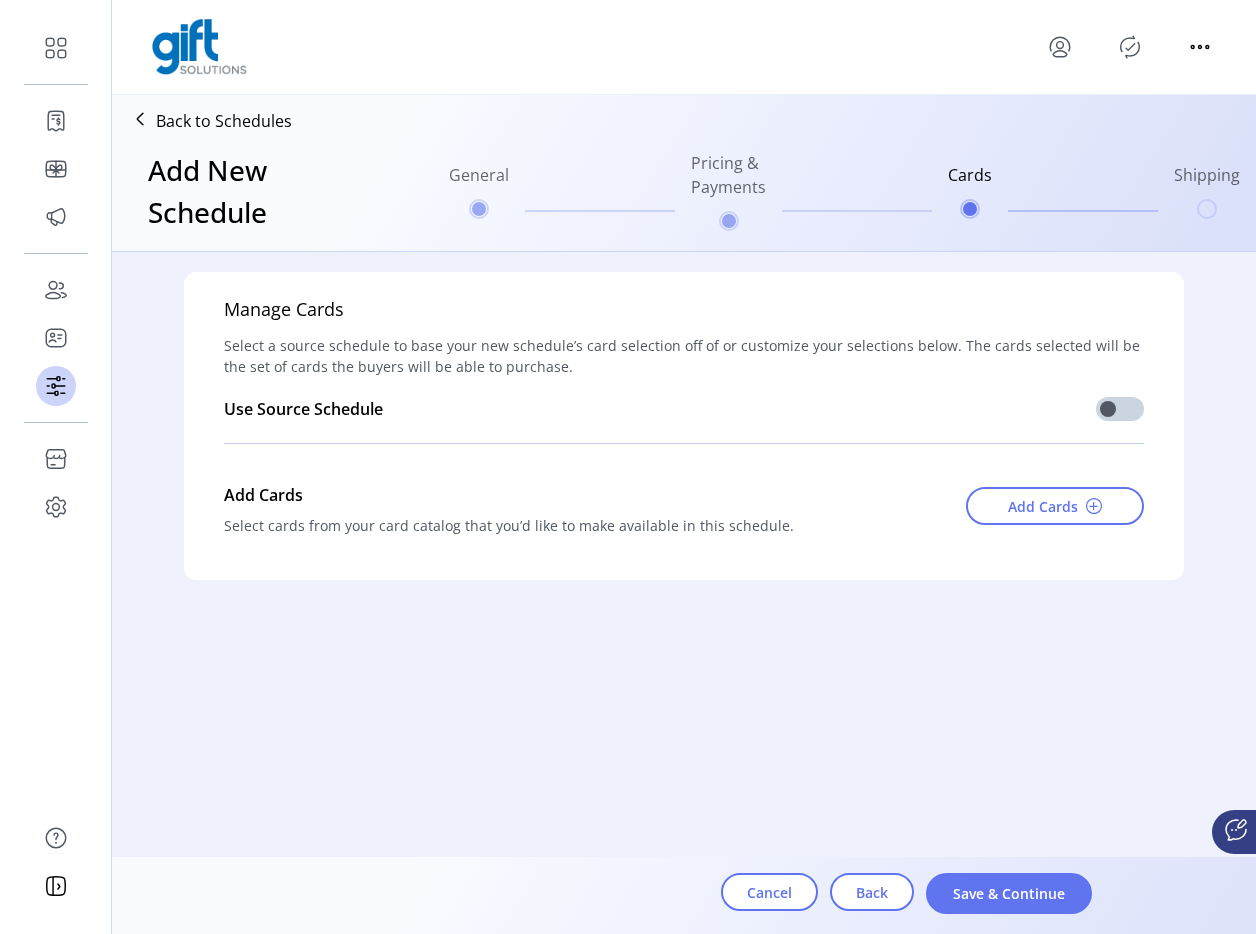 scroll, scrollTop: 0, scrollLeft: 0, axis: both 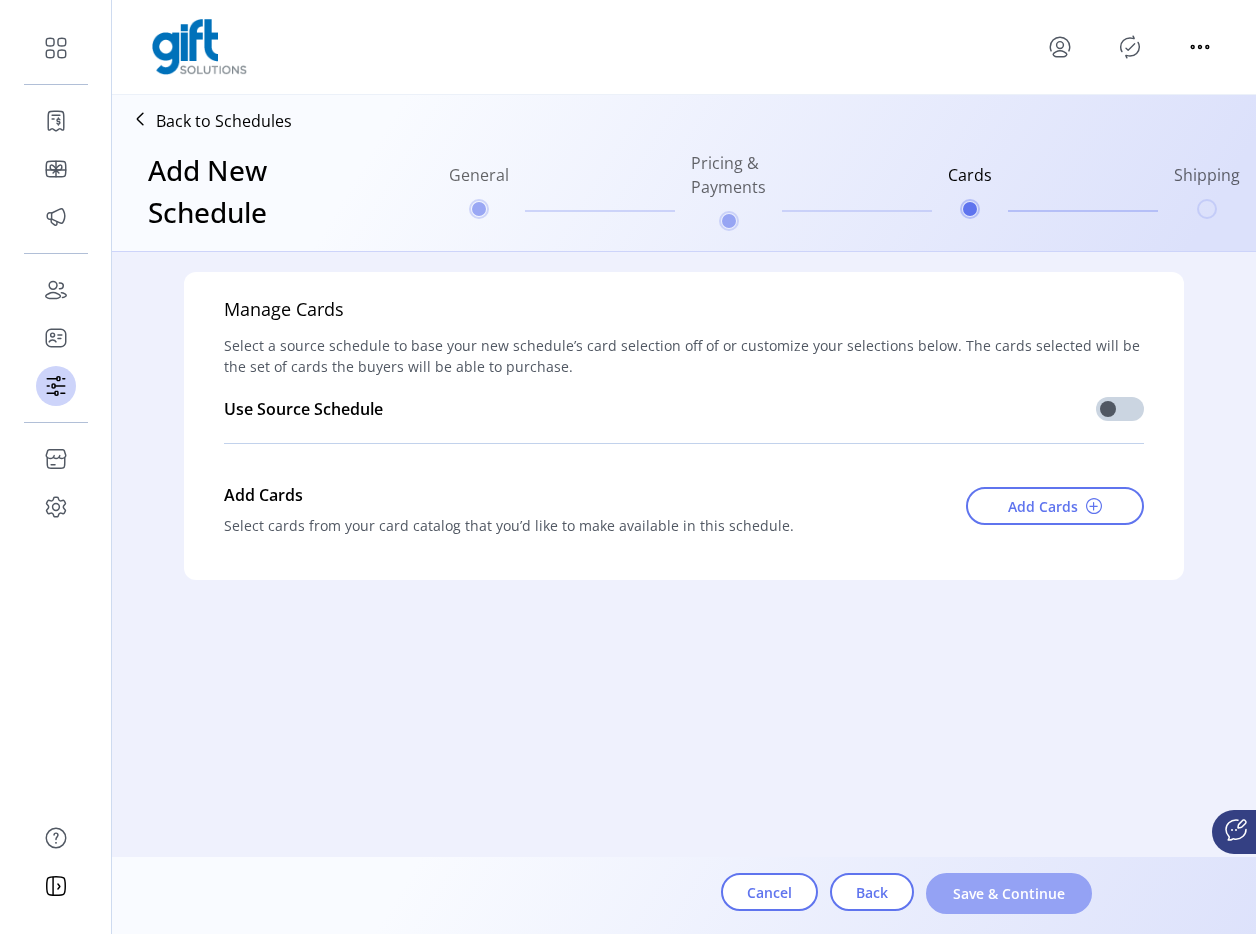 click on "Save & Continue" 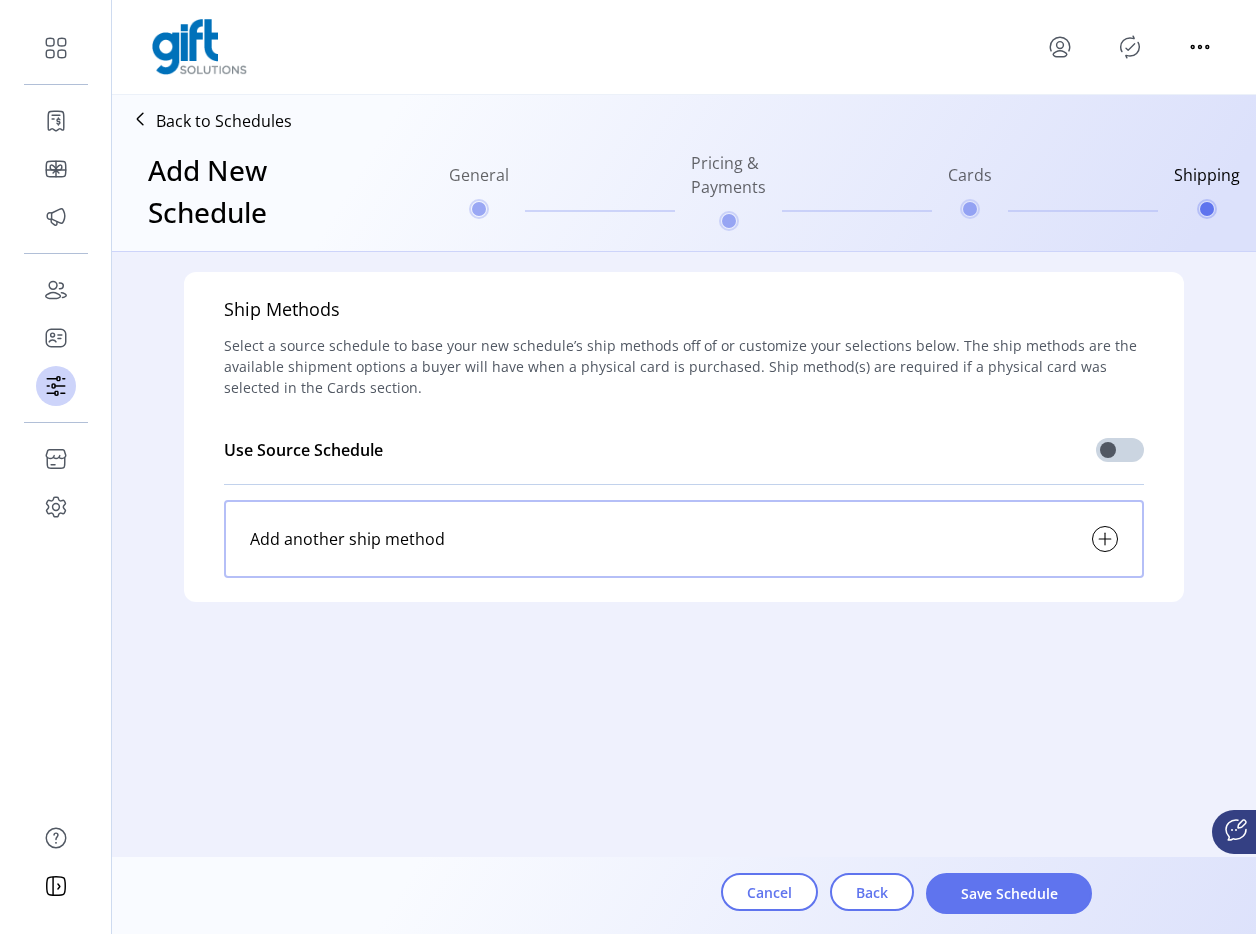 click on "Save Schedule" 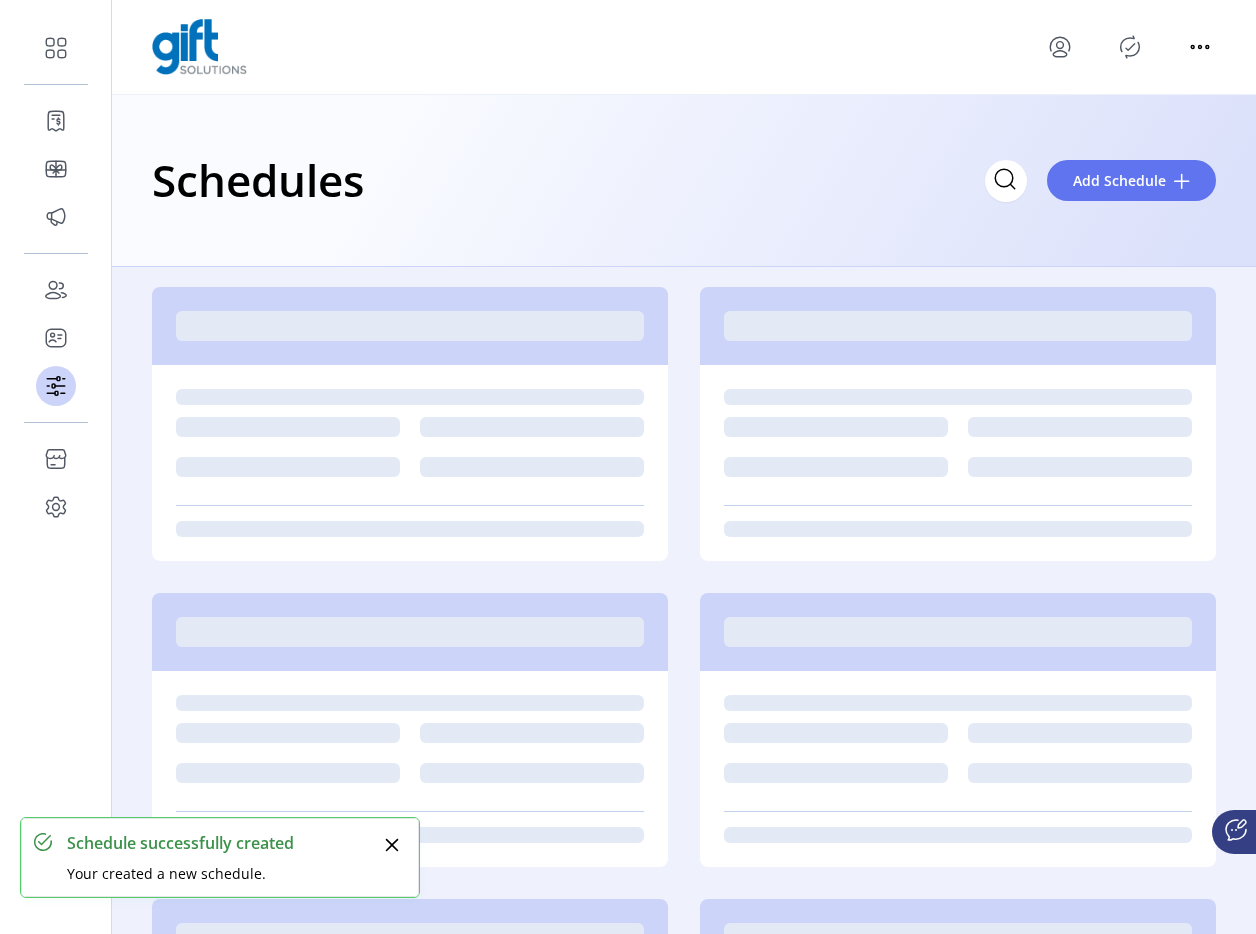 click 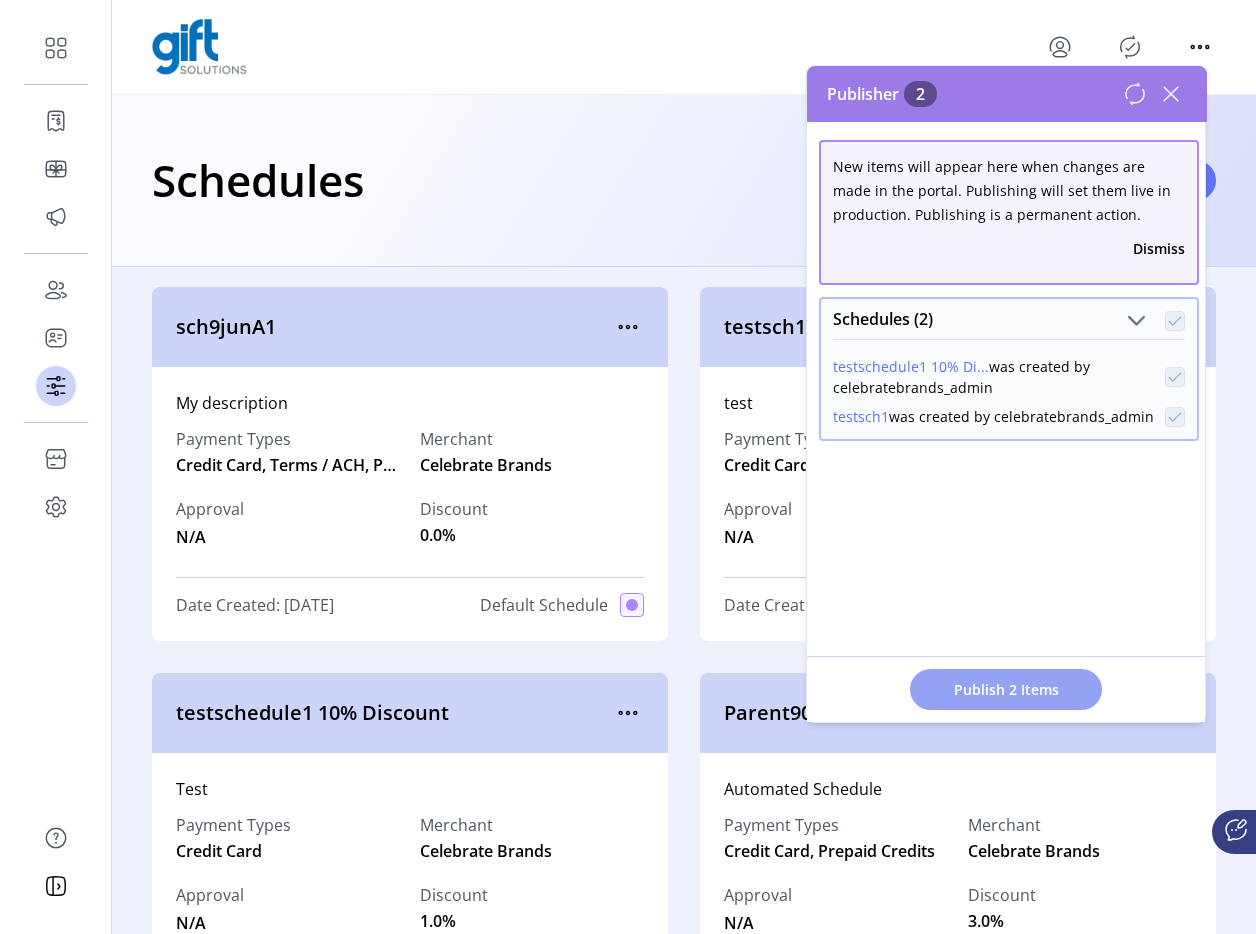 click on "Publish 2 Items" at bounding box center (1006, 689) 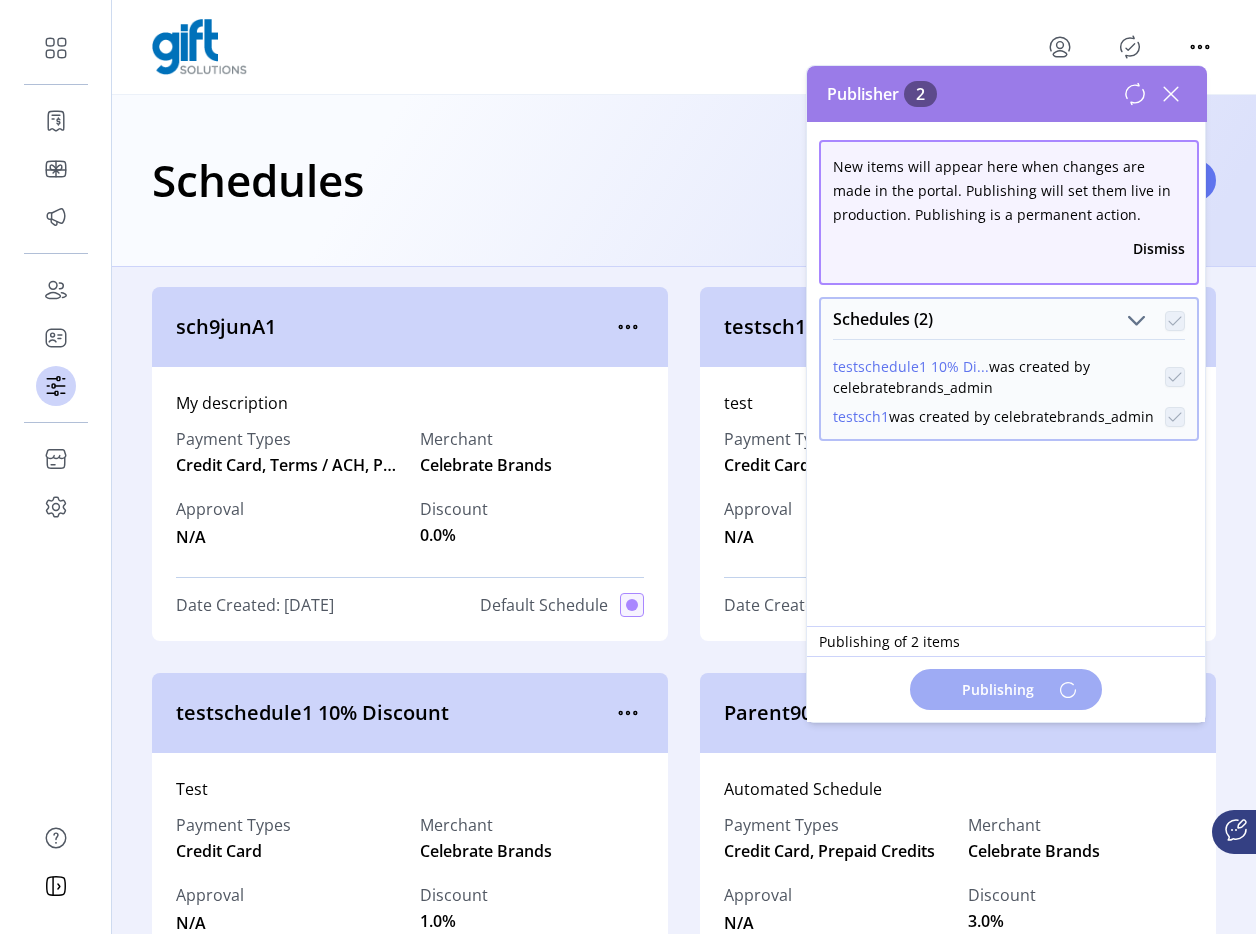 drag, startPoint x: 985, startPoint y: 680, endPoint x: 1518, endPoint y: 593, distance: 540.0537 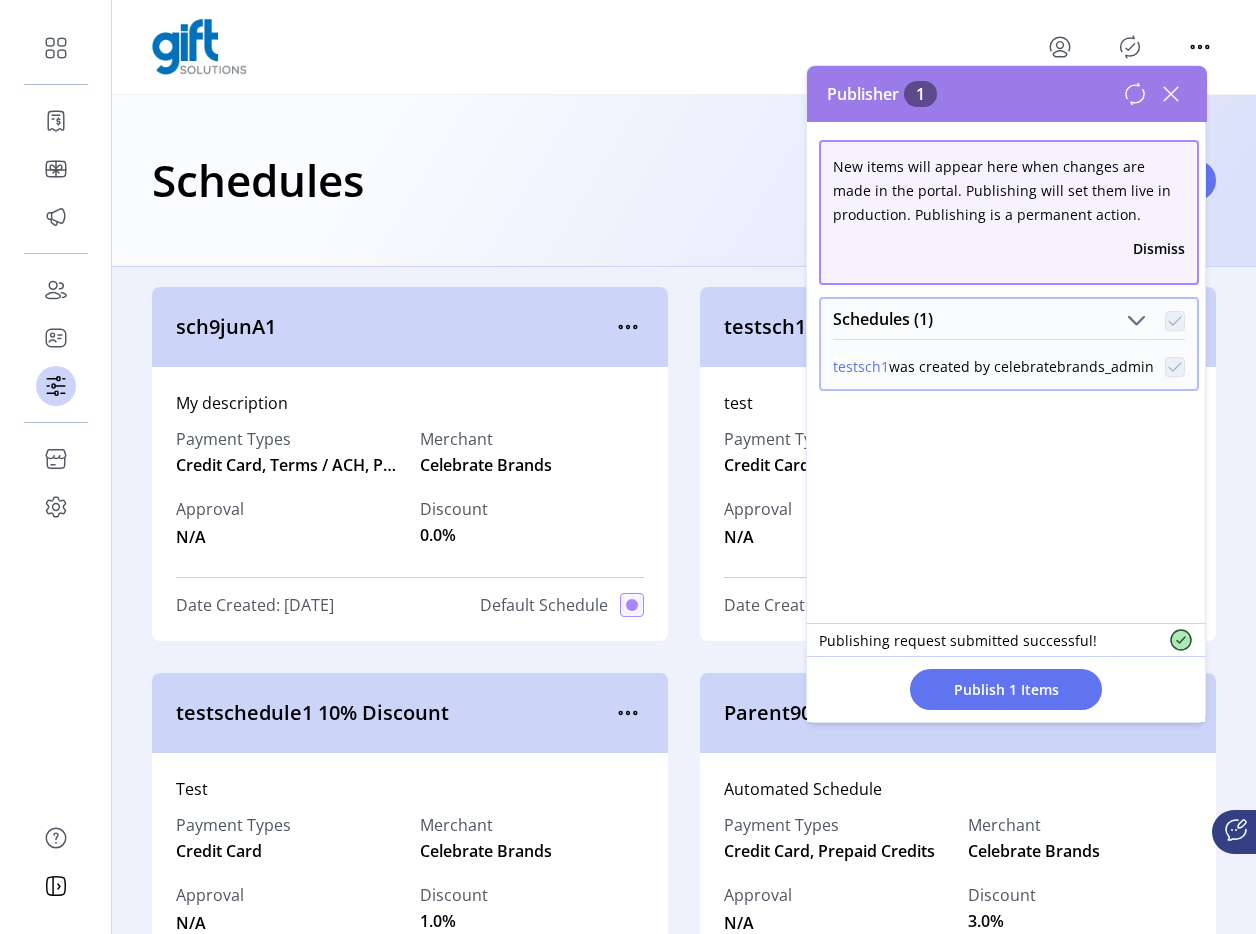 click 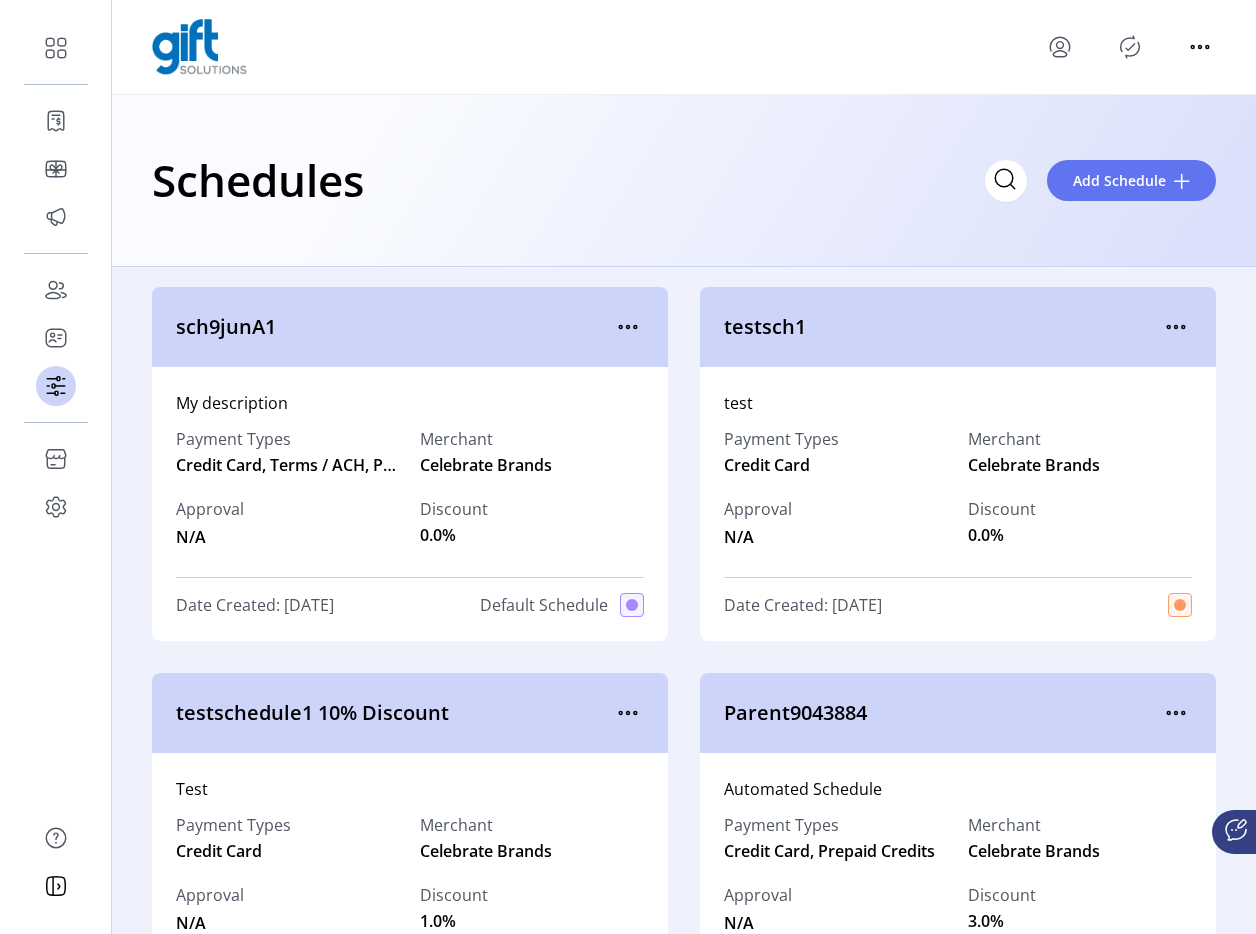 click at bounding box center [684, 47] 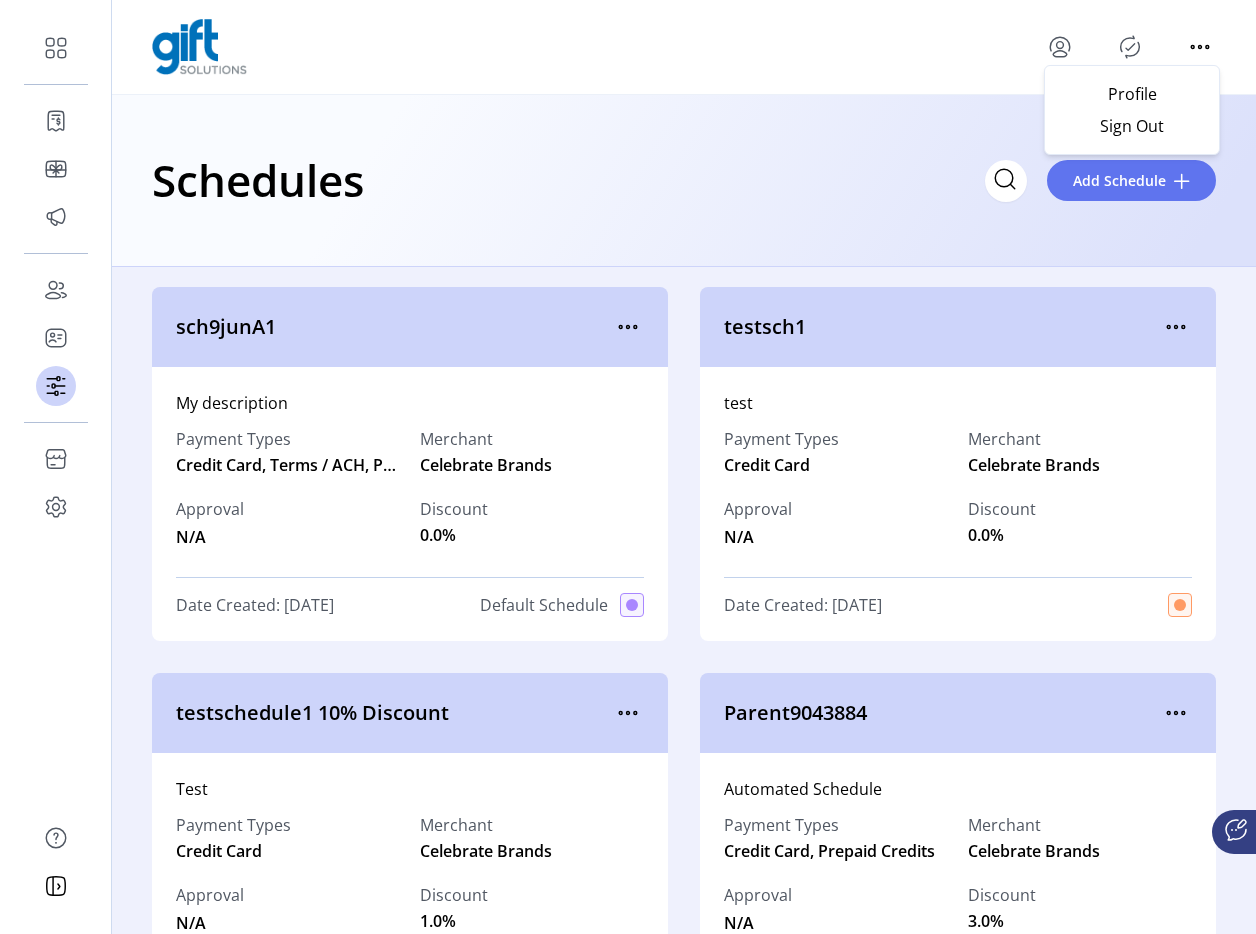 click on "Profile Sign Out" at bounding box center [1130, 47] 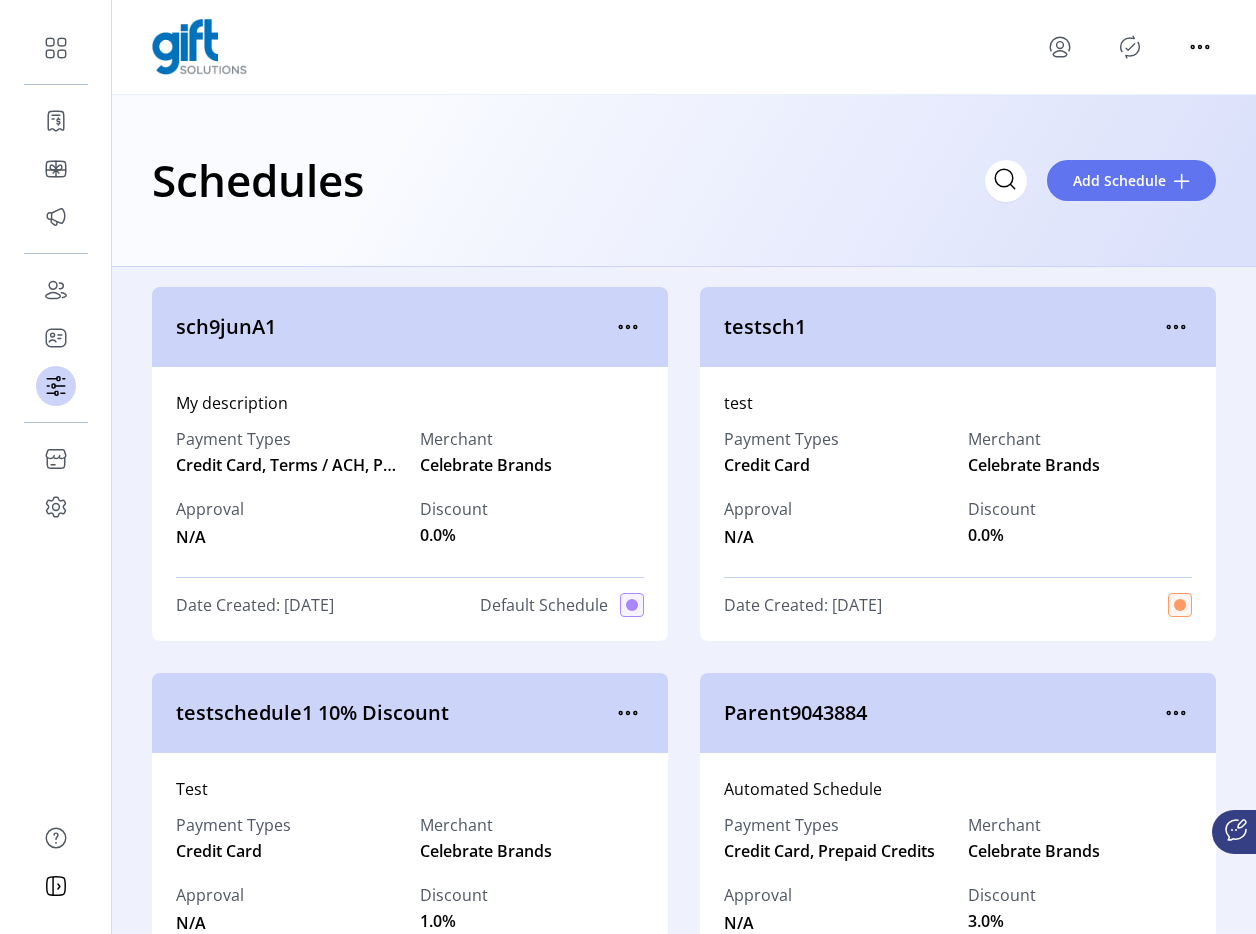 click 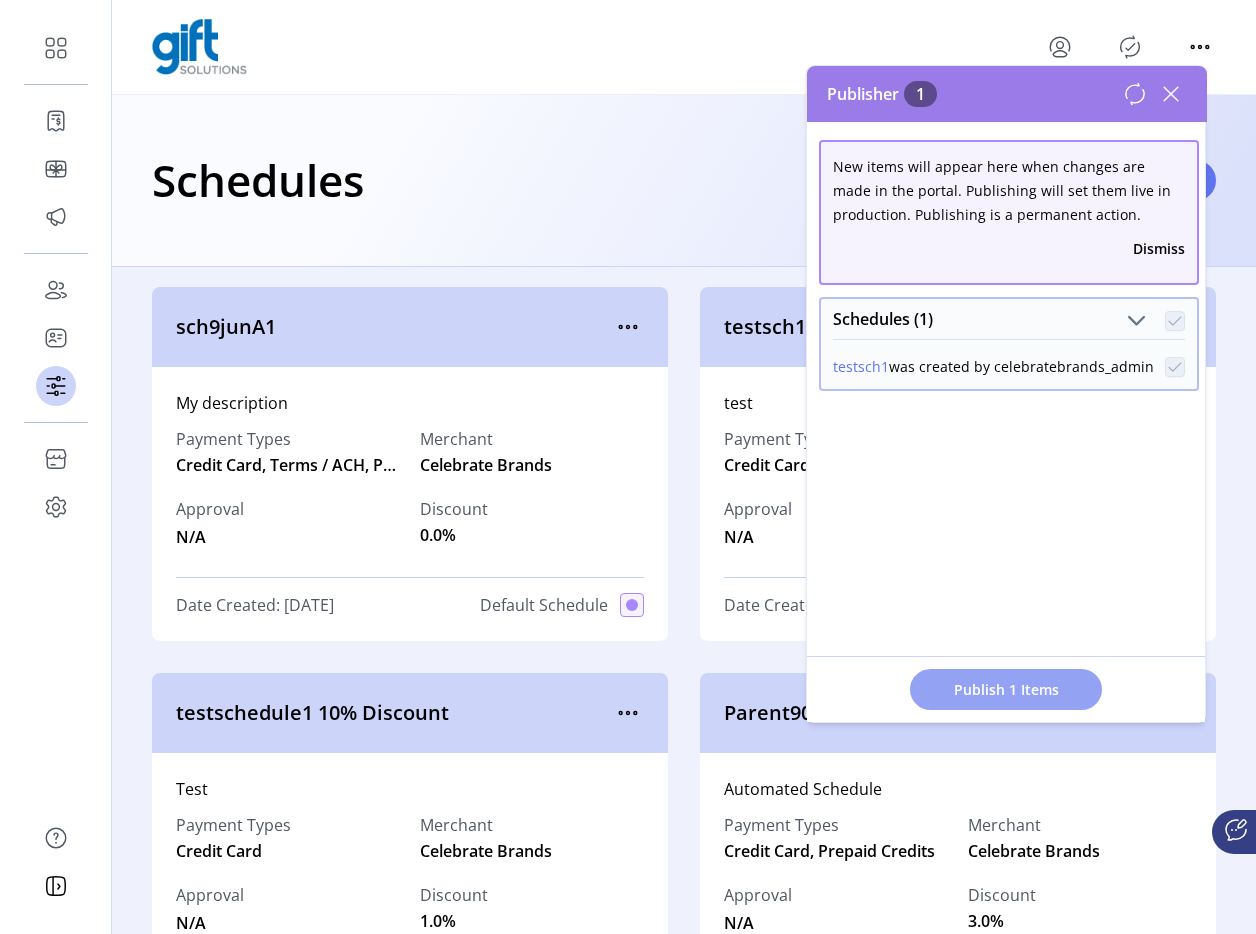 click on "Publish 1 Items" at bounding box center [1006, 689] 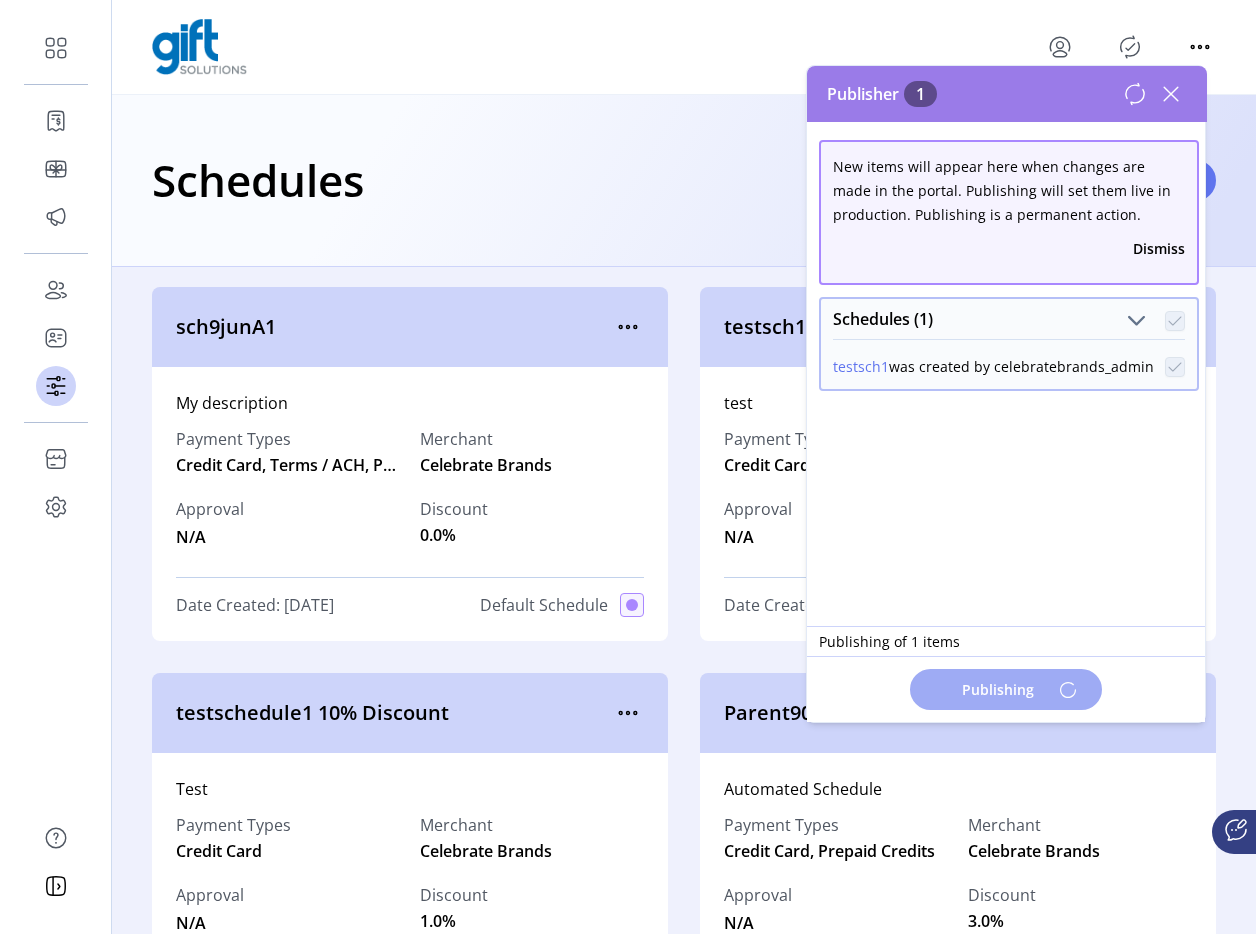 click 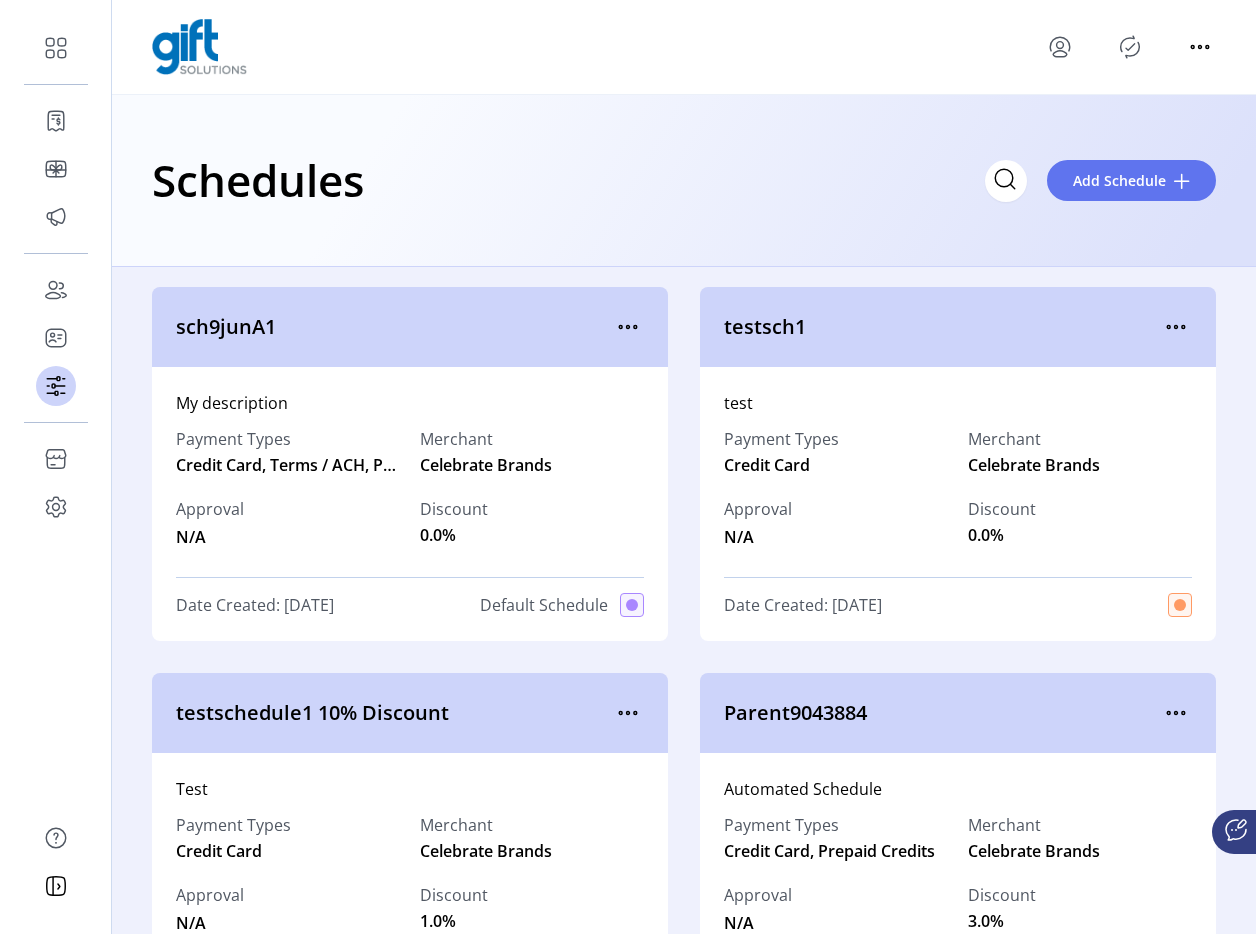 click 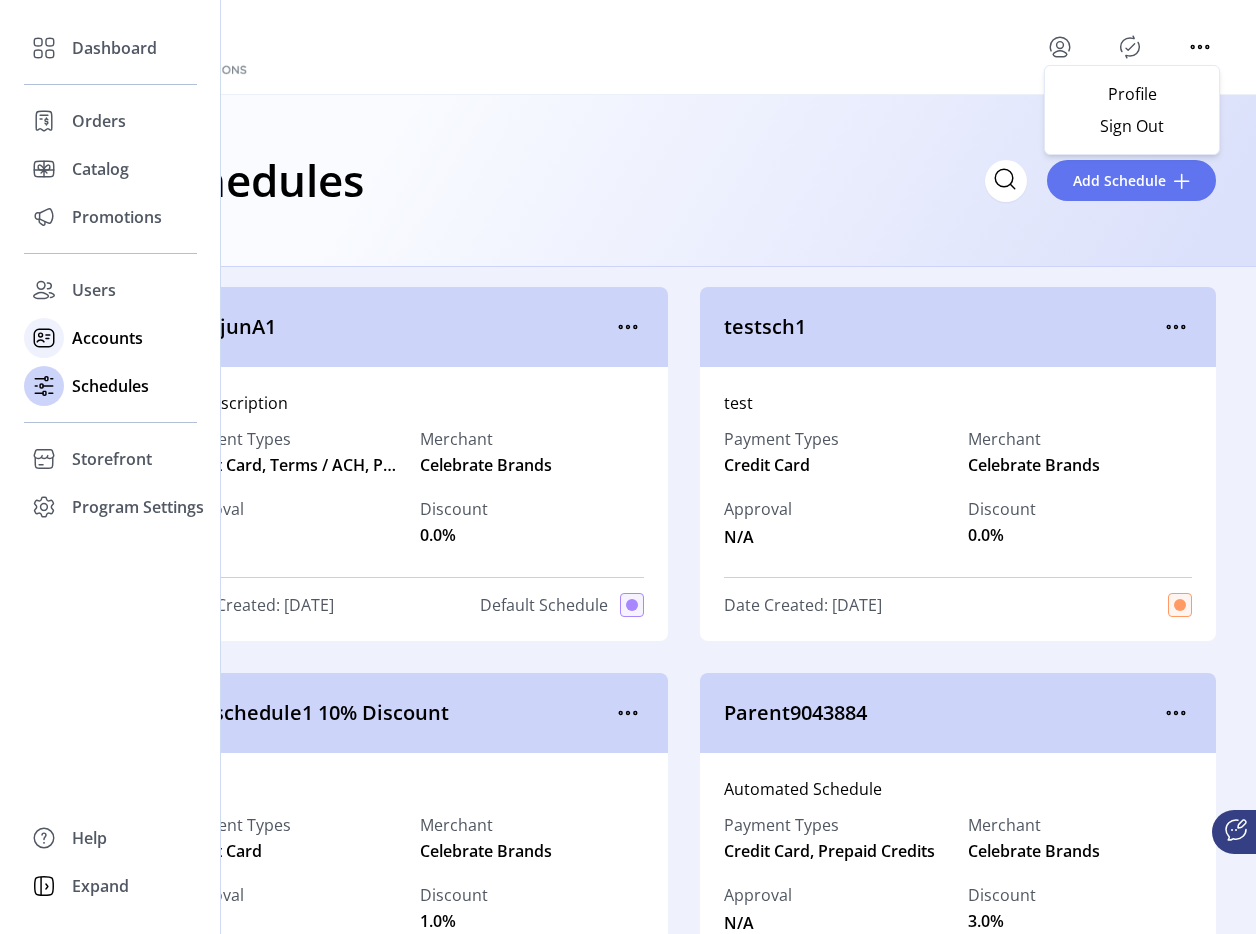 click on "Accounts" 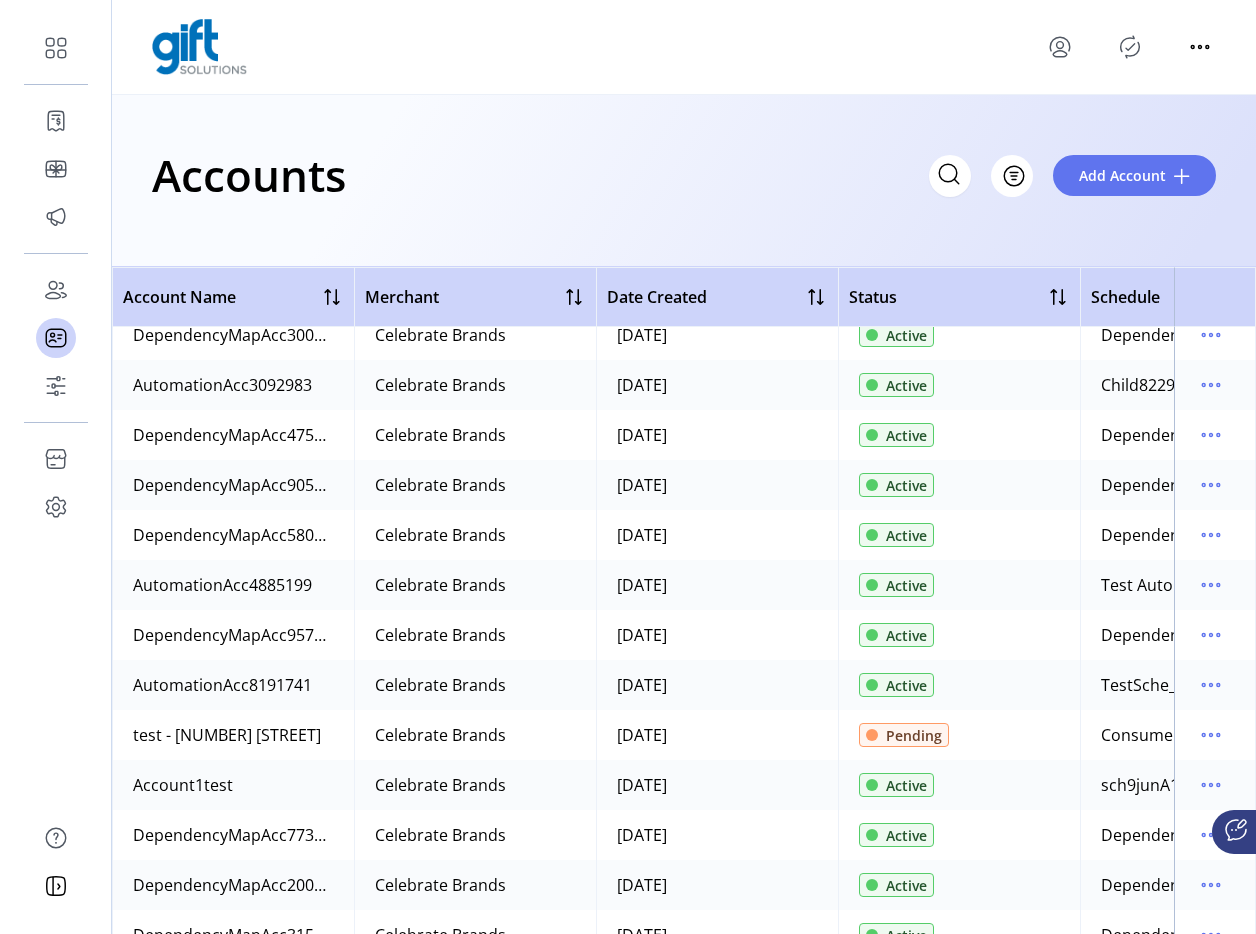 scroll, scrollTop: 135, scrollLeft: 0, axis: vertical 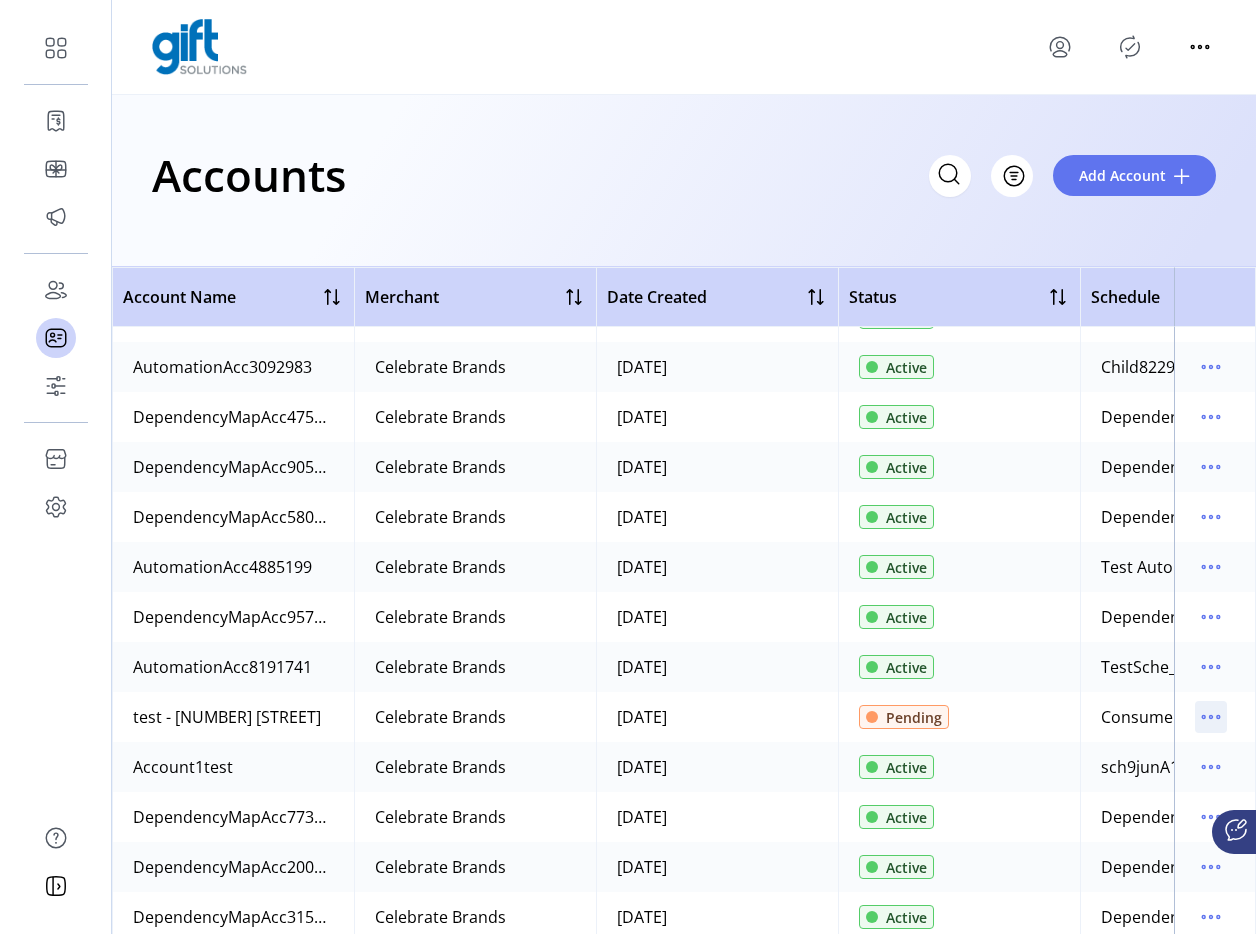 click 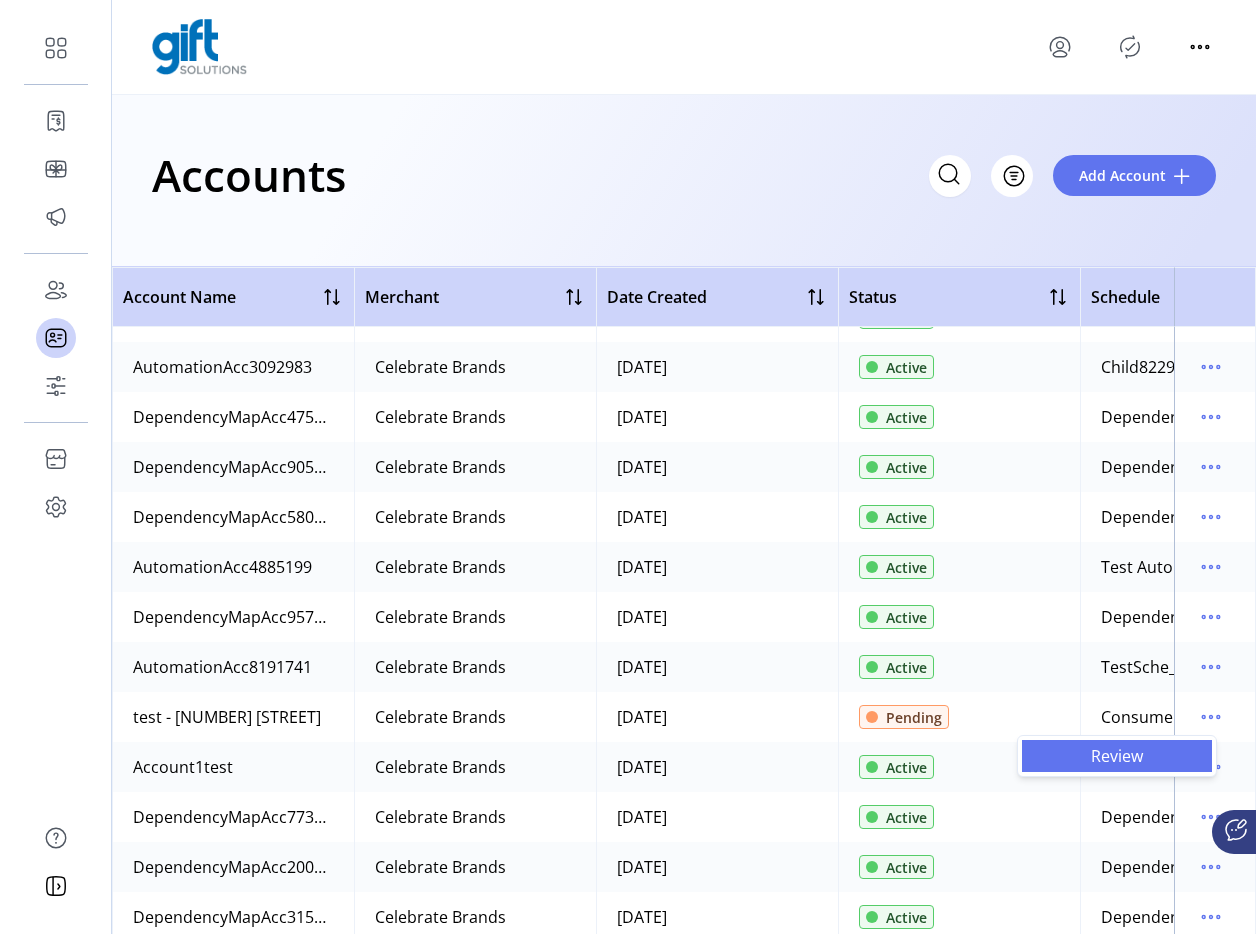 click on "Review" at bounding box center [1117, 756] 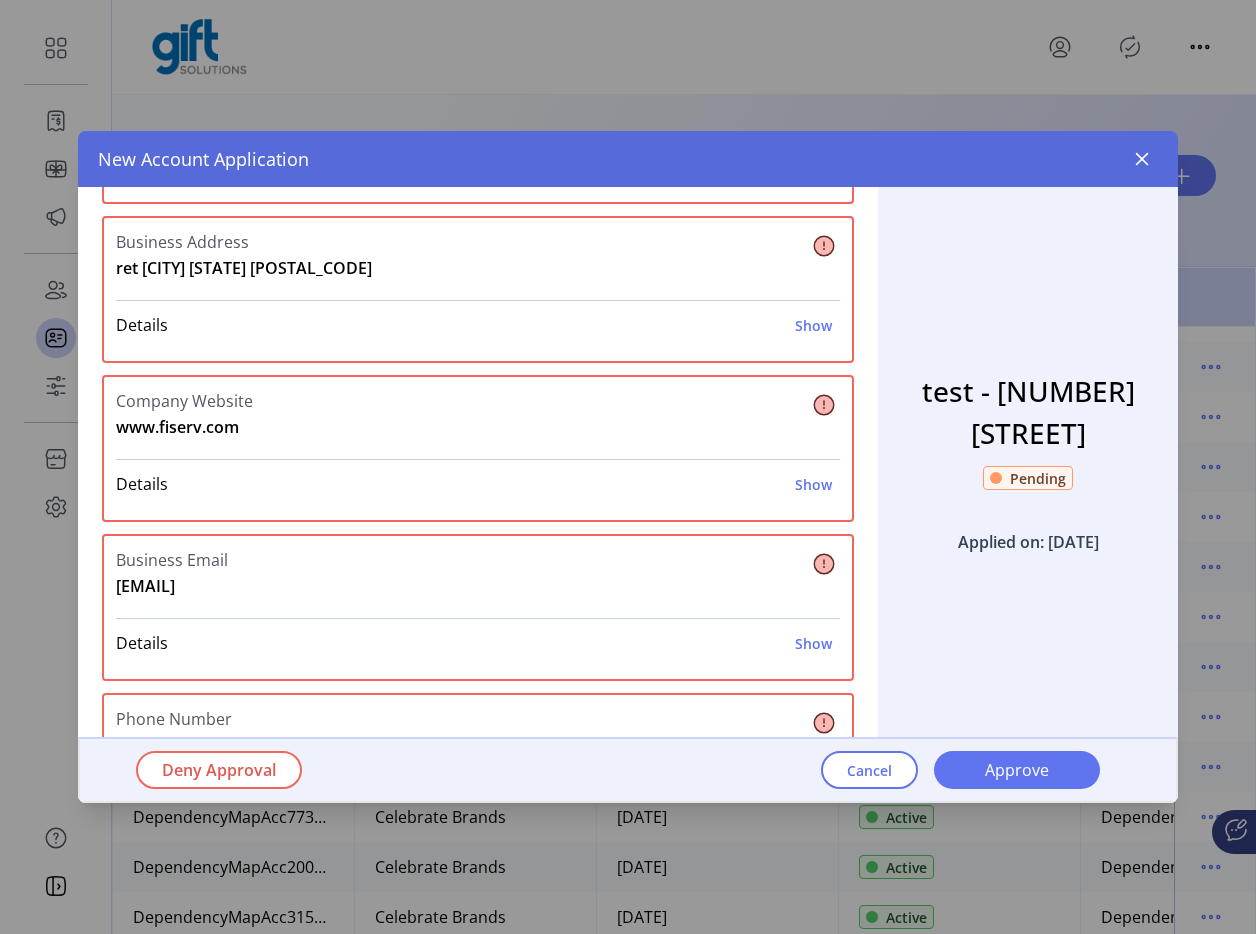 scroll, scrollTop: 212, scrollLeft: 0, axis: vertical 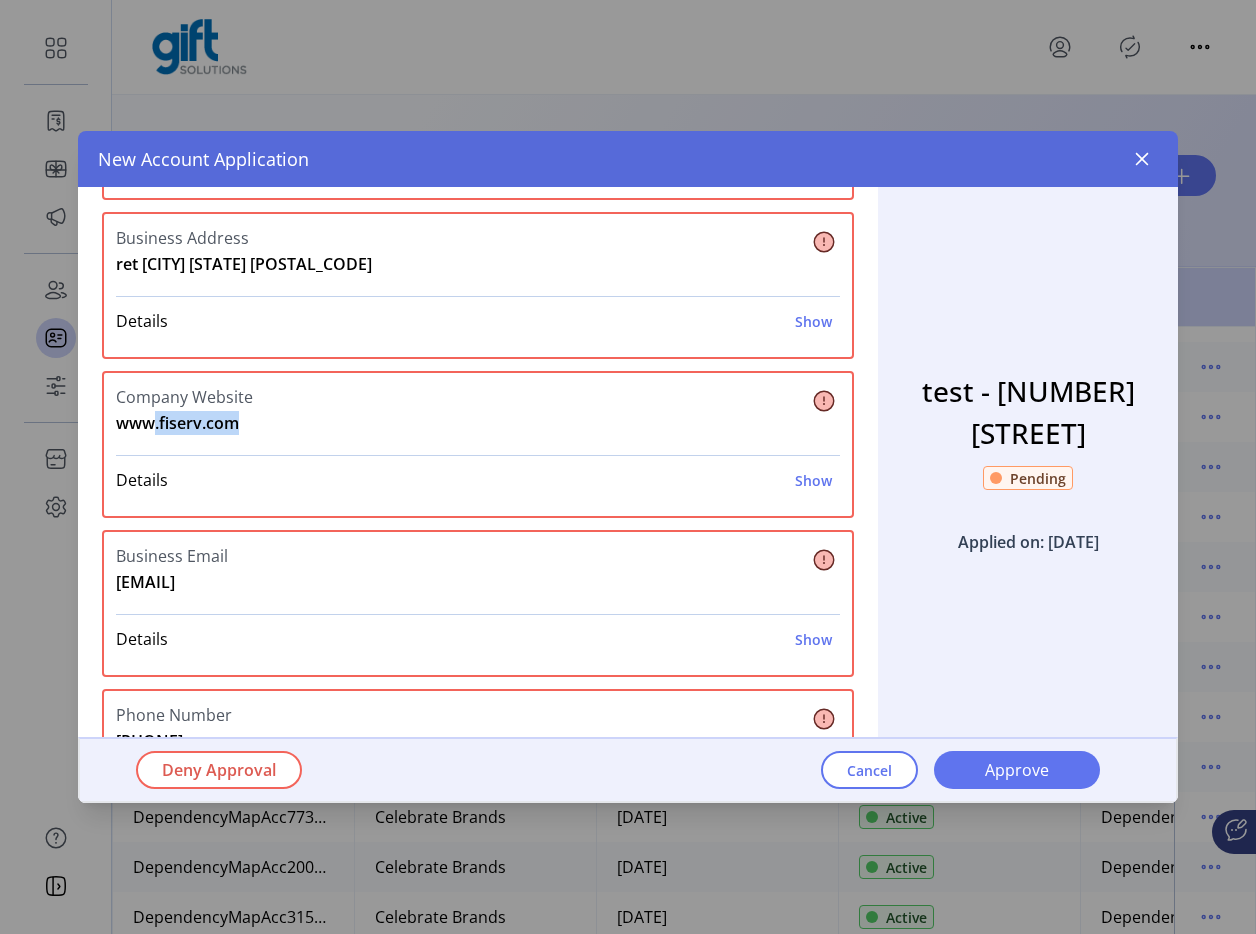 drag, startPoint x: 140, startPoint y: 424, endPoint x: 229, endPoint y: 424, distance: 89 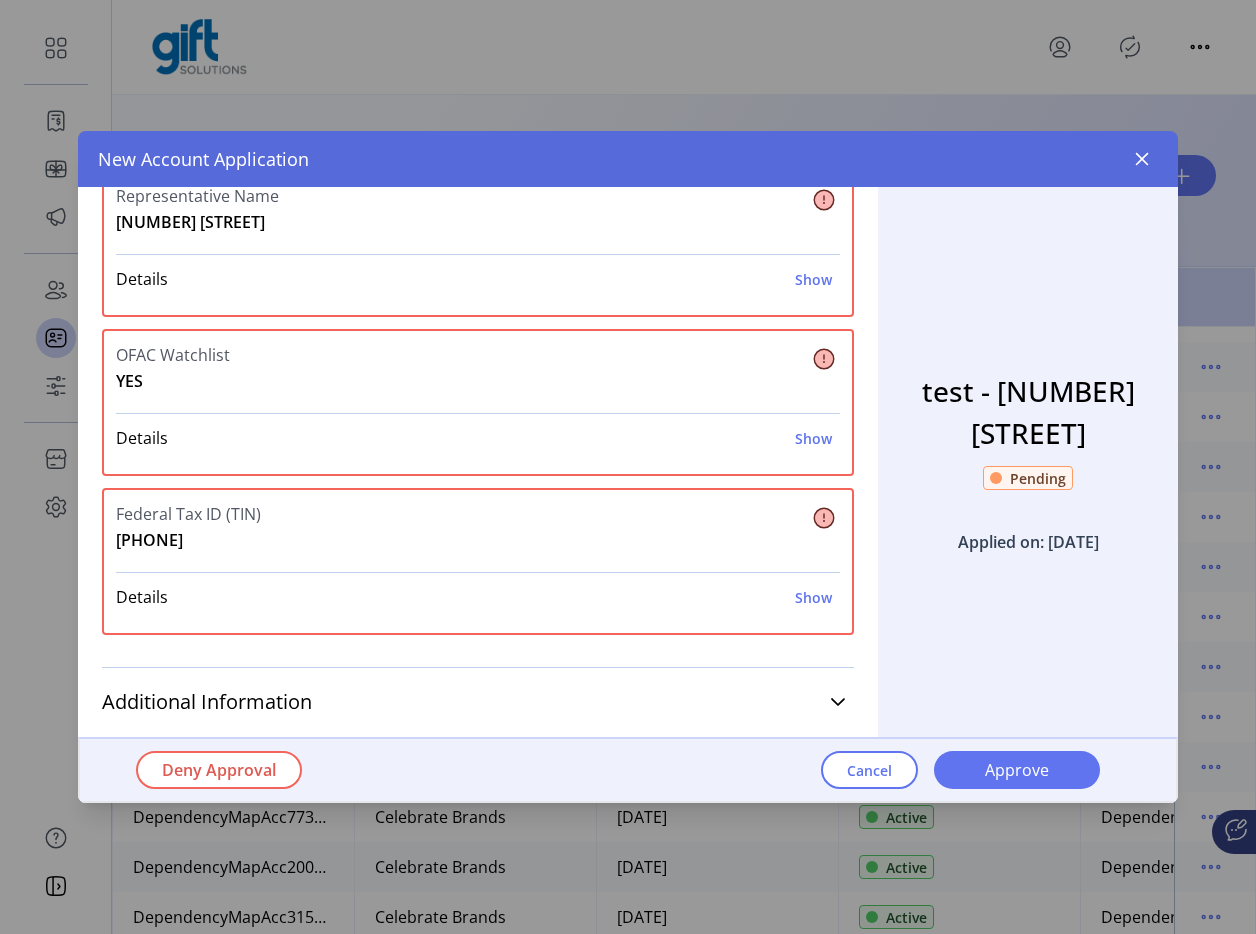 scroll, scrollTop: 913, scrollLeft: 0, axis: vertical 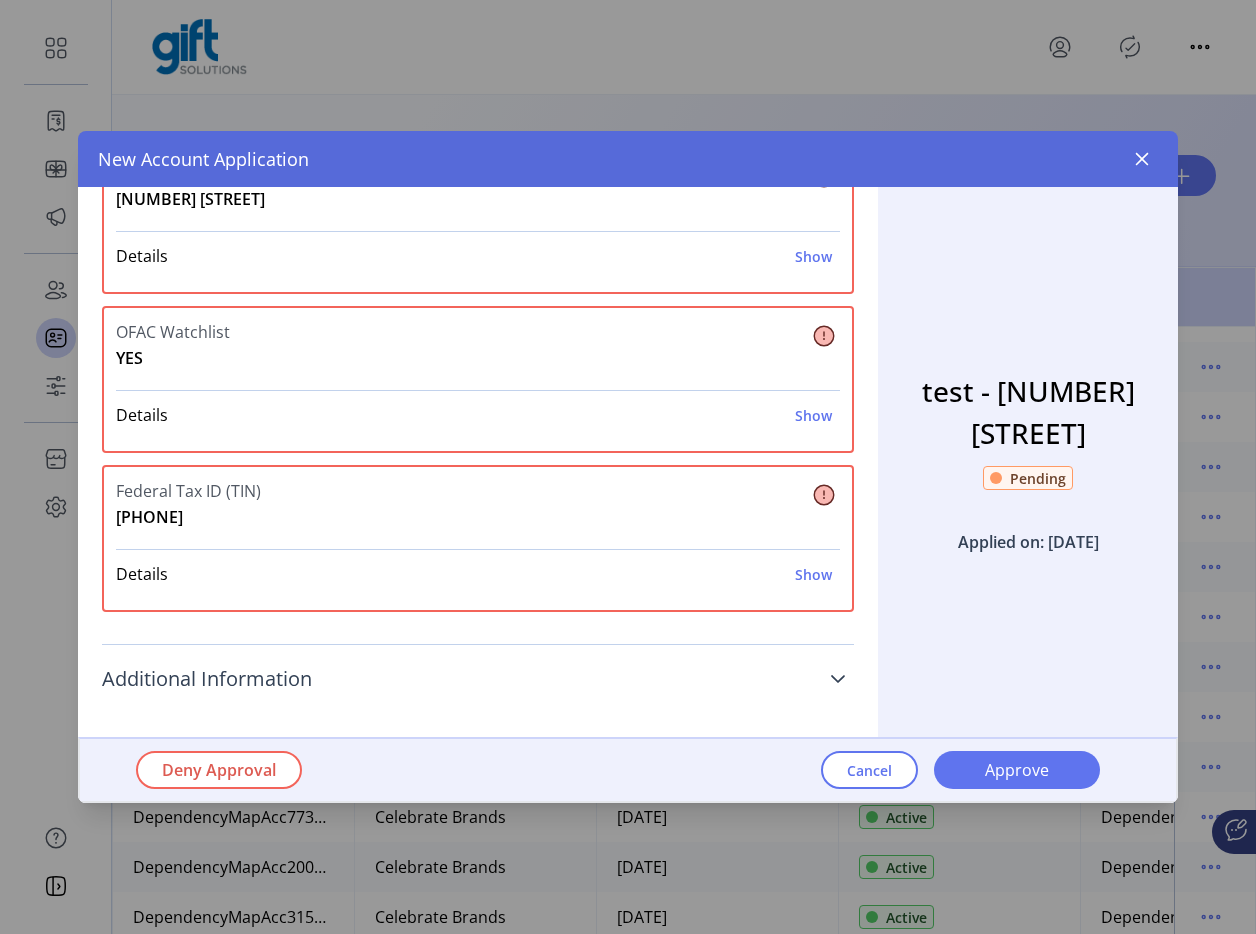 click on "Additional Information" at bounding box center [207, 679] 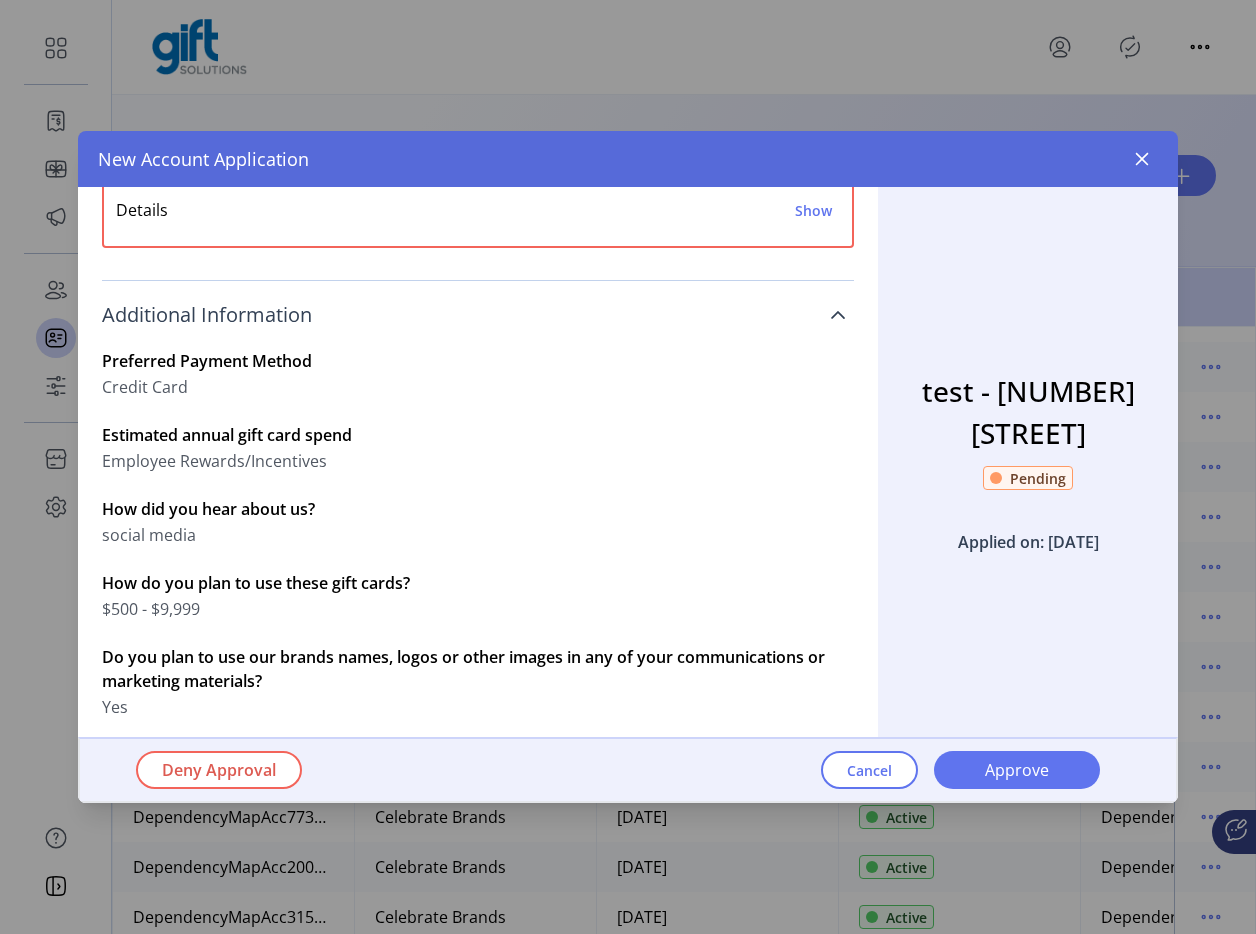 scroll, scrollTop: 1331, scrollLeft: 0, axis: vertical 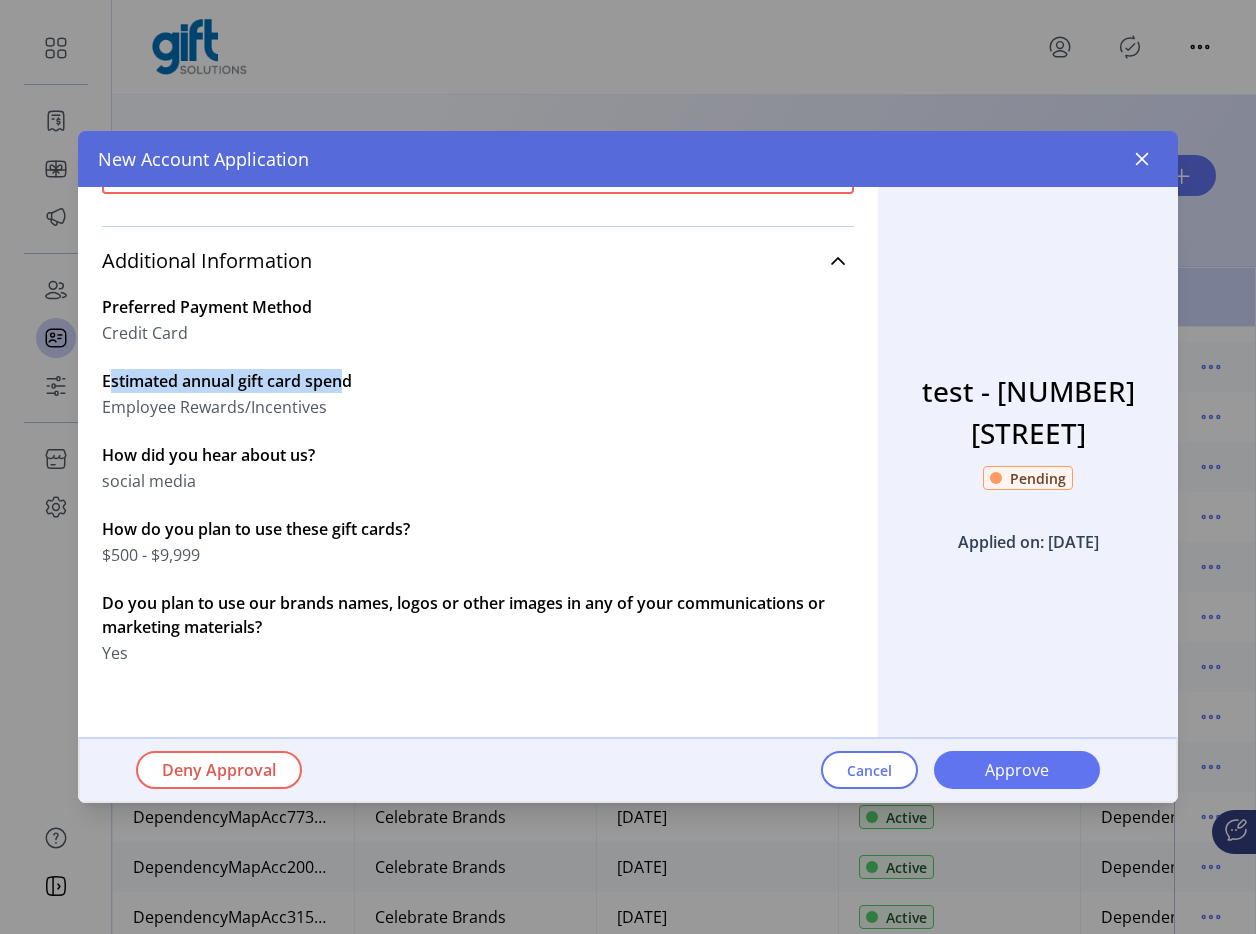 drag, startPoint x: 100, startPoint y: 382, endPoint x: 334, endPoint y: 382, distance: 234 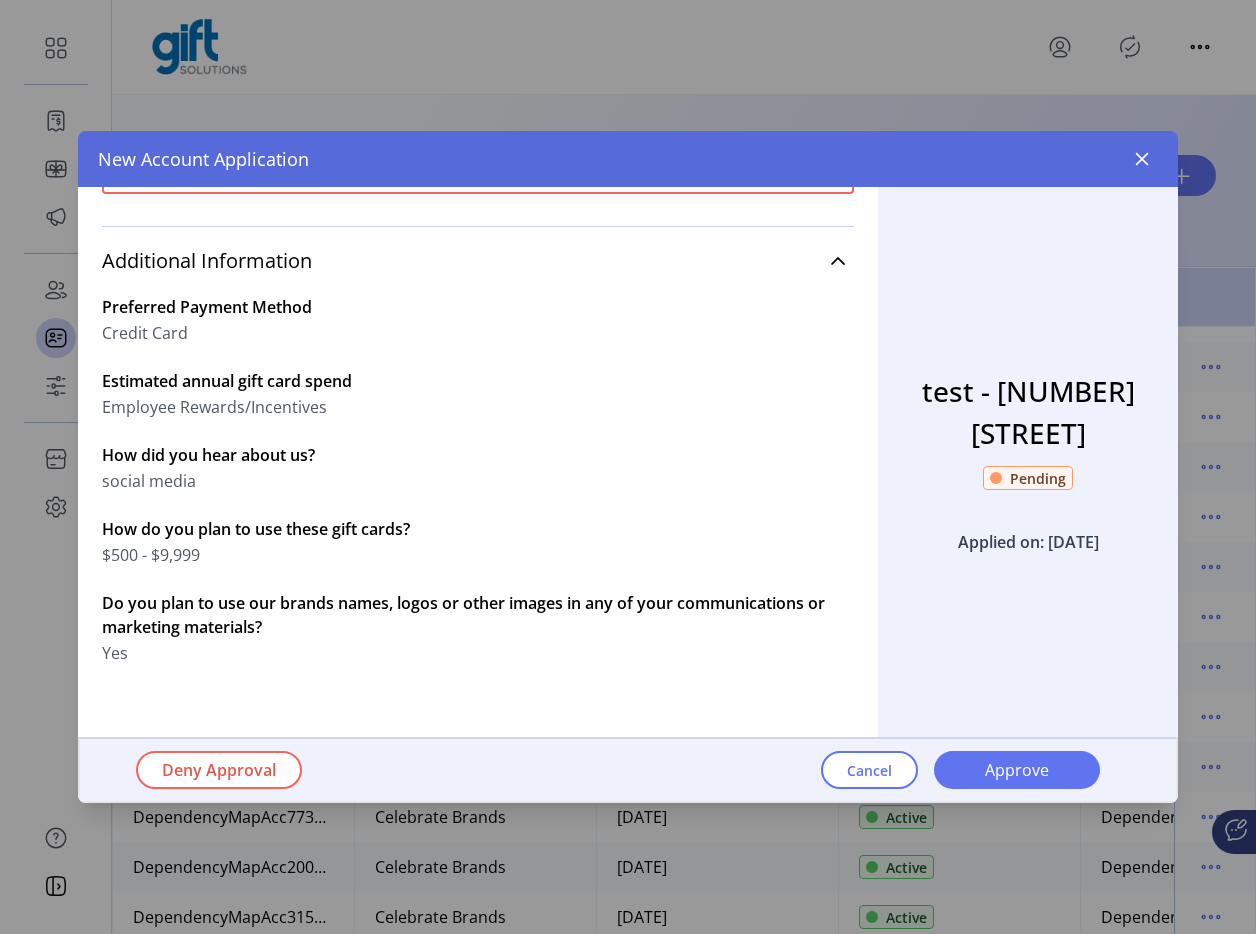 click on "How did you hear about us? social media" at bounding box center [478, 468] 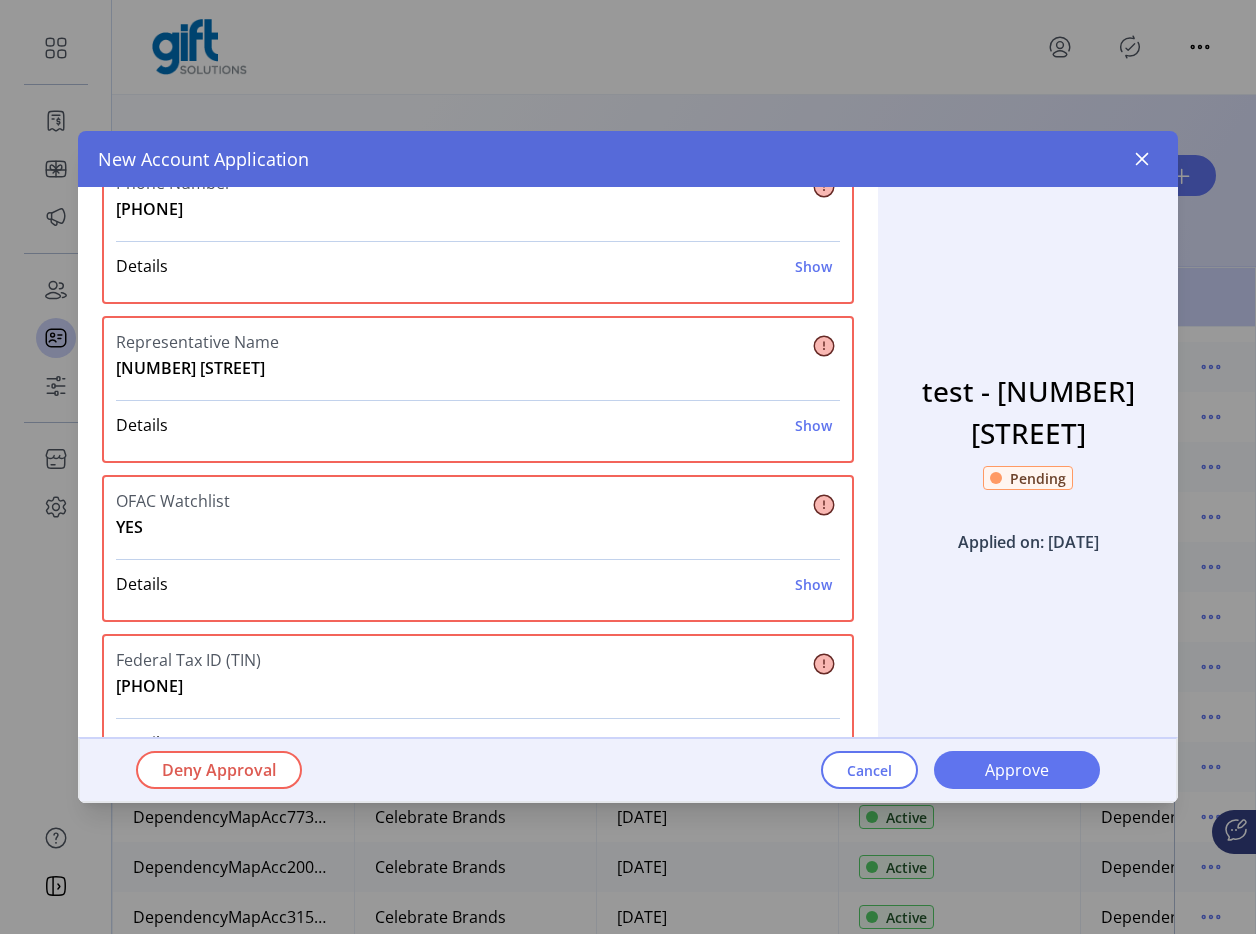 scroll, scrollTop: 1331, scrollLeft: 0, axis: vertical 